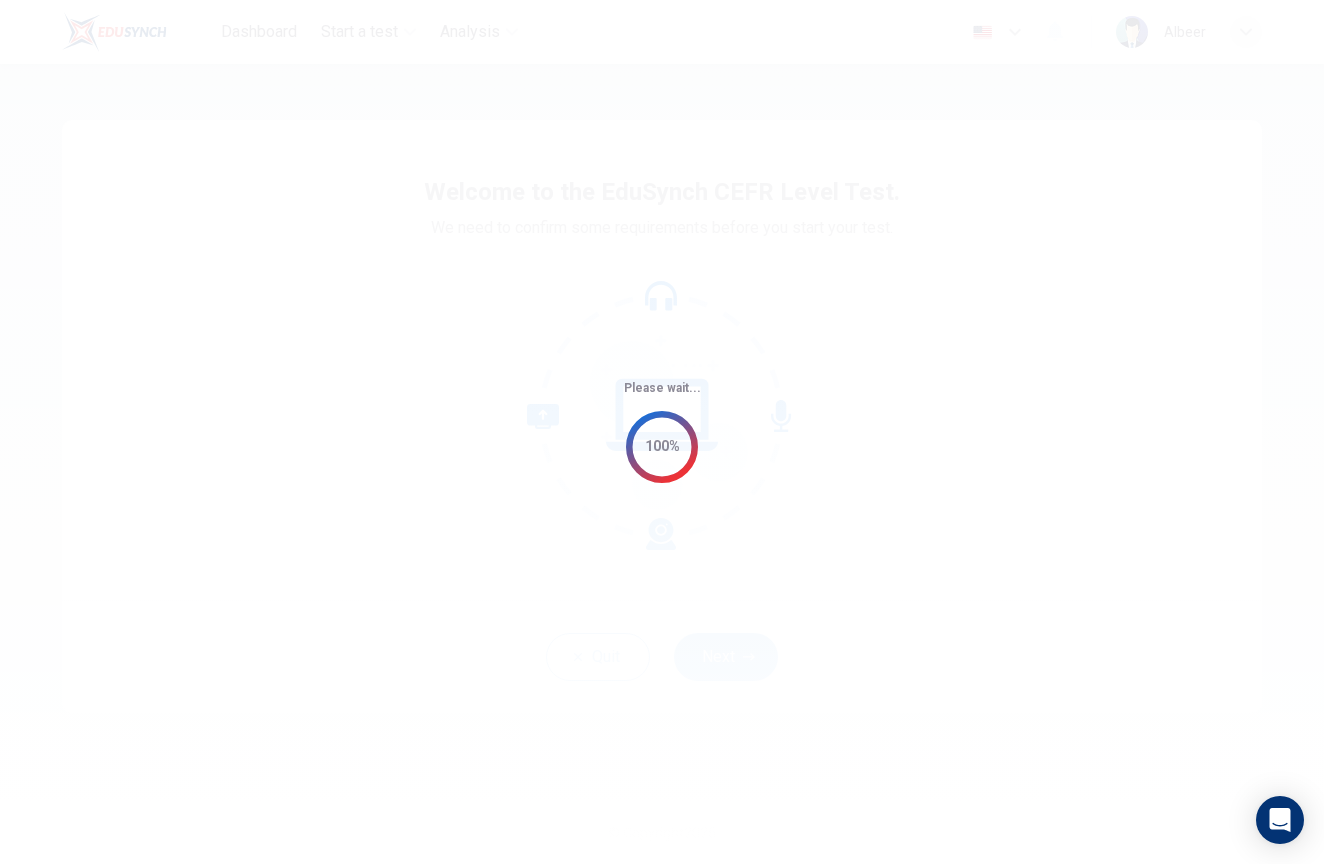 scroll, scrollTop: 0, scrollLeft: 0, axis: both 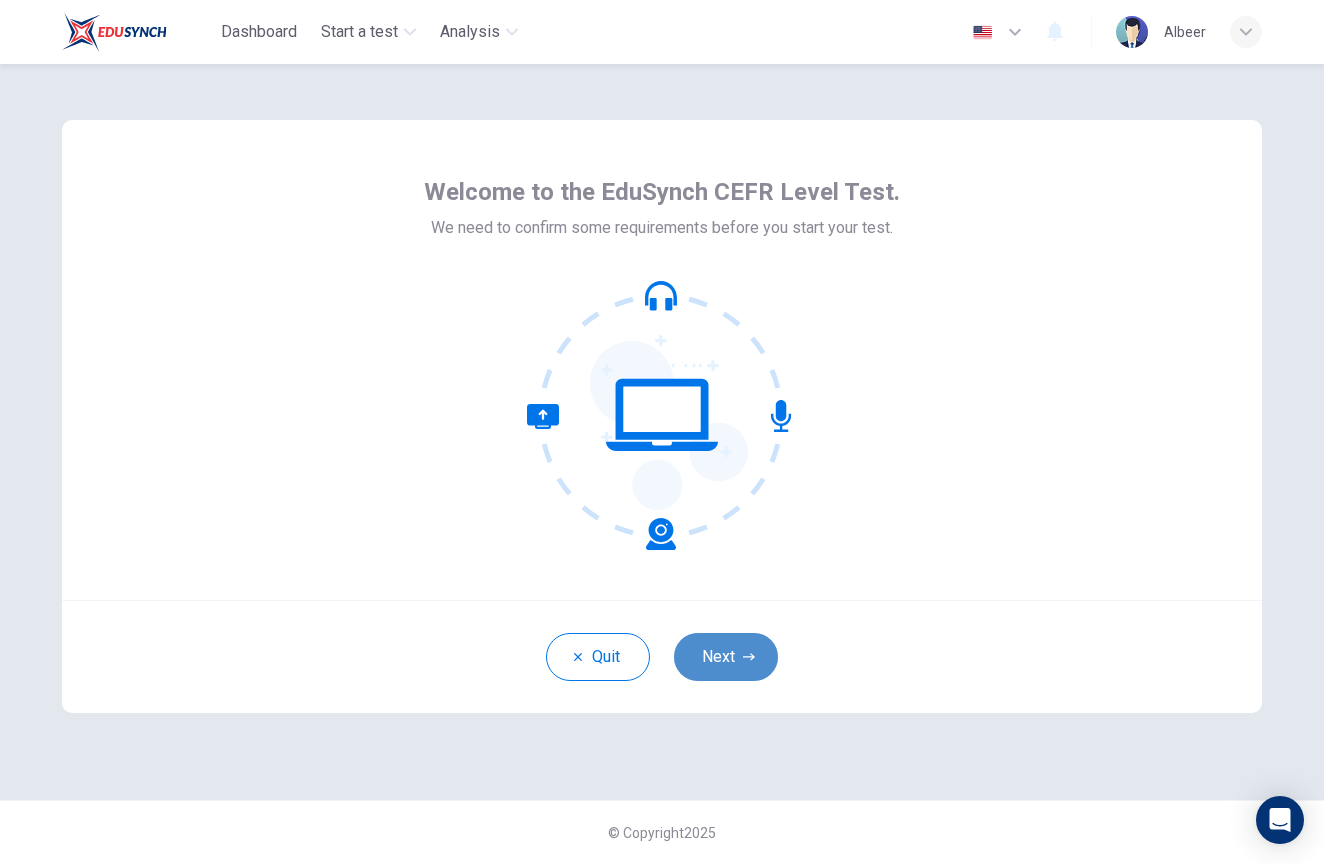 click on "Next" at bounding box center (726, 657) 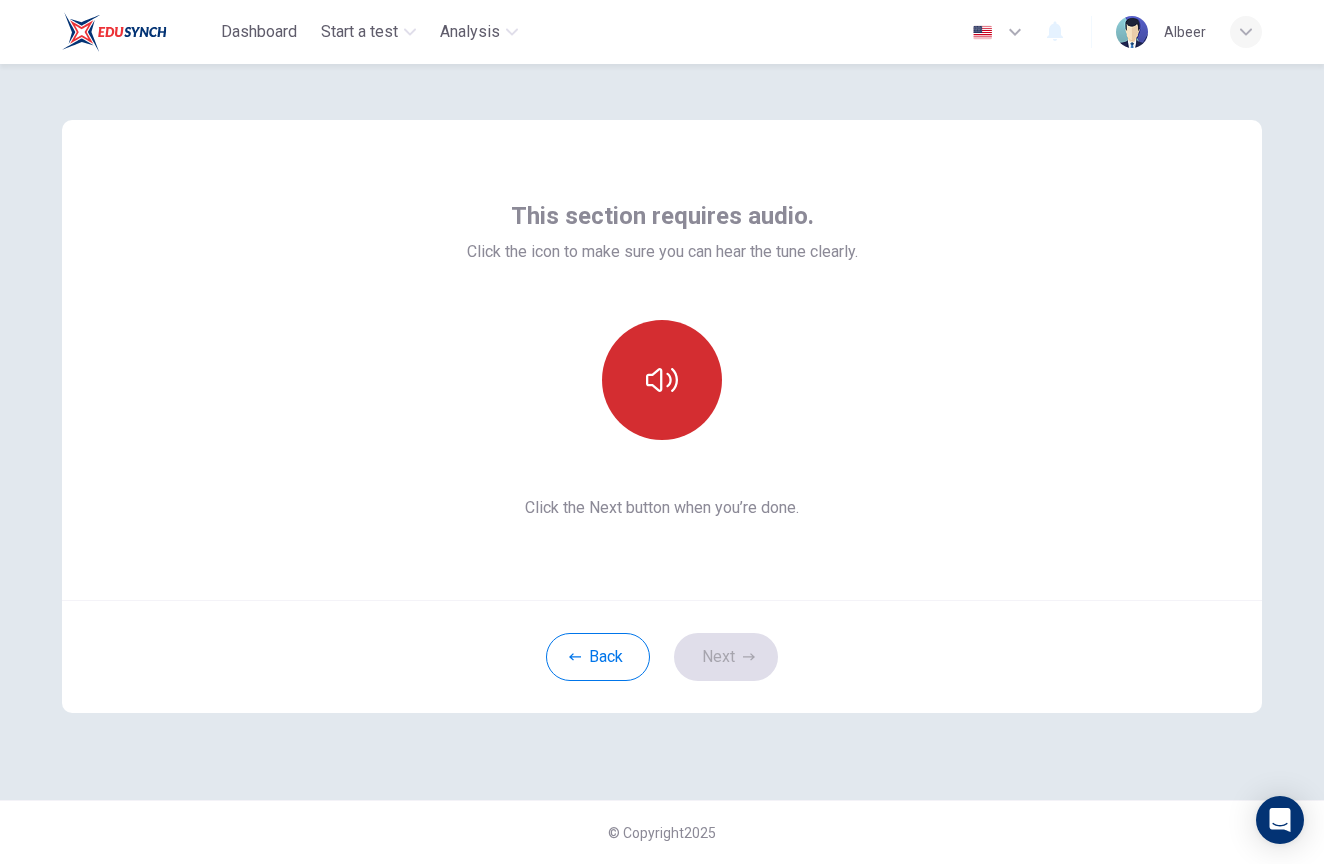 click at bounding box center [662, 380] 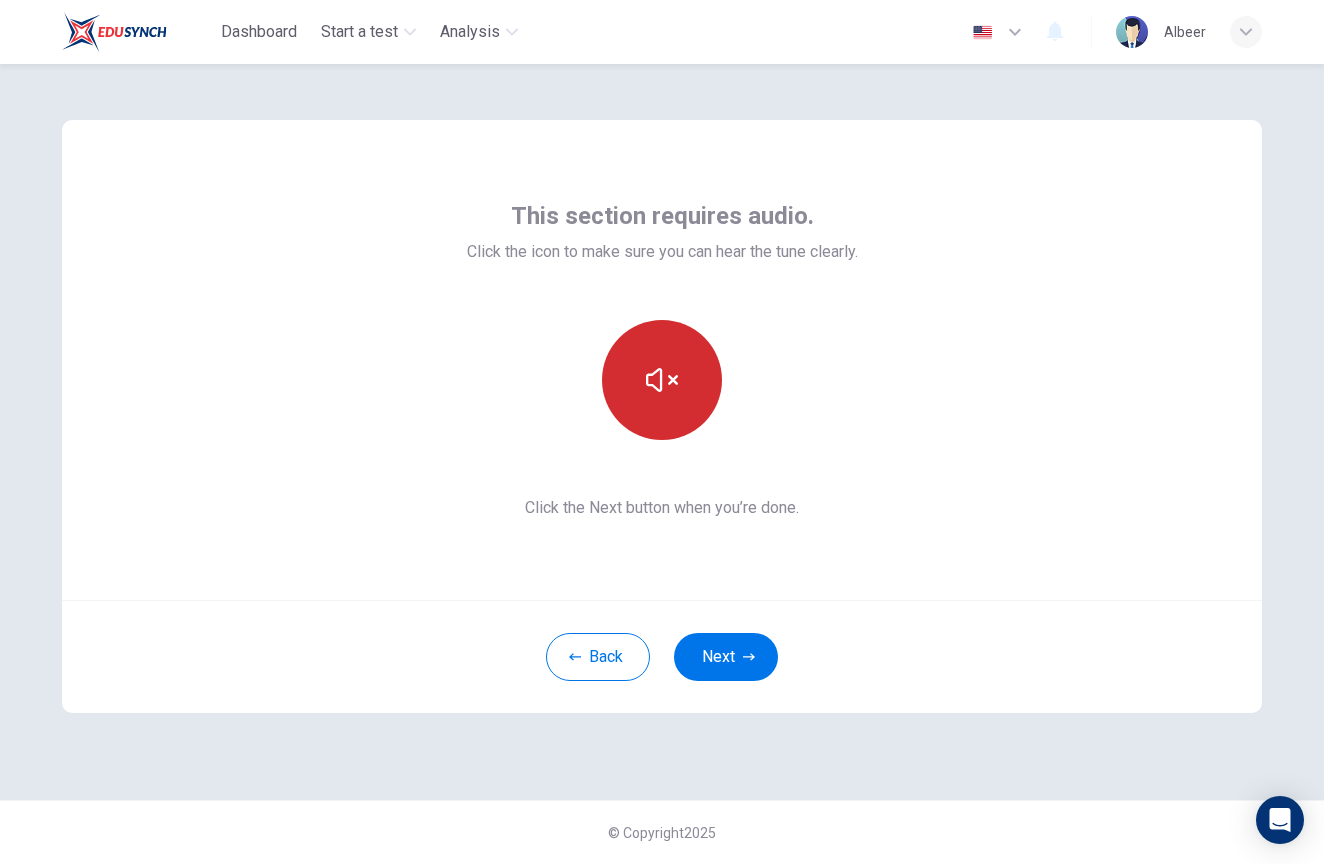 click at bounding box center (662, 380) 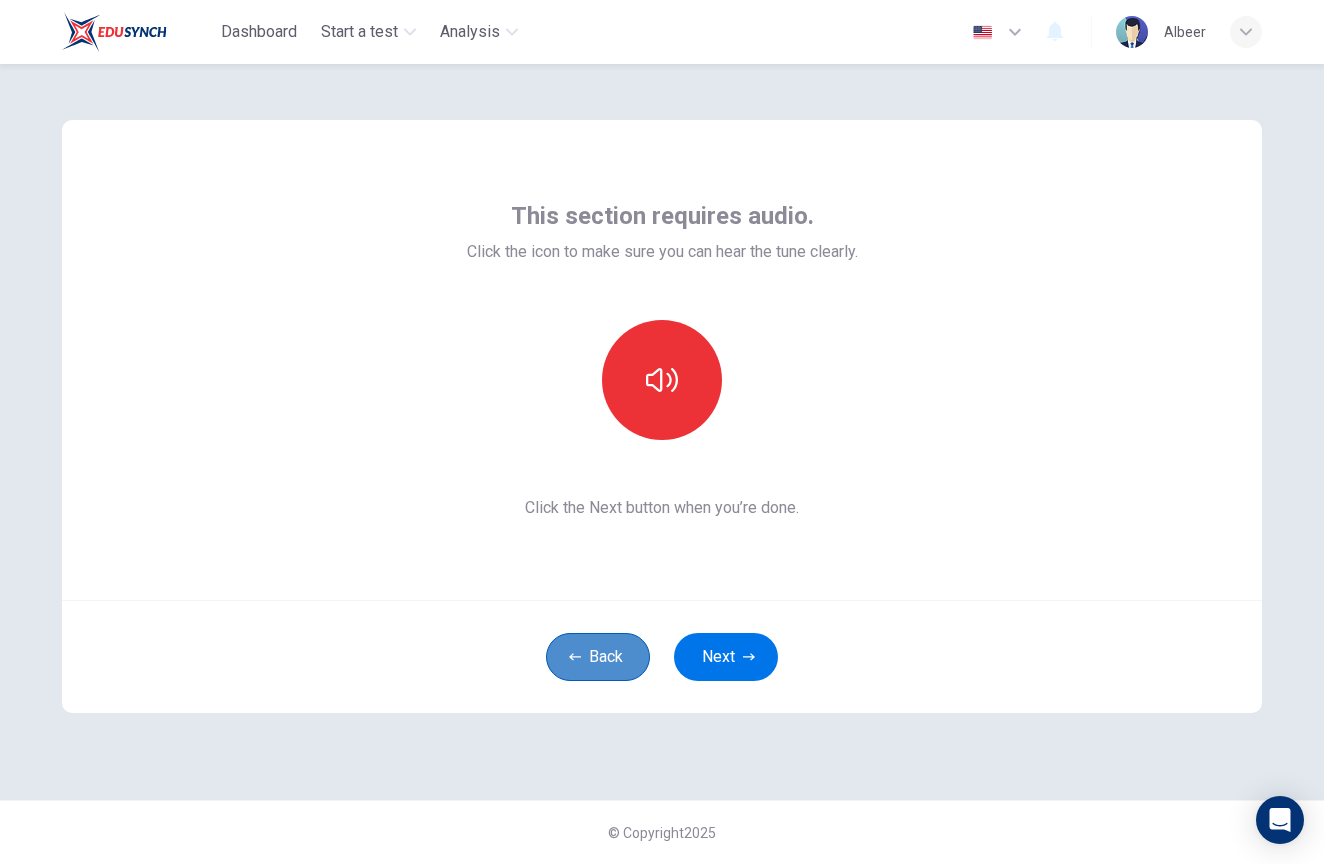 click on "Back" at bounding box center (598, 657) 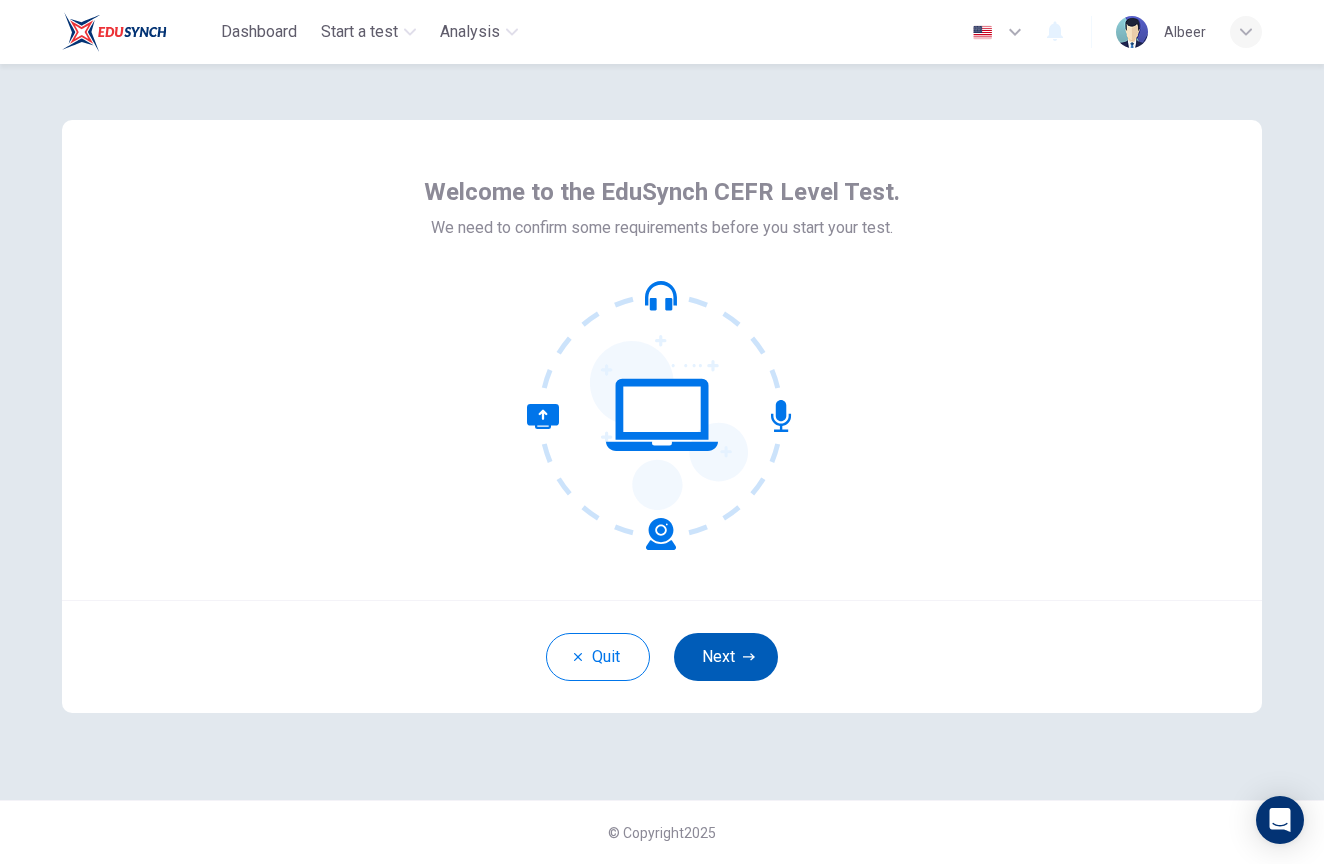 click on "Next" at bounding box center [726, 657] 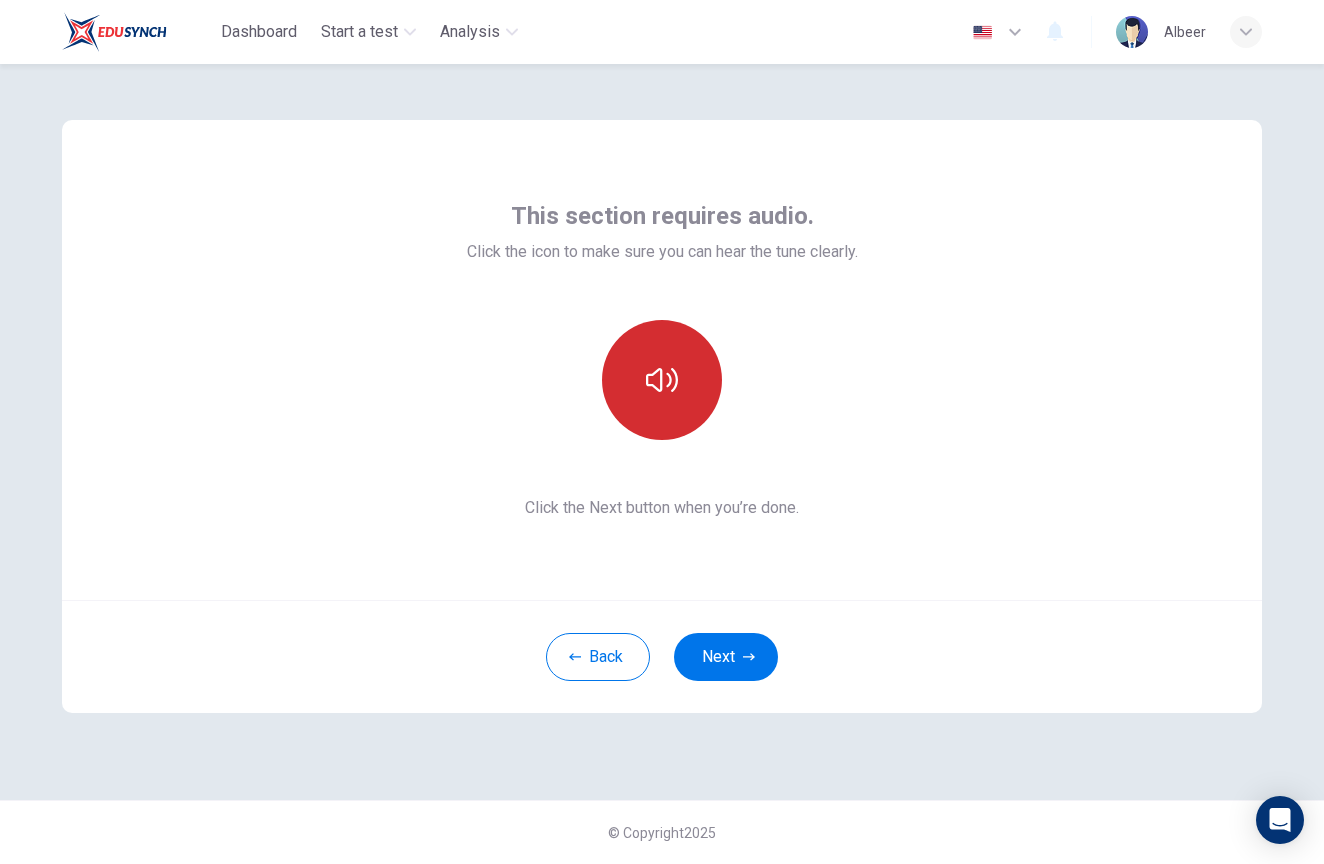 click at bounding box center (662, 380) 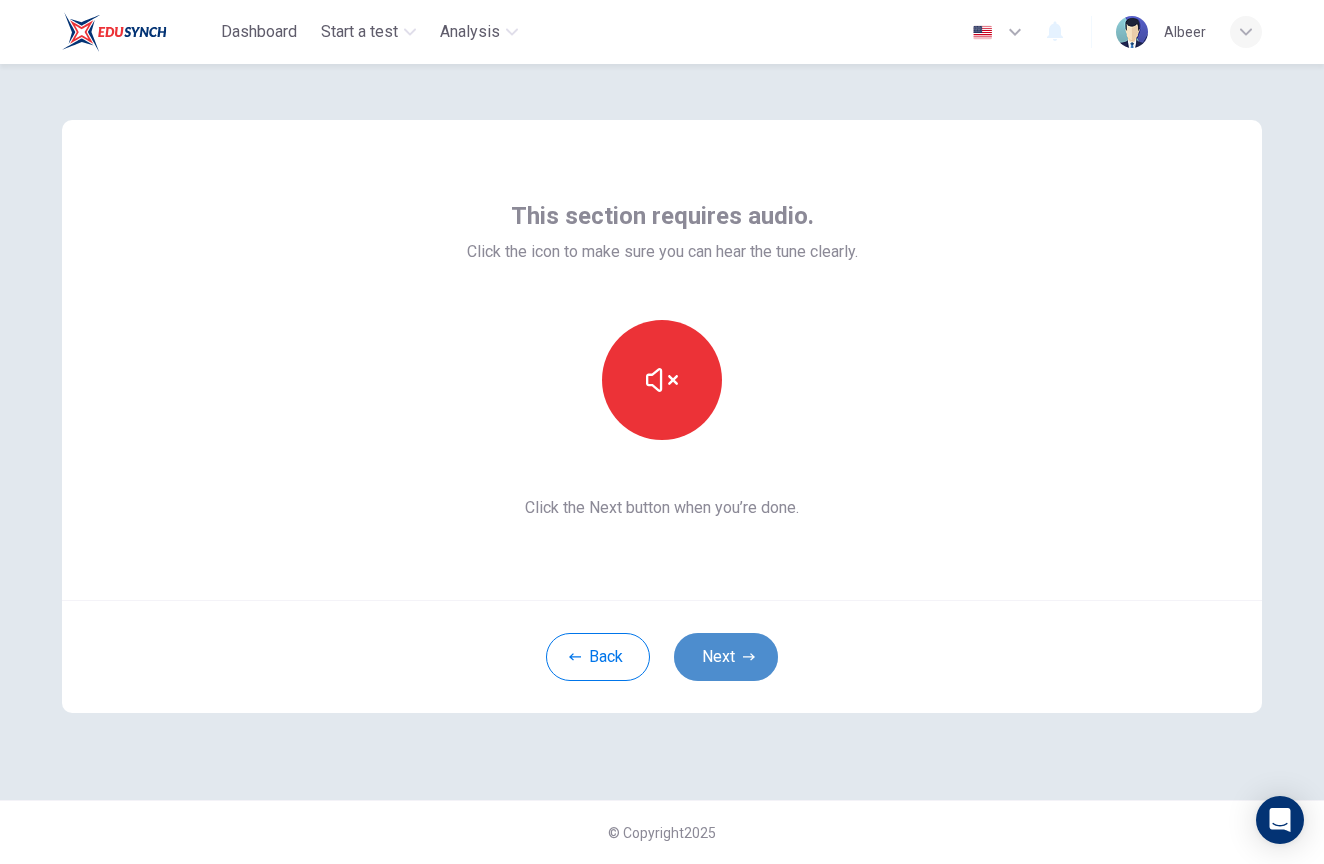 click on "Next" at bounding box center (726, 657) 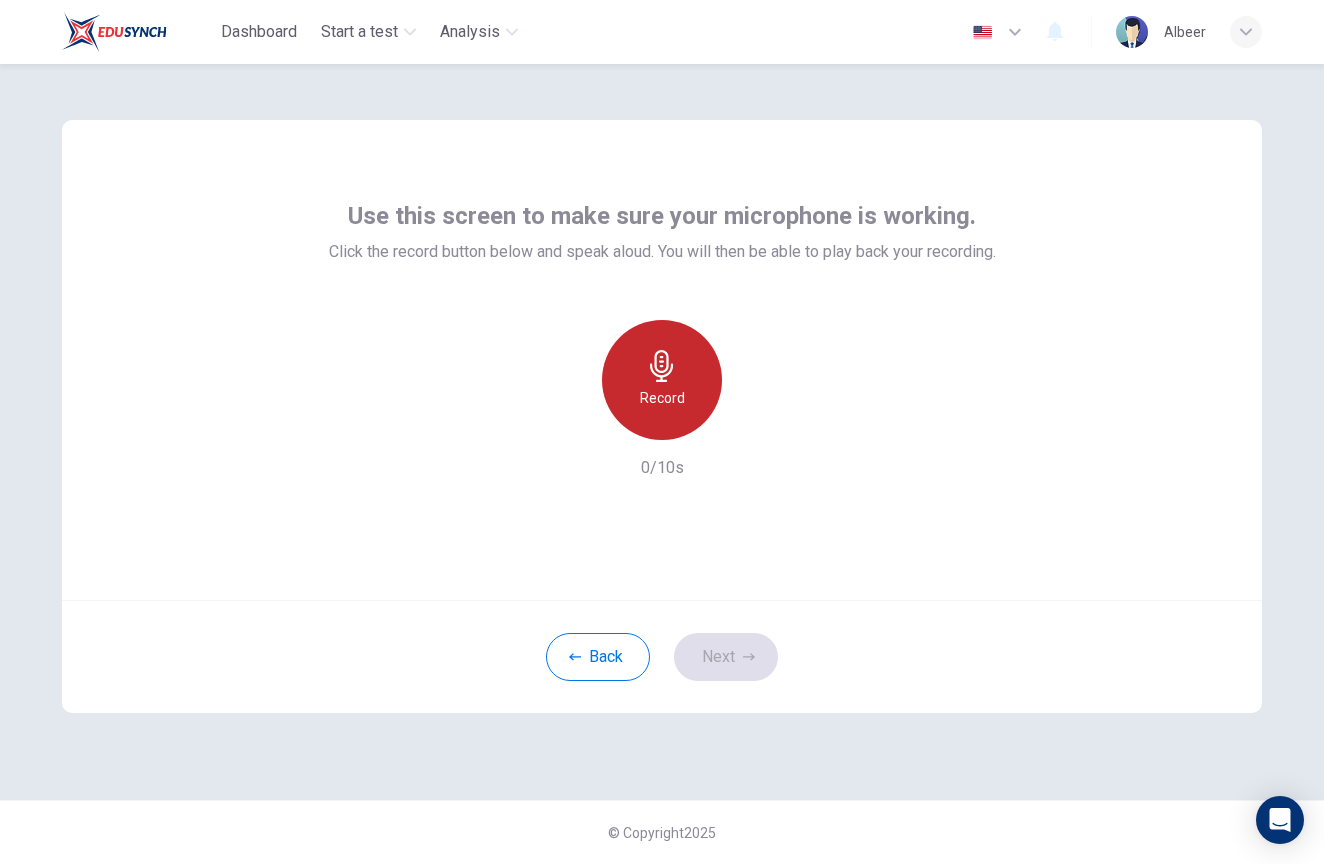 click on "Record" at bounding box center [662, 380] 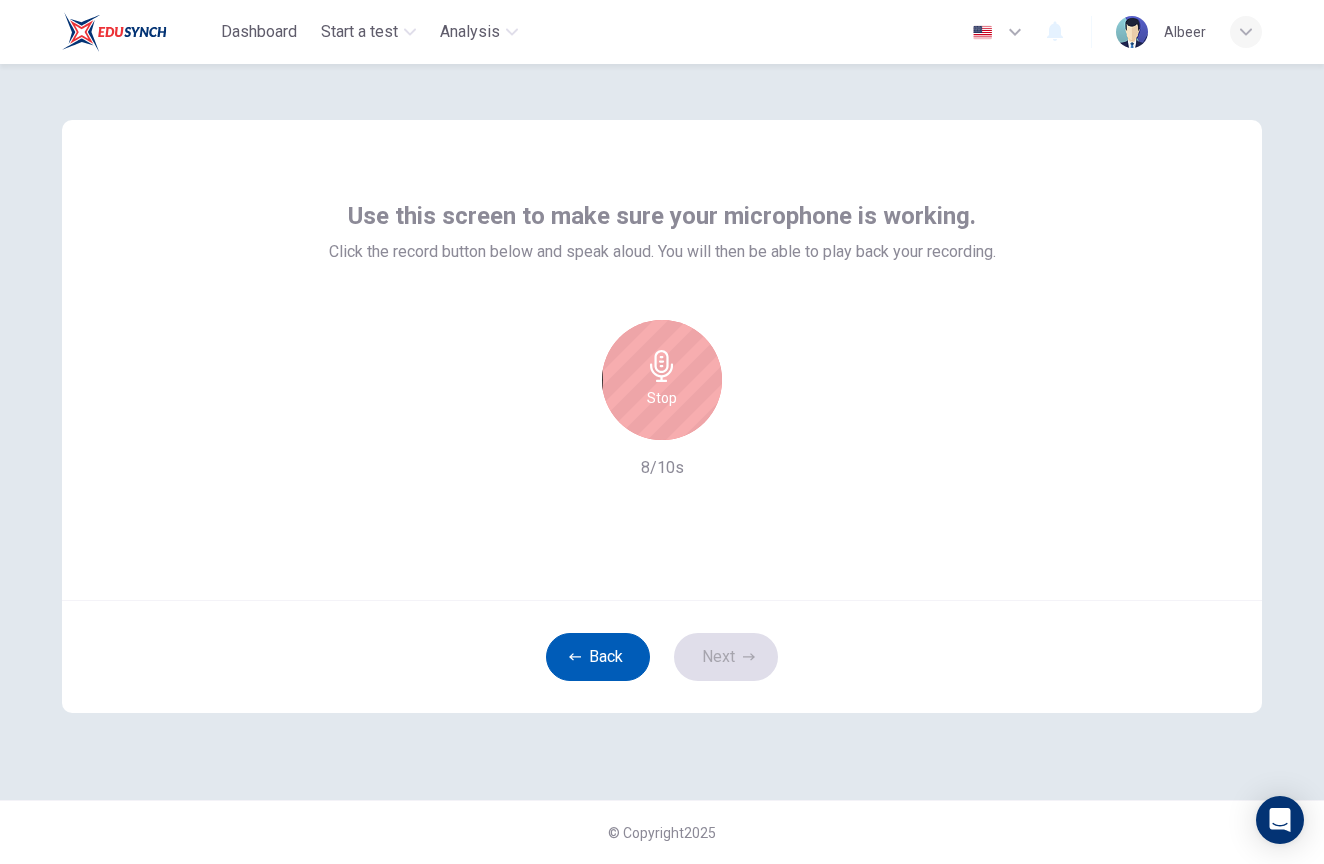 click on "Back" at bounding box center [598, 657] 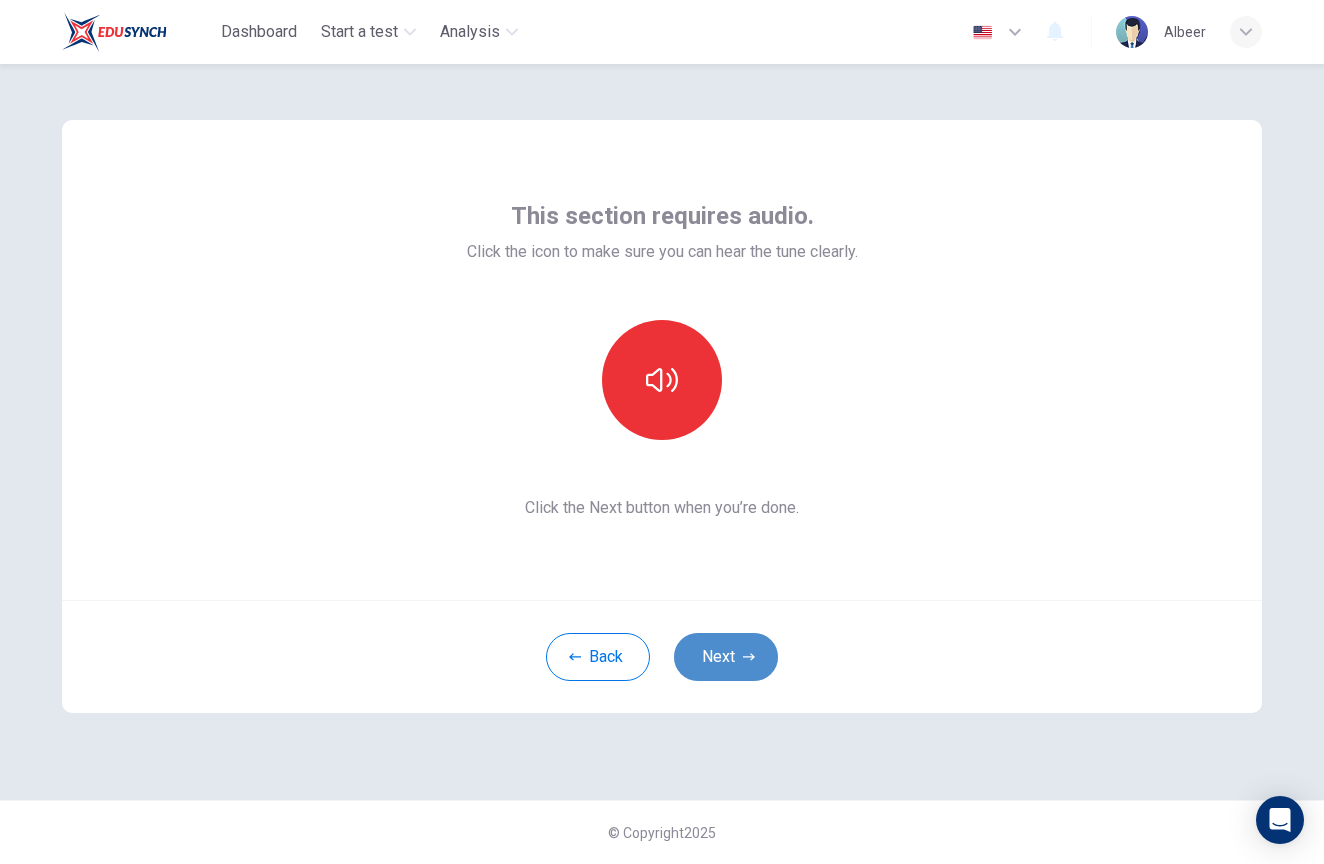 click on "Next" at bounding box center (726, 657) 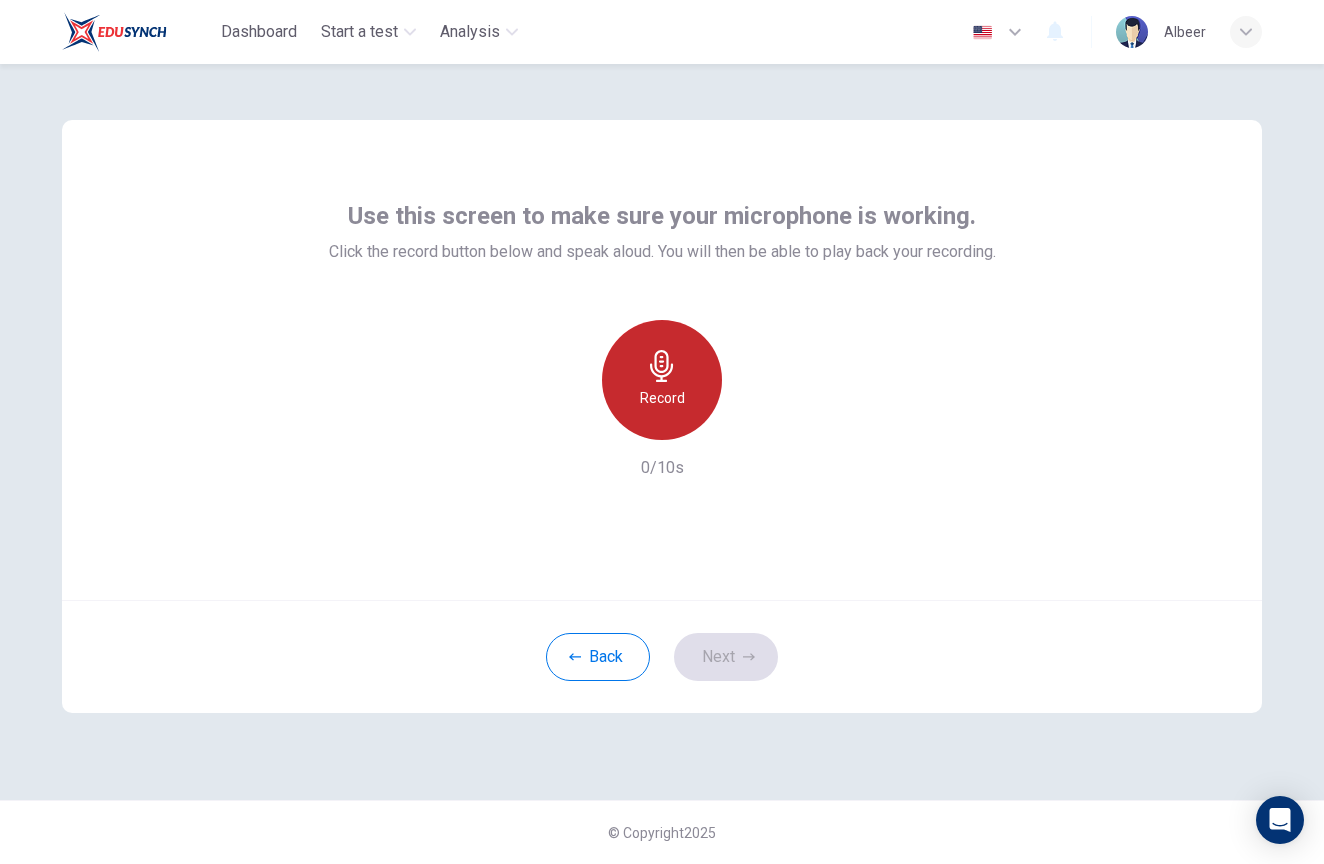 click on "Record" at bounding box center [662, 398] 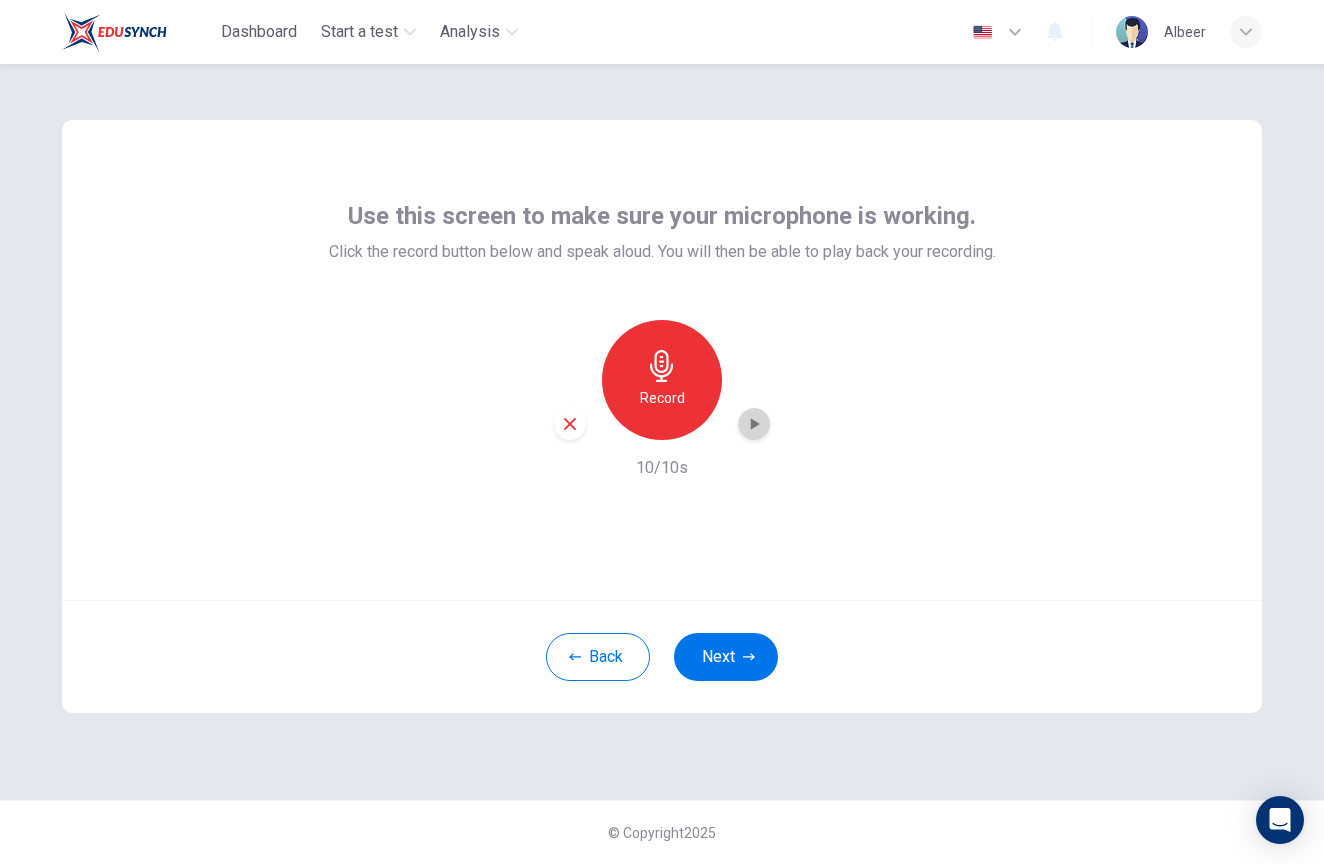 click 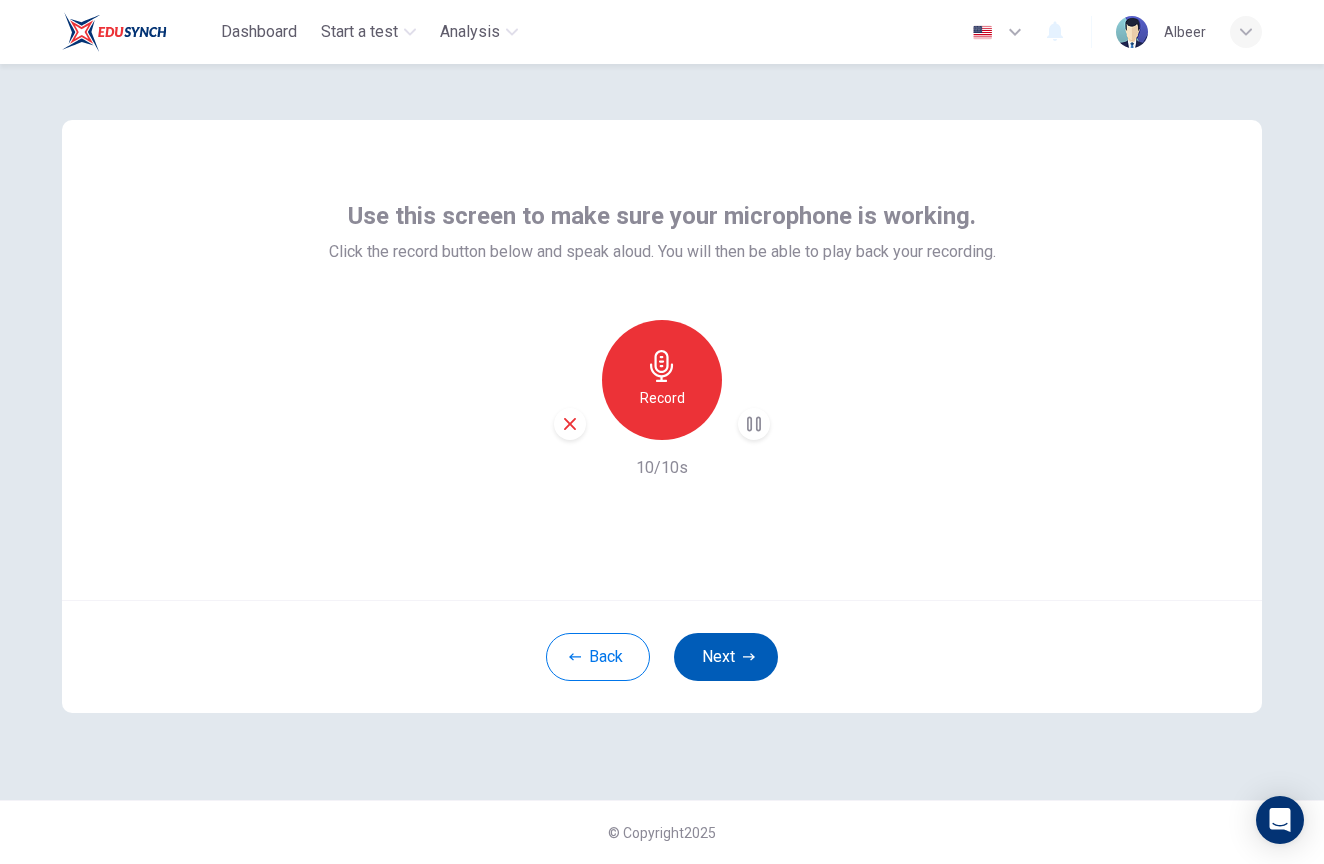 click on "Next" at bounding box center (726, 657) 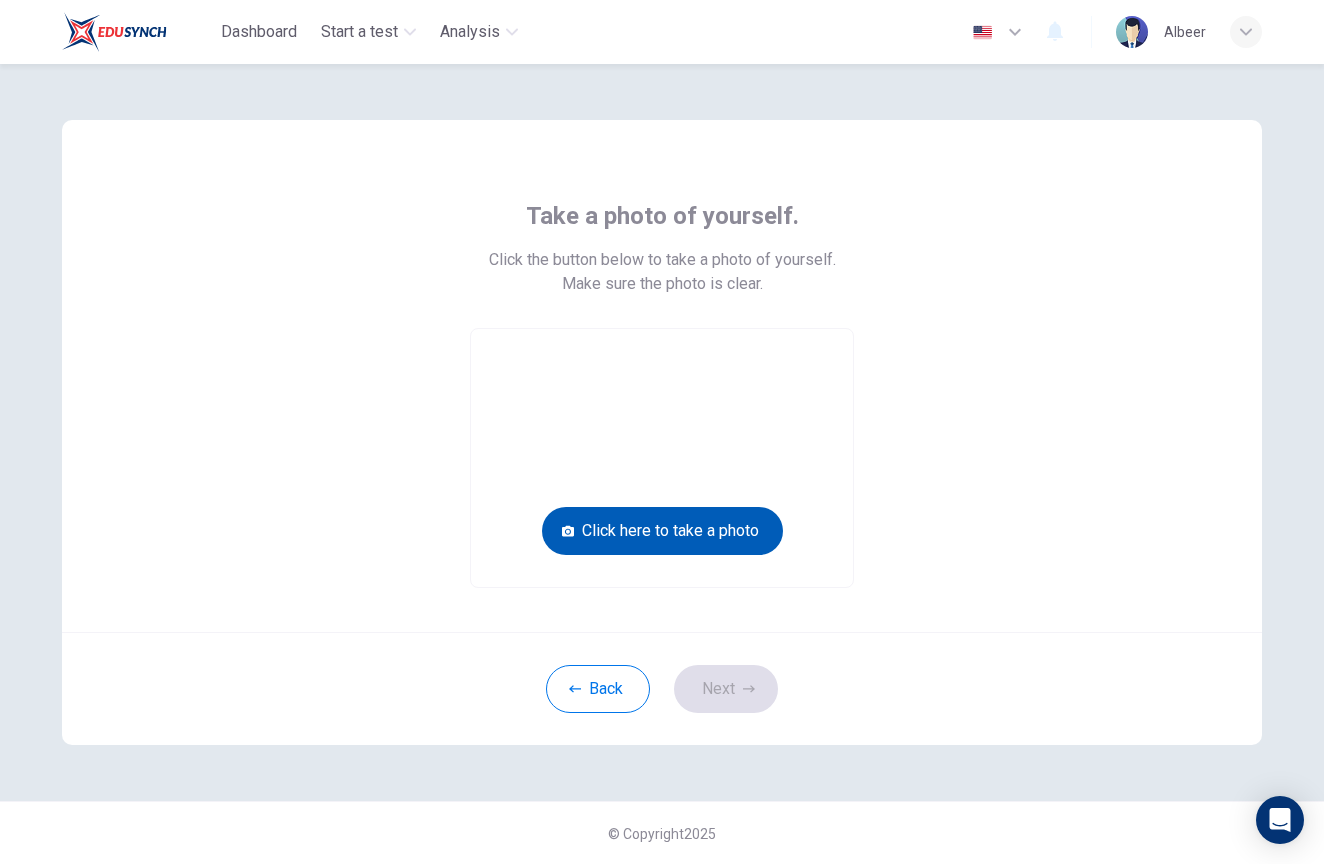 click on "Click here to take a photo" at bounding box center (662, 531) 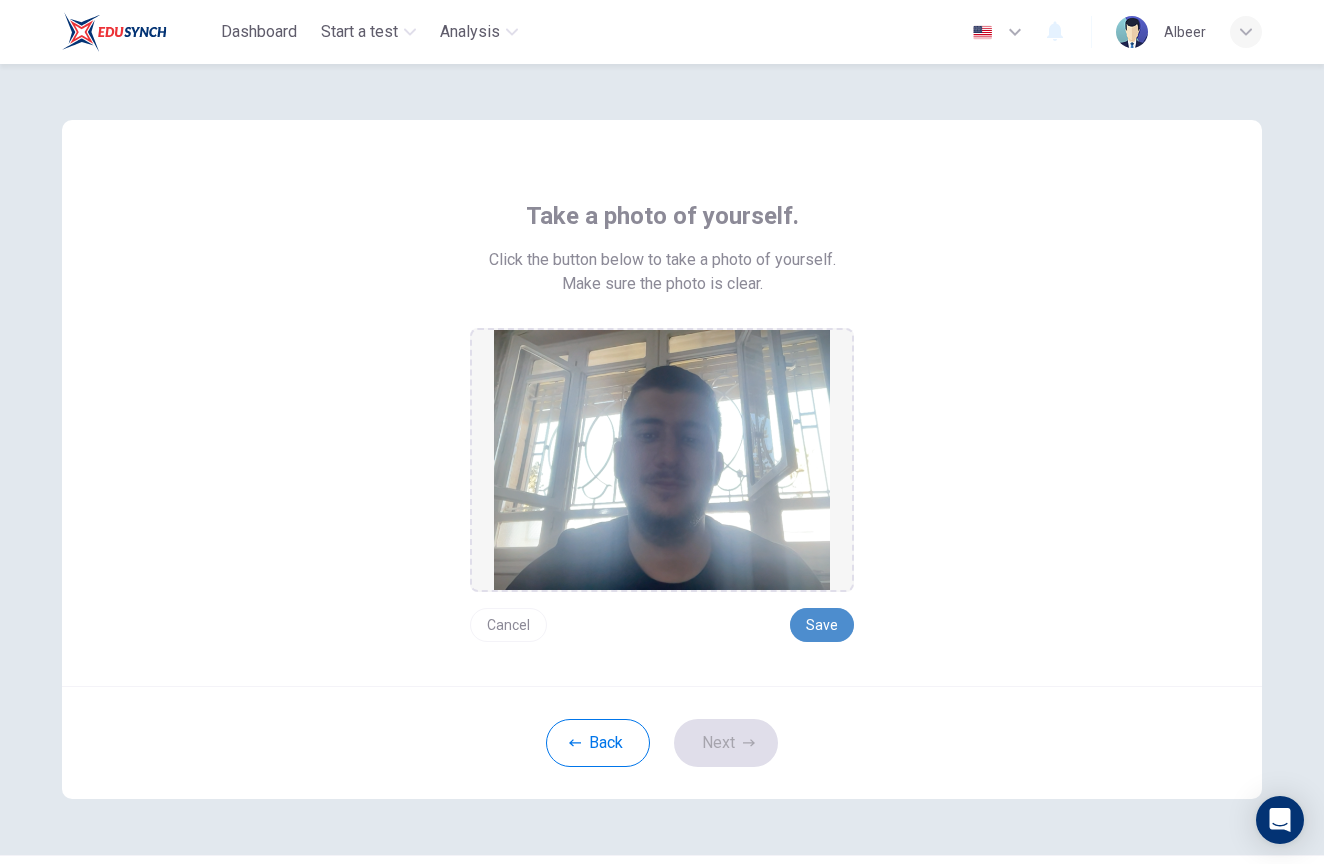click on "Save" at bounding box center [822, 625] 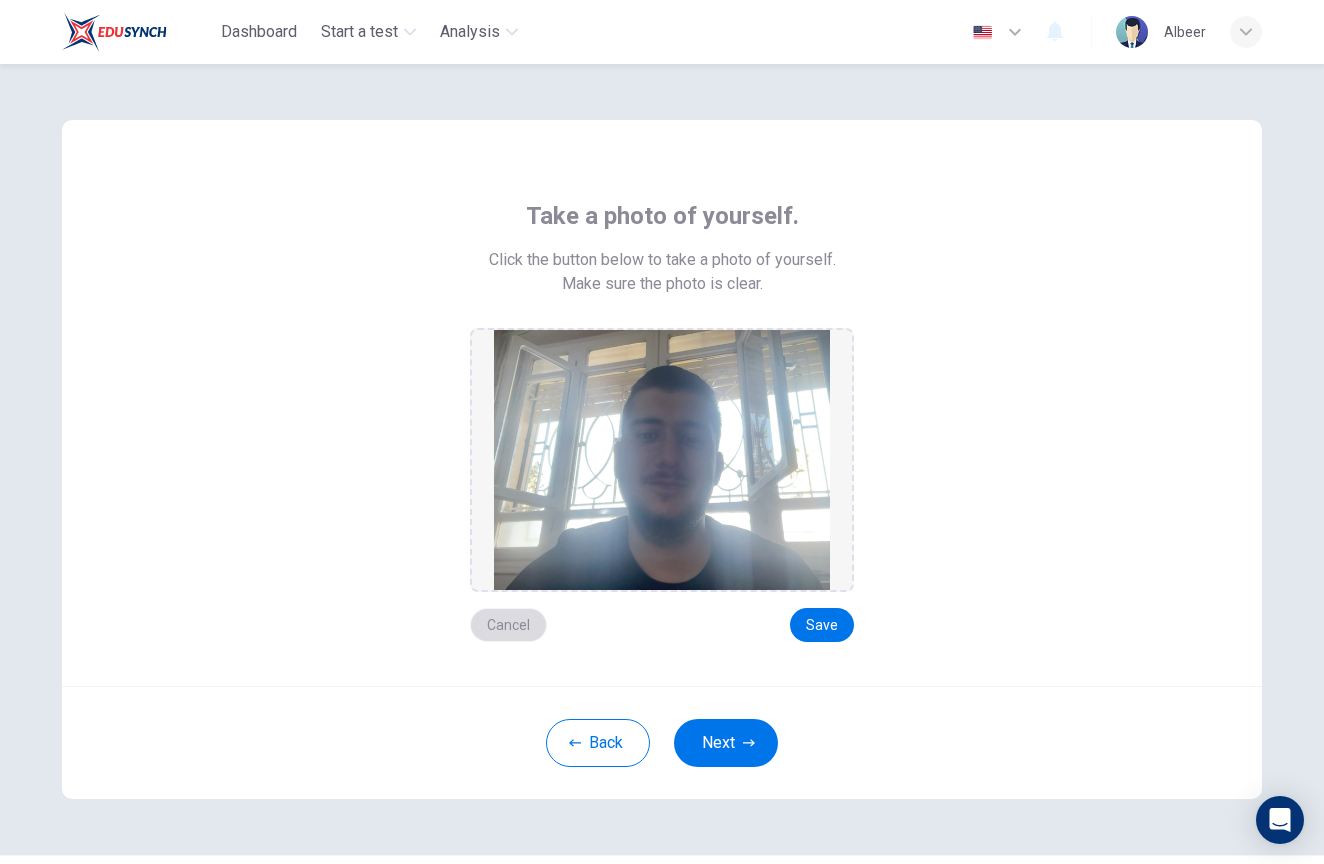 click on "Cancel" at bounding box center (508, 625) 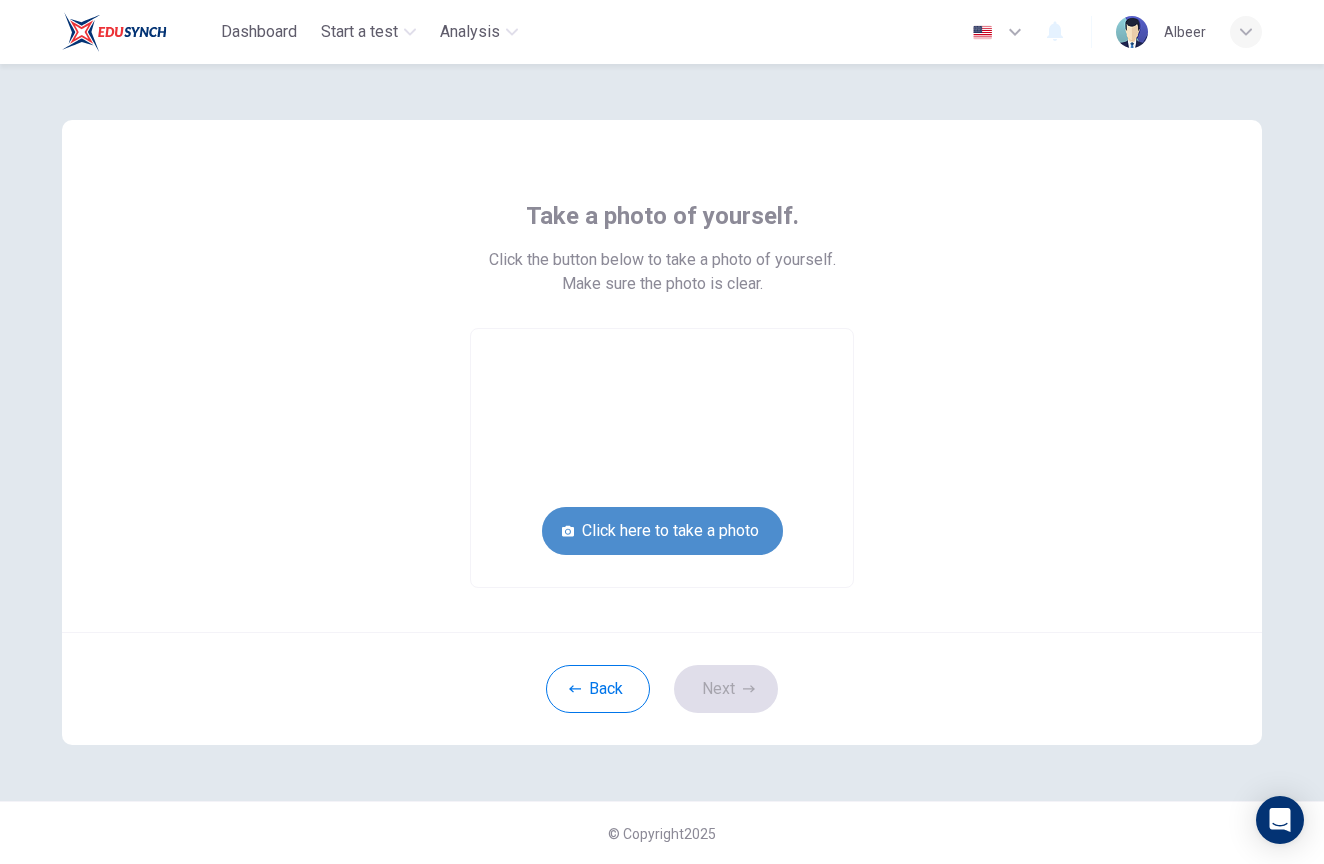 click on "Click here to take a photo" at bounding box center (662, 531) 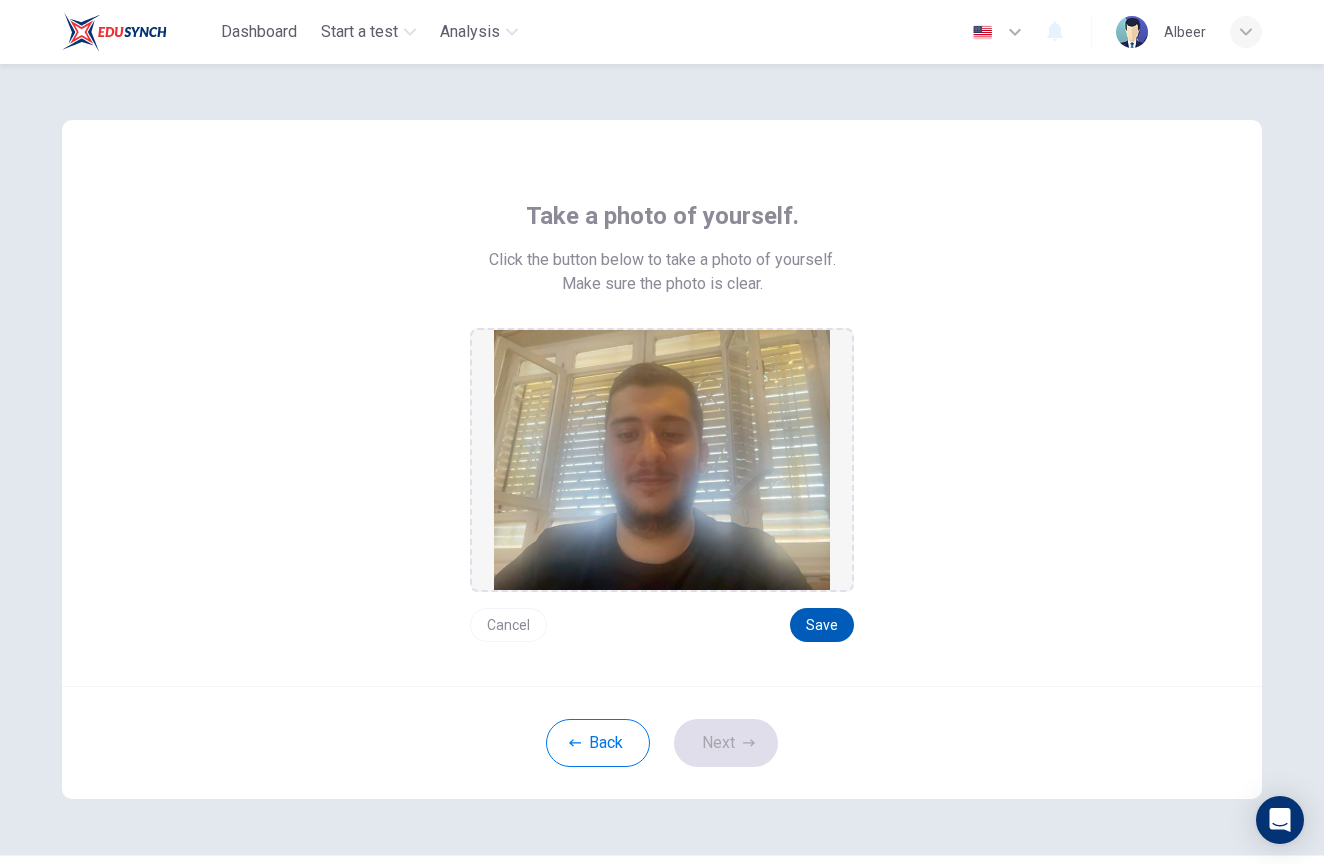 click on "Save" at bounding box center (822, 625) 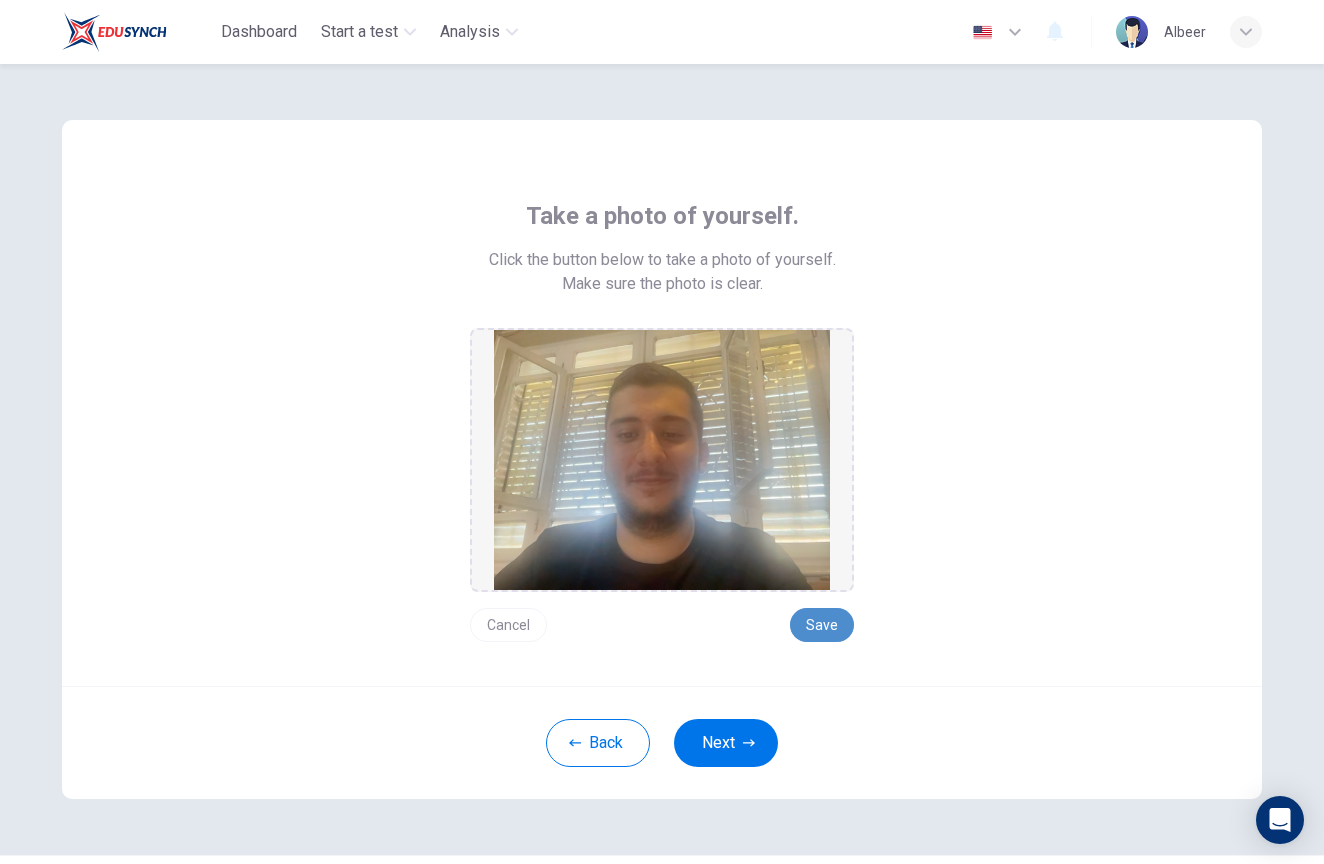 click on "Save" at bounding box center (822, 625) 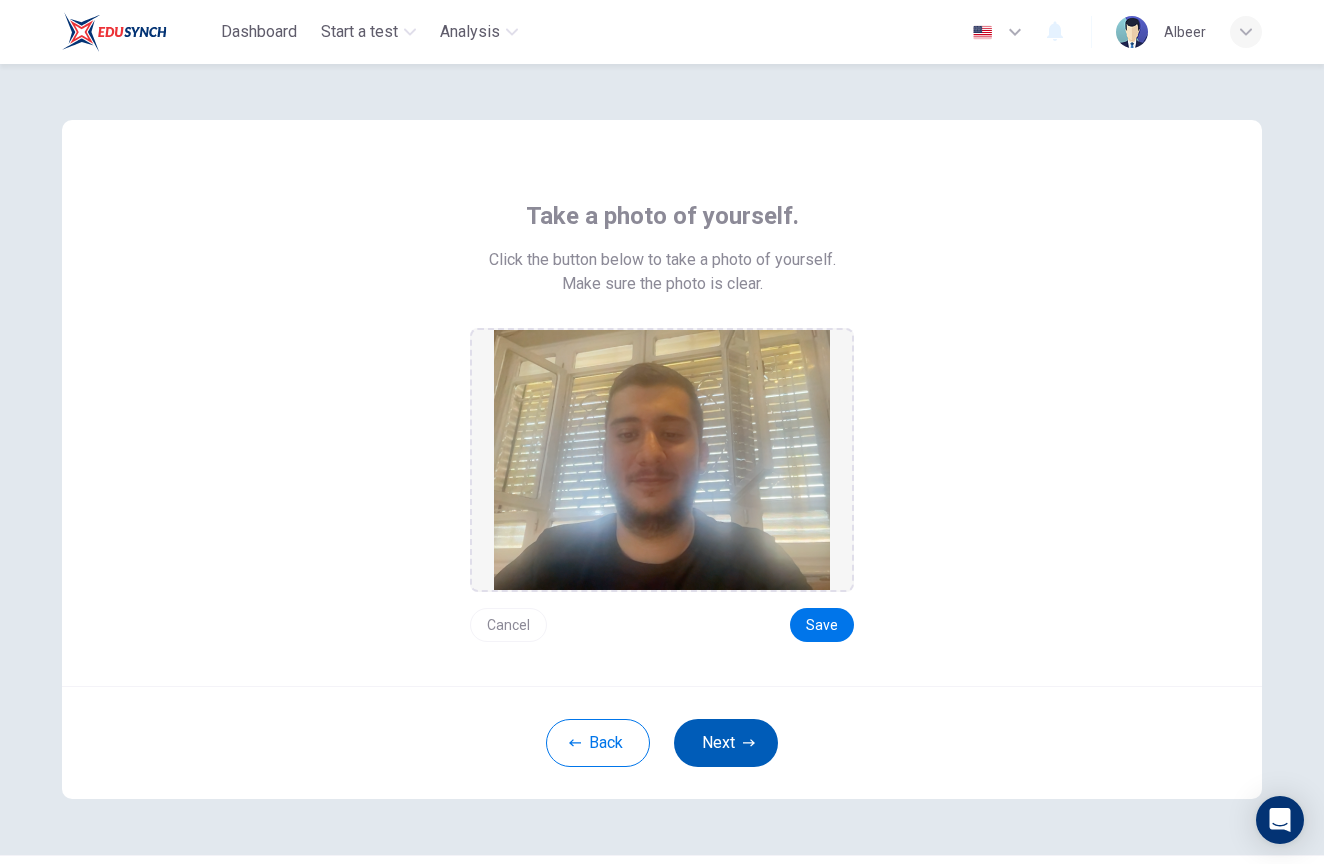 click 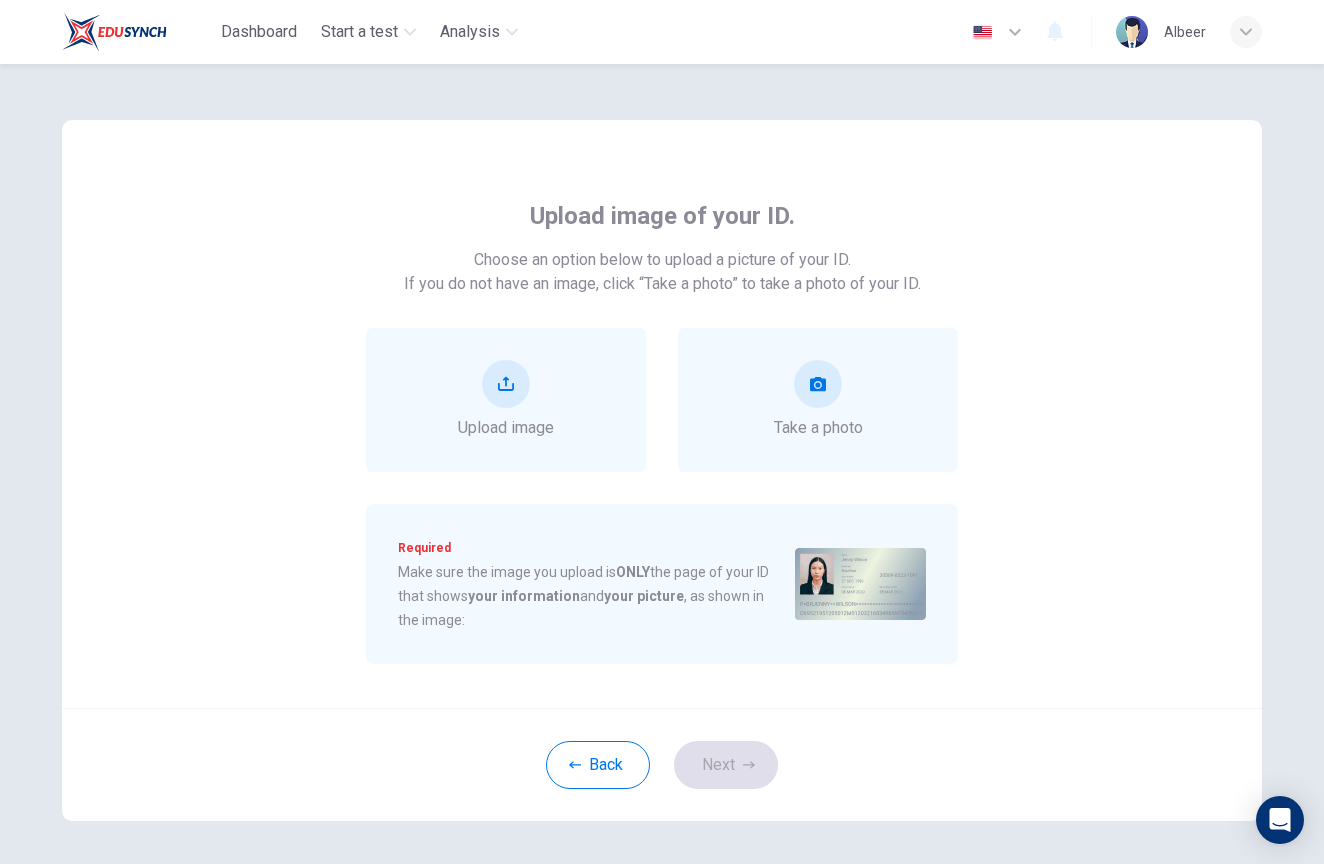 click at bounding box center [860, 584] 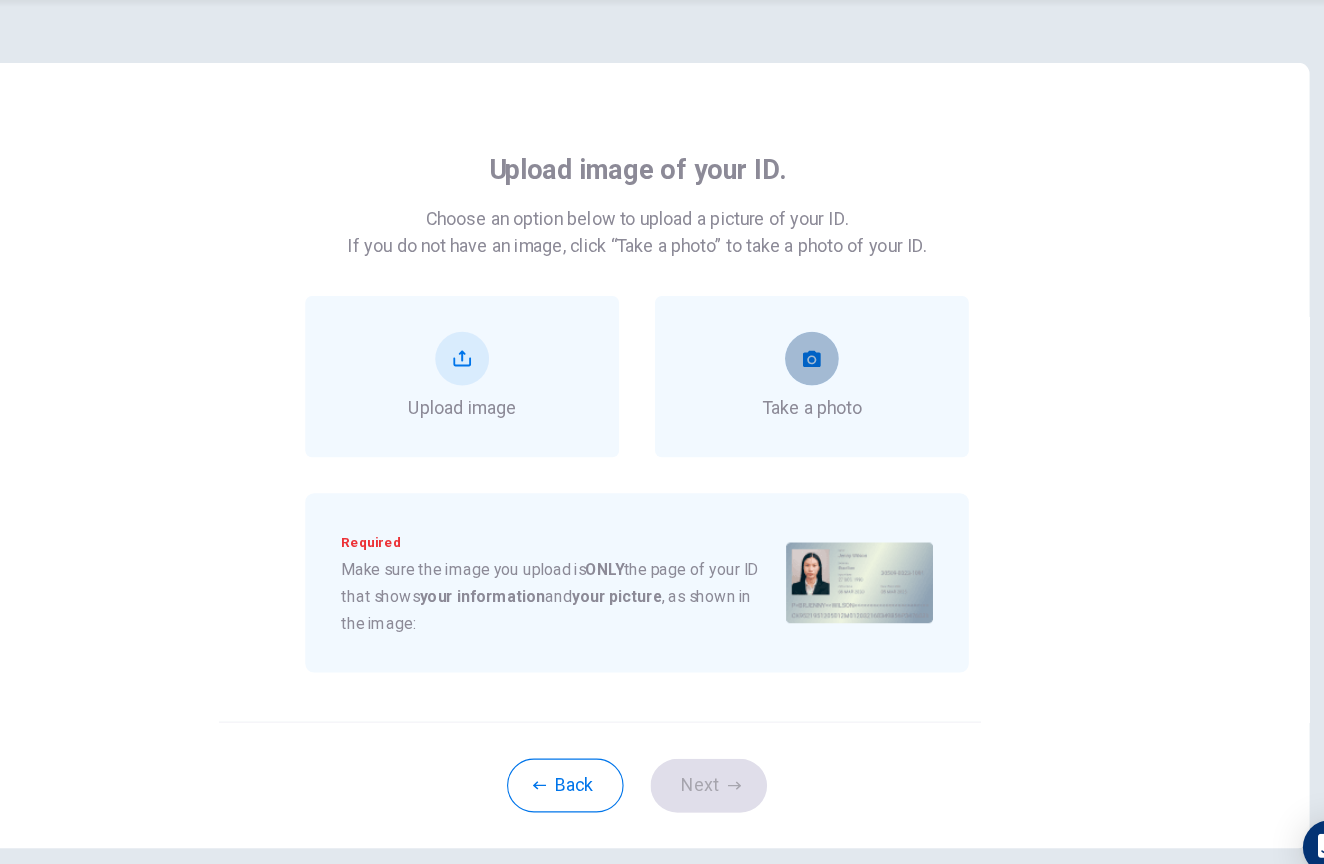 click at bounding box center (818, 384) 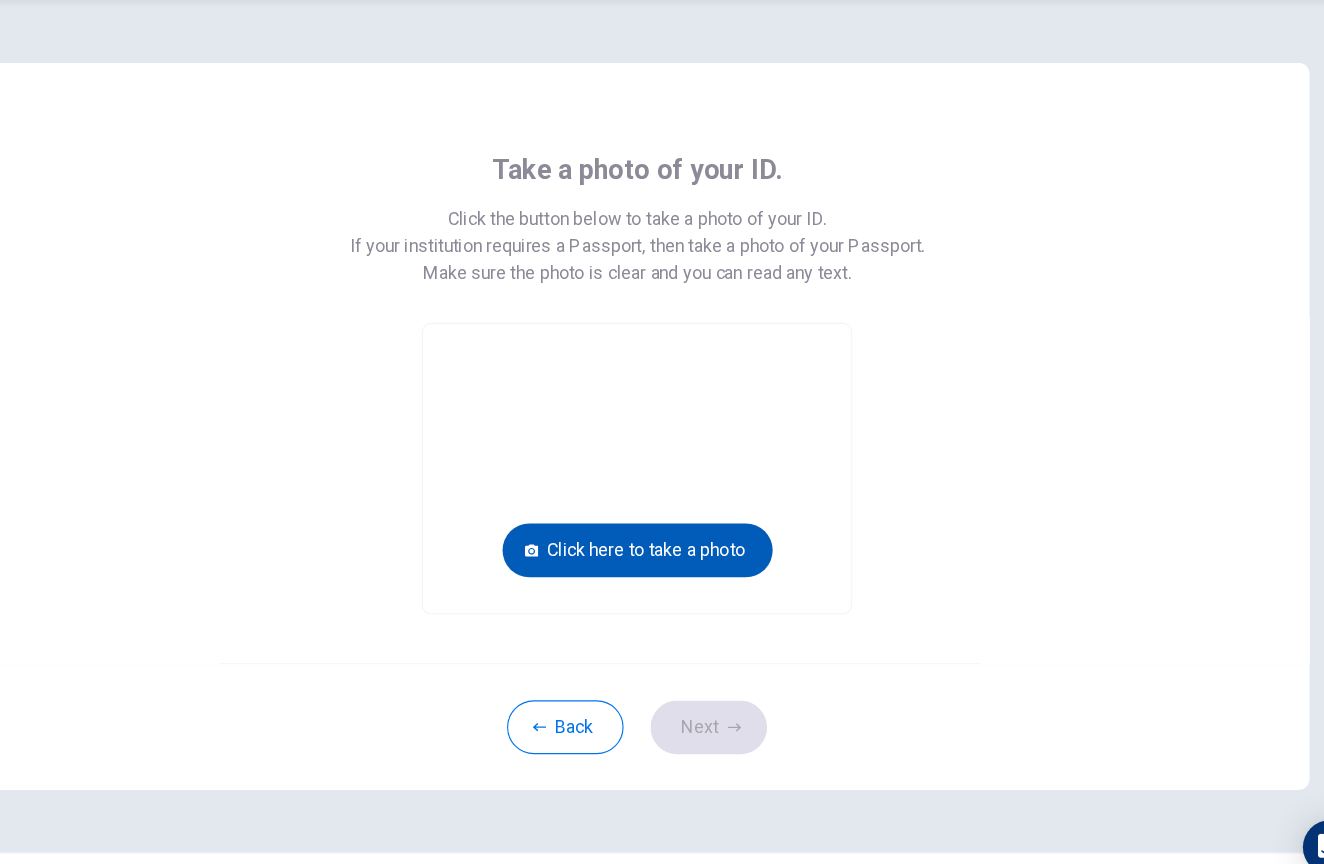 click on "Click here to take a photo" at bounding box center (662, 555) 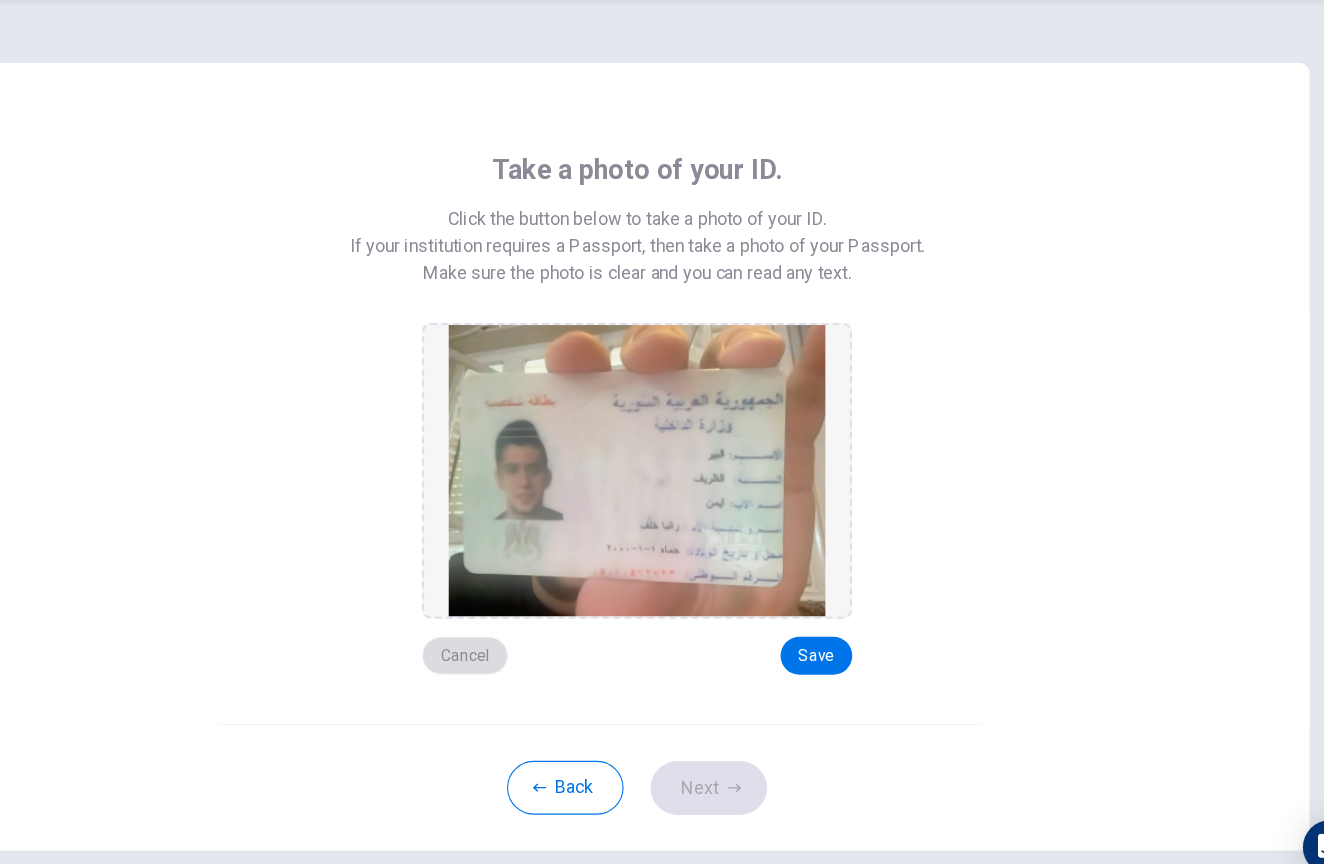 click on "Cancel" at bounding box center (508, 649) 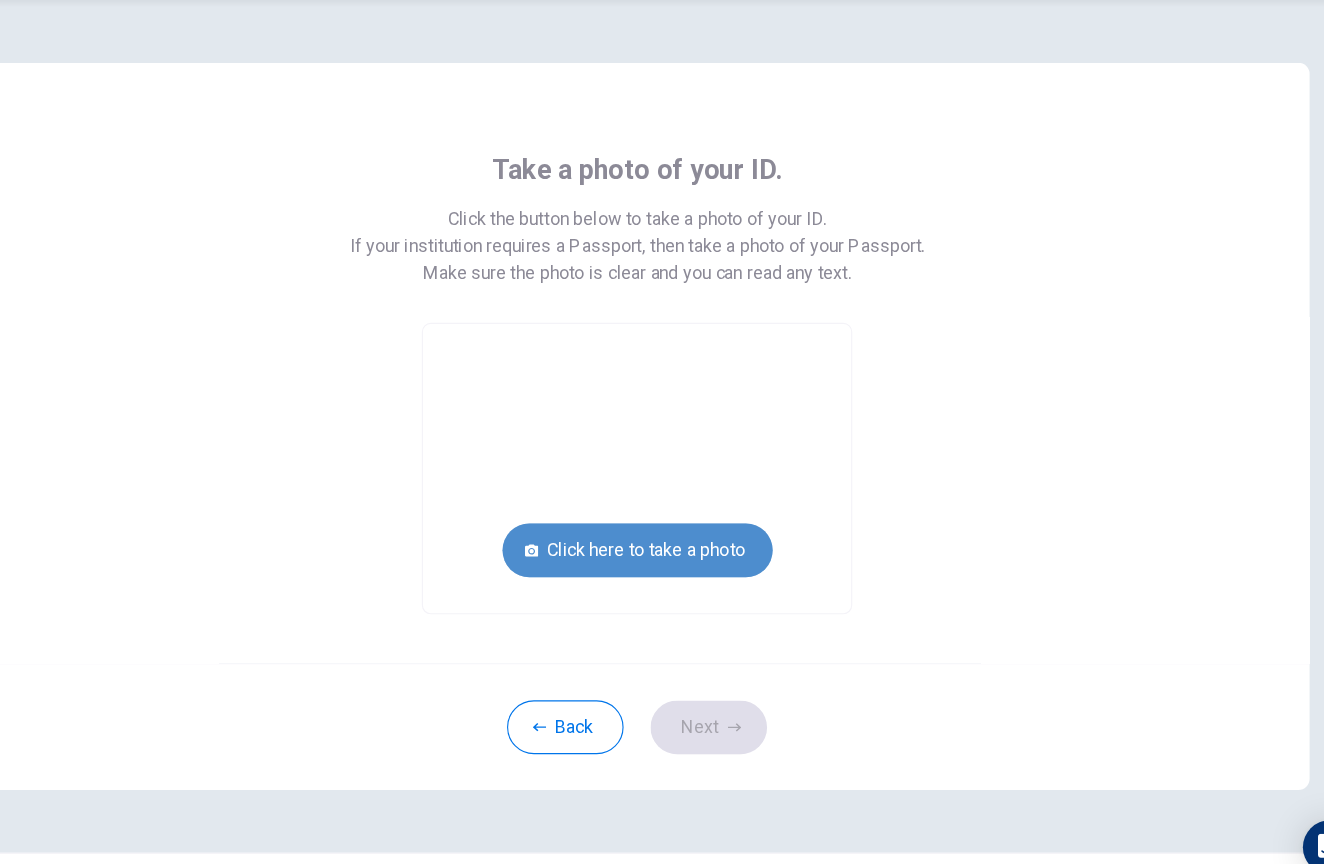 click on "Click here to take a photo" at bounding box center (662, 555) 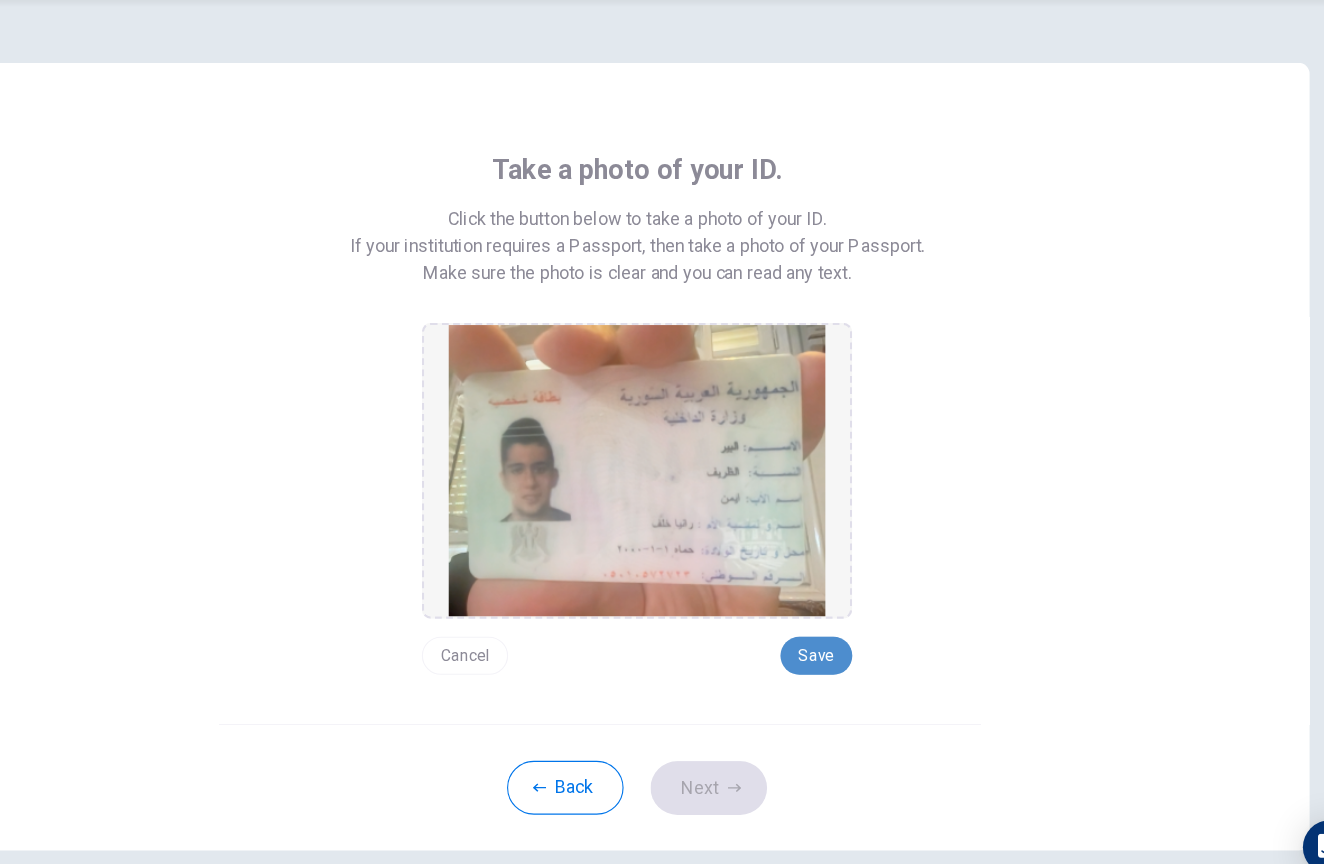 click on "Save" at bounding box center [822, 649] 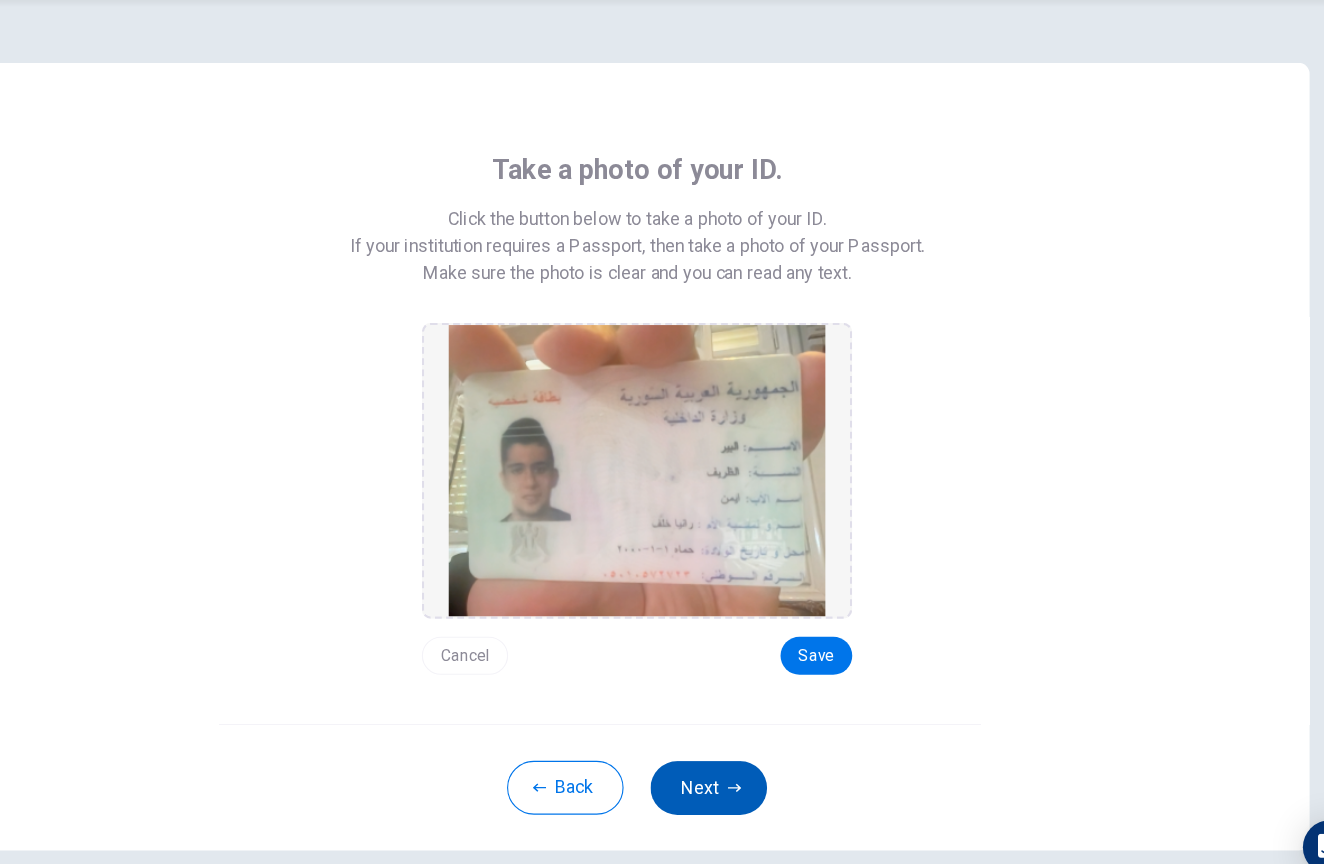 click on "Next" at bounding box center [726, 767] 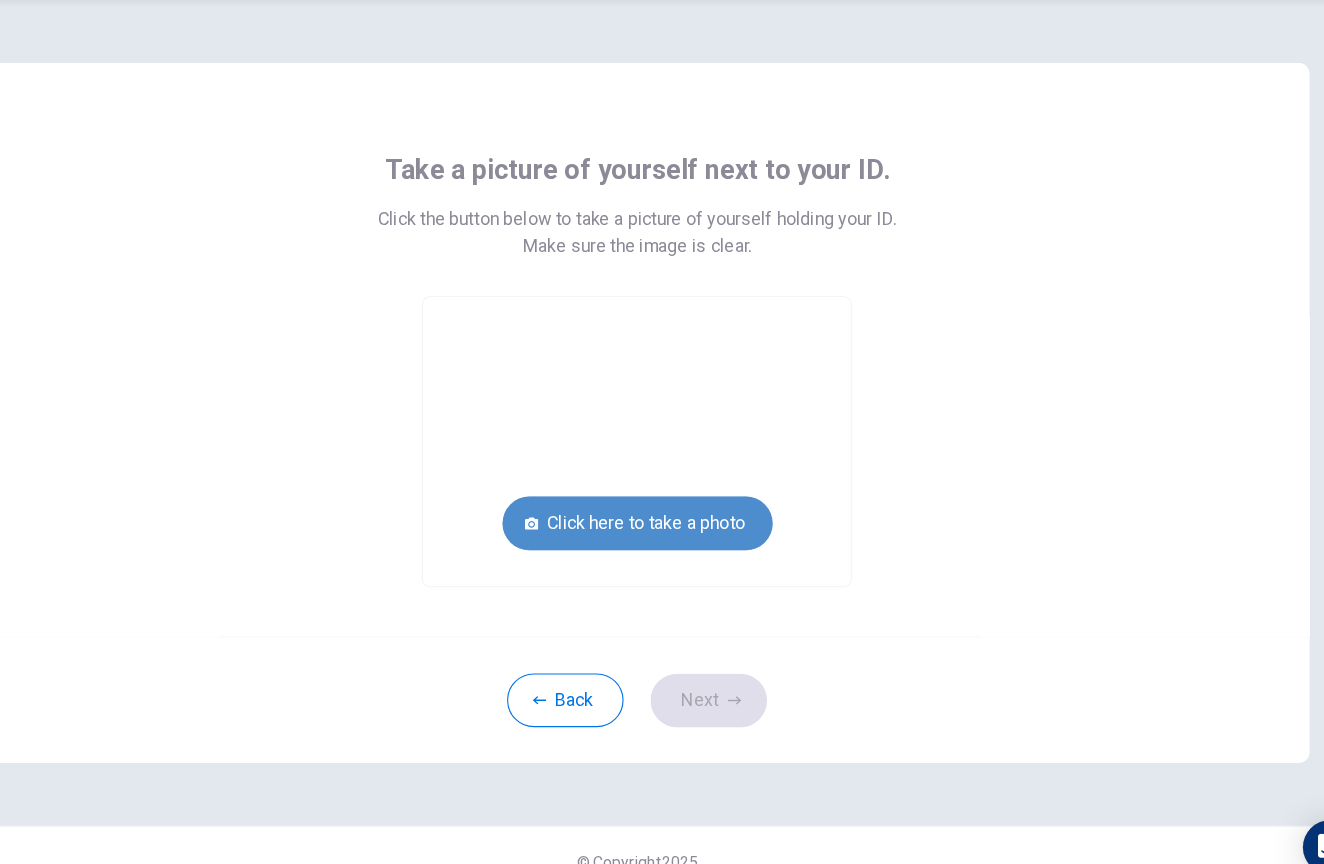 click on "Click here to take a photo" at bounding box center (662, 531) 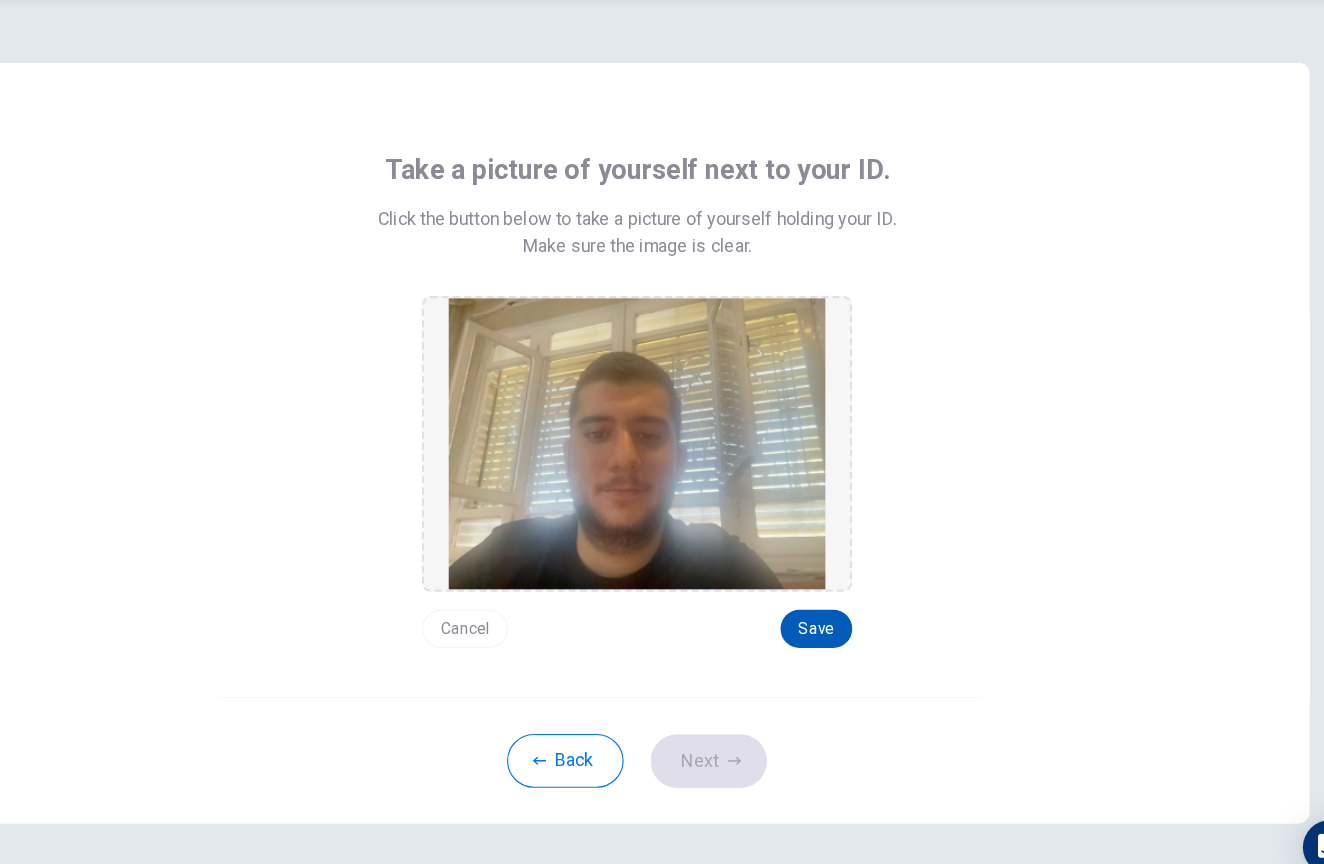 click on "Save" at bounding box center [822, 625] 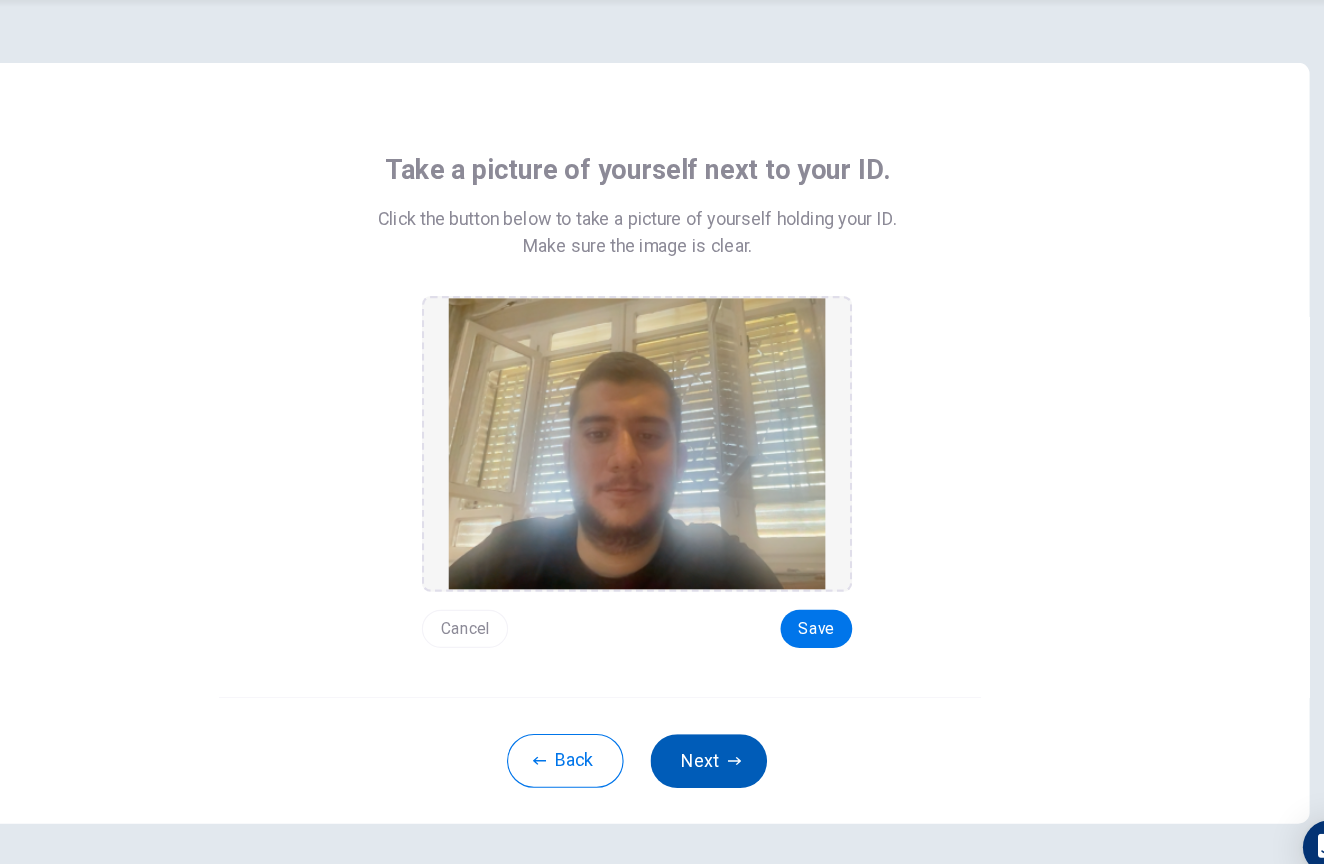 click on "Next" at bounding box center [726, 743] 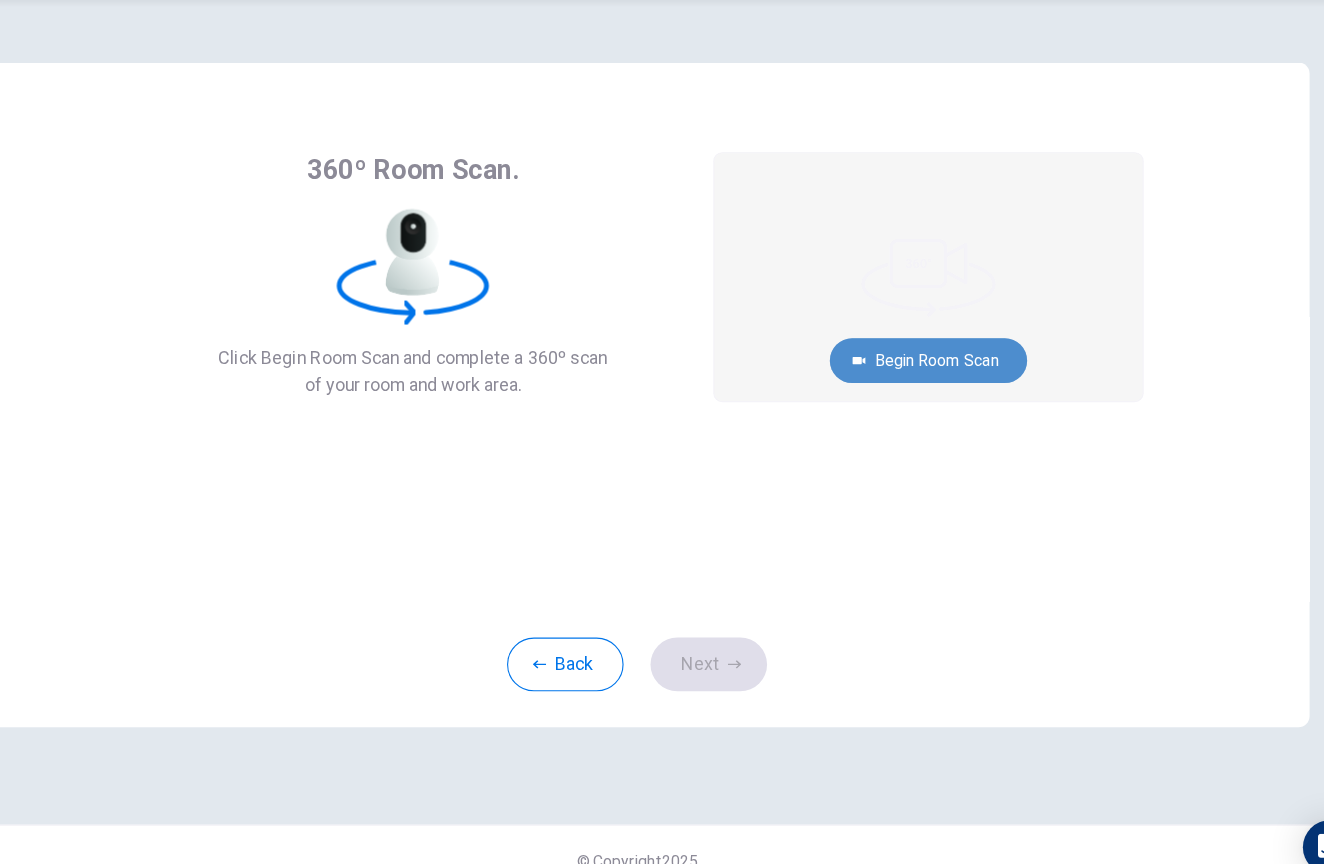 click on "Begin Room Scan" at bounding box center (922, 386) 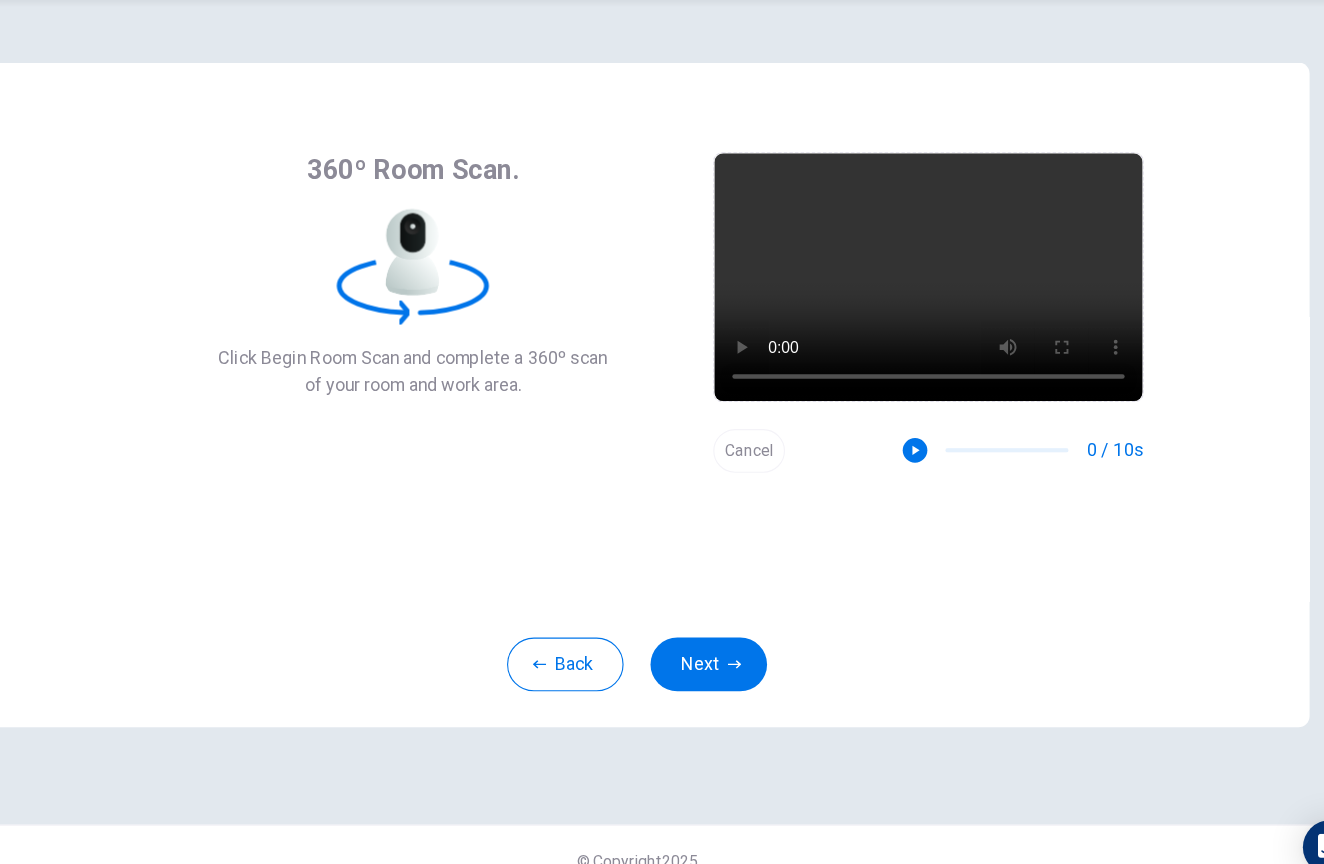 click on "Cancel" at bounding box center (762, 466) 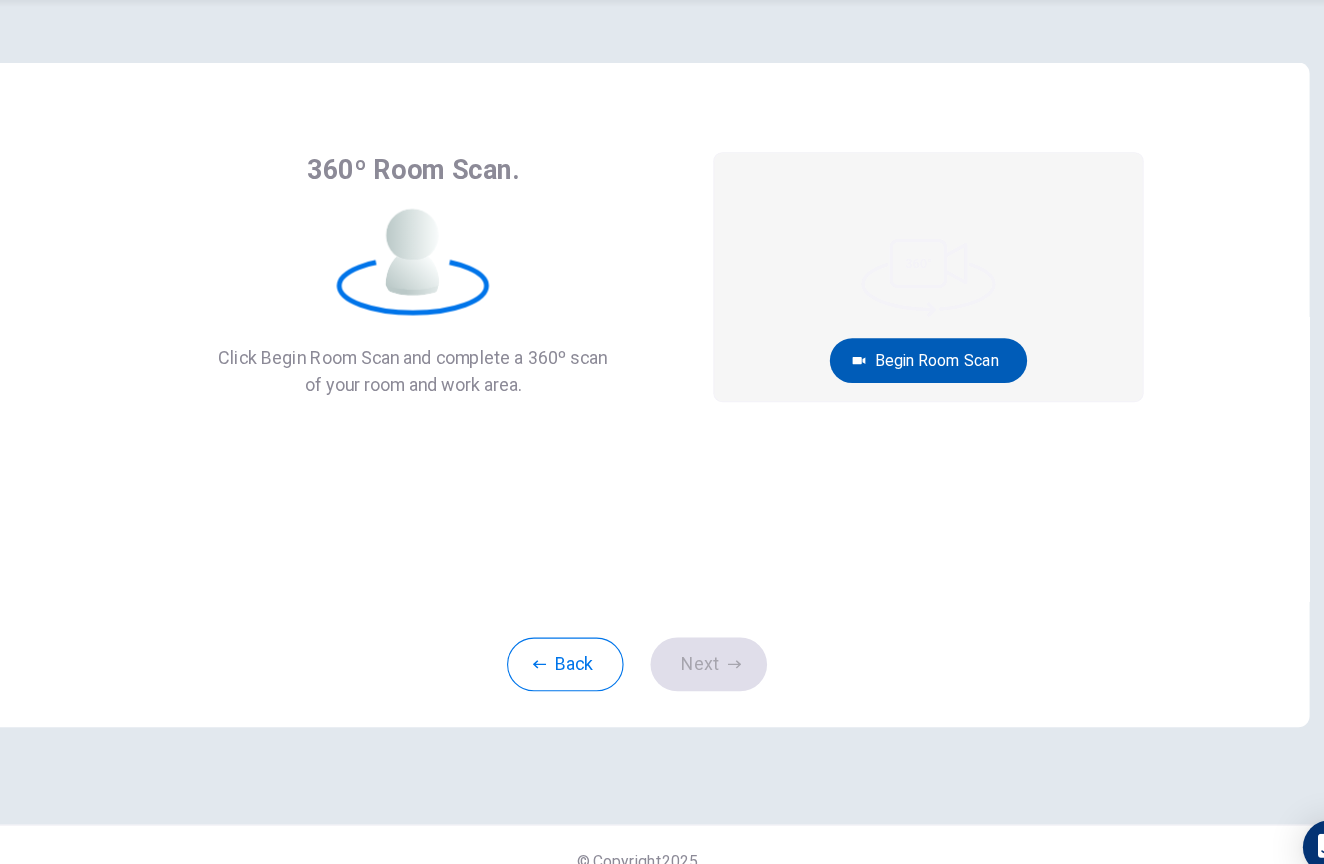 click on "Begin Room Scan" at bounding box center (922, 386) 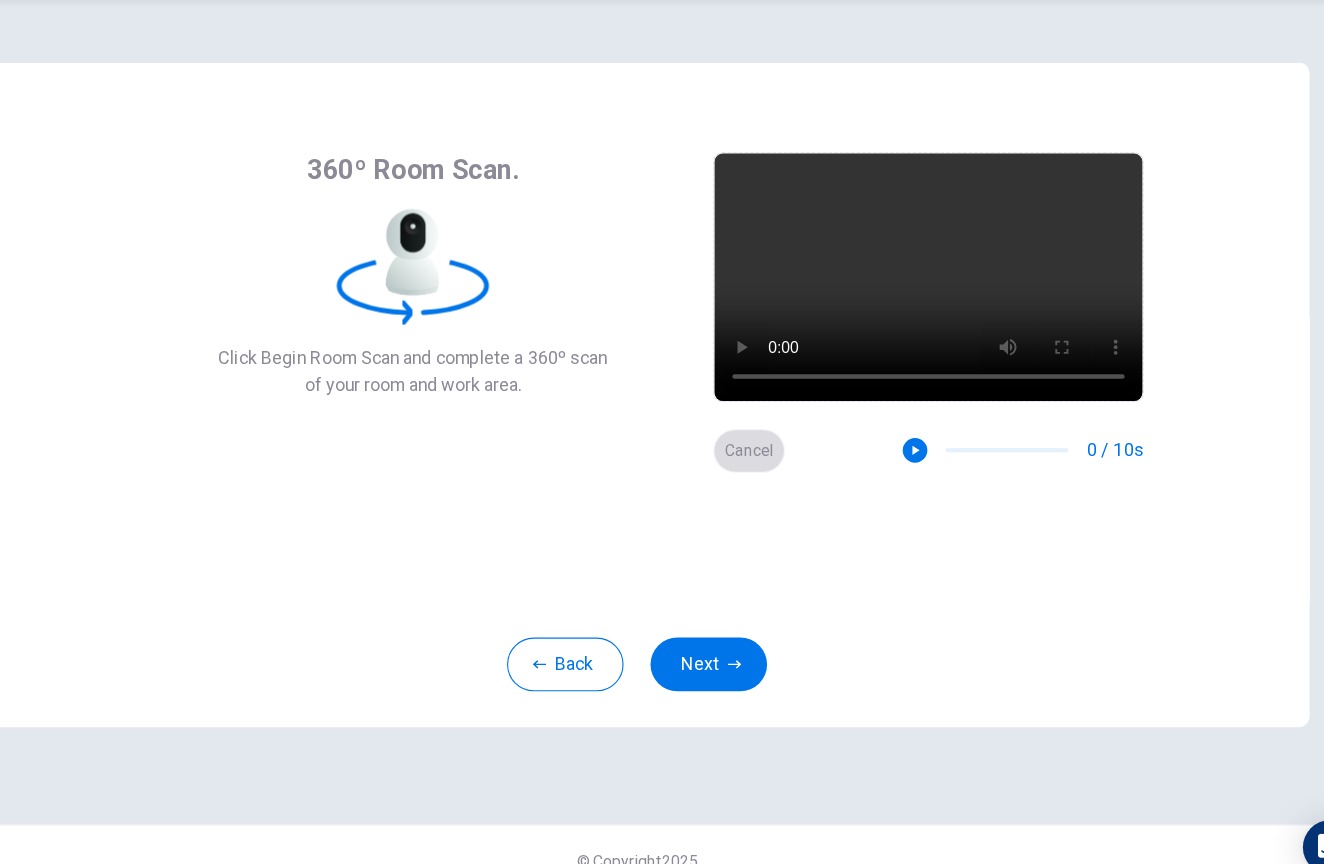 click on "Cancel" at bounding box center (762, 466) 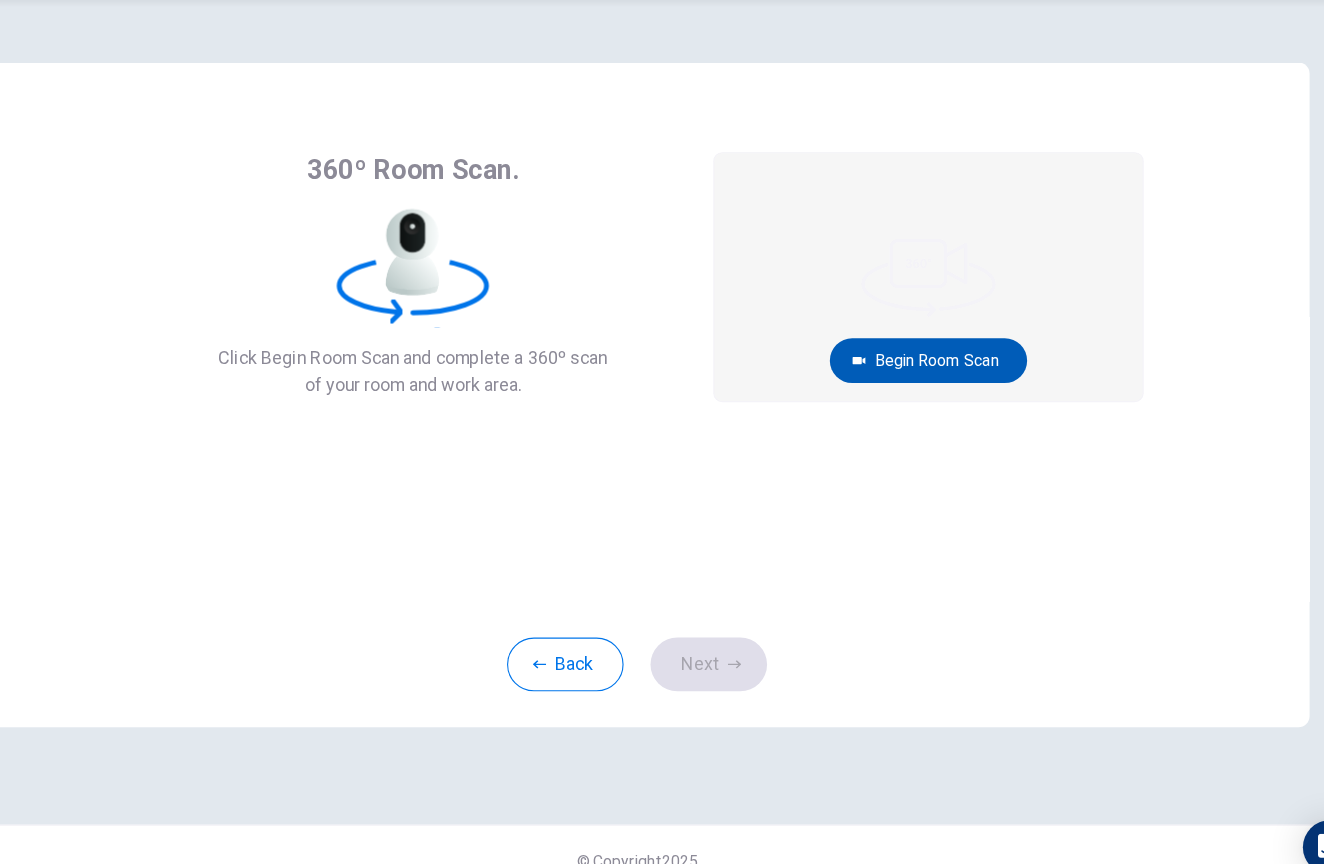click on "Begin Room Scan" at bounding box center [922, 386] 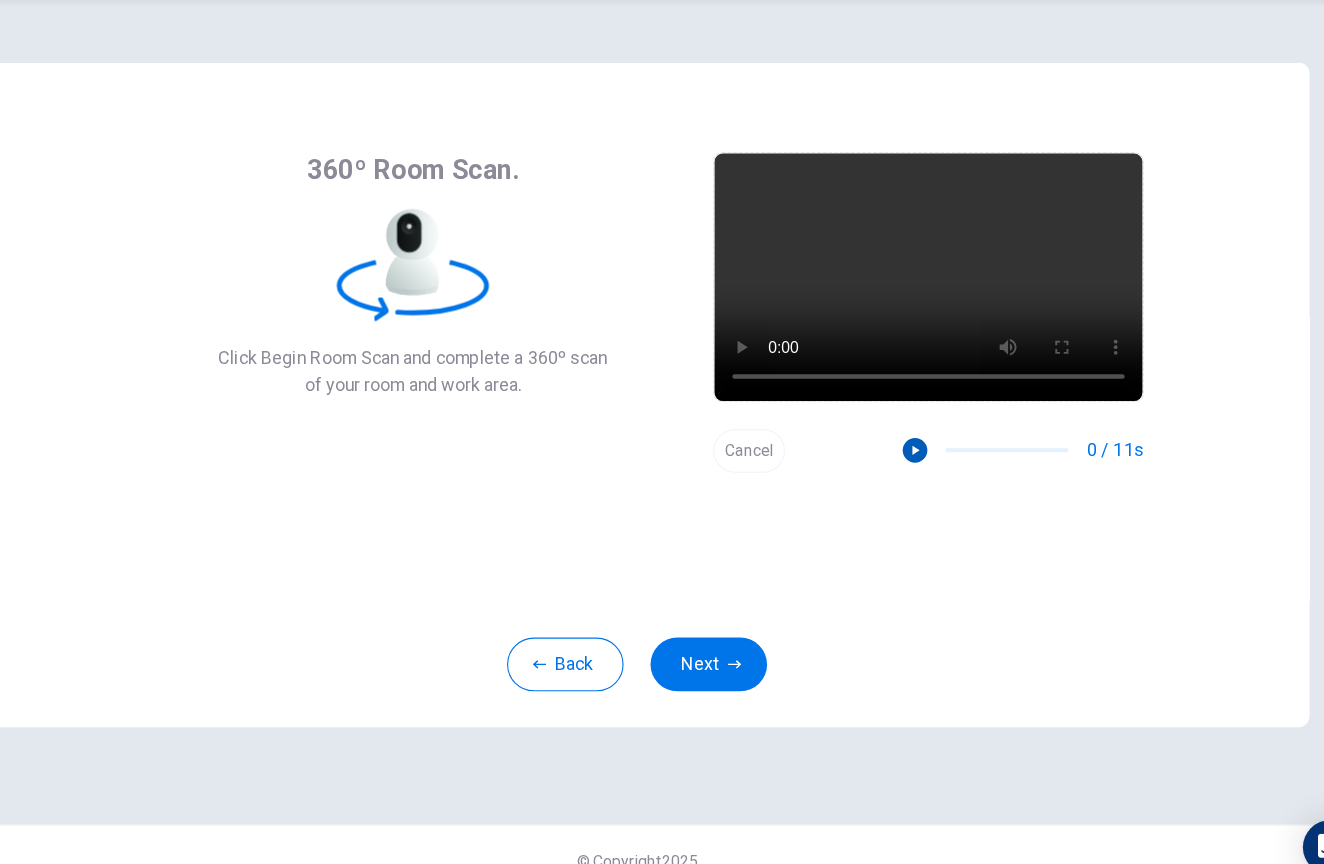 click 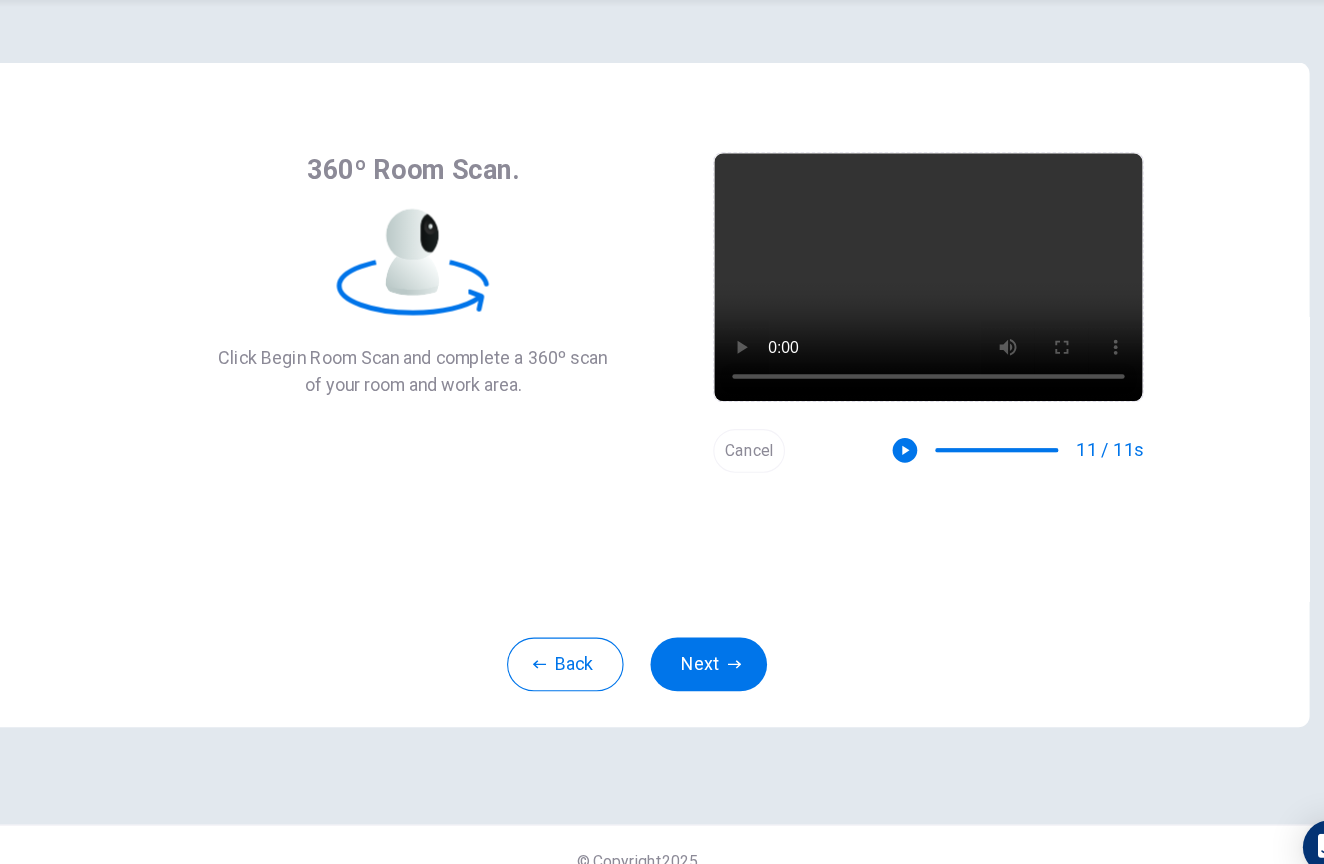click on "Cancel" at bounding box center [762, 466] 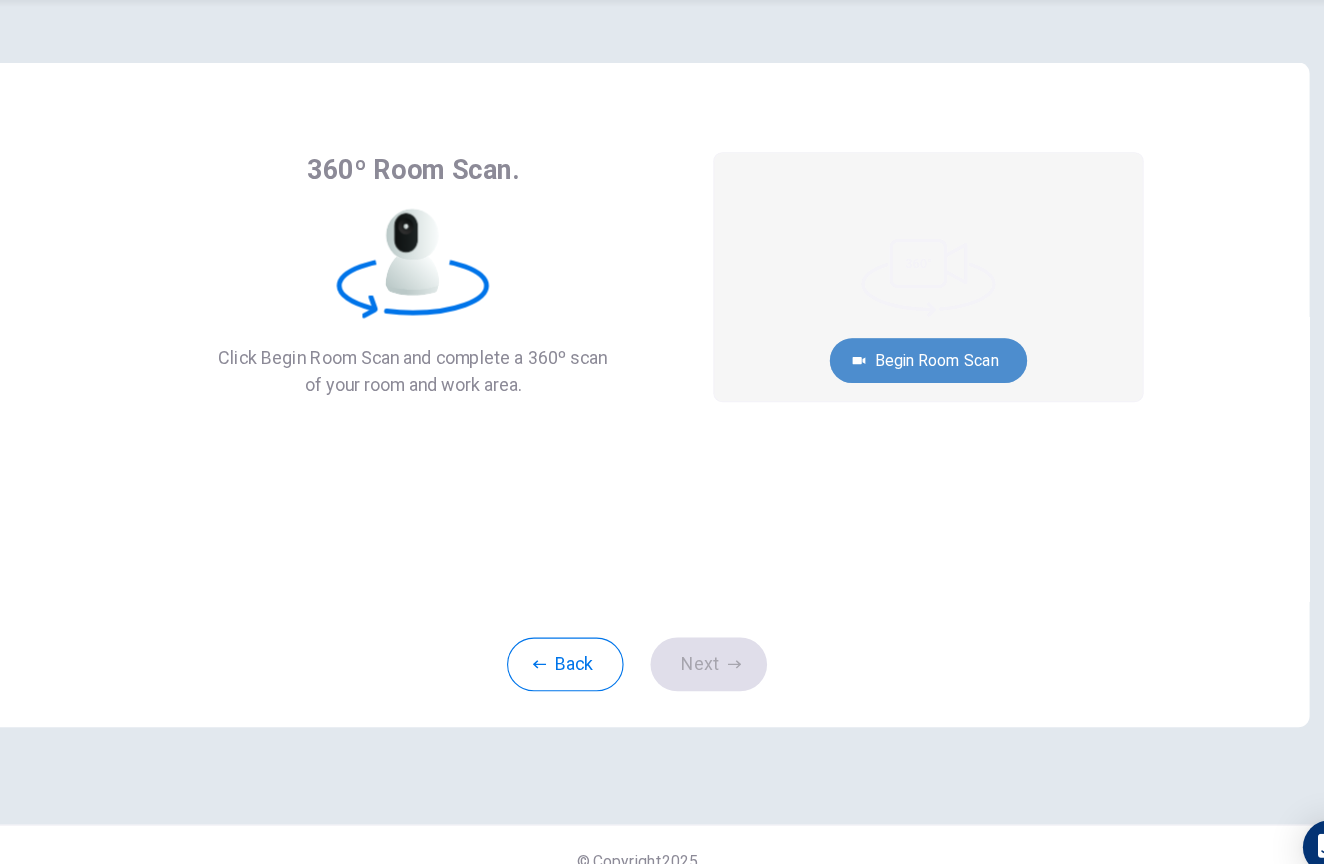 click on "Begin Room Scan" at bounding box center [922, 386] 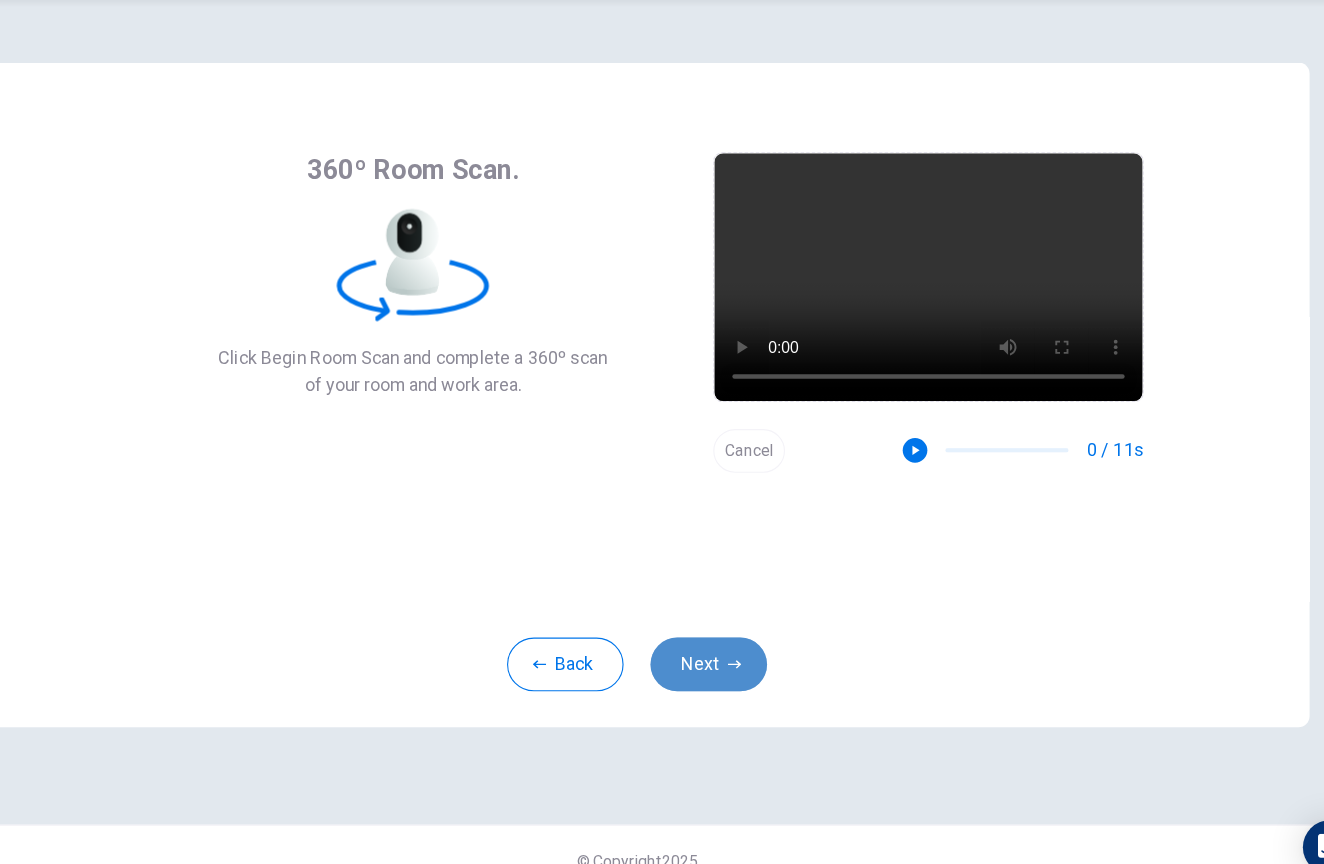 click on "Next" at bounding box center [726, 657] 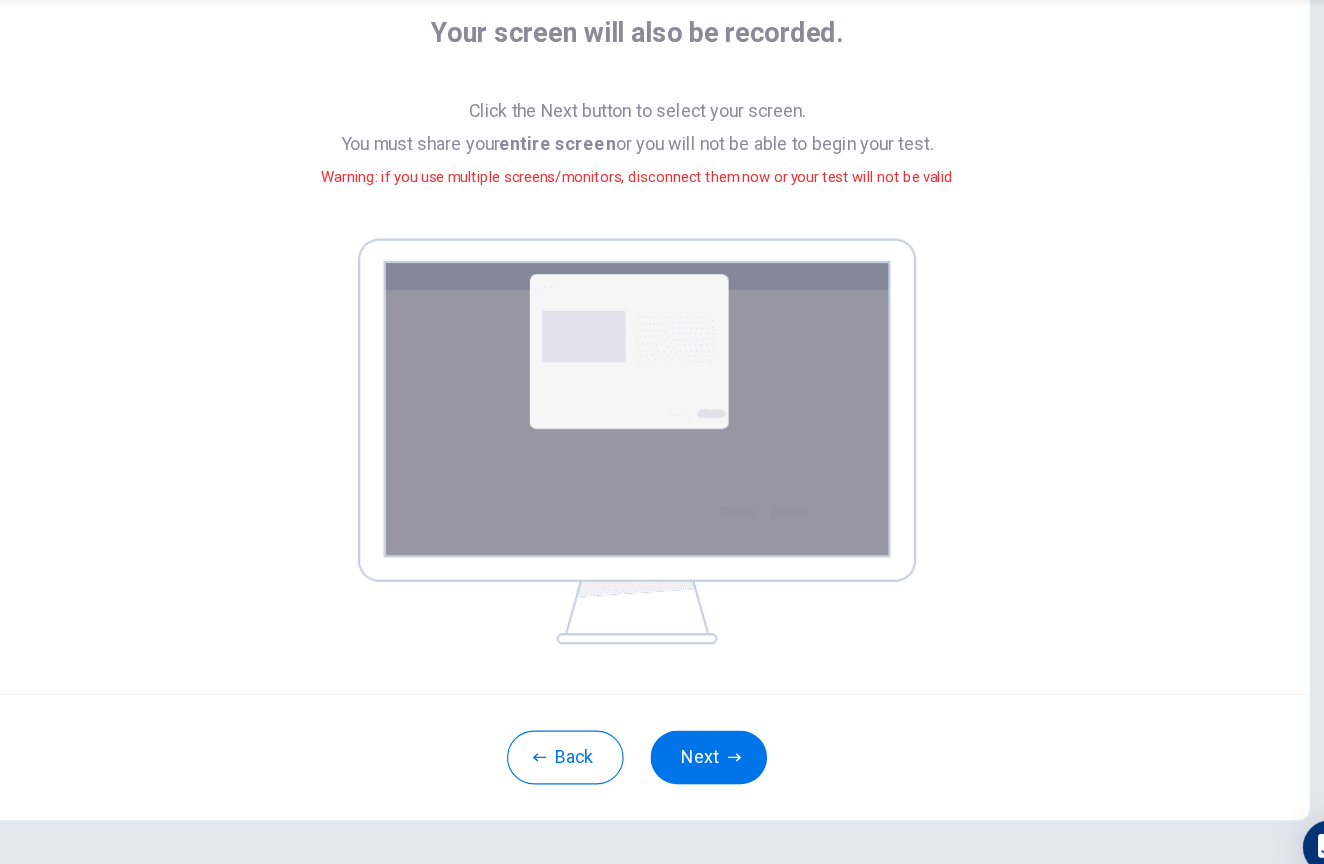 scroll, scrollTop: 123, scrollLeft: 0, axis: vertical 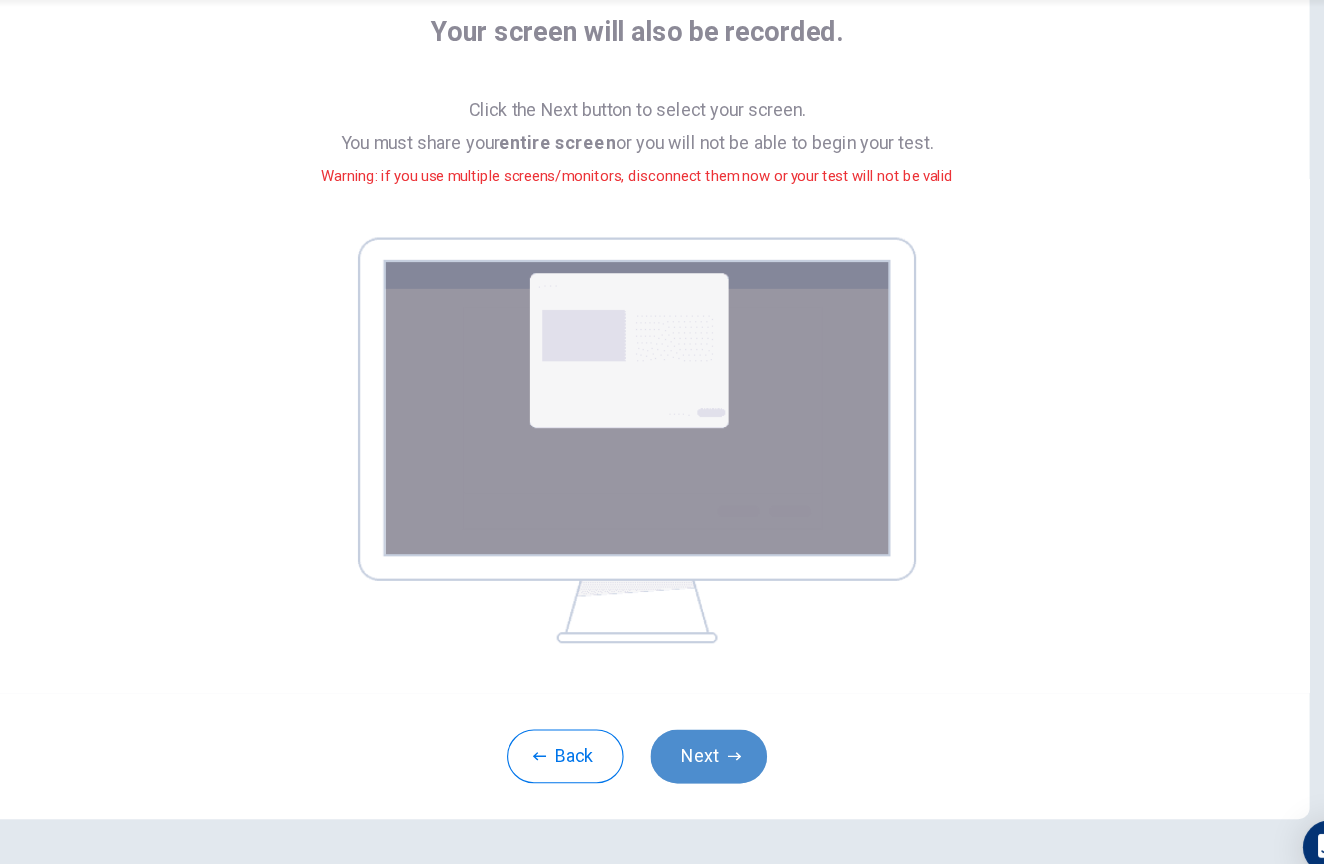 click on "Next" at bounding box center (726, 739) 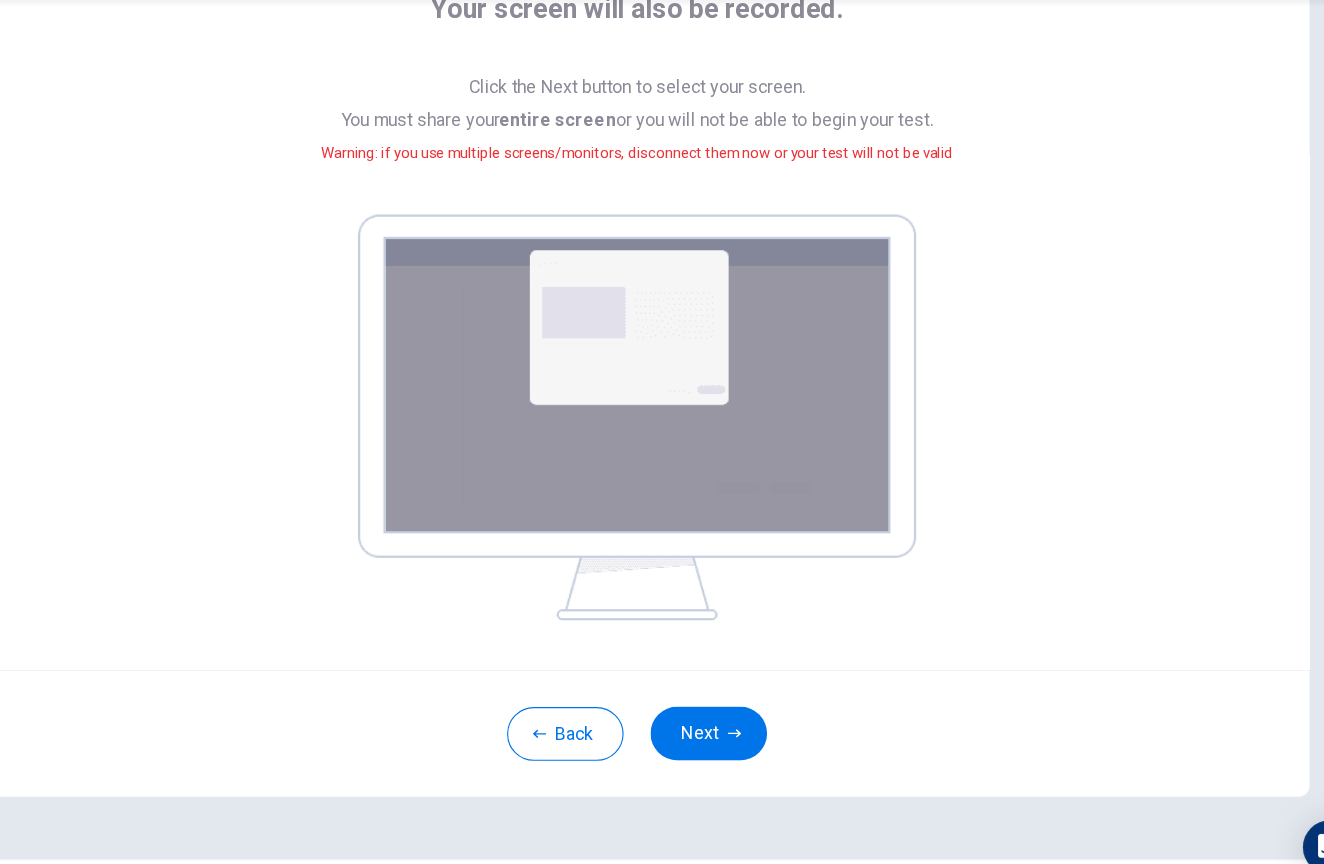 scroll, scrollTop: 142, scrollLeft: 0, axis: vertical 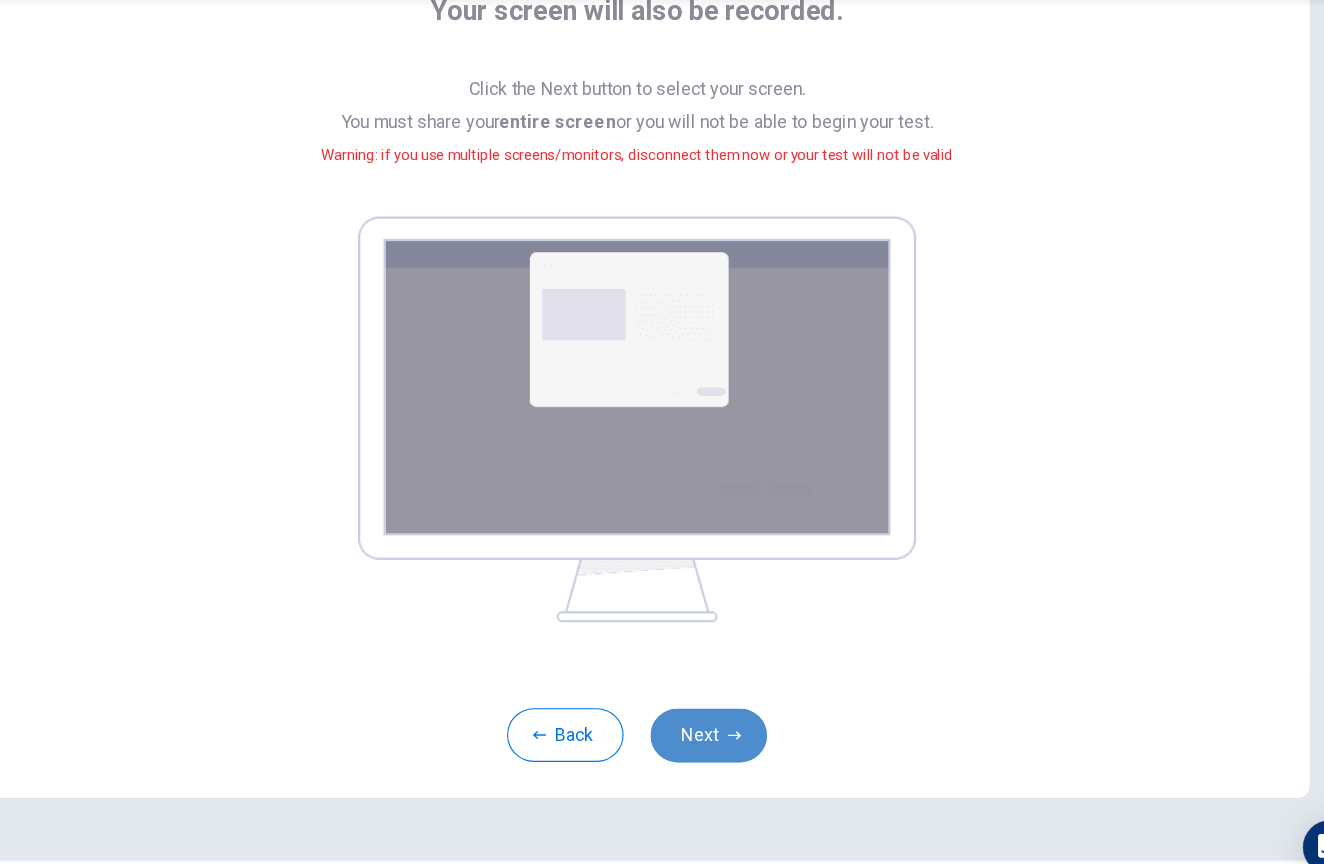 click on "Next" at bounding box center [726, 720] 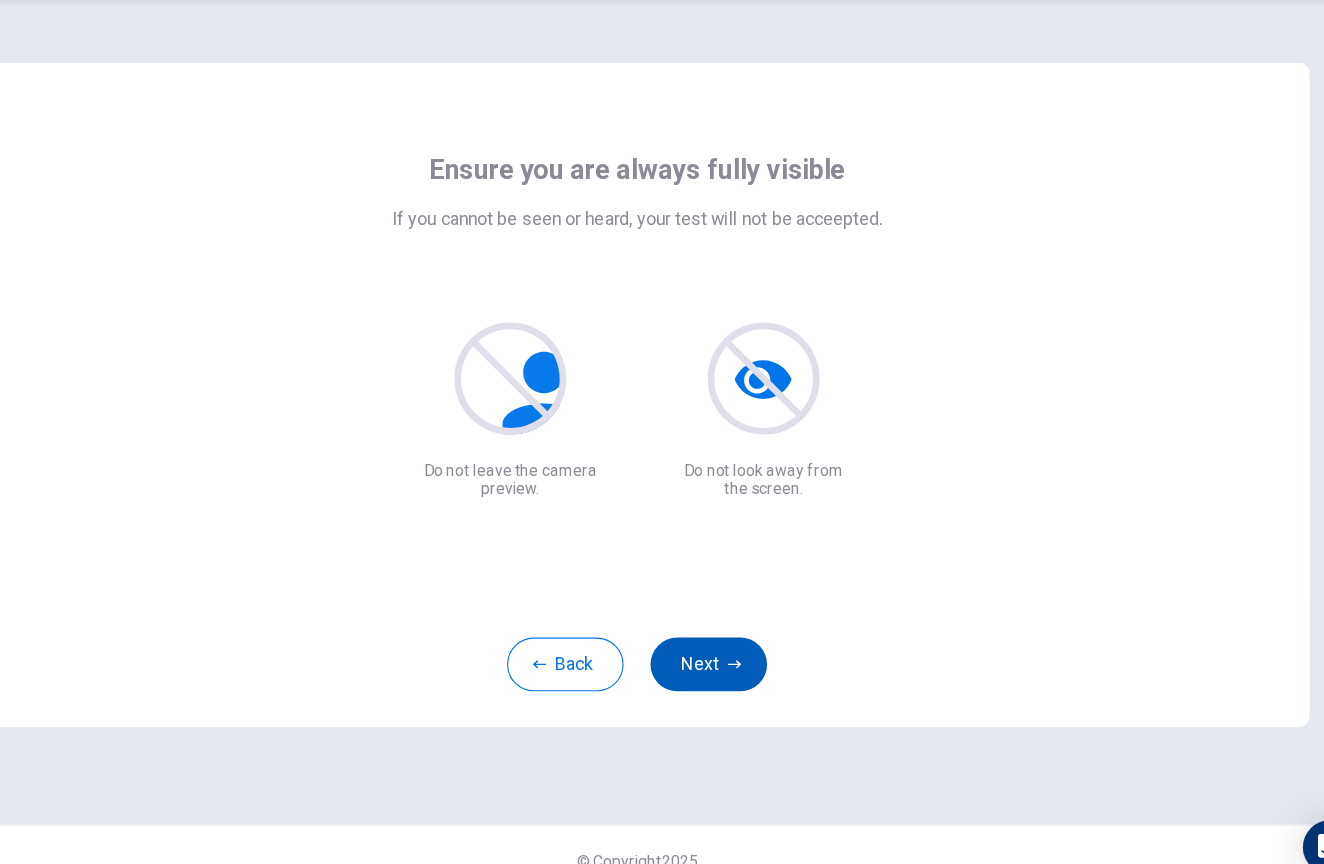 scroll, scrollTop: 0, scrollLeft: 0, axis: both 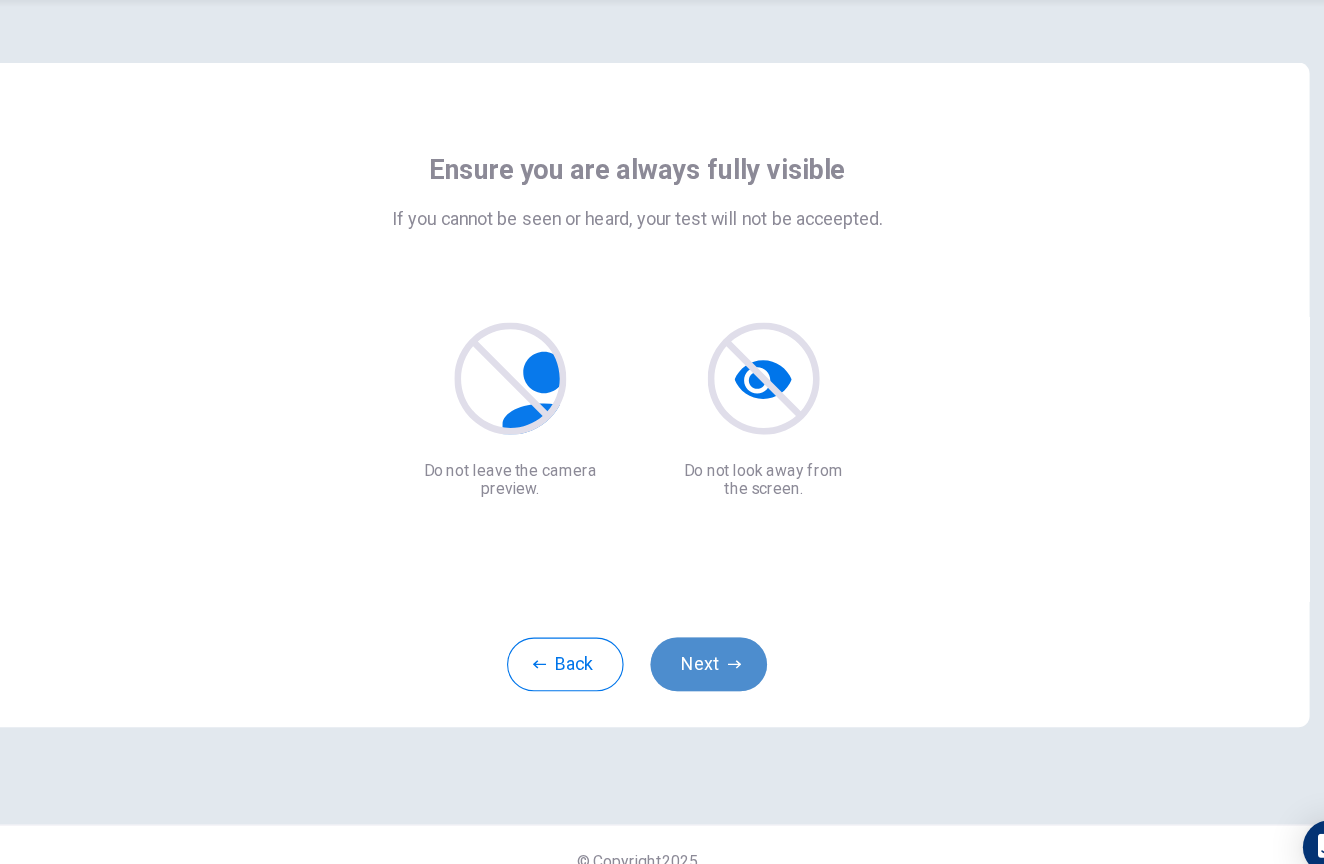 click on "Next" at bounding box center (726, 657) 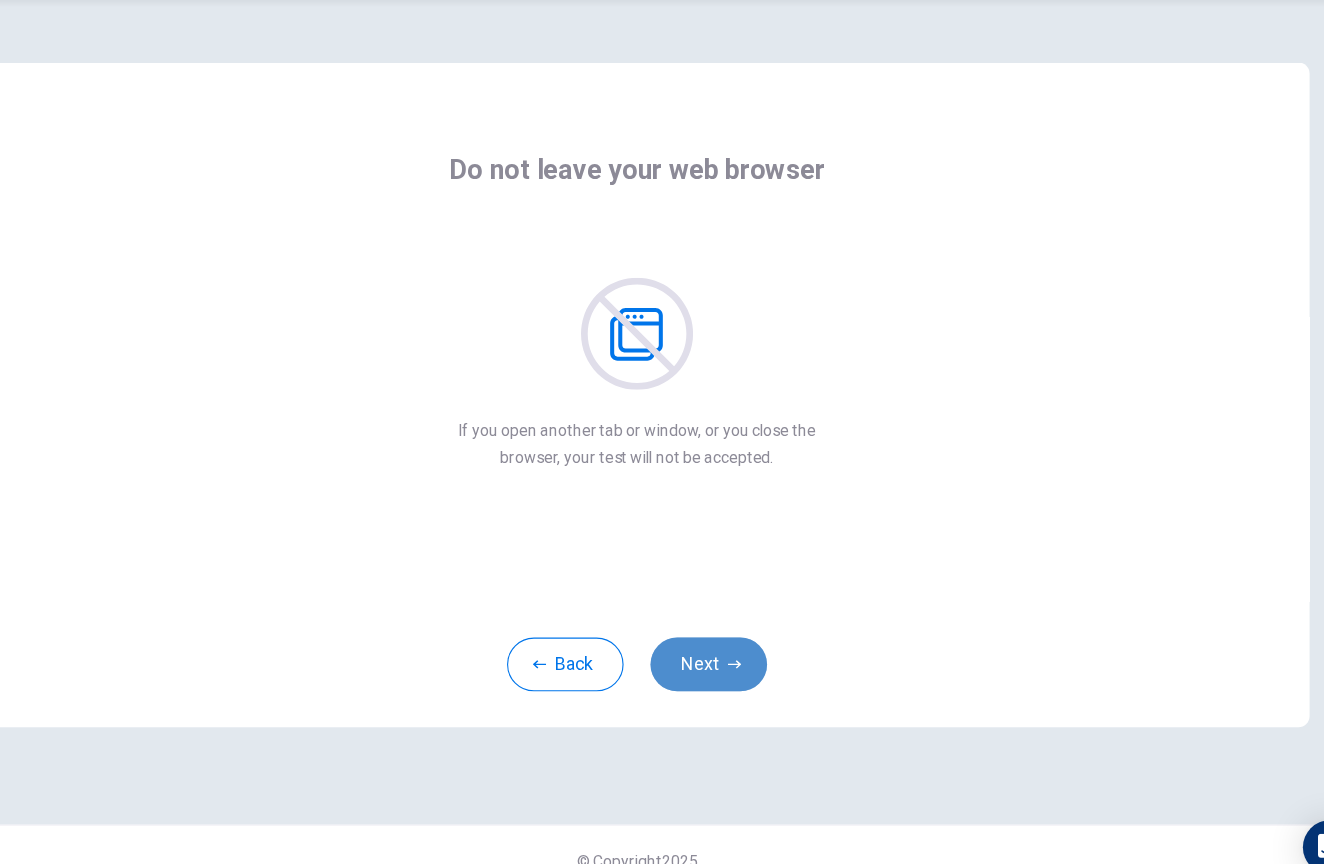 click on "Next" at bounding box center [726, 657] 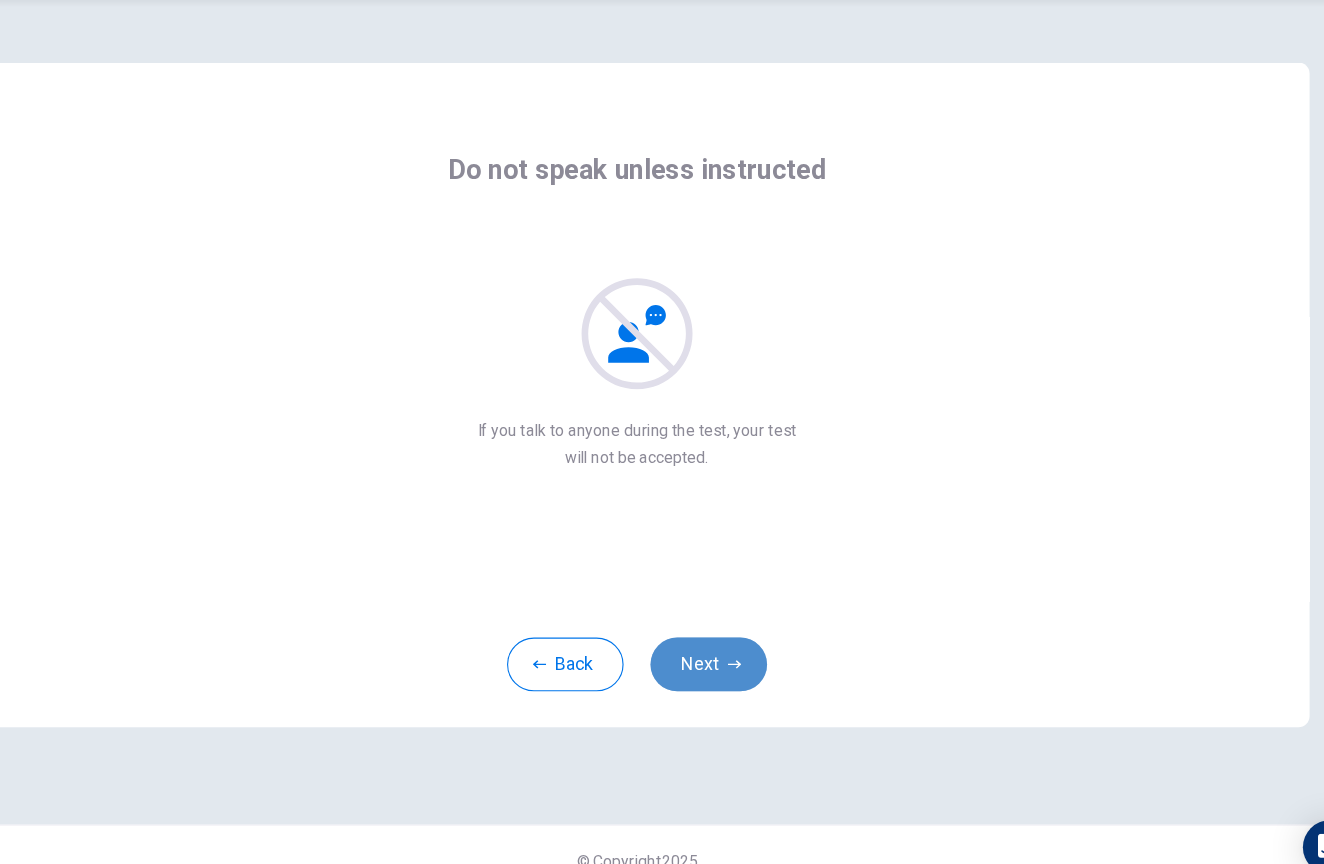 click on "Next" at bounding box center [726, 657] 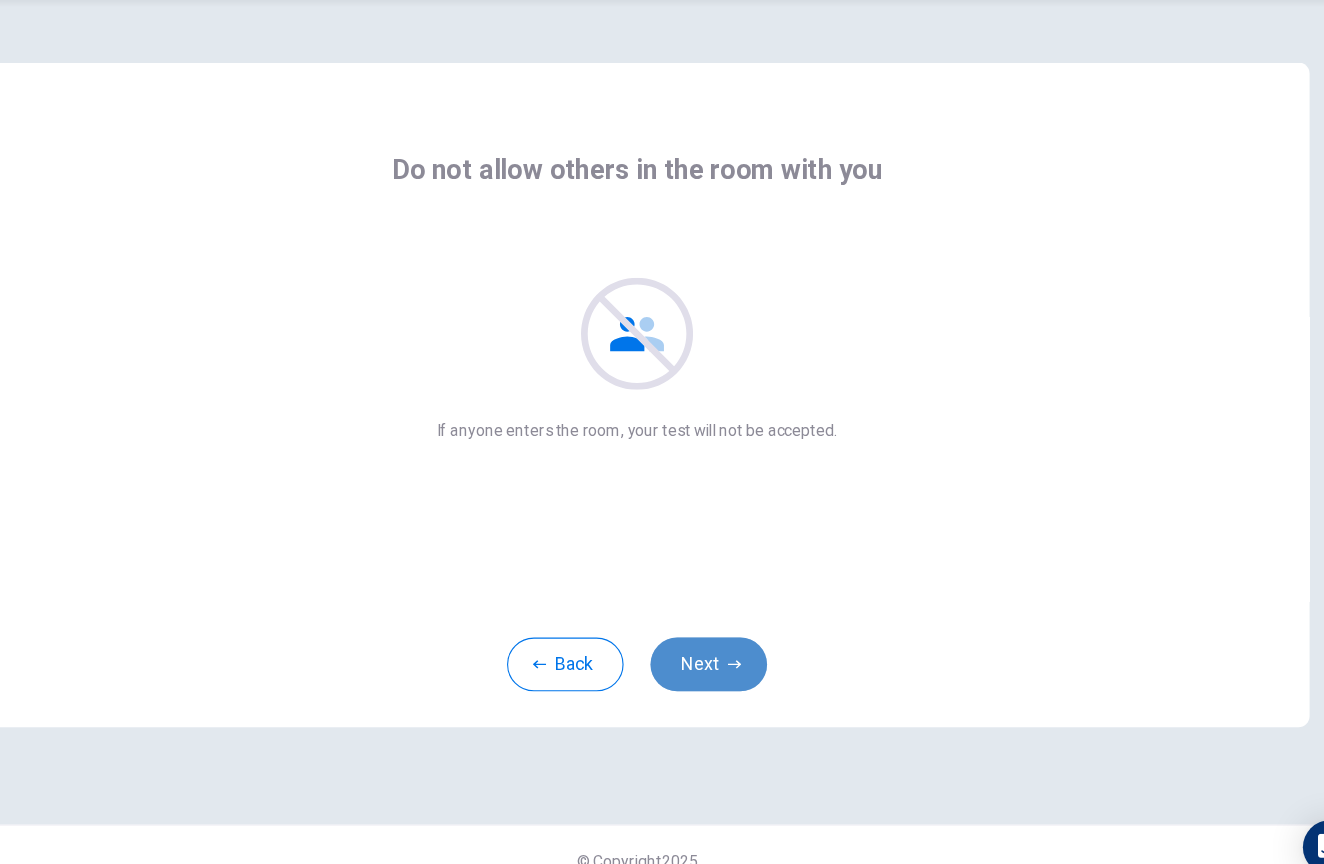 click on "Next" at bounding box center (726, 657) 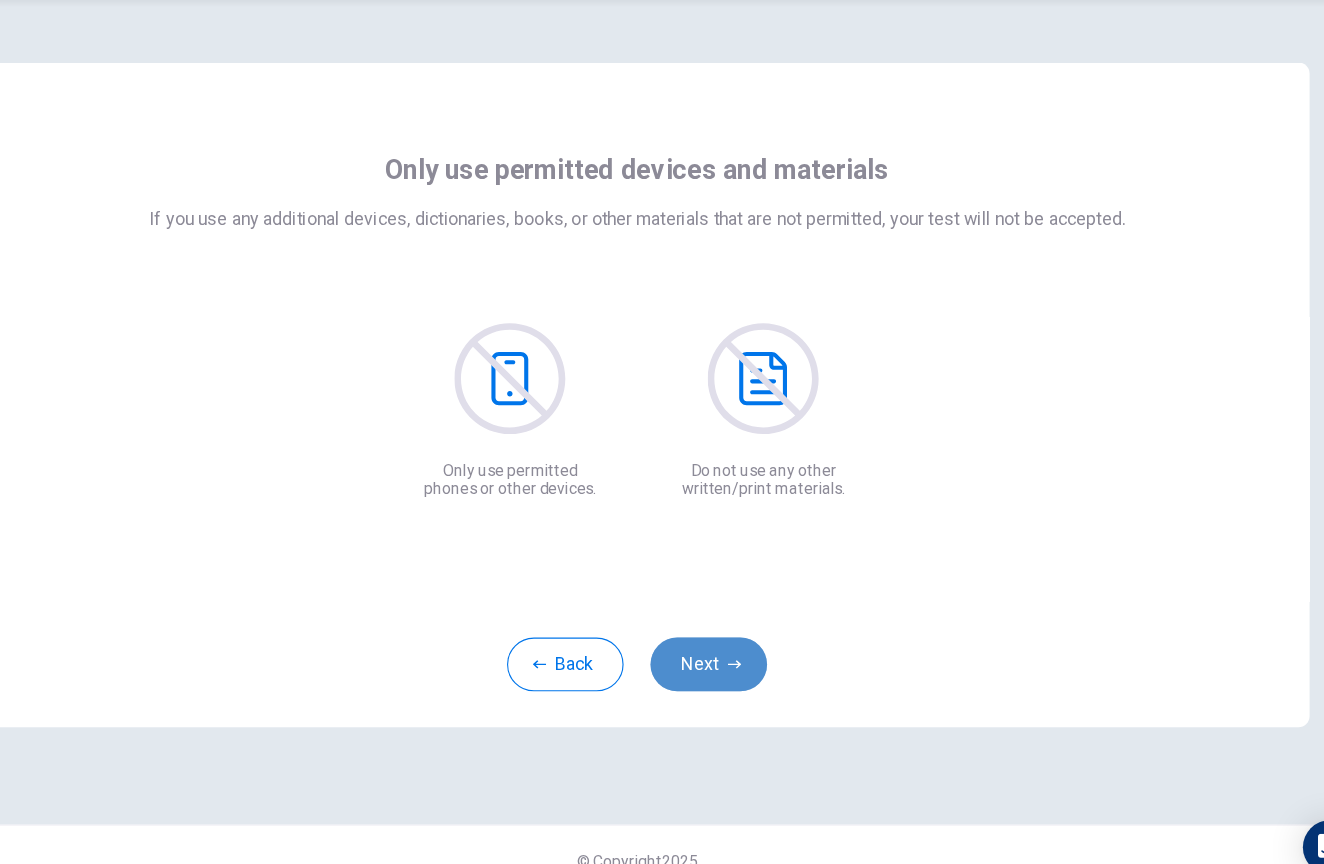 click on "Next" at bounding box center [726, 657] 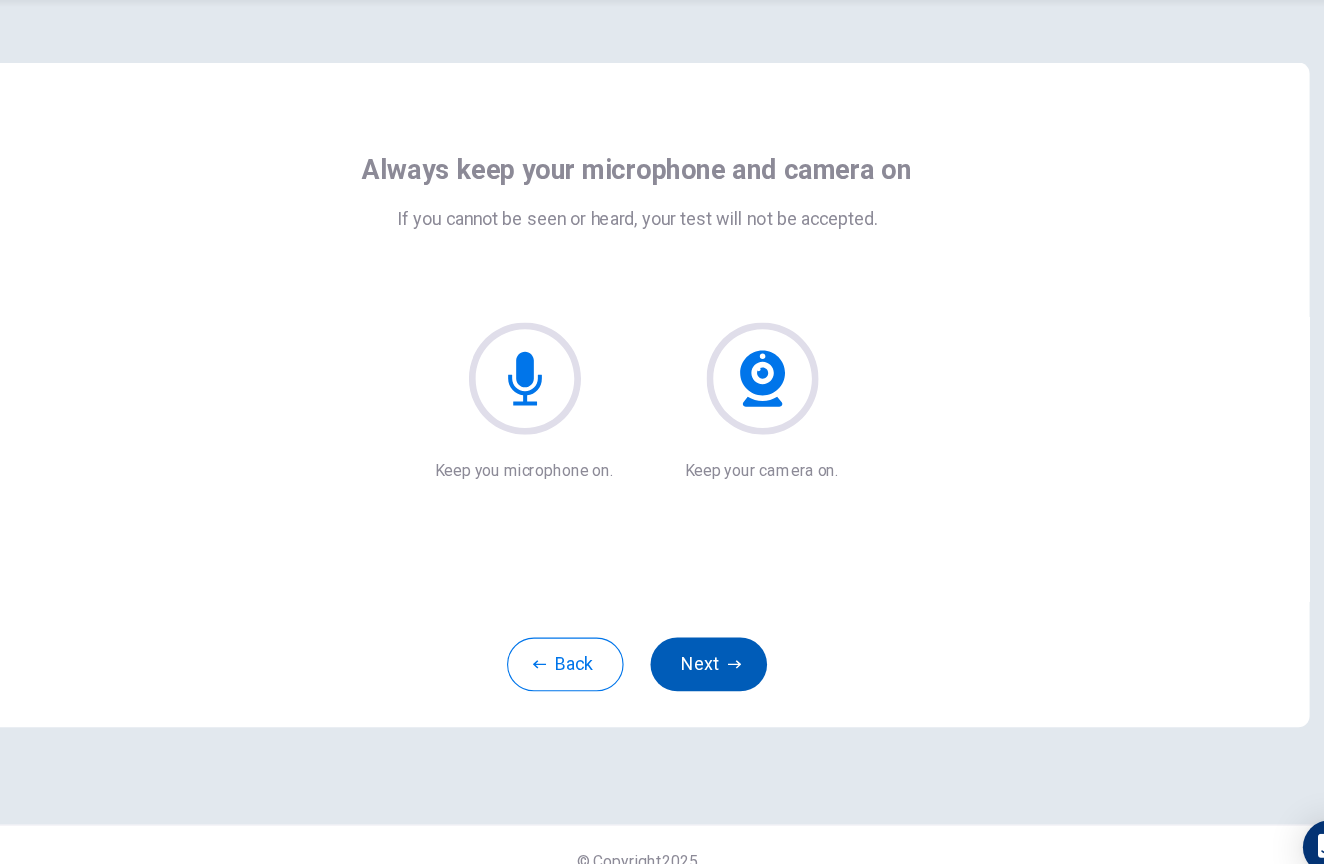 click on "Next" at bounding box center [726, 657] 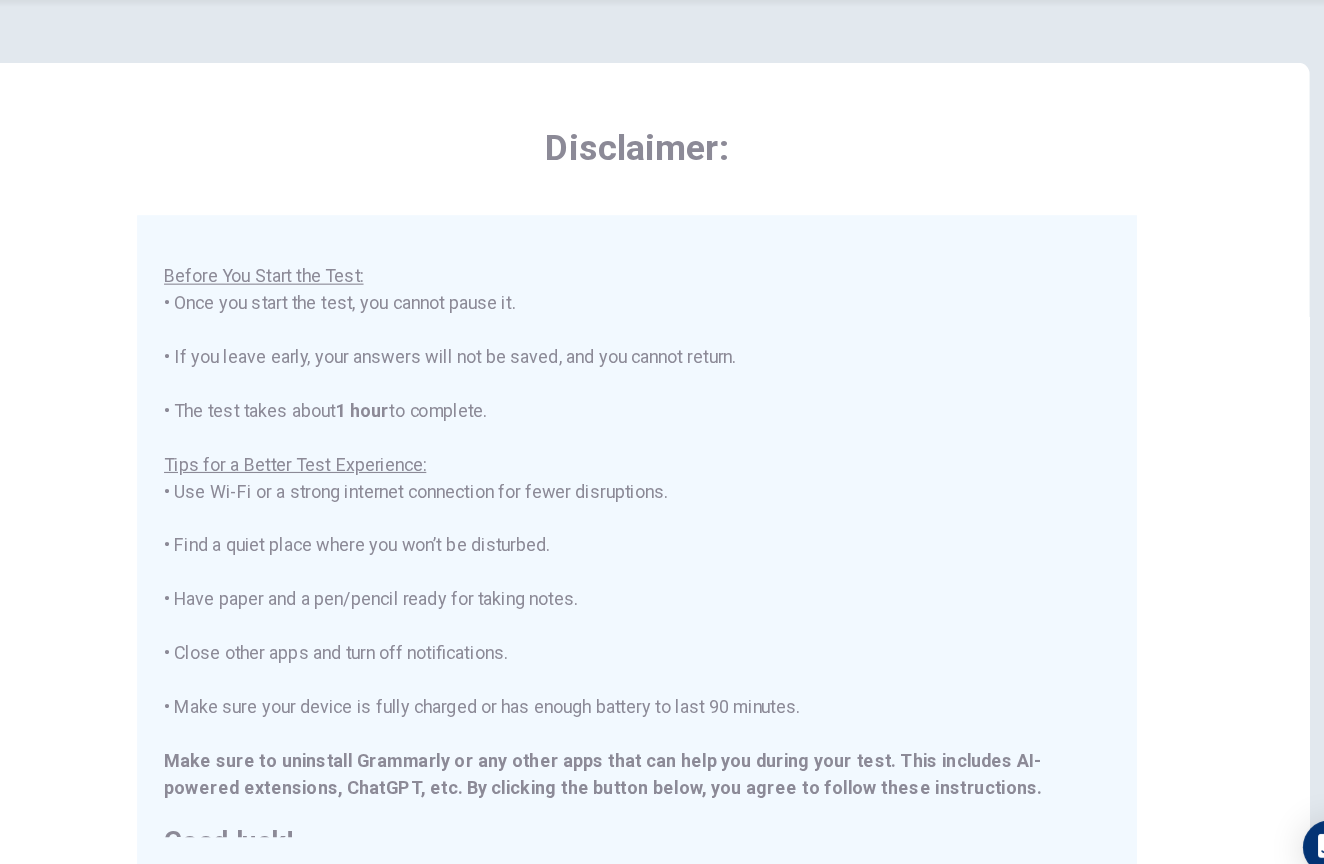 scroll, scrollTop: 190, scrollLeft: 0, axis: vertical 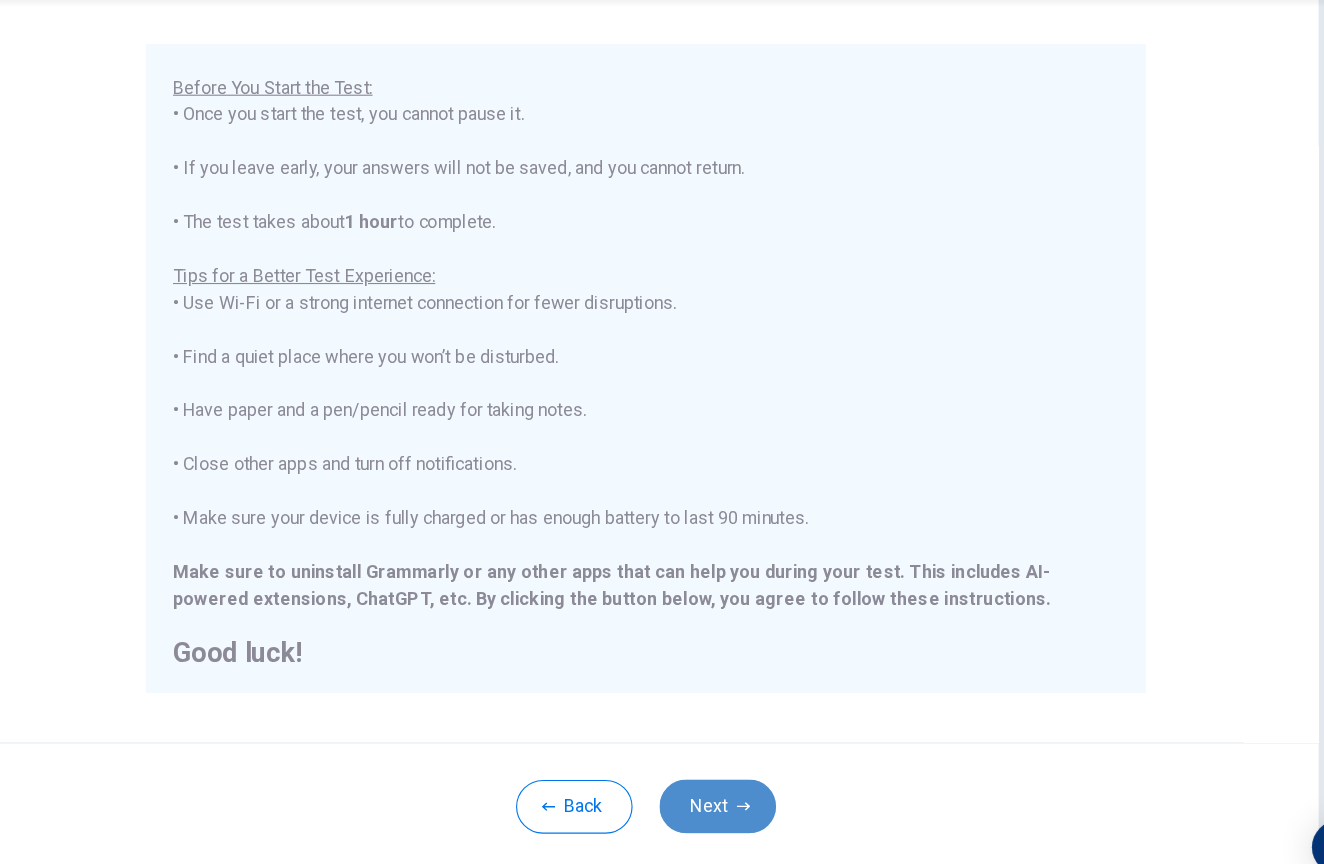 click on "Next" at bounding box center [726, 784] 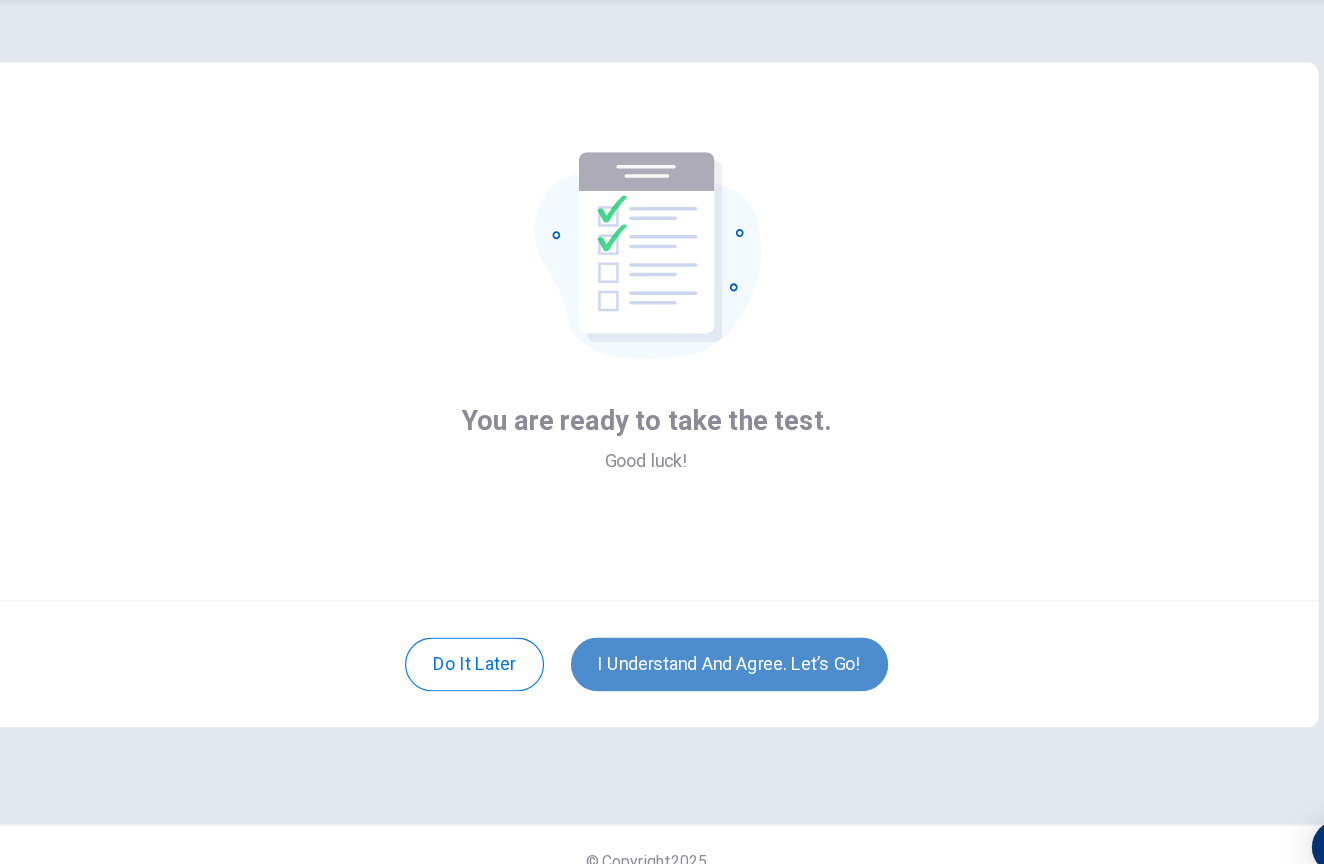 click on "I understand and agree. Let’s go!" at bounding box center (736, 657) 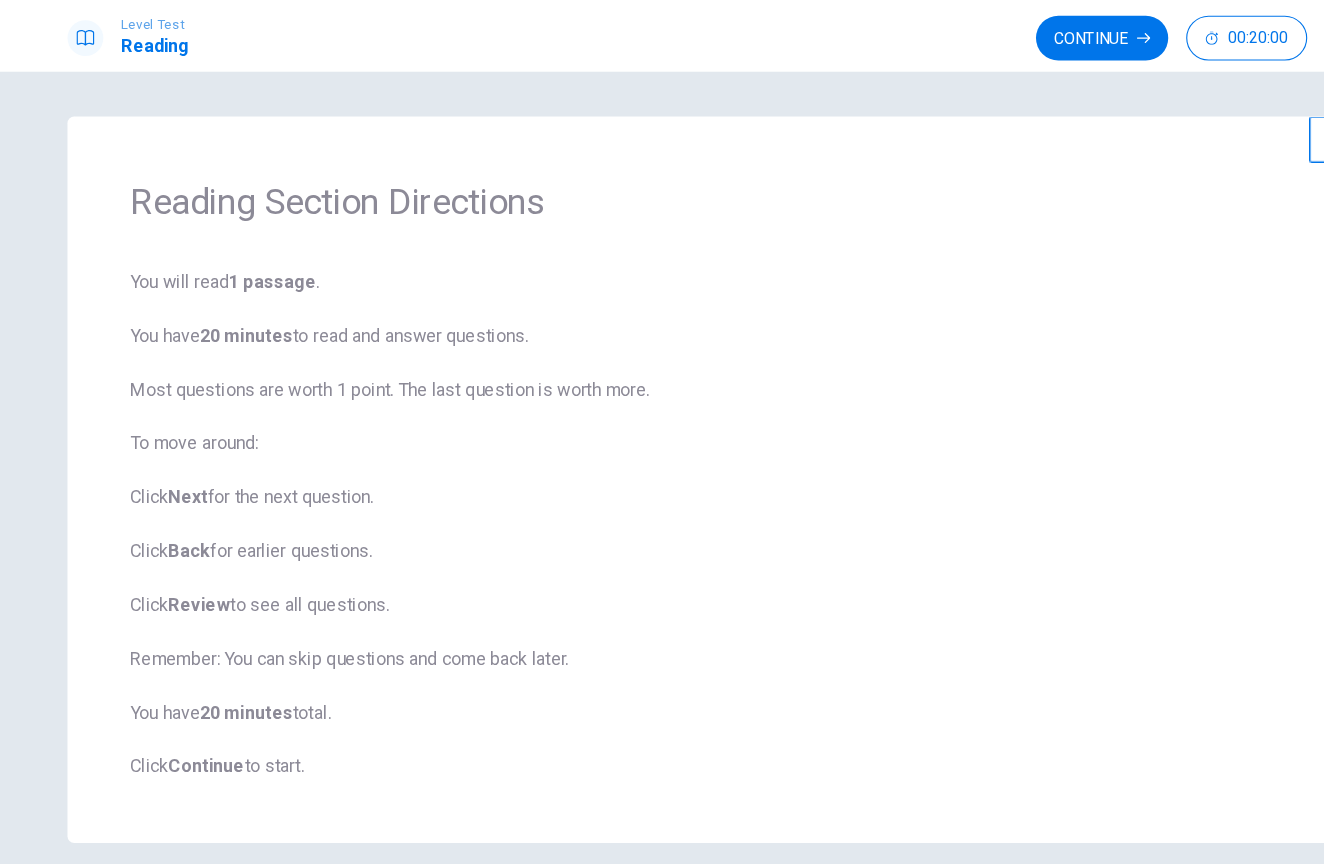 scroll, scrollTop: 0, scrollLeft: 0, axis: both 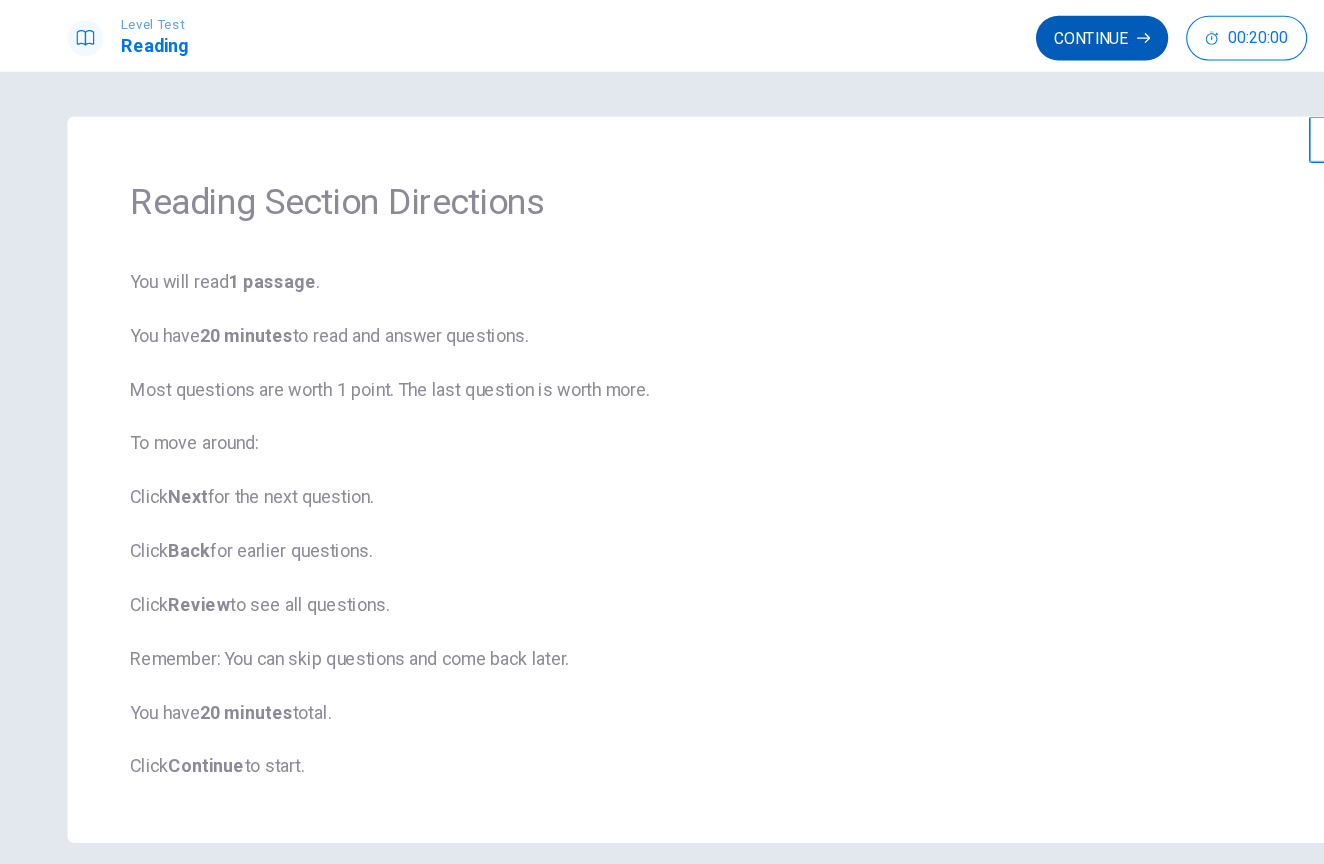 click on "Continue" at bounding box center [985, 34] 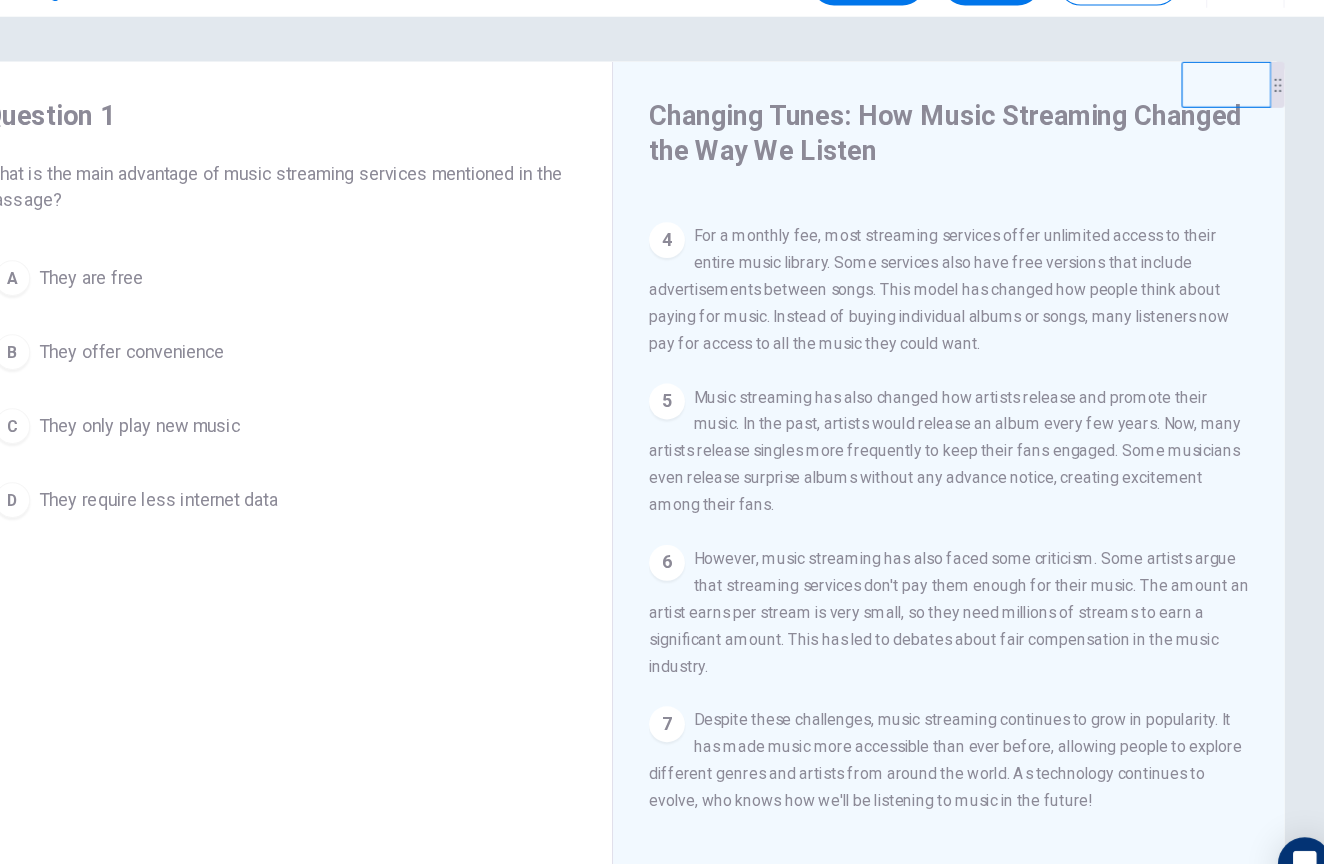 scroll, scrollTop: 385, scrollLeft: 0, axis: vertical 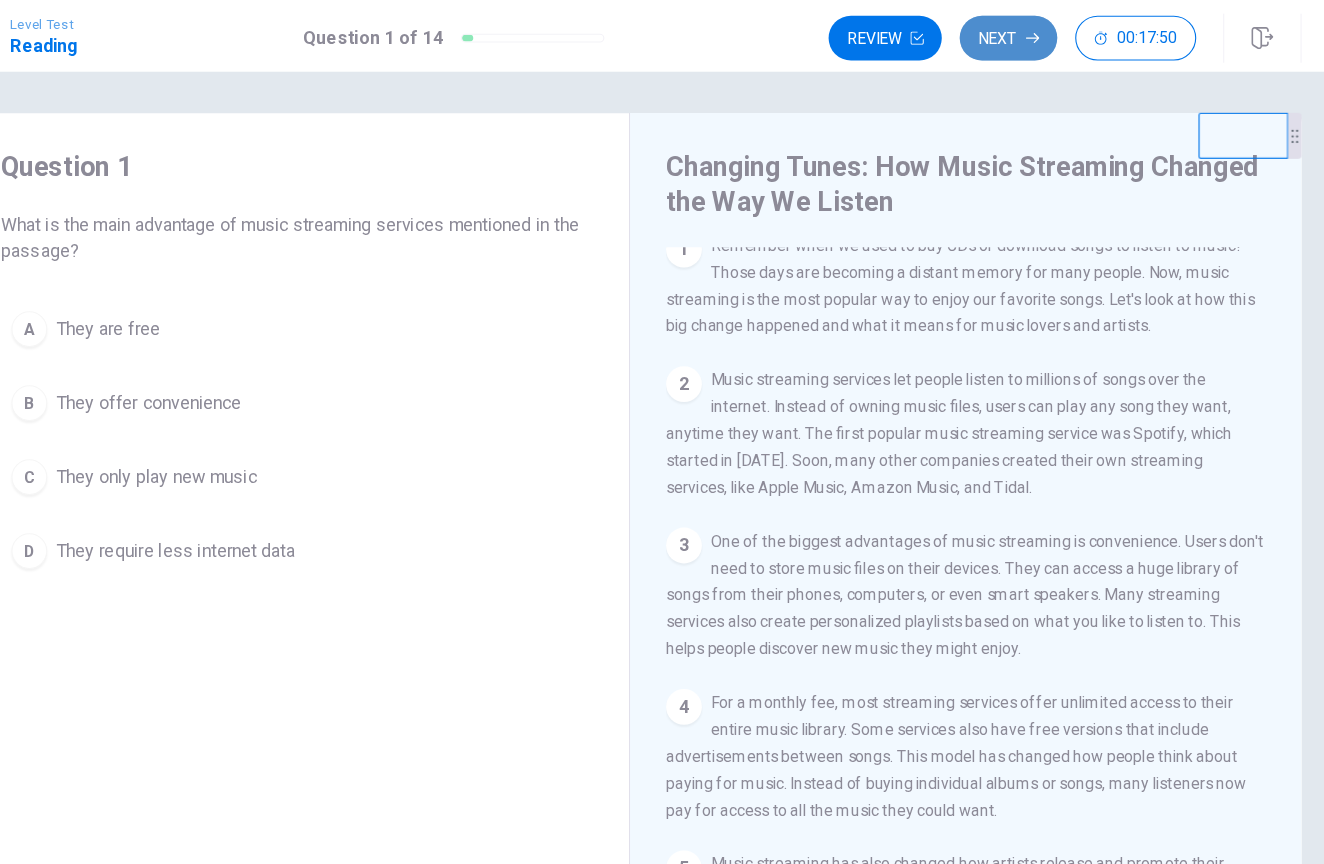 click 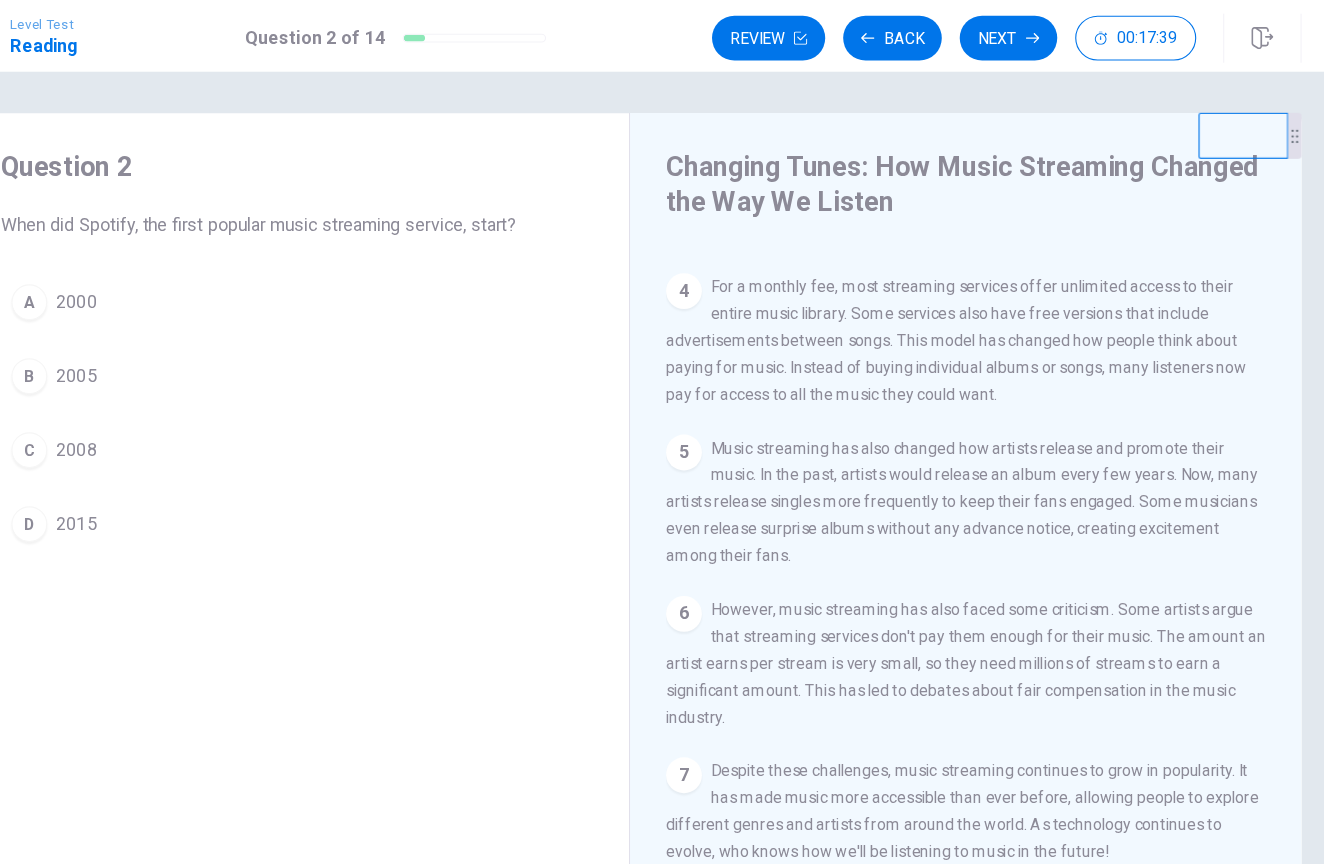 scroll, scrollTop: 385, scrollLeft: 0, axis: vertical 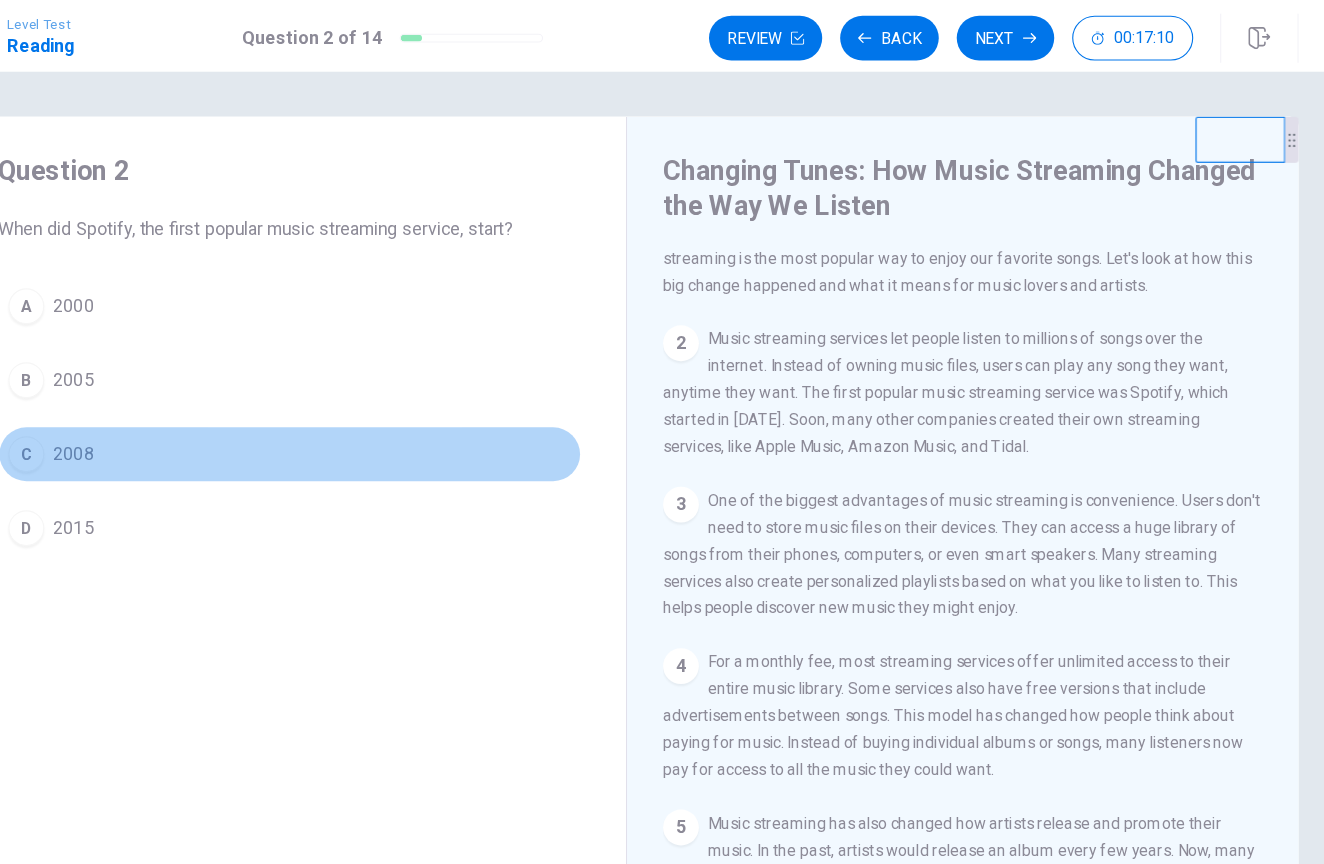 click on "2008" at bounding box center (169, 405) 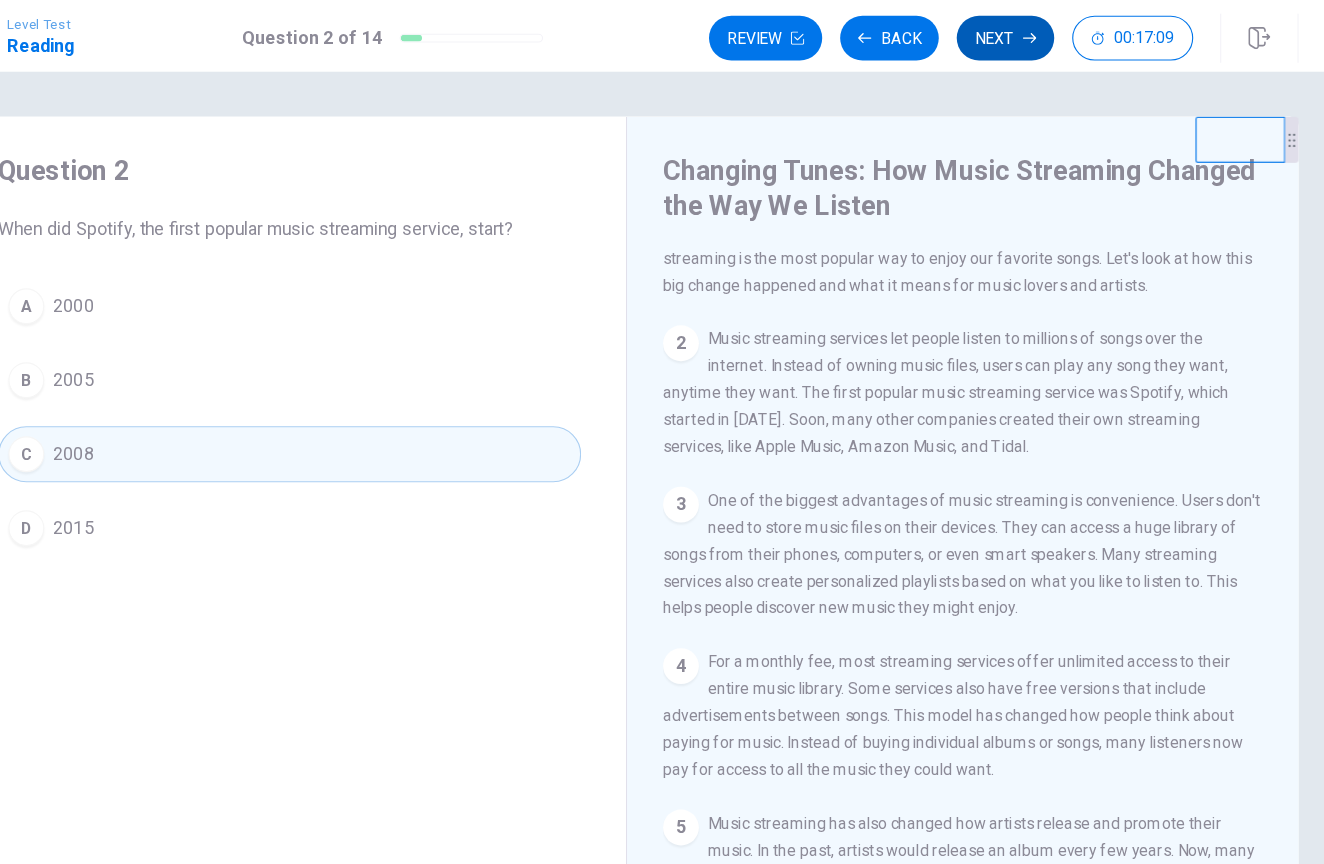 click on "Next" at bounding box center (1000, 34) 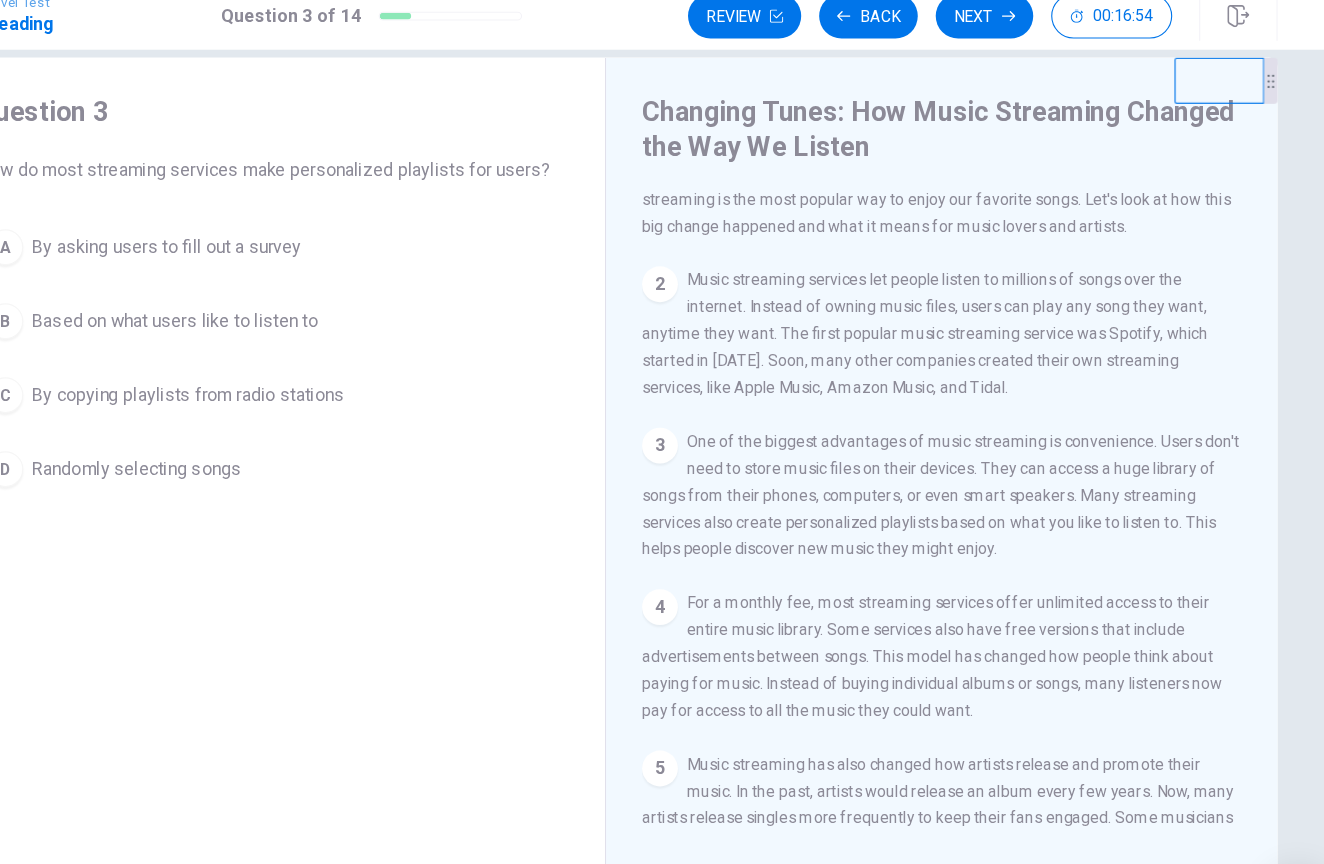scroll, scrollTop: 29, scrollLeft: 0, axis: vertical 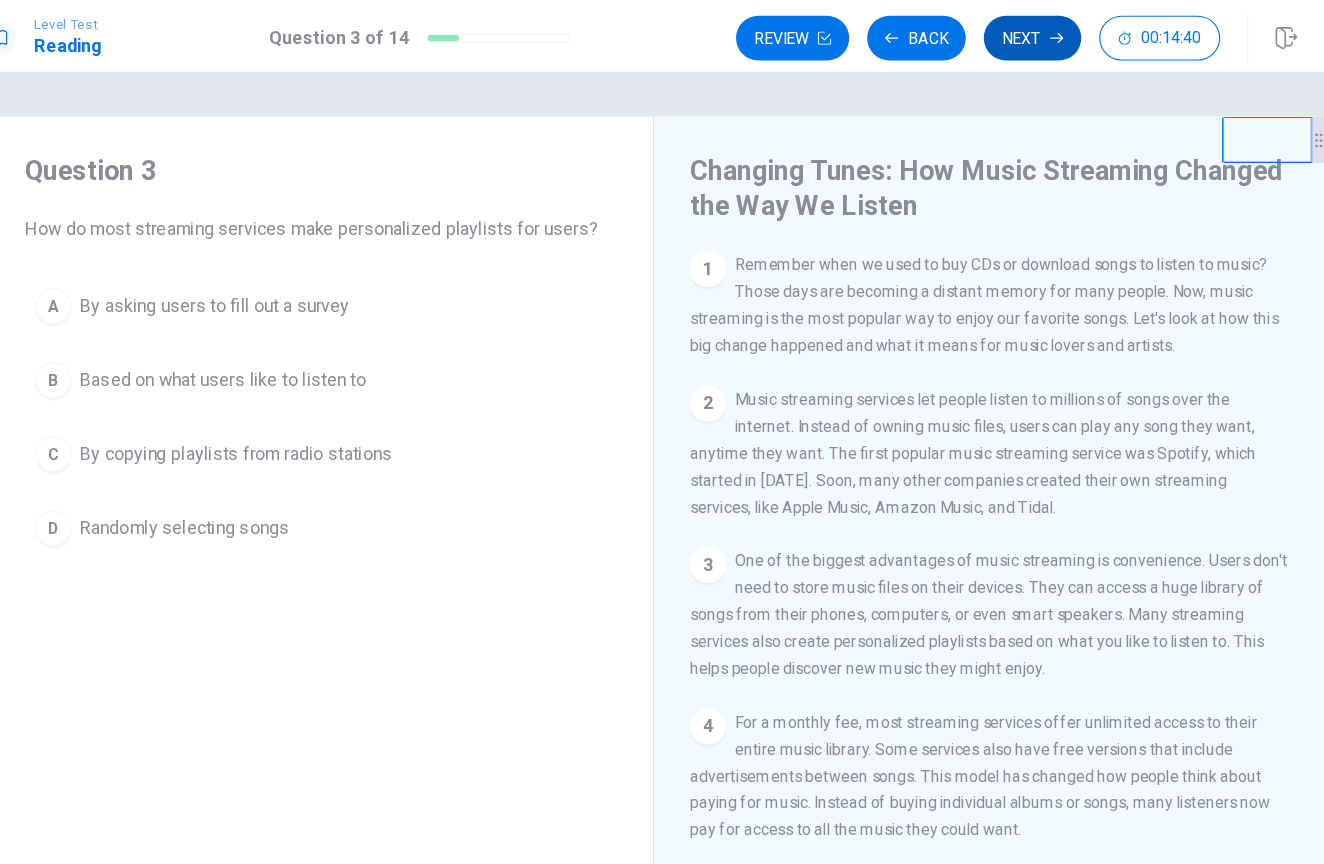 click on "Next" at bounding box center (1000, 34) 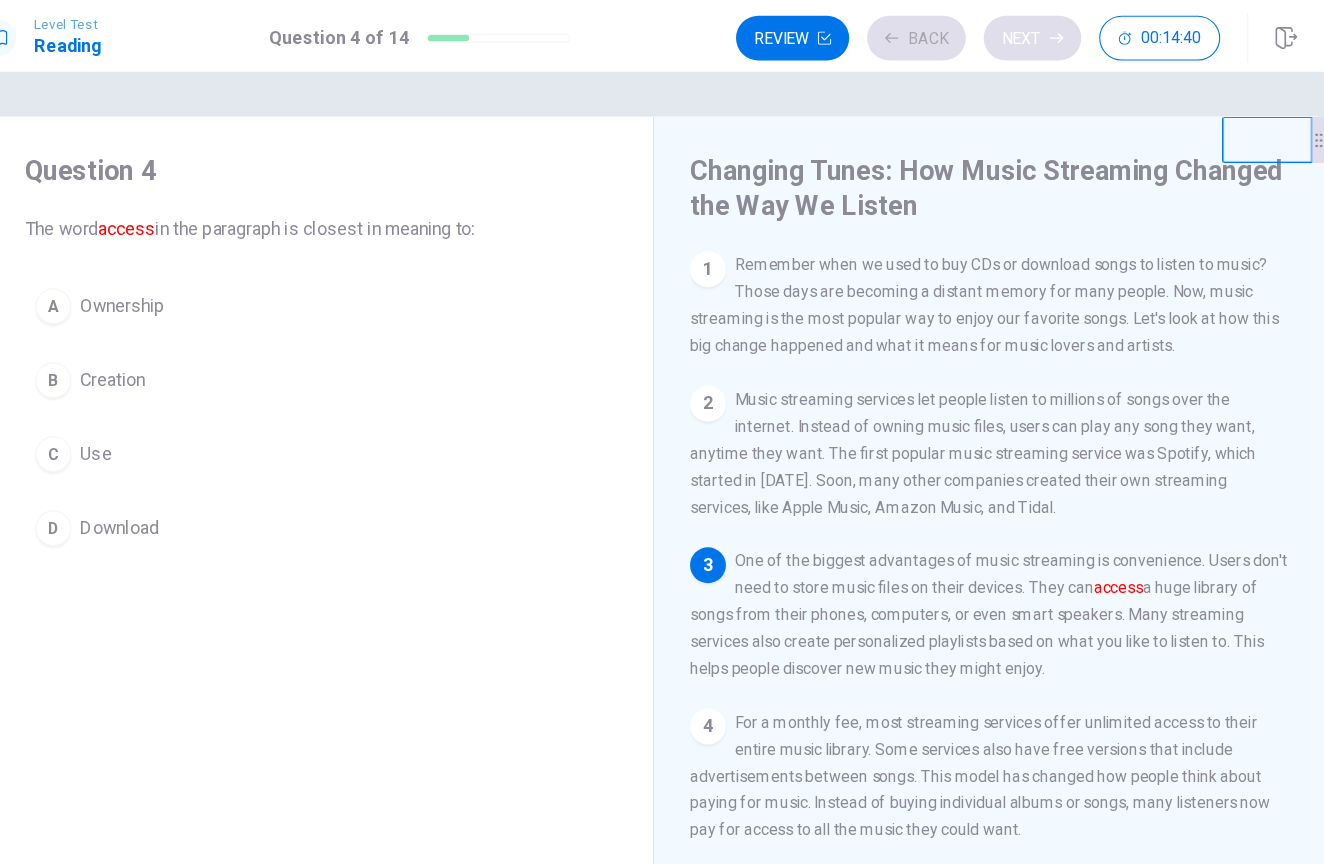 scroll, scrollTop: 8, scrollLeft: 0, axis: vertical 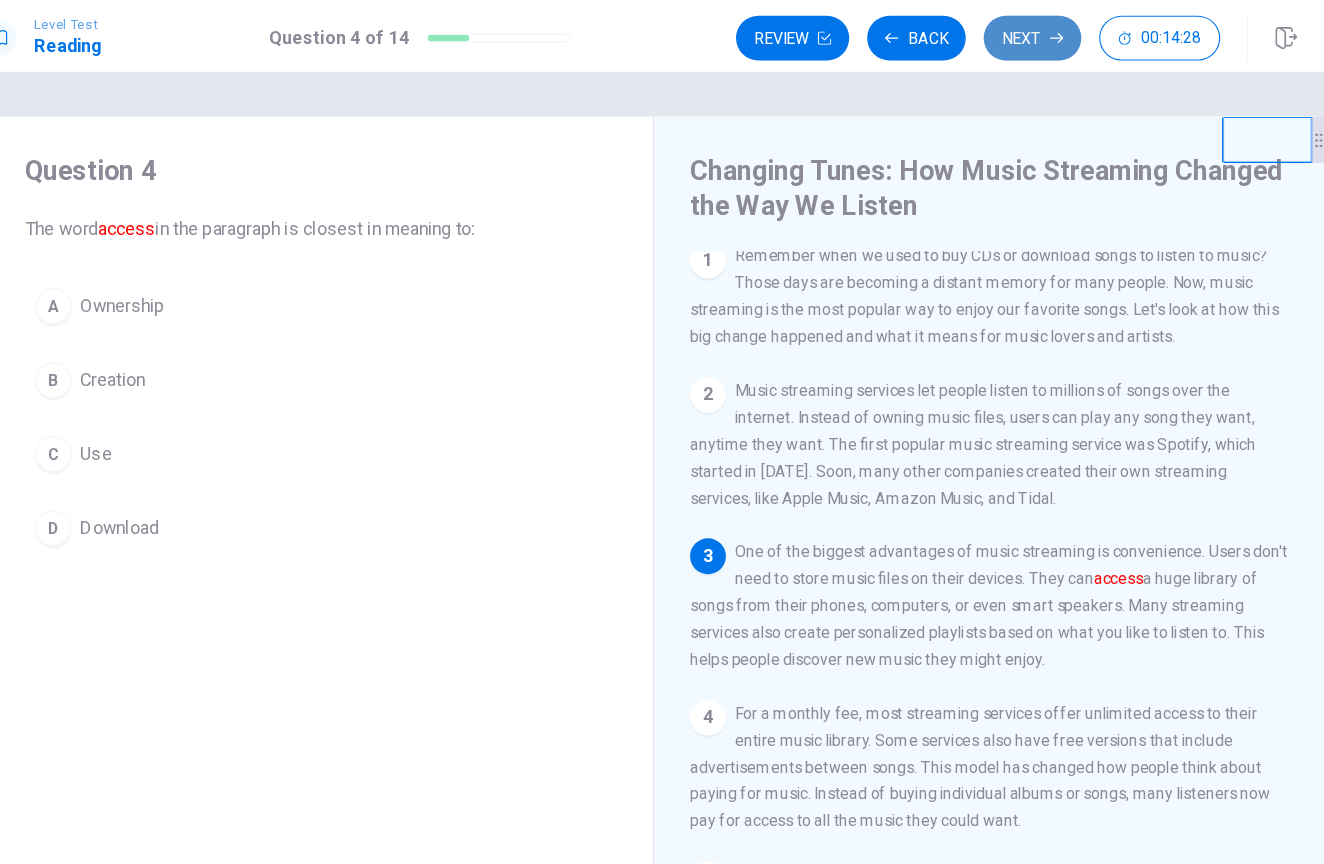 click on "Next" at bounding box center (1000, 34) 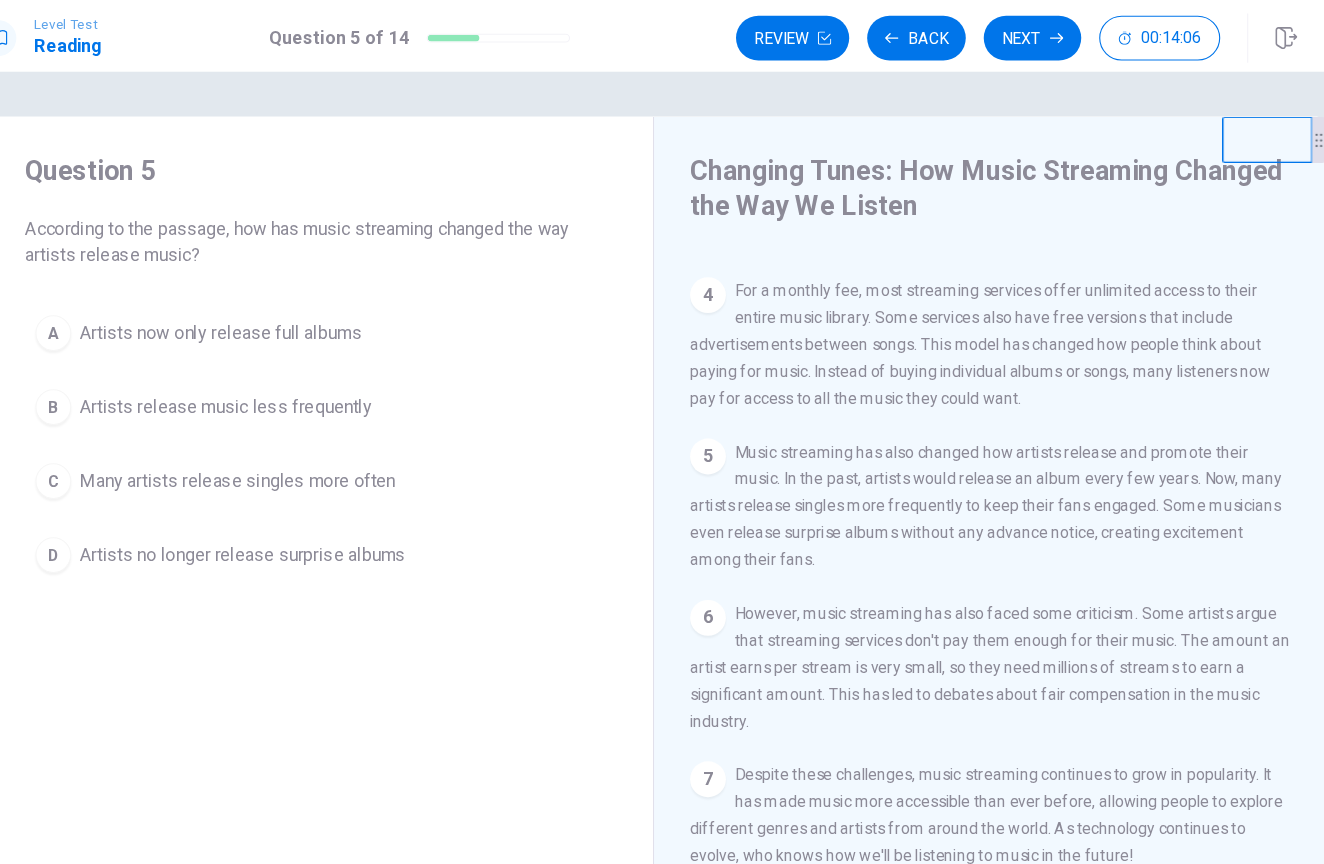 scroll, scrollTop: 385, scrollLeft: 0, axis: vertical 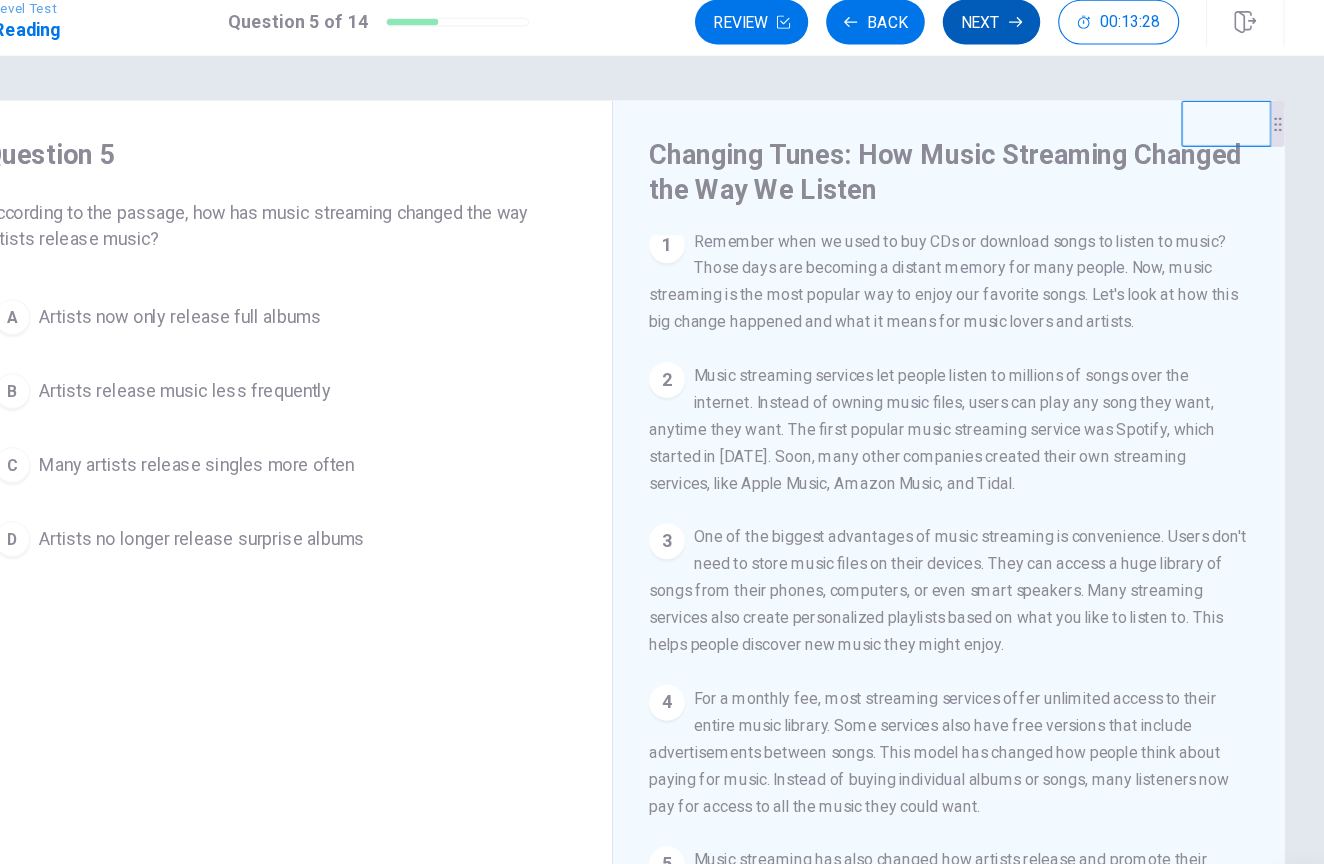 click on "Next" at bounding box center (1000, 34) 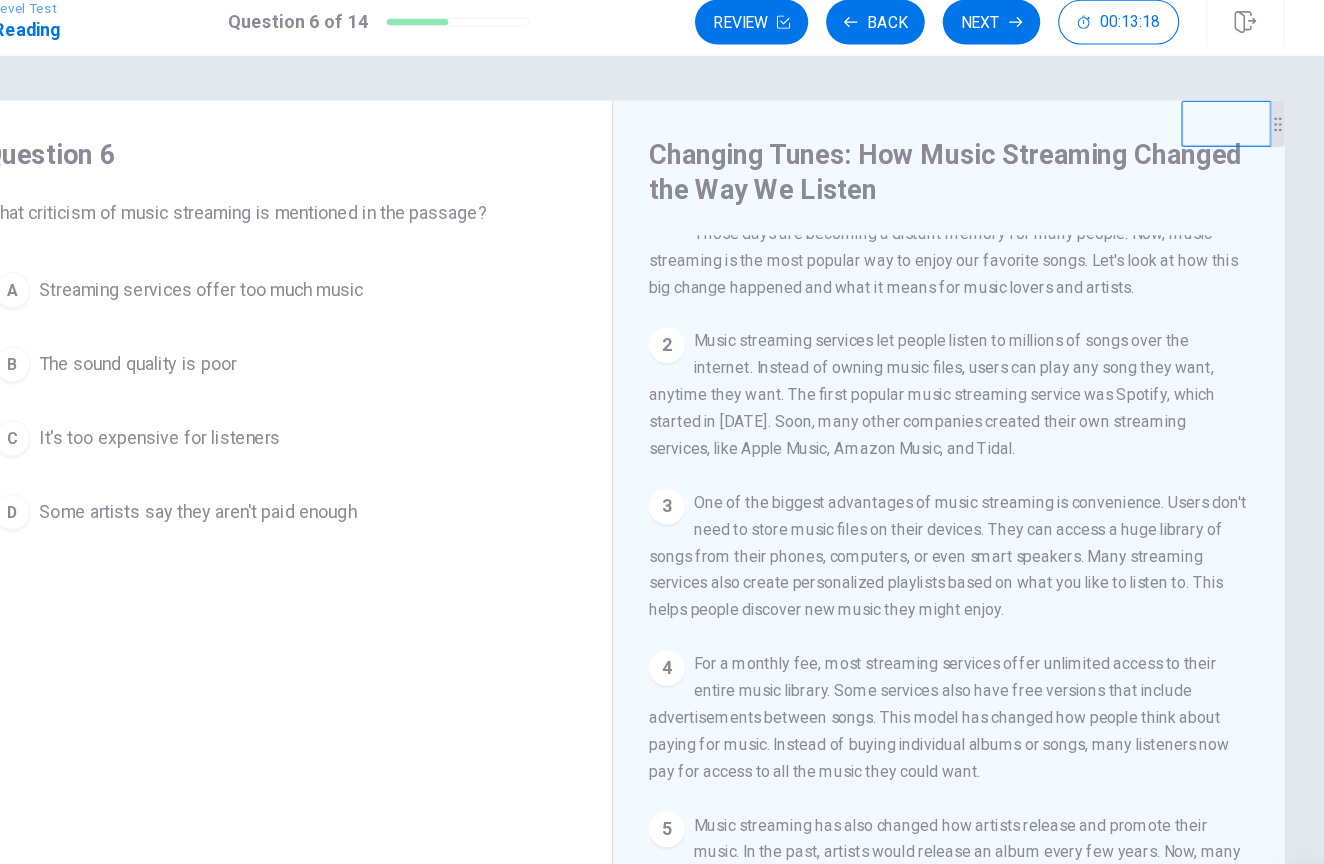 scroll, scrollTop: 52, scrollLeft: 0, axis: vertical 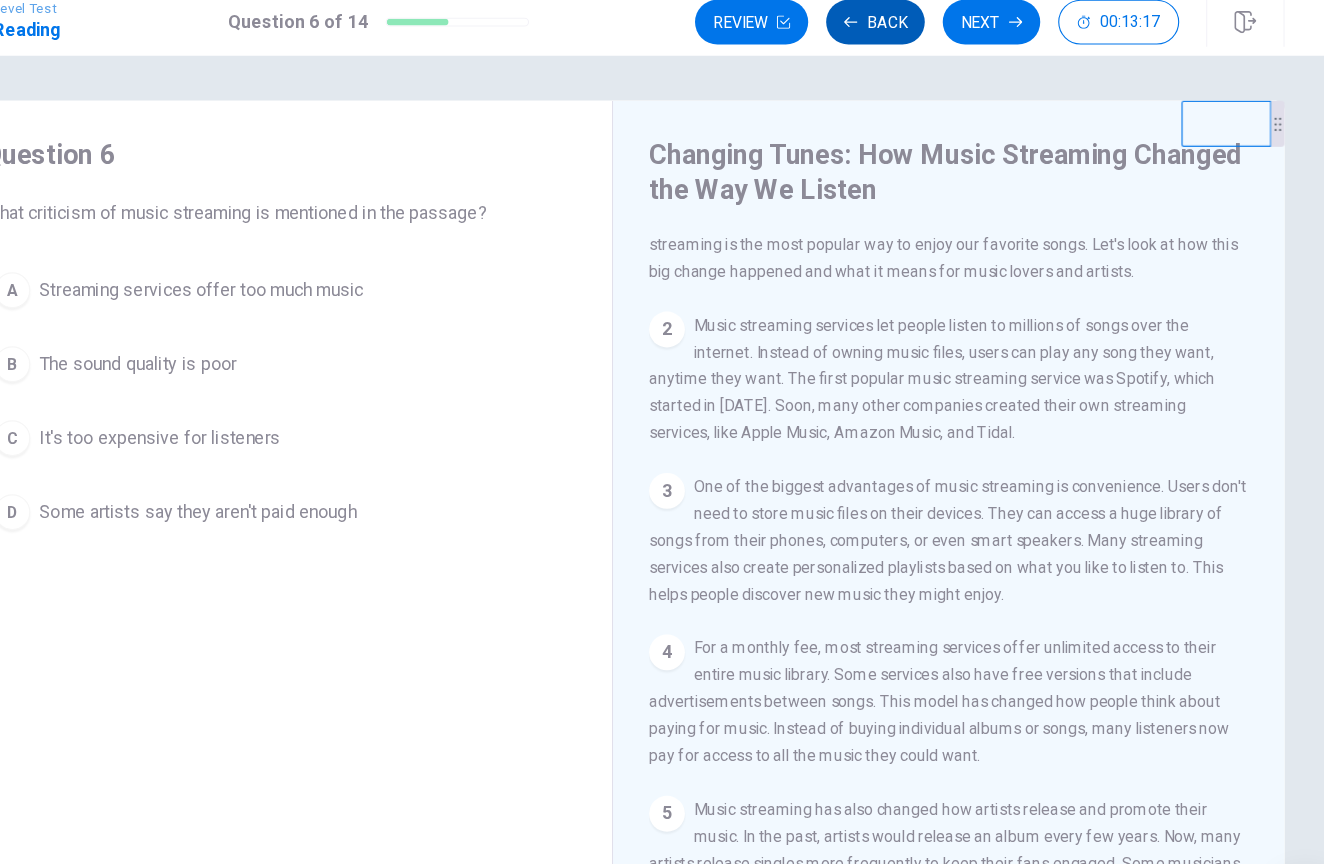 click on "Back" at bounding box center (897, 34) 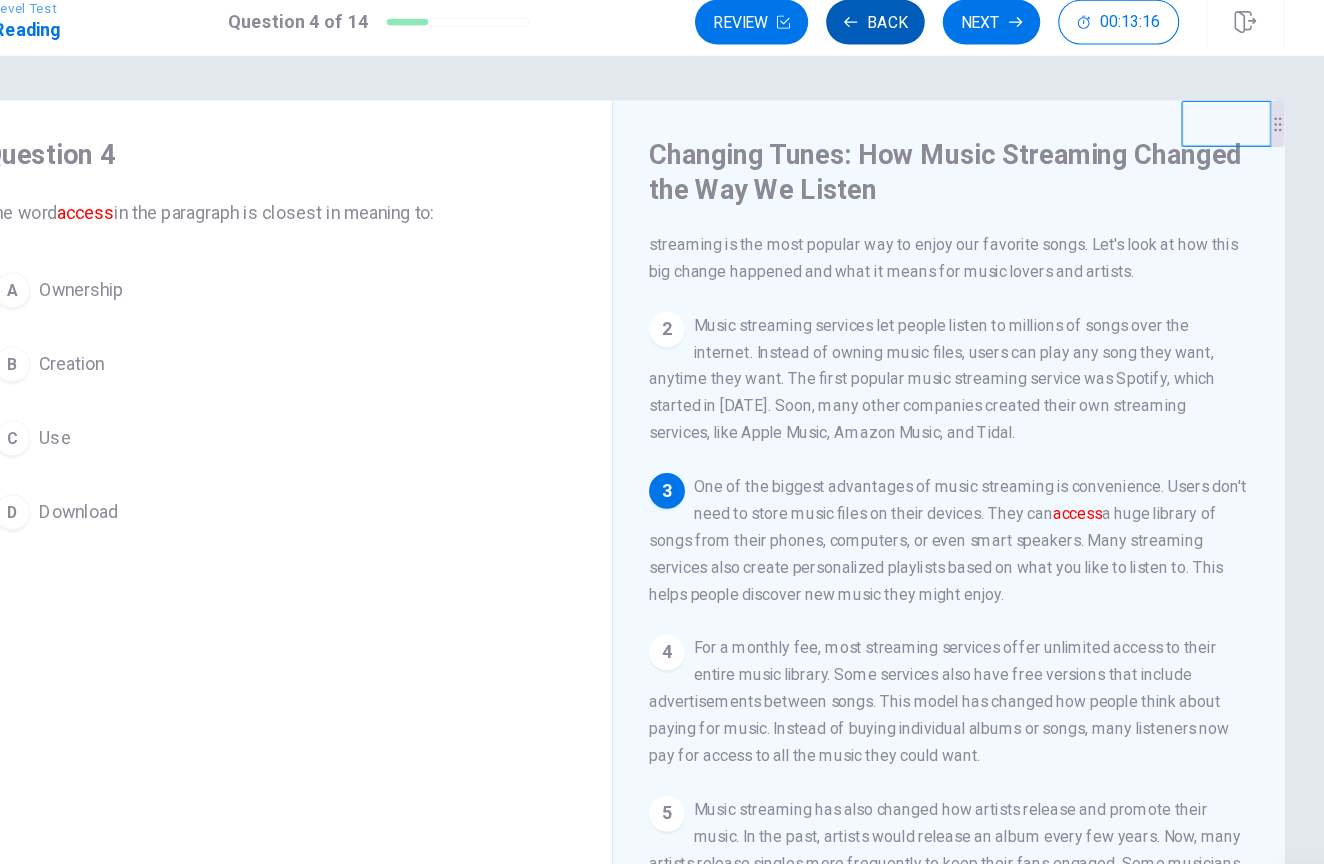 scroll, scrollTop: 264, scrollLeft: 0, axis: vertical 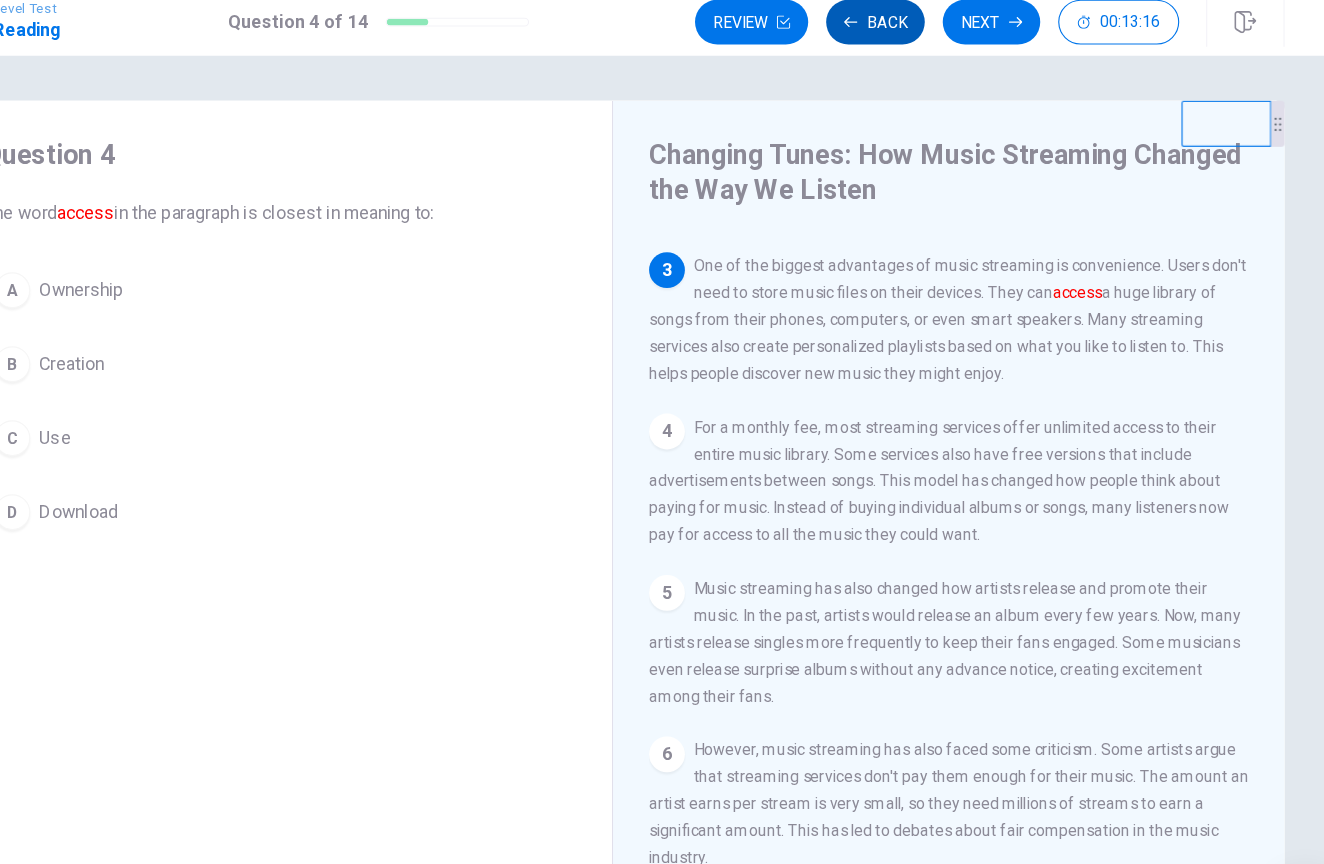 click on "Back" at bounding box center (897, 34) 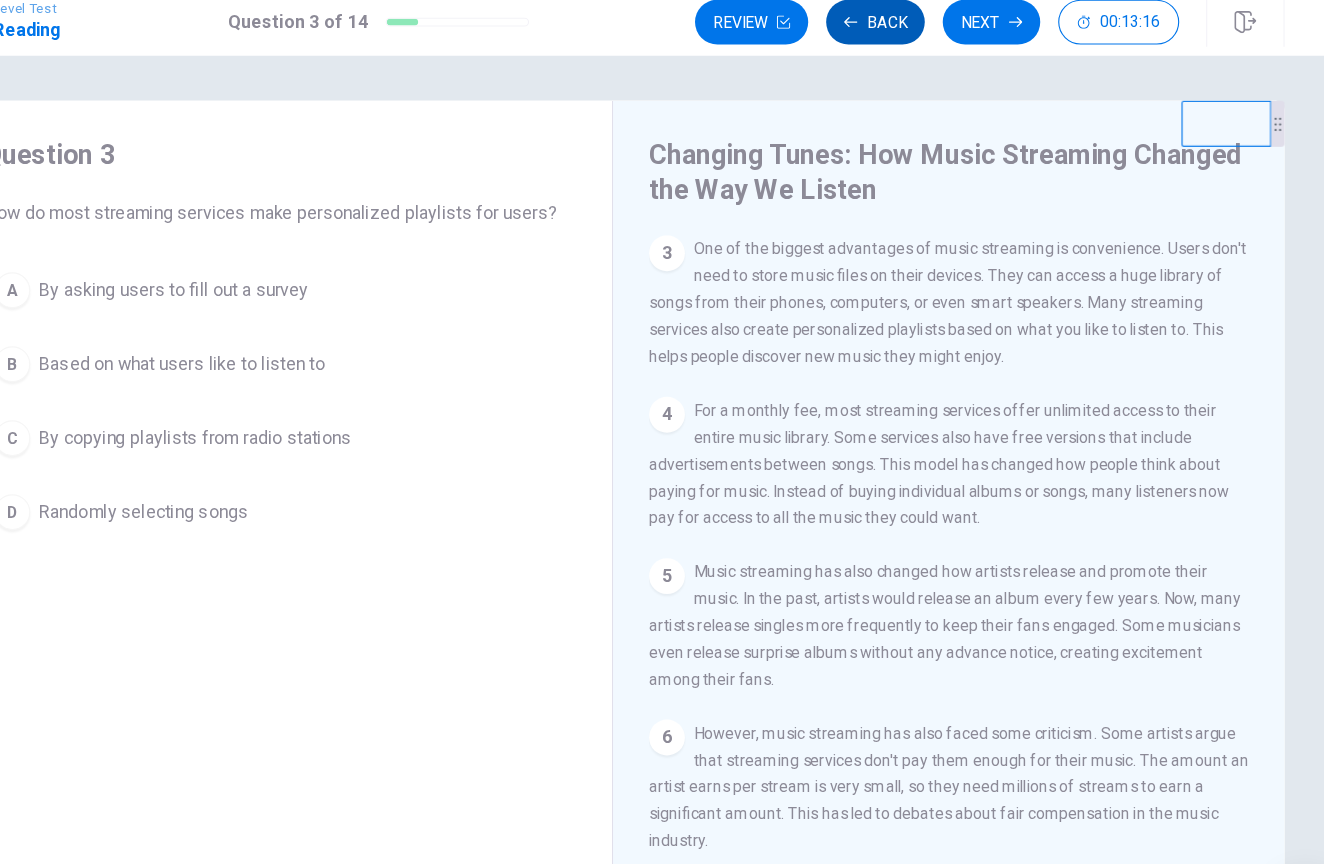 click on "Back" at bounding box center (897, 34) 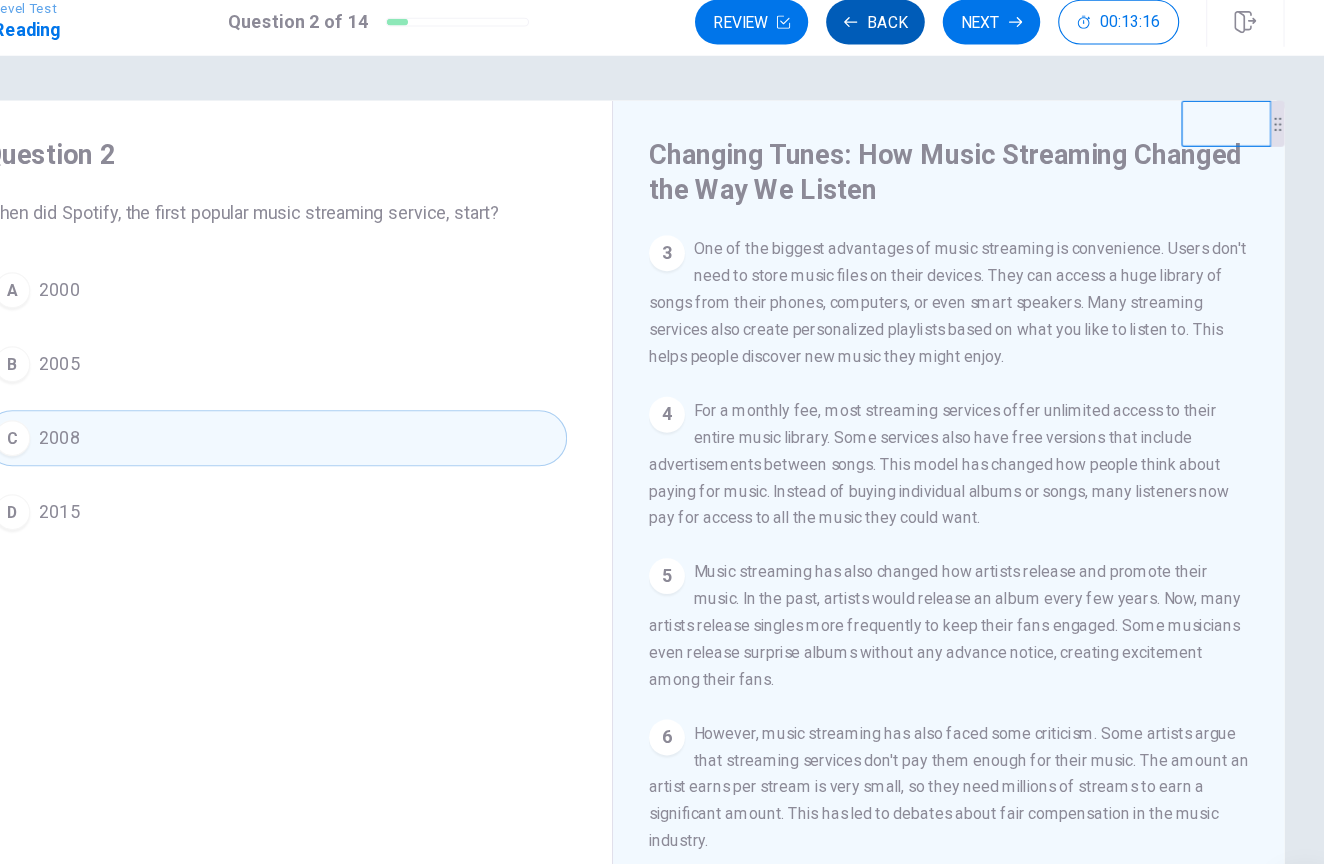 click on "Back" at bounding box center [897, 34] 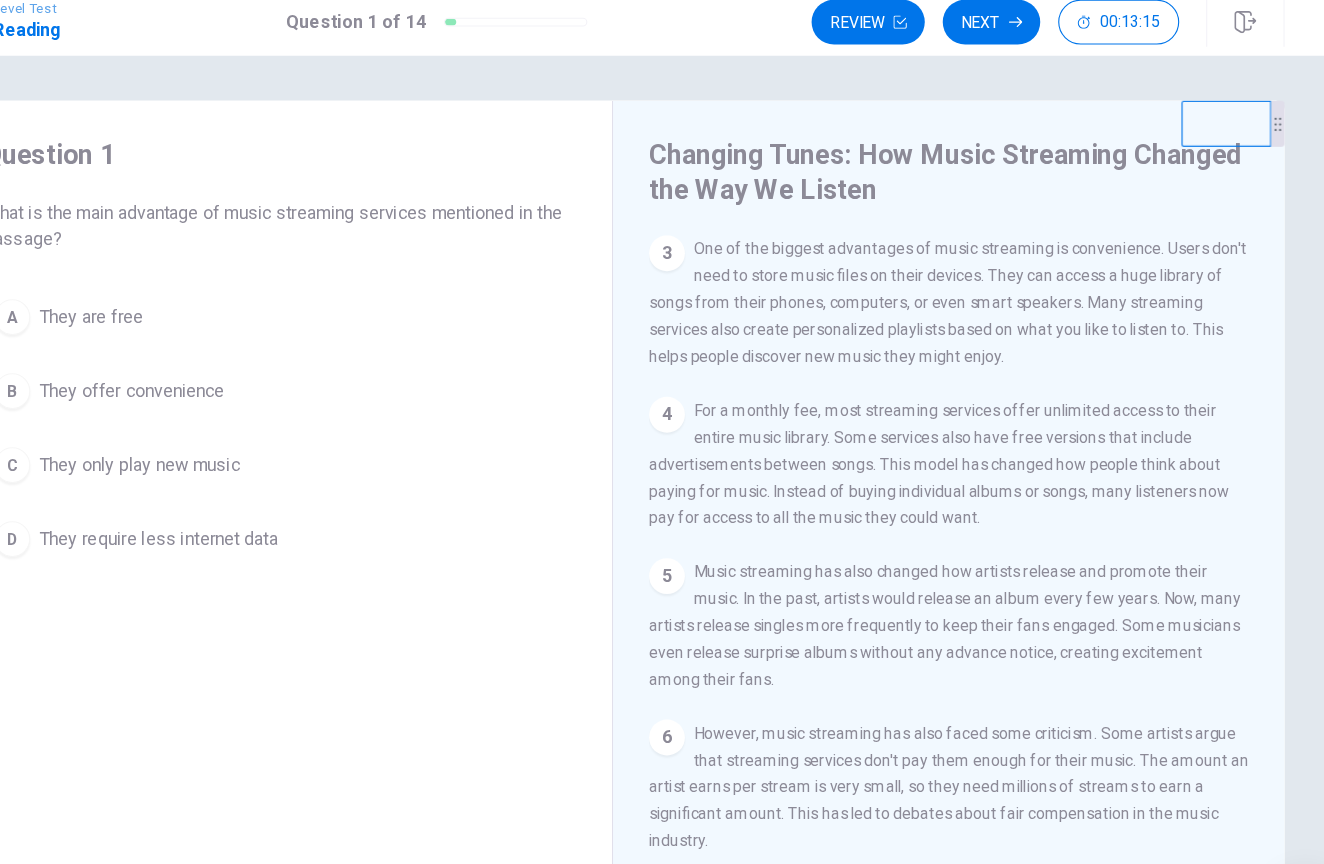 click on "Review" at bounding box center (890, 34) 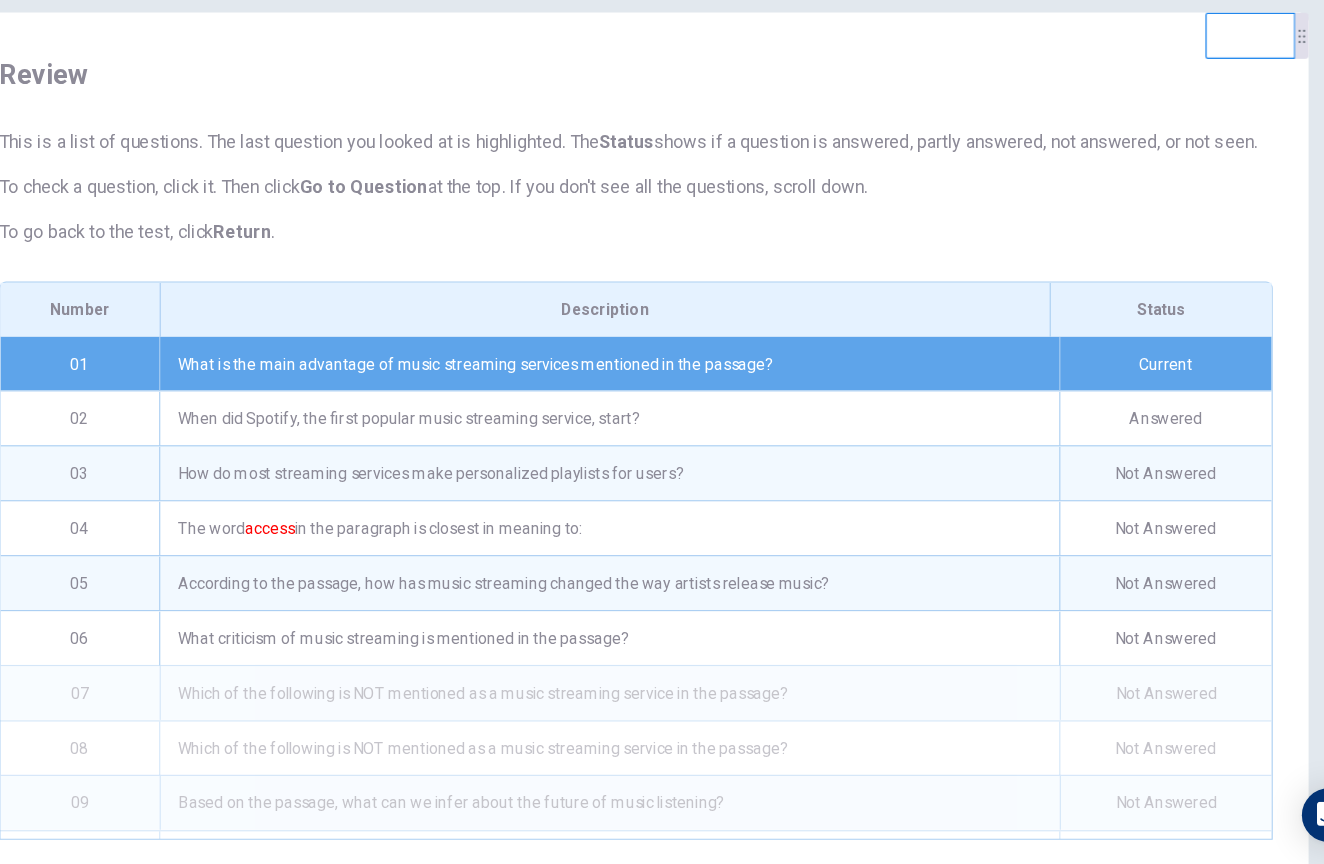 scroll, scrollTop: 0, scrollLeft: 0, axis: both 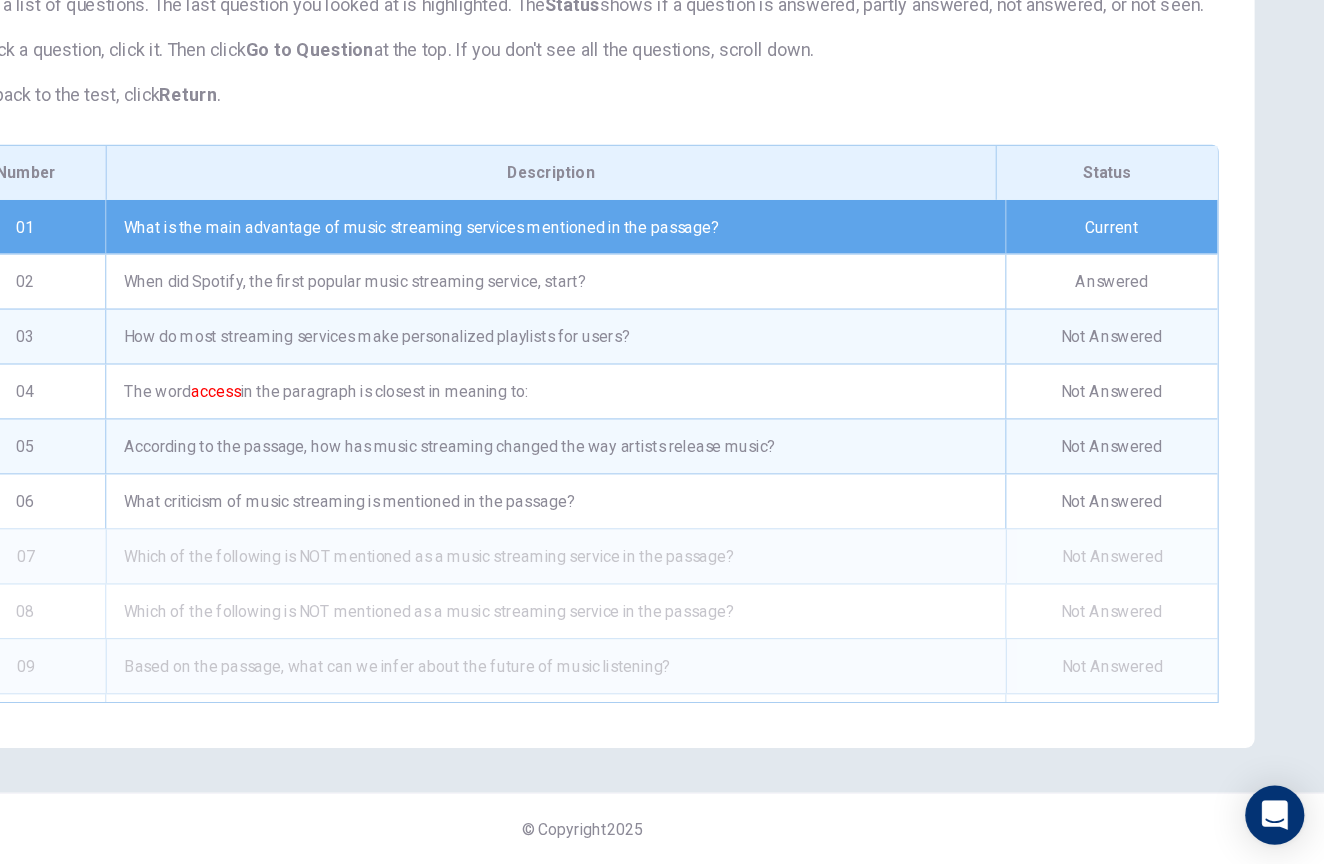 click 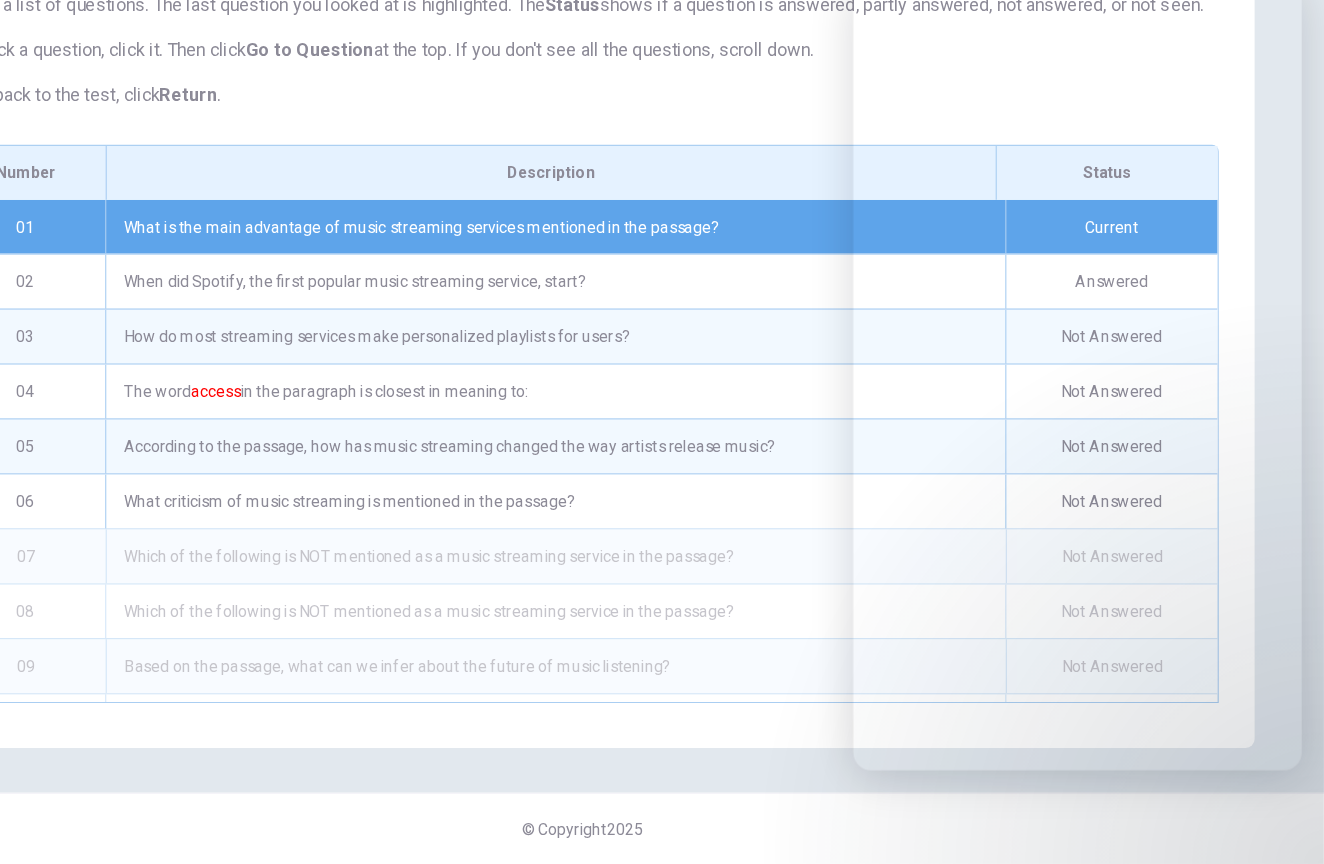 click on "Which of the following is NOT mentioned as a music streaming service in the passage?" at bounding box center [638, 638] 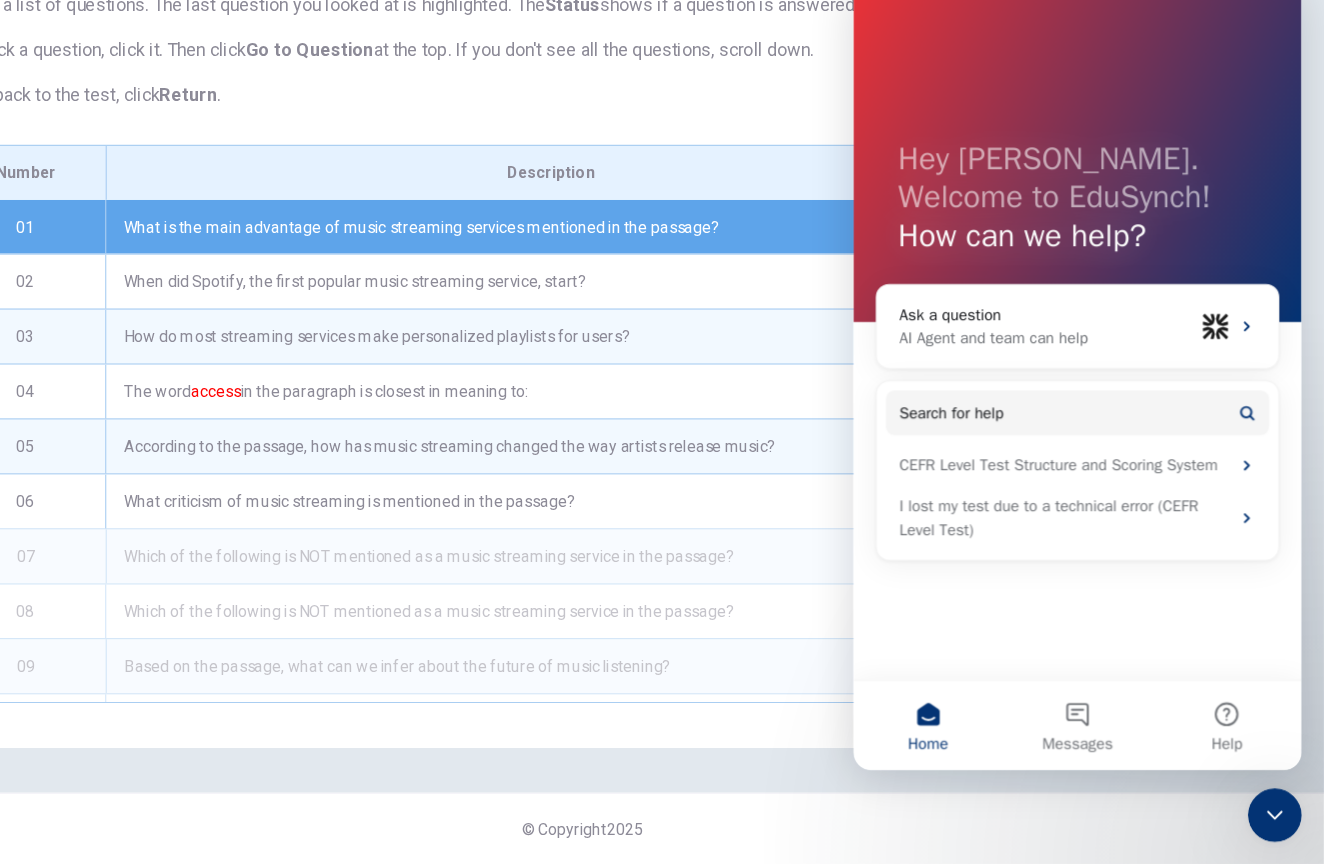 scroll, scrollTop: 0, scrollLeft: 0, axis: both 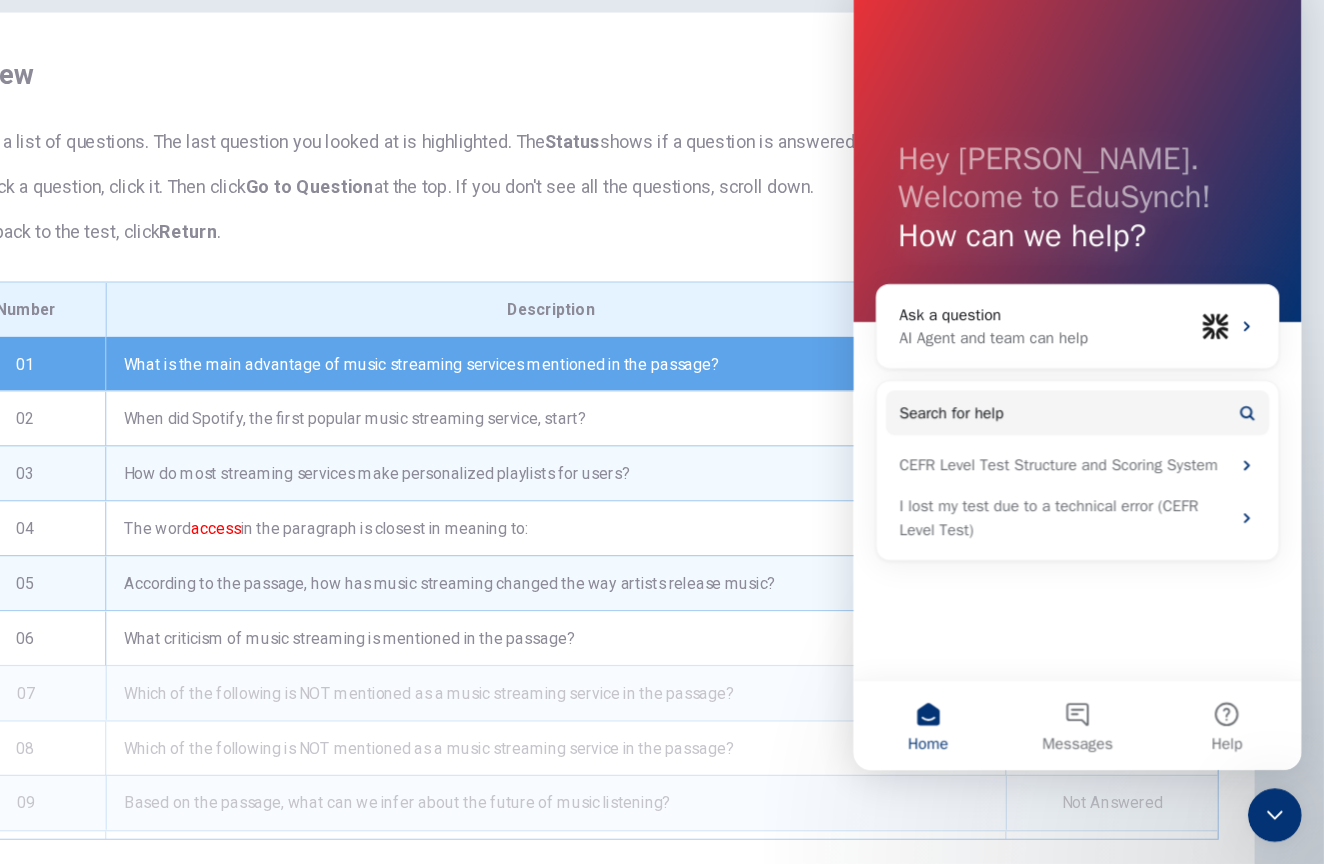 click on "This is a list of questions. The last question you looked at is highlighted. The  Status  shows if a question is answered, partly answered, not answered, or not seen. To check a question, click it. Then click  Go to Question  at the top. If you don't see all the questions, scroll down. To go back to the test, click  Return ." at bounding box center (662, 260) 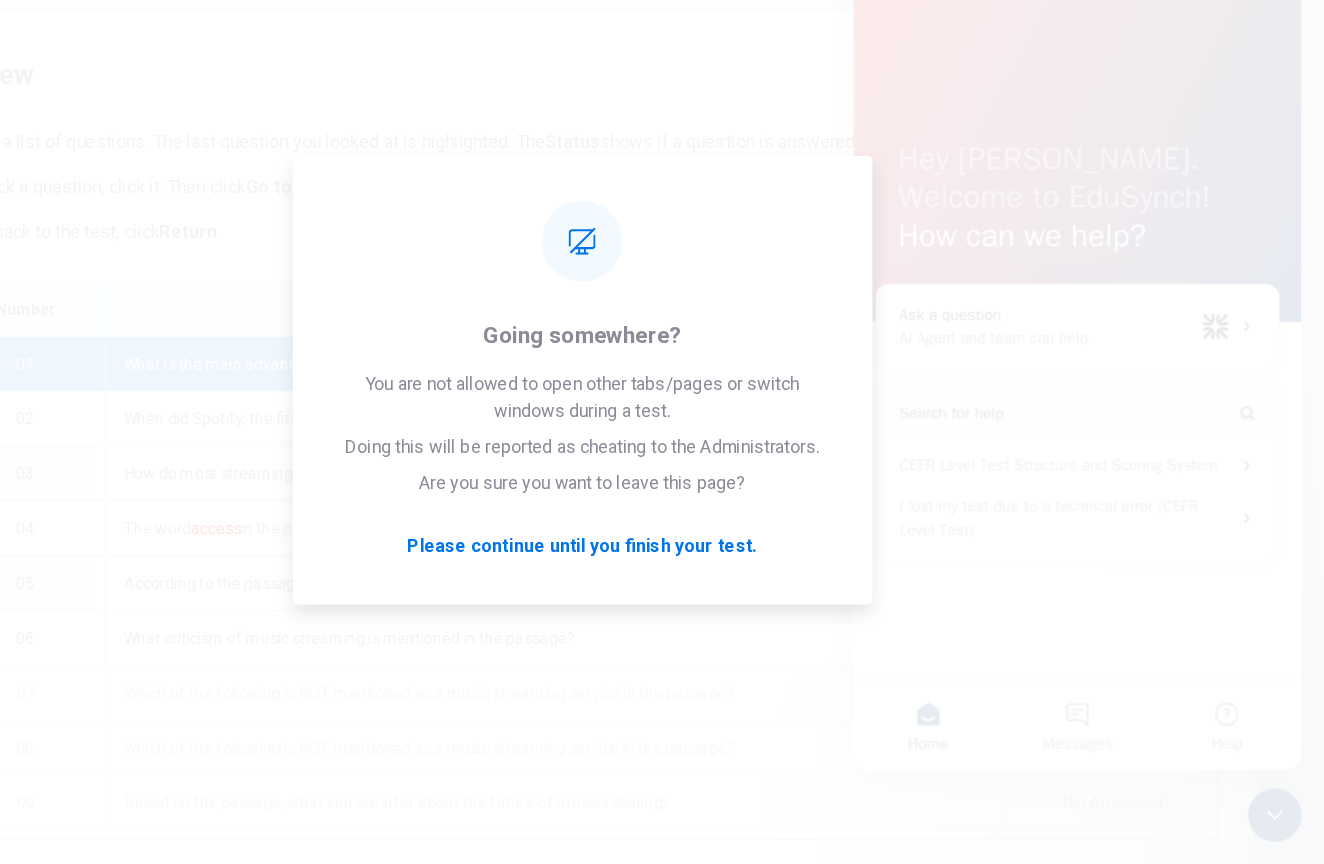 click on "This is a list of questions. The last question you looked at is highlighted. The  Status  shows if a question is answered, partly answered, not answered, or not seen." at bounding box center (662, 220) 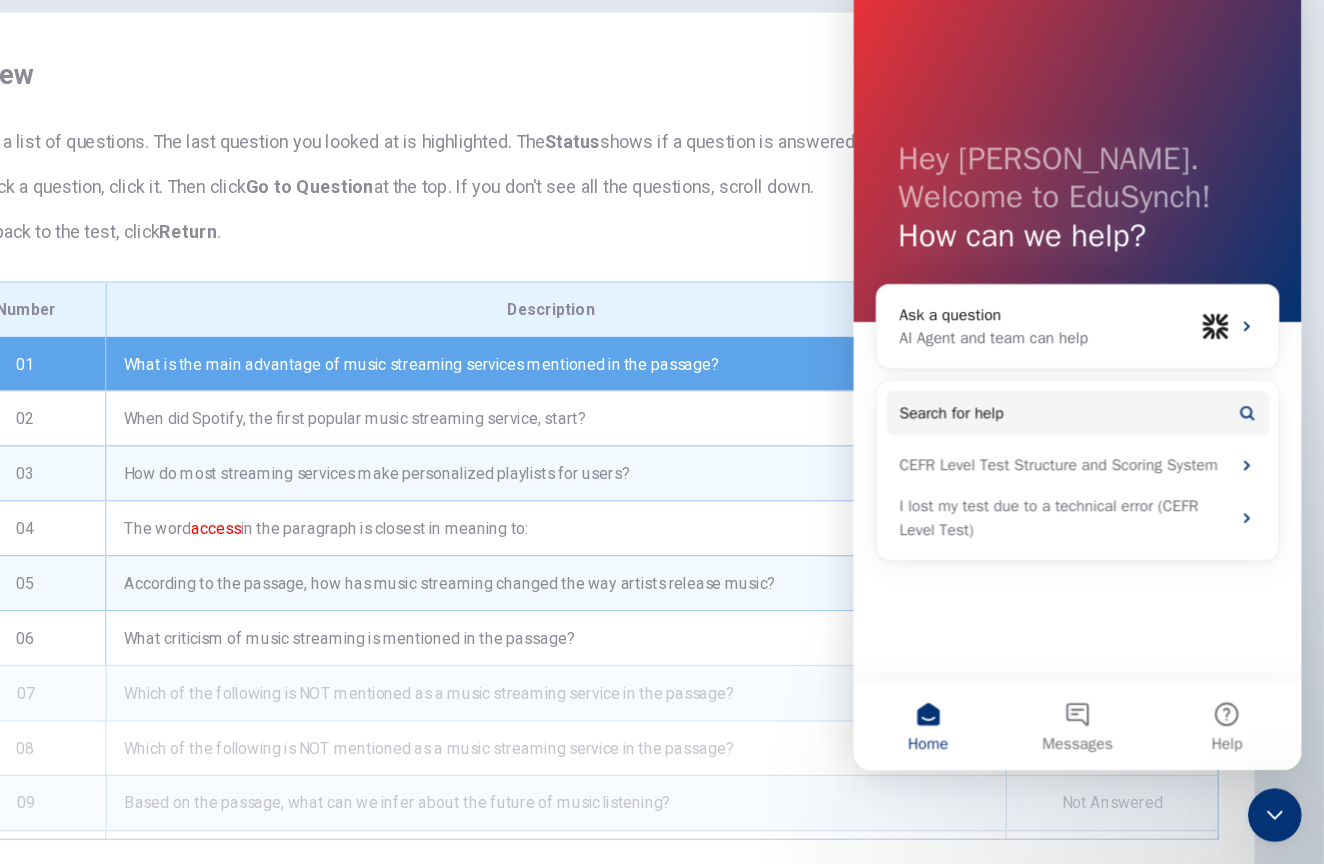 click at bounding box center (1271, 812) 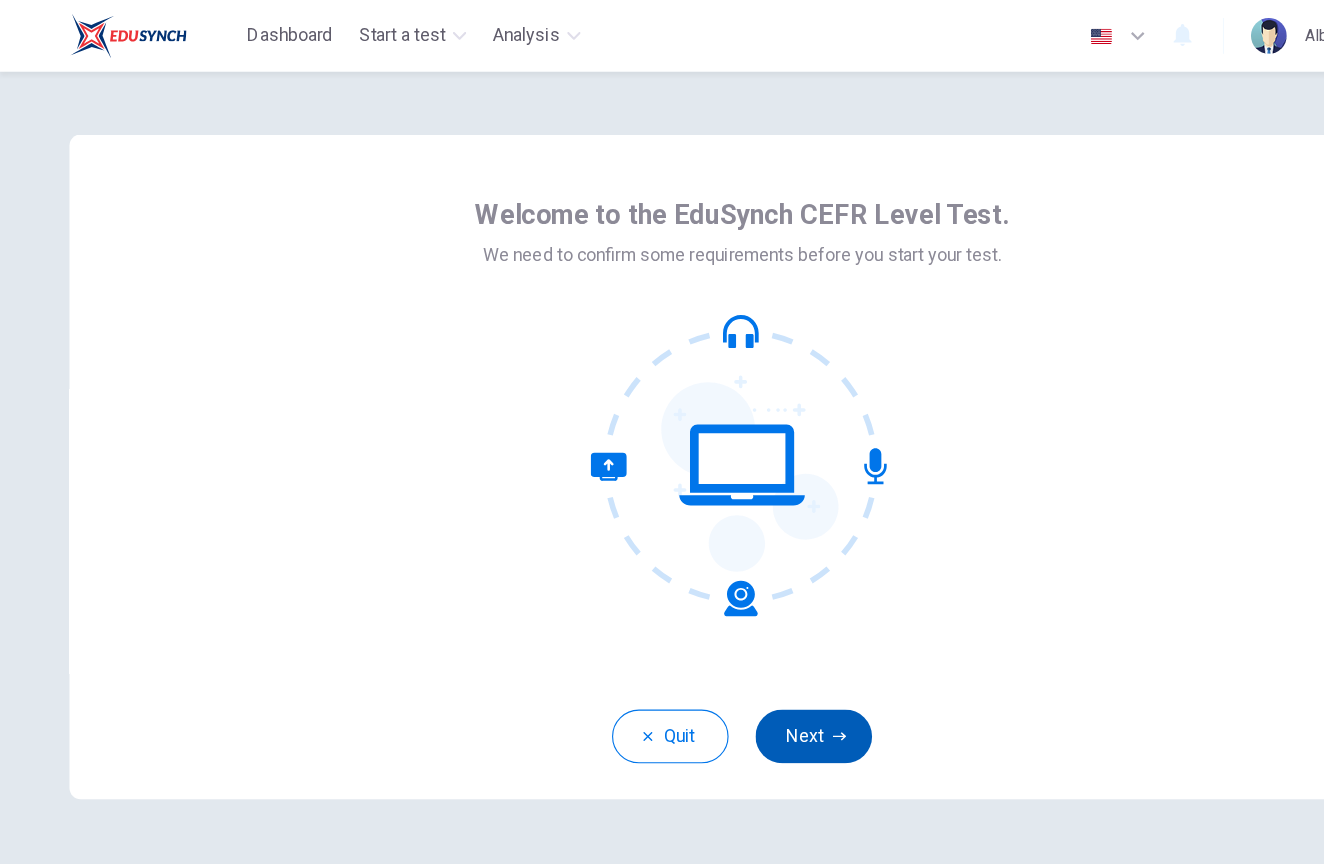 click 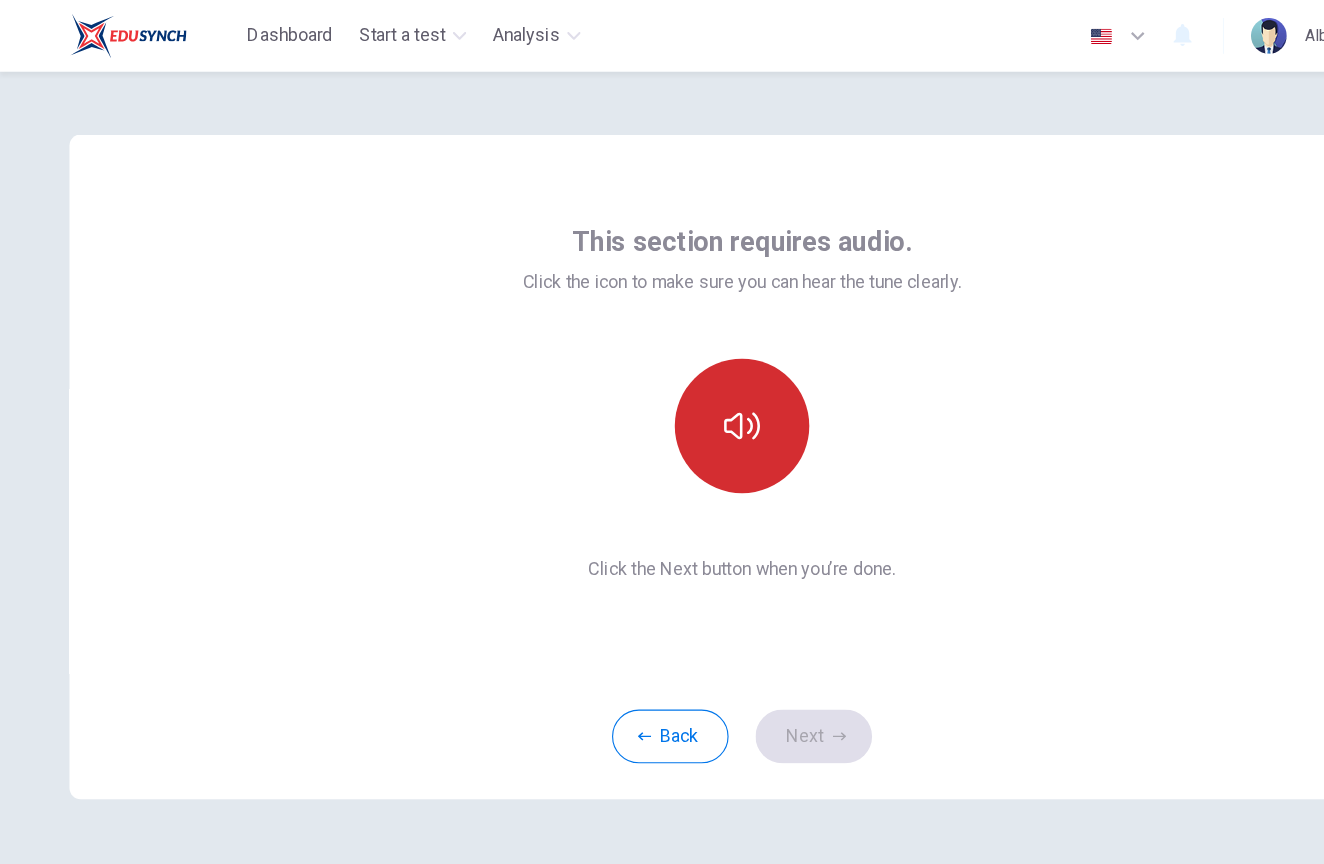 click 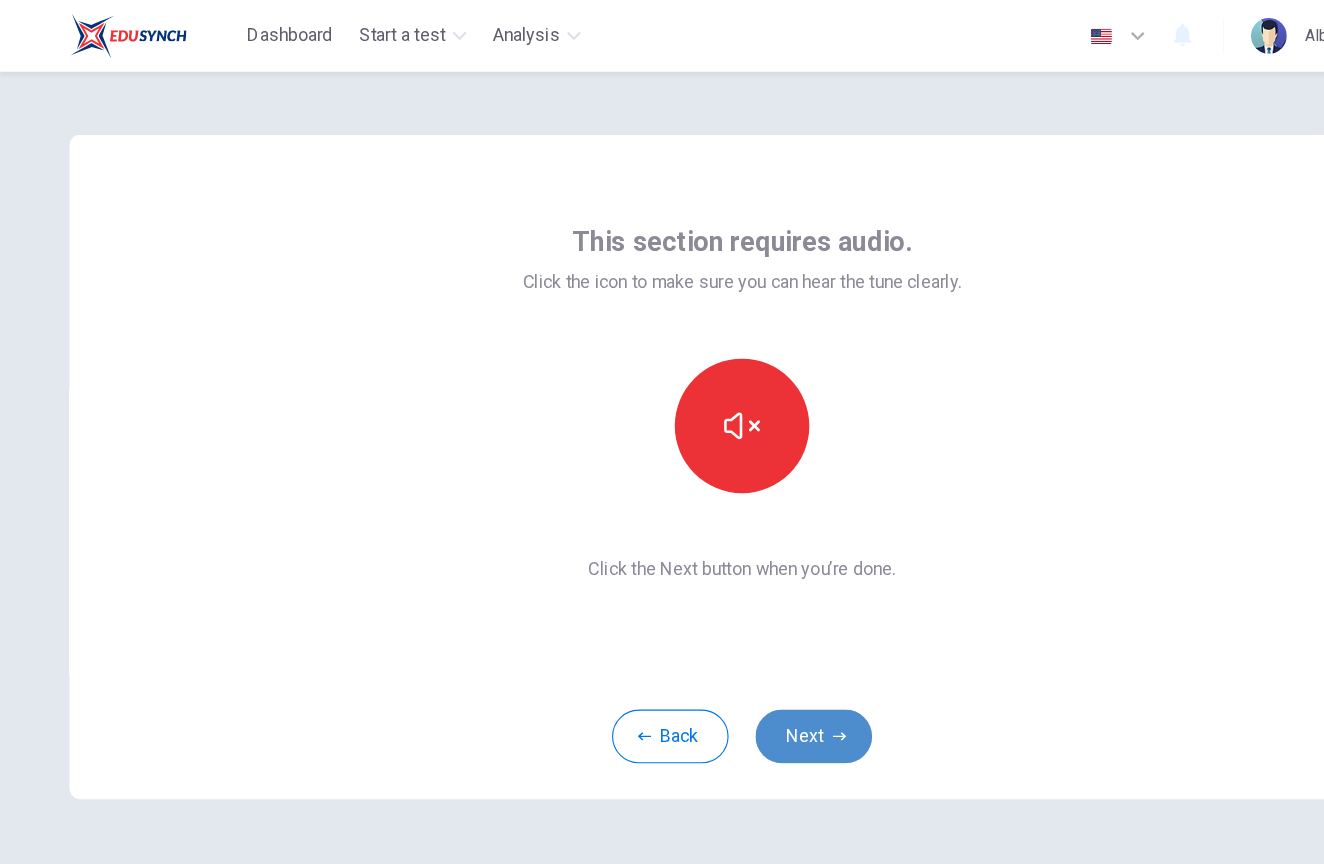 click on "Next" at bounding box center [726, 657] 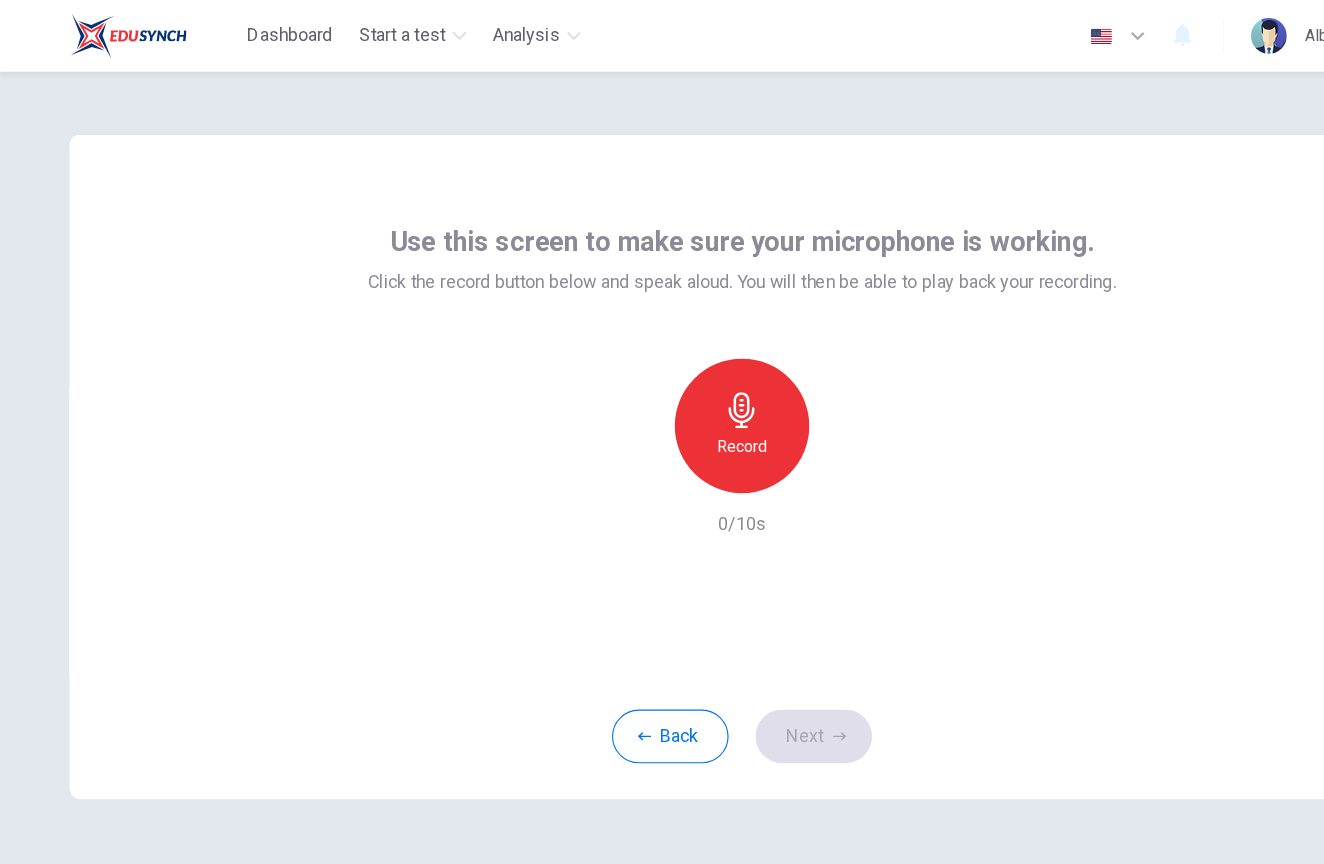 click on "Record" at bounding box center [662, 380] 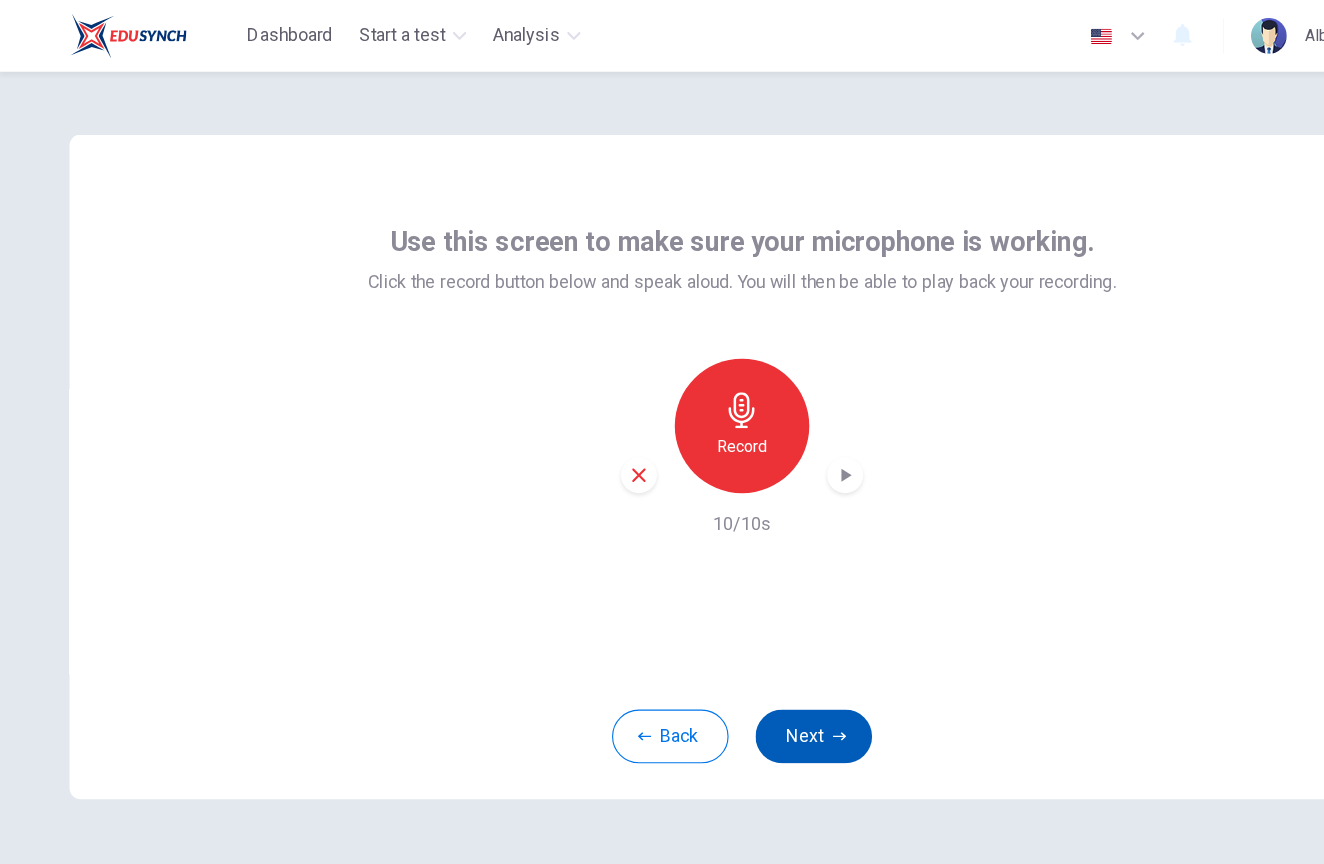 click on "Next" at bounding box center [726, 657] 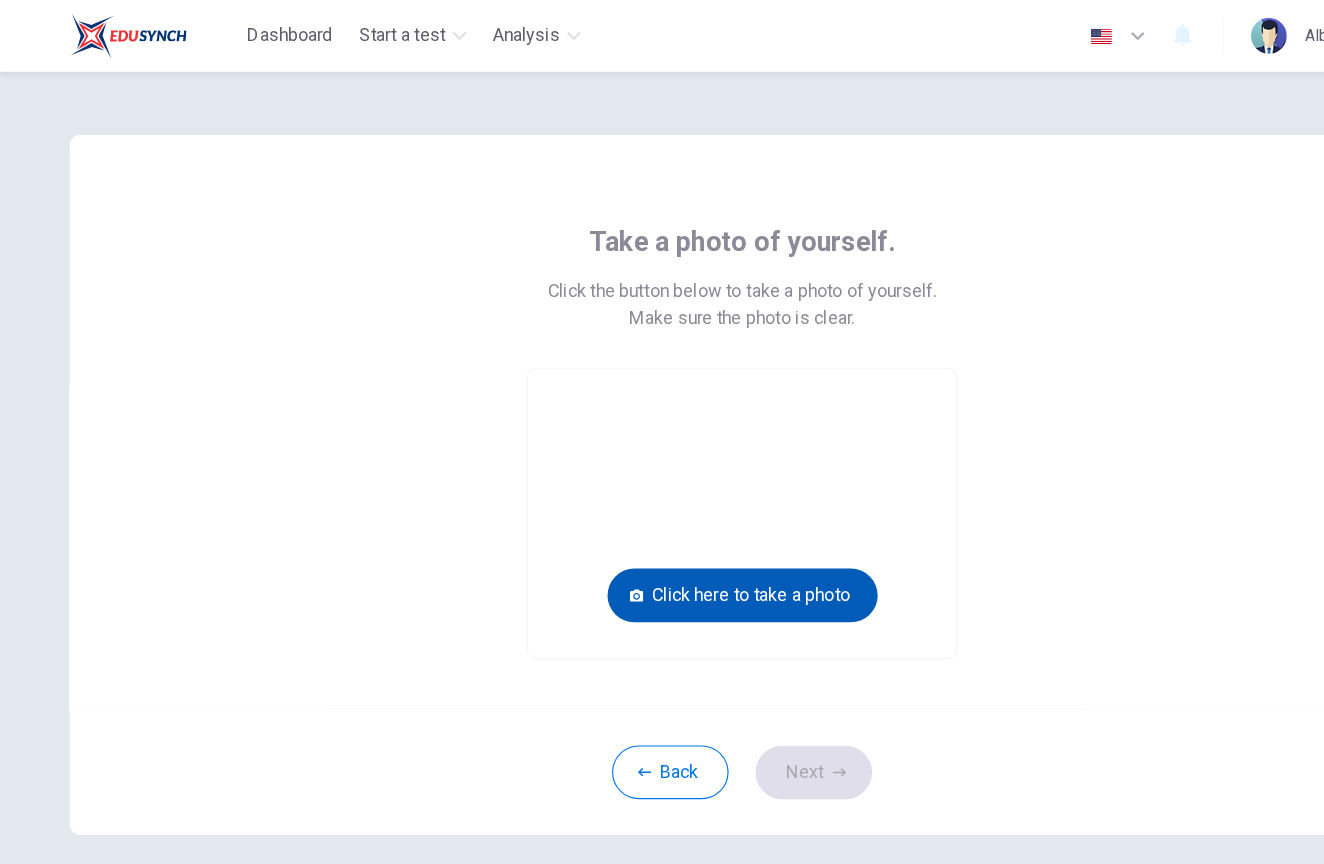 click on "Click here to take a photo" at bounding box center (662, 531) 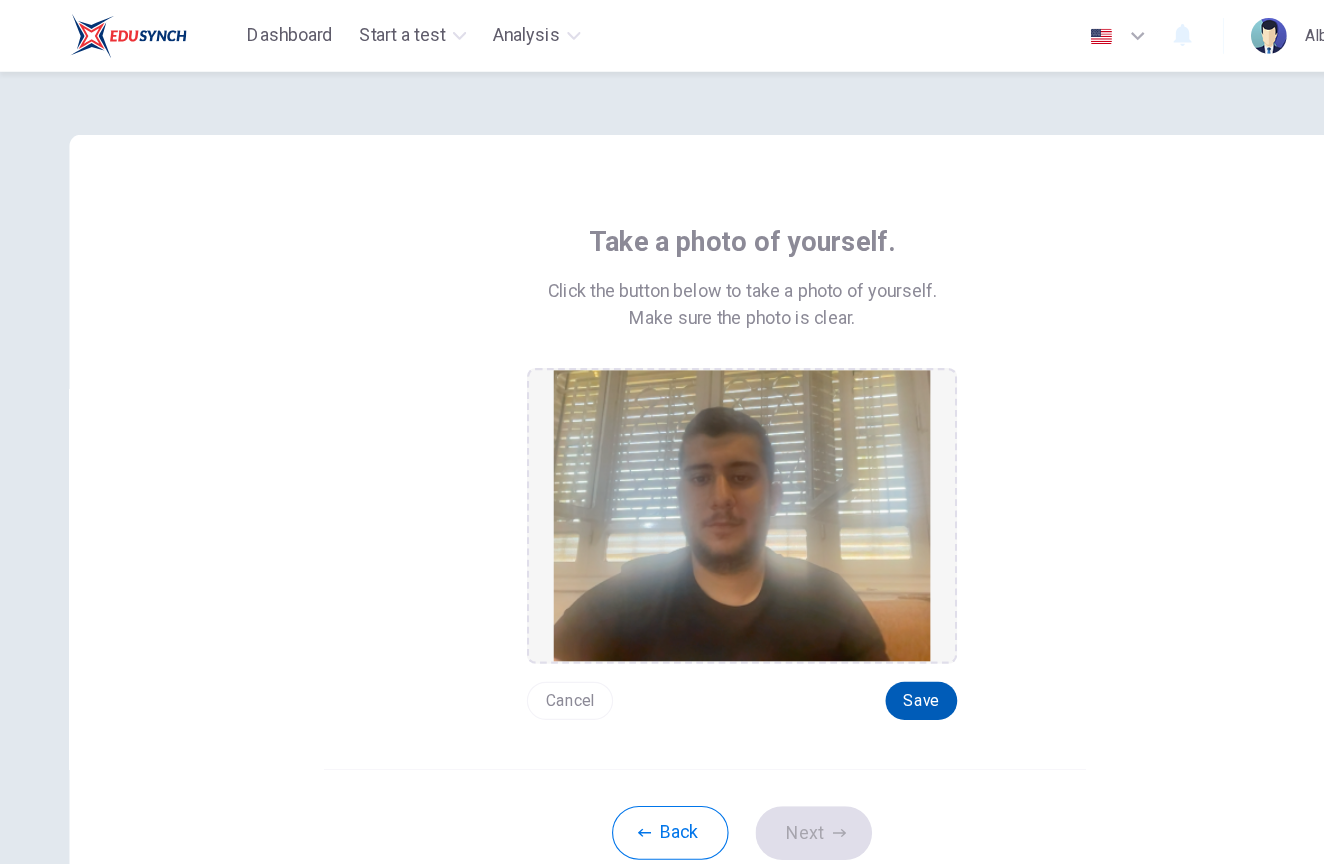 click on "Save" at bounding box center (822, 625) 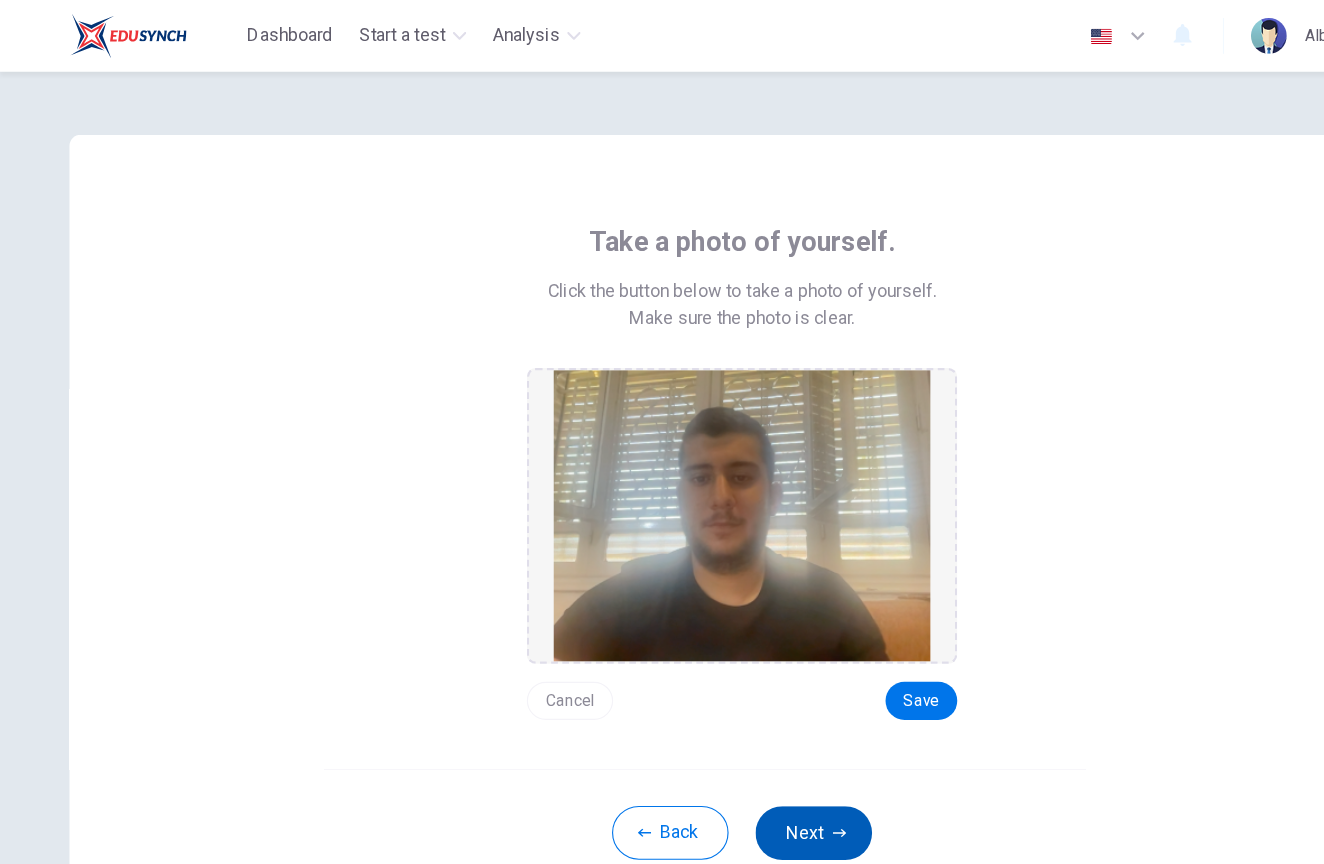 click on "Next" at bounding box center [726, 743] 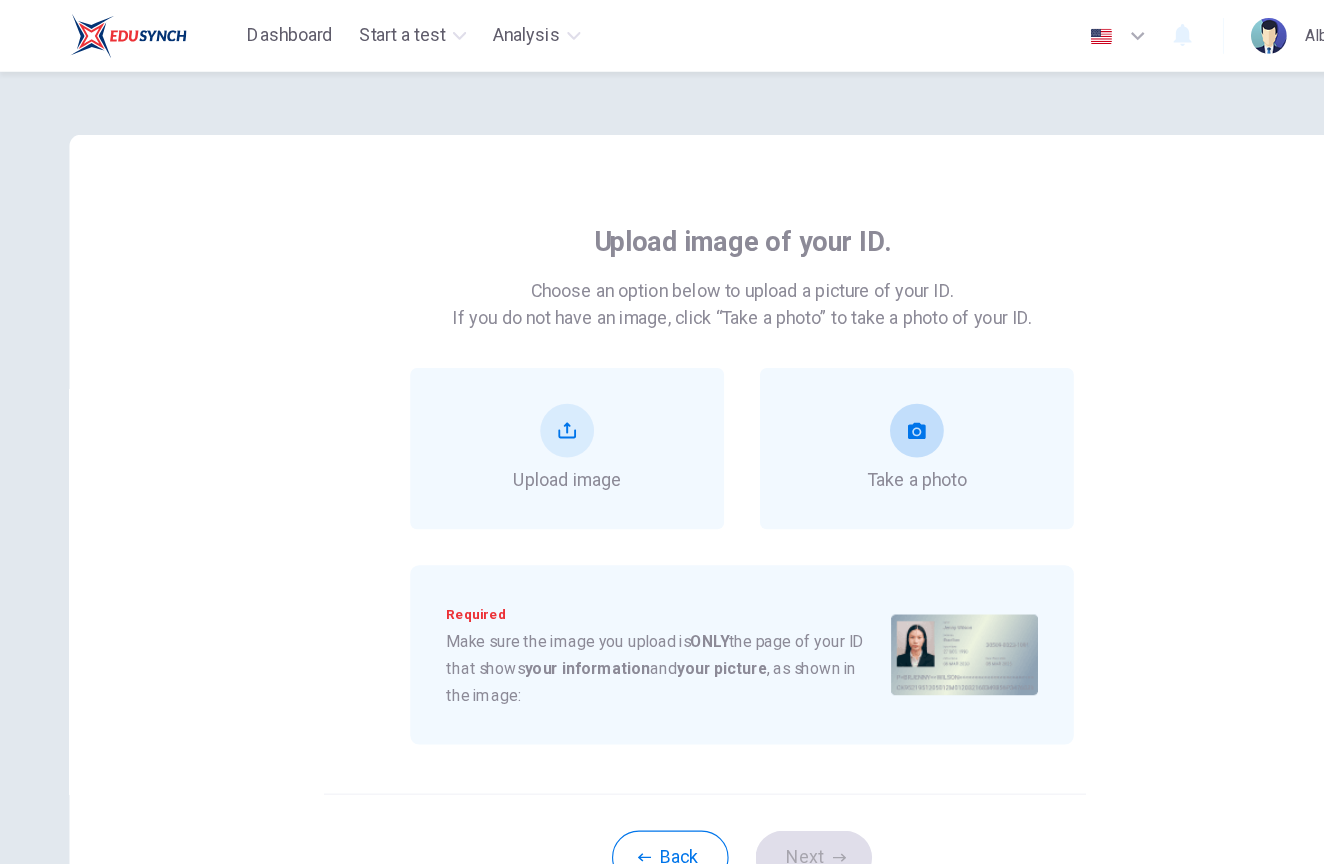 click 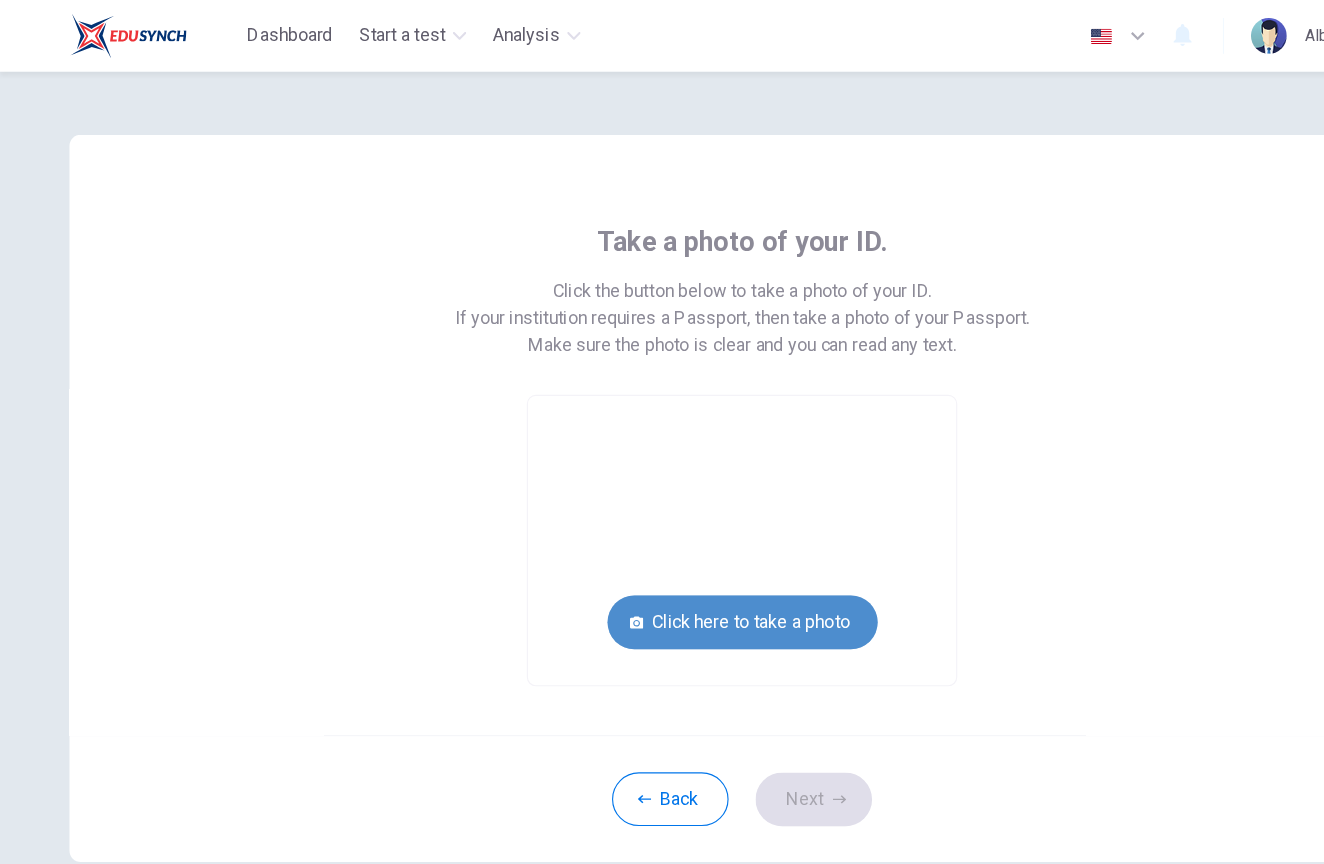 click on "Click here to take a photo" at bounding box center (662, 555) 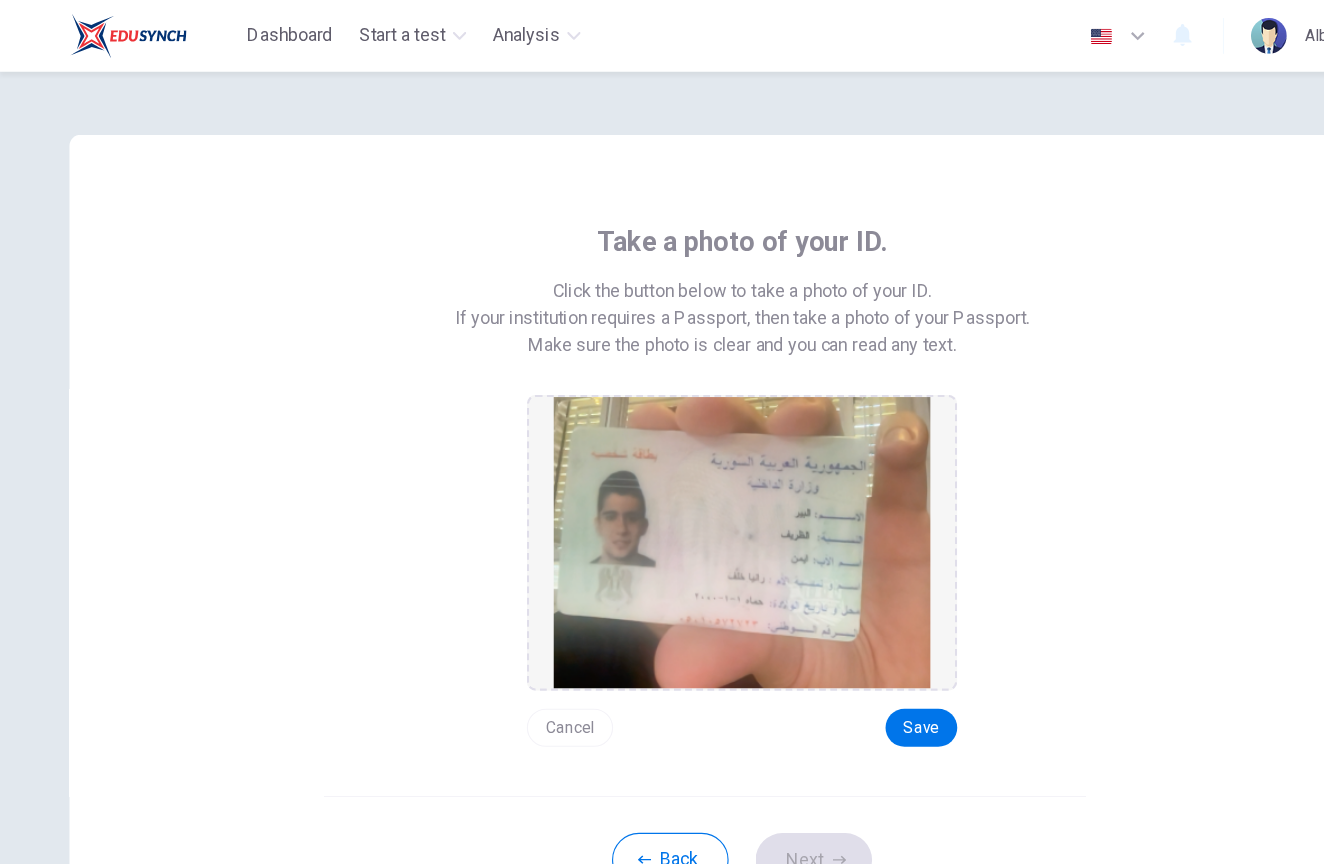 click on "Cancel" at bounding box center (508, 649) 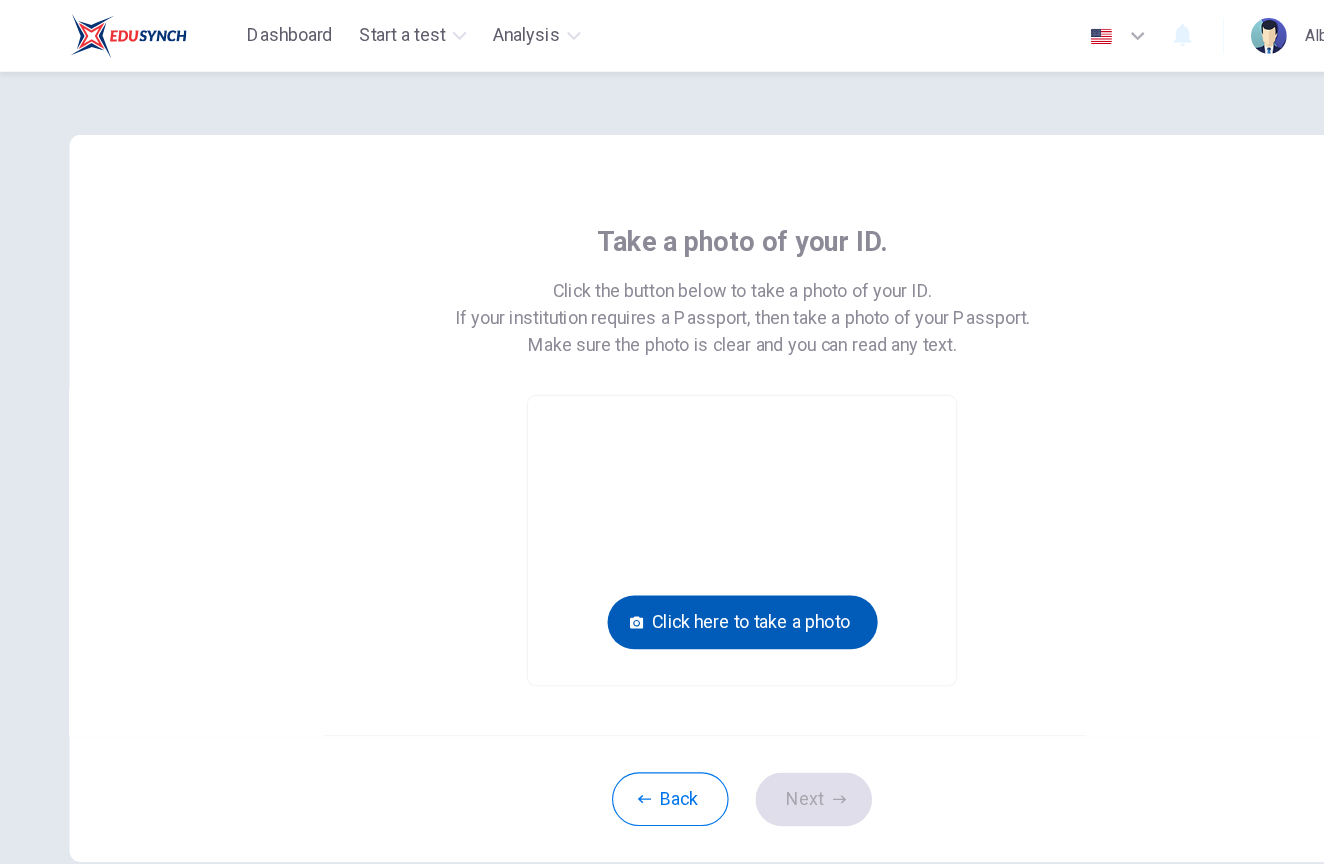 click on "Click here to take a photo" at bounding box center [662, 555] 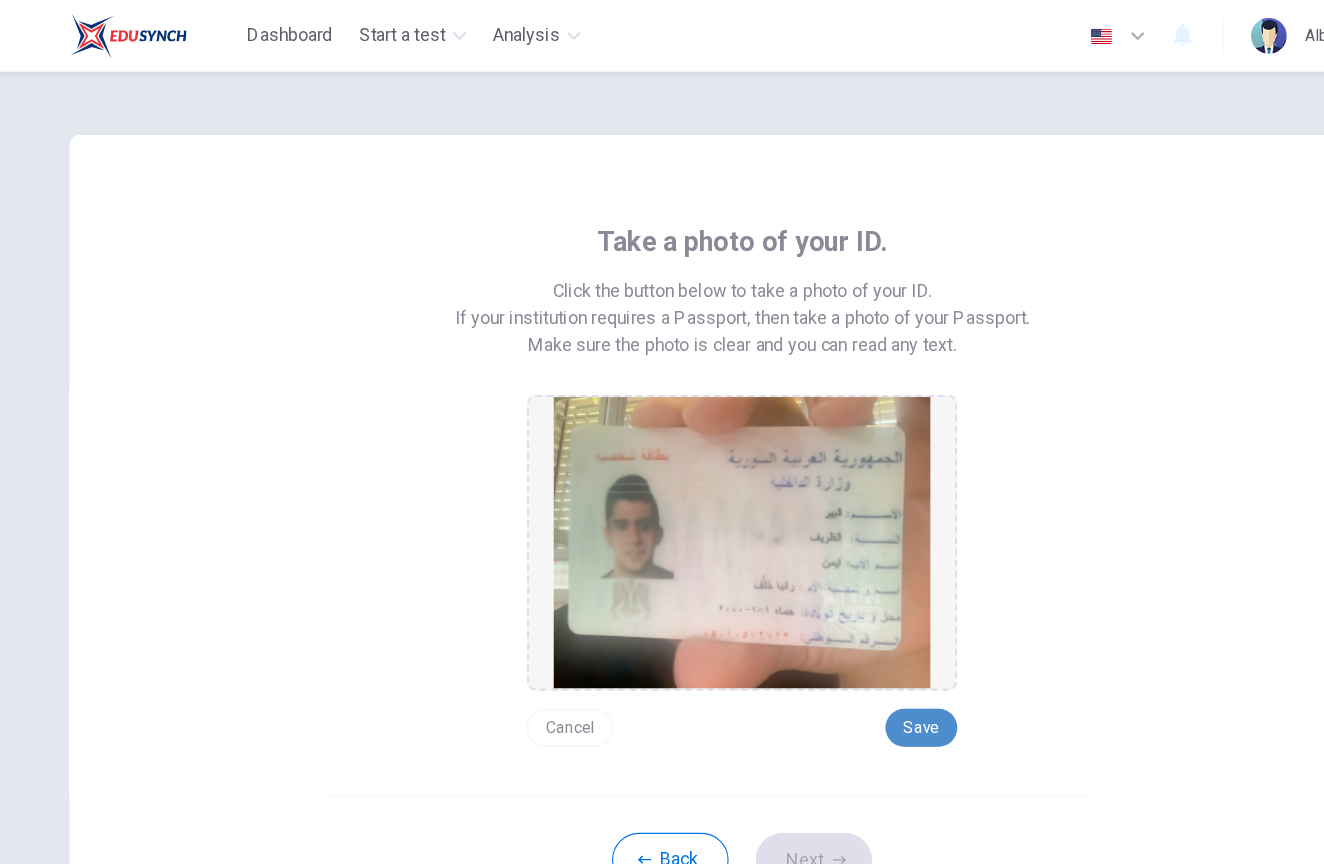 click on "Save" at bounding box center (822, 649) 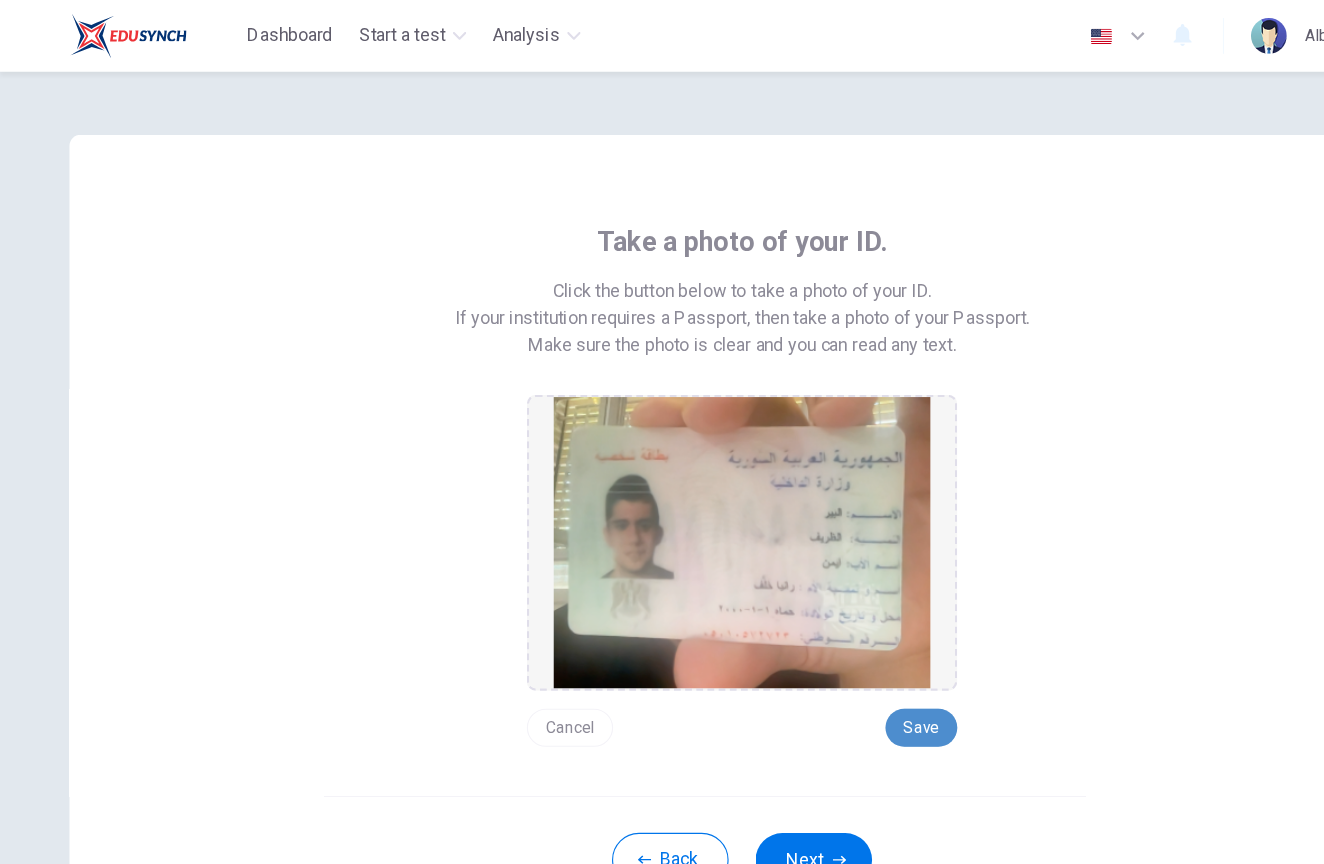 click on "Save" at bounding box center (822, 649) 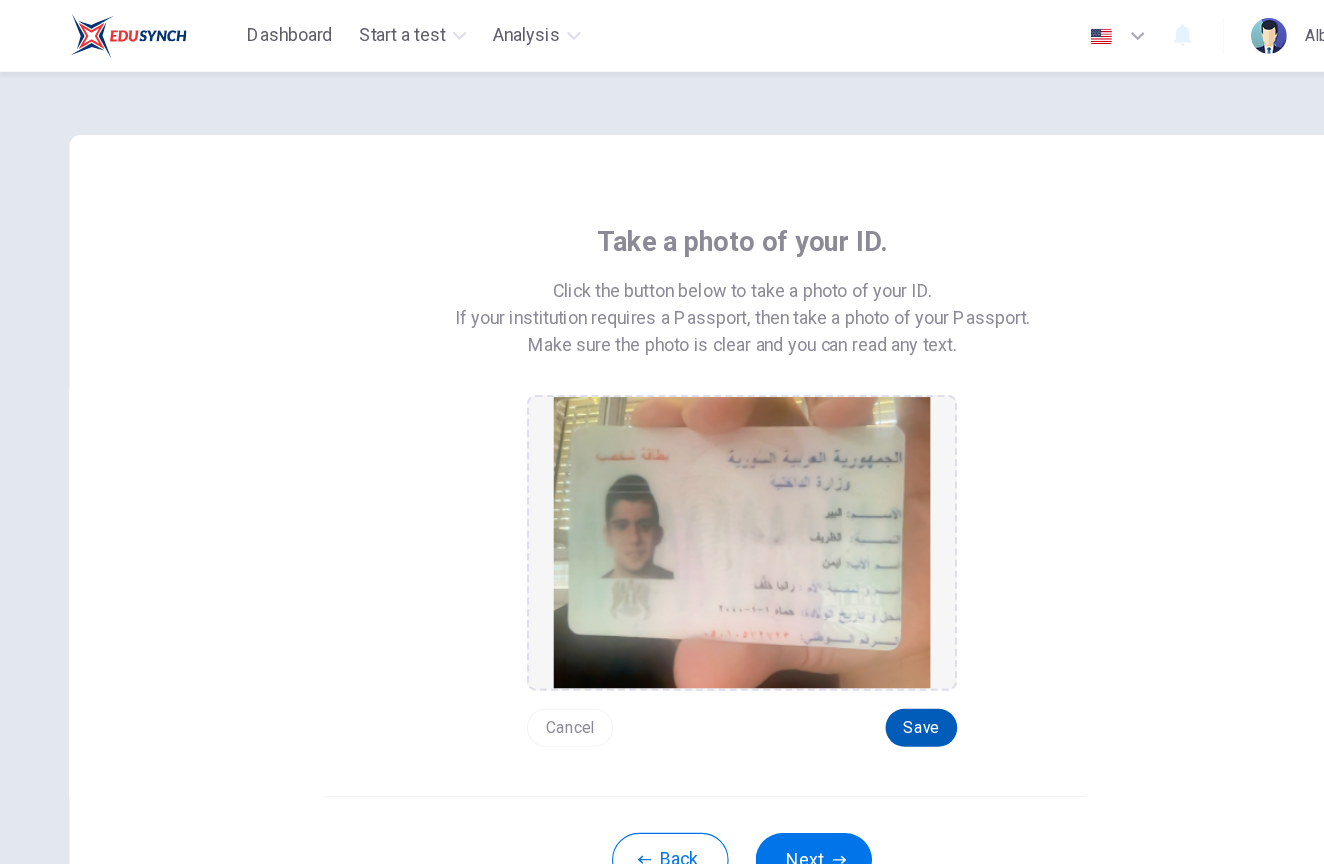 click on "Save" at bounding box center [822, 649] 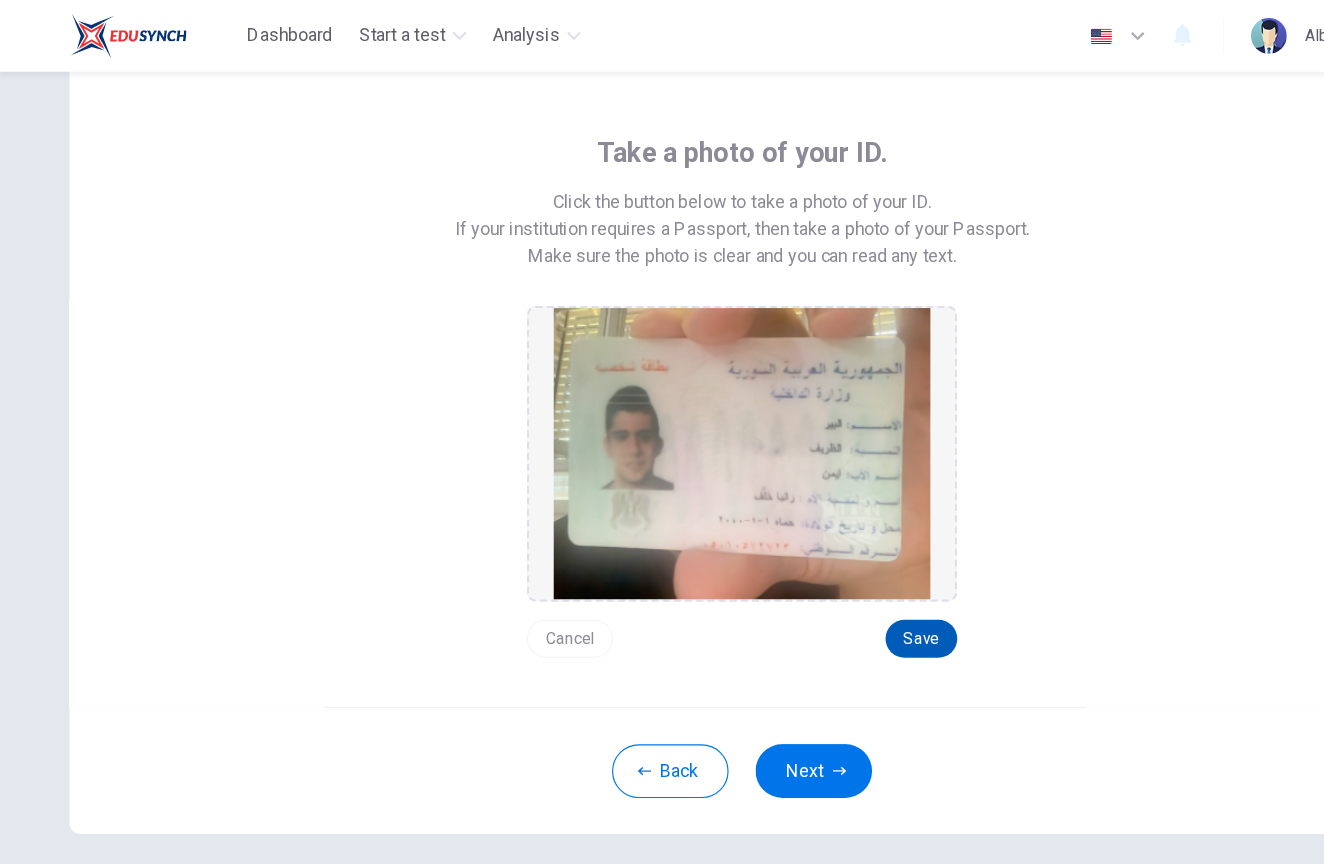 scroll, scrollTop: 79, scrollLeft: 0, axis: vertical 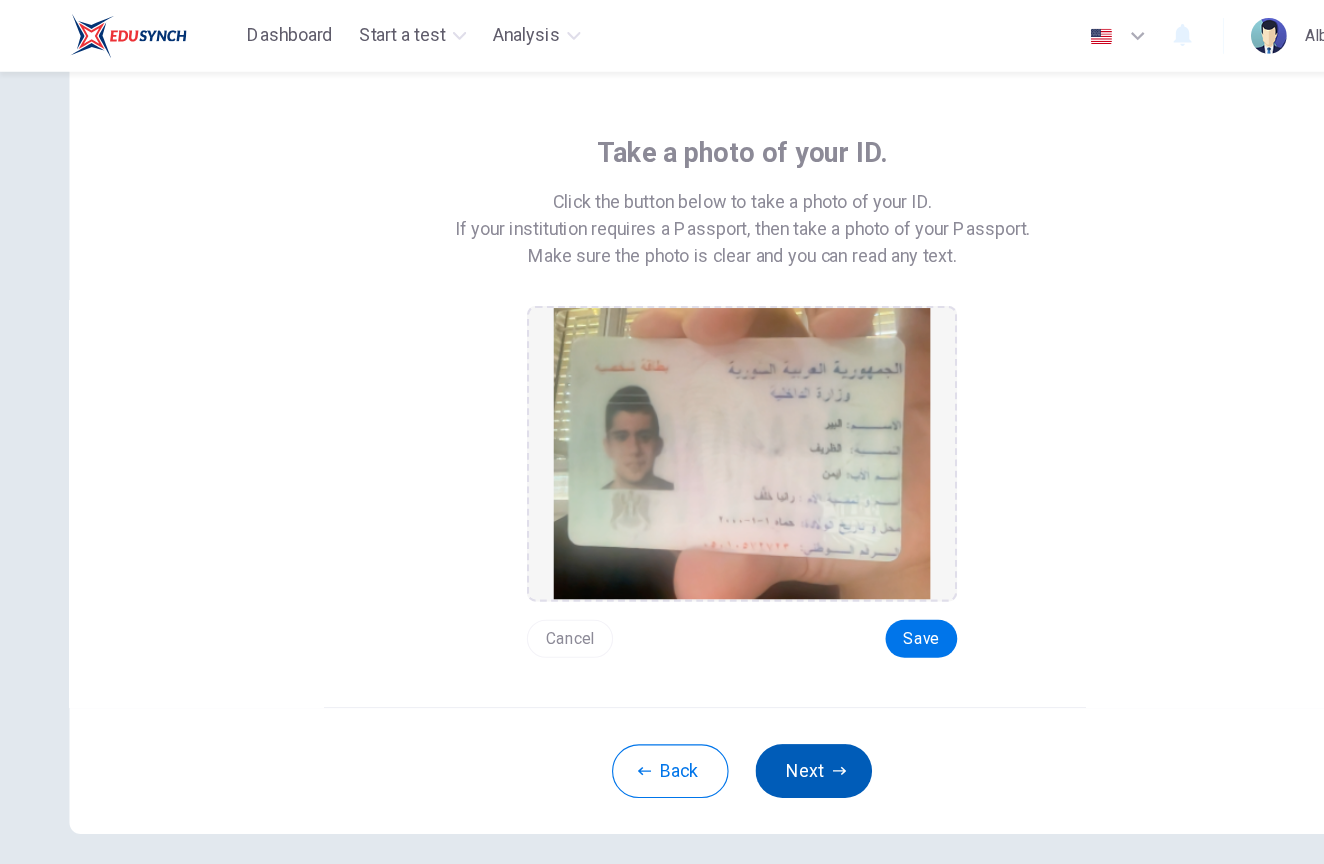 click 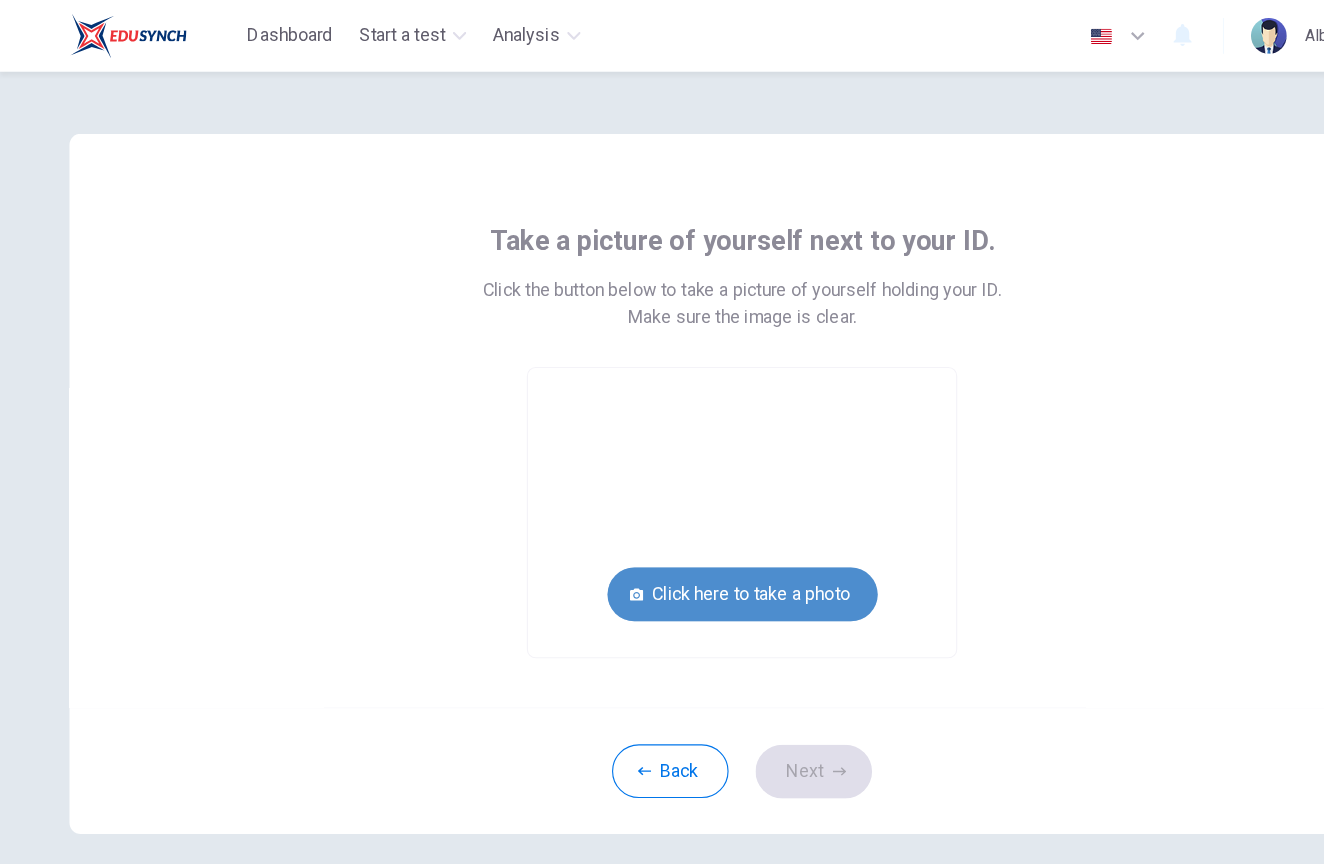 click on "Click here to take a photo" at bounding box center (662, 530) 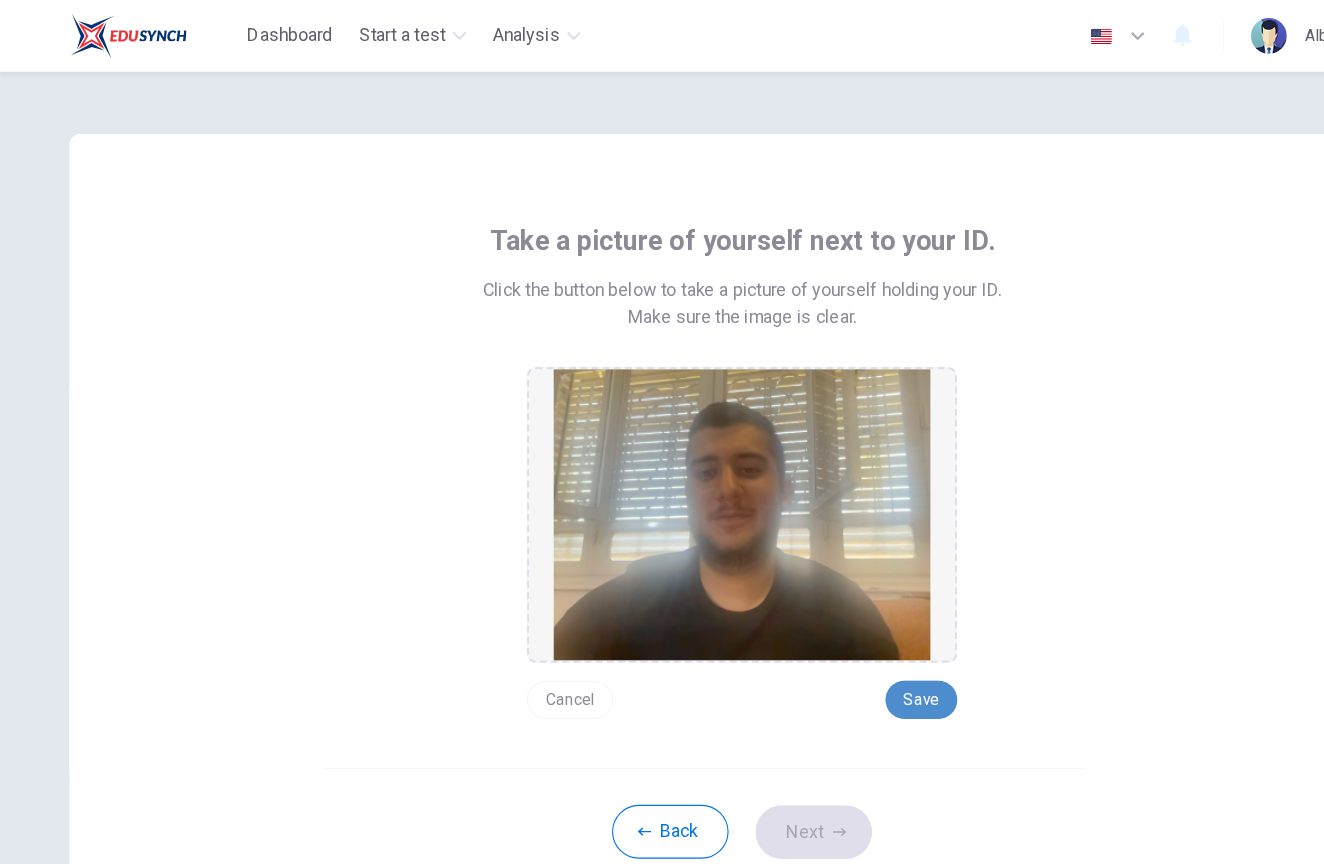 click on "Save" at bounding box center [822, 624] 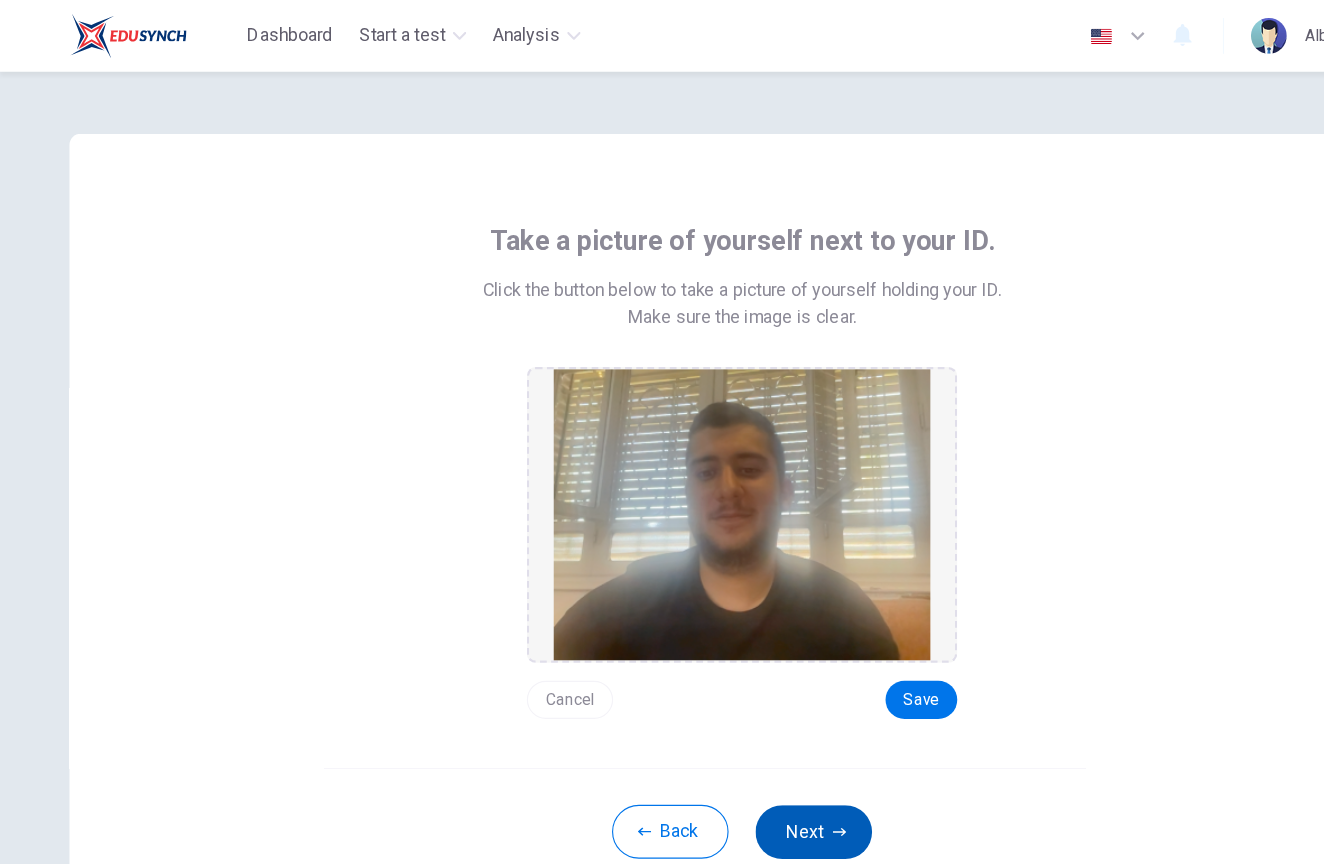 click on "Next" at bounding box center [726, 742] 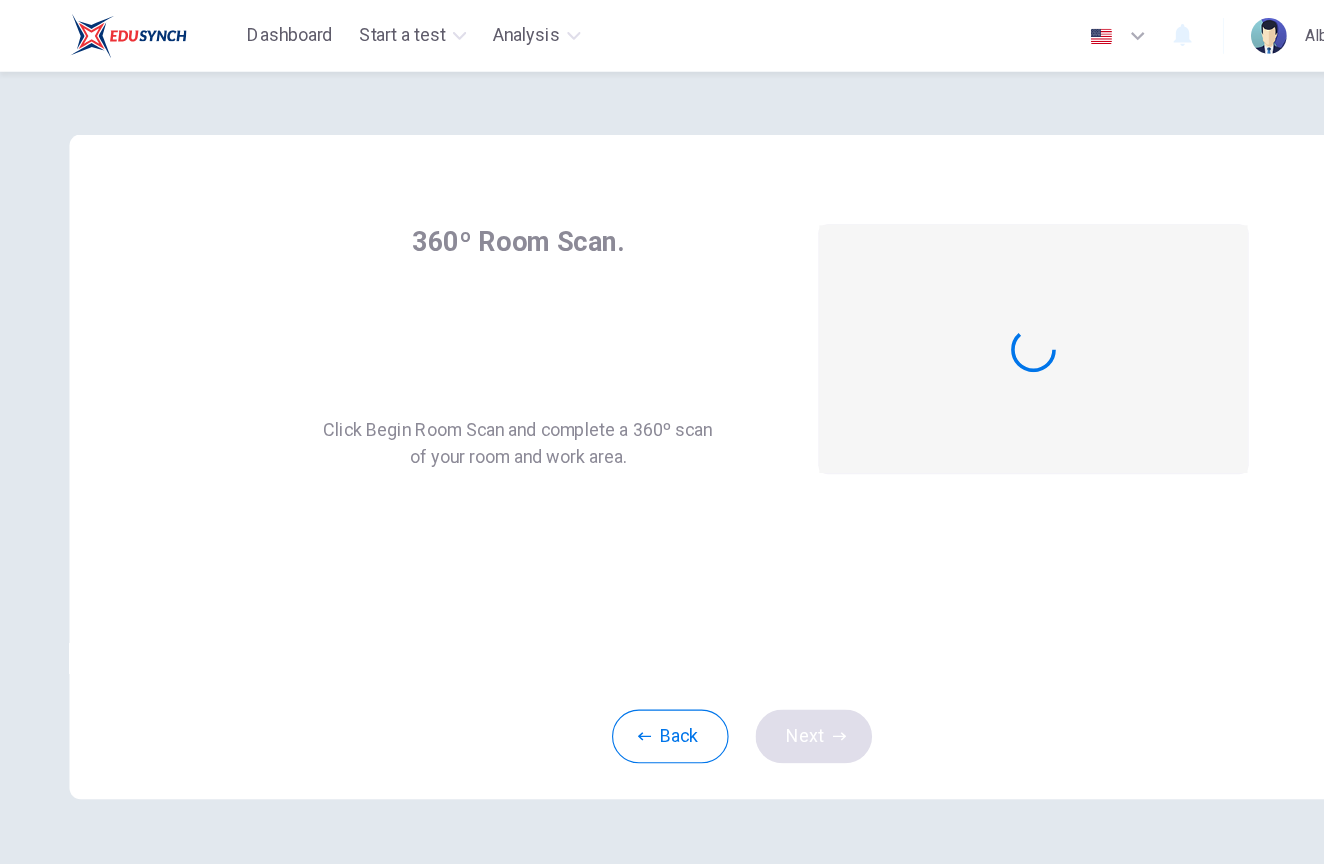 scroll, scrollTop: 0, scrollLeft: 0, axis: both 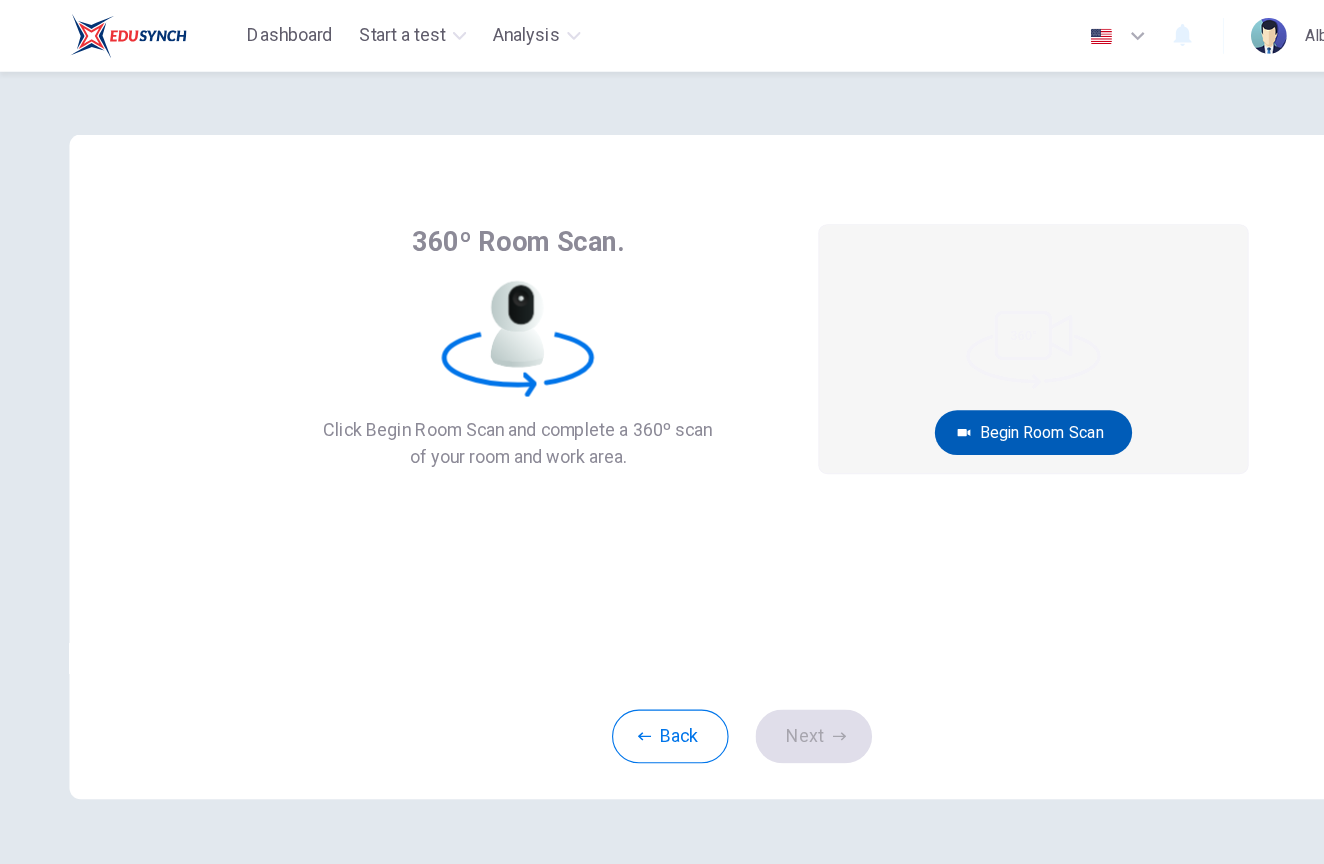 click on "Begin Room Scan" at bounding box center (922, 386) 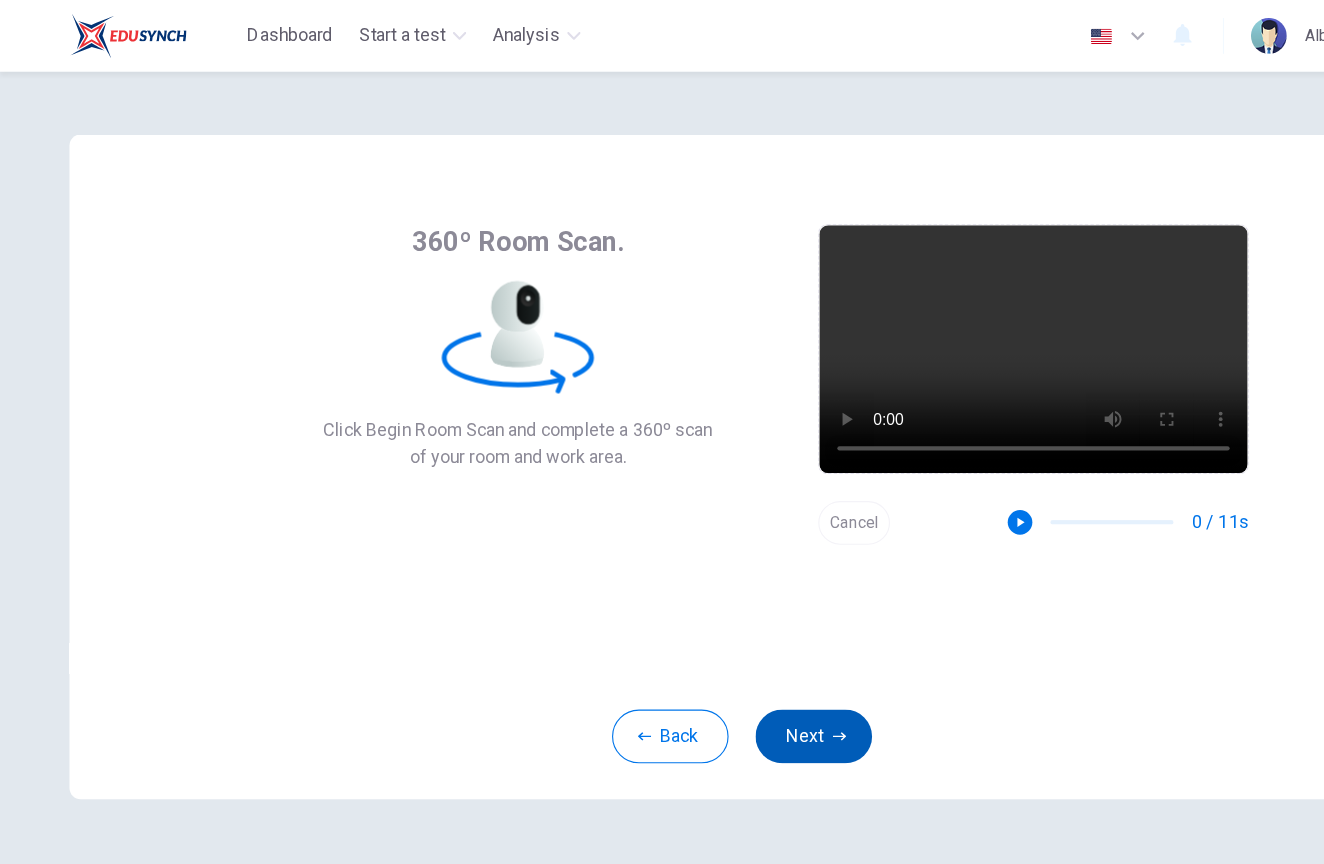 click on "Next" at bounding box center [726, 657] 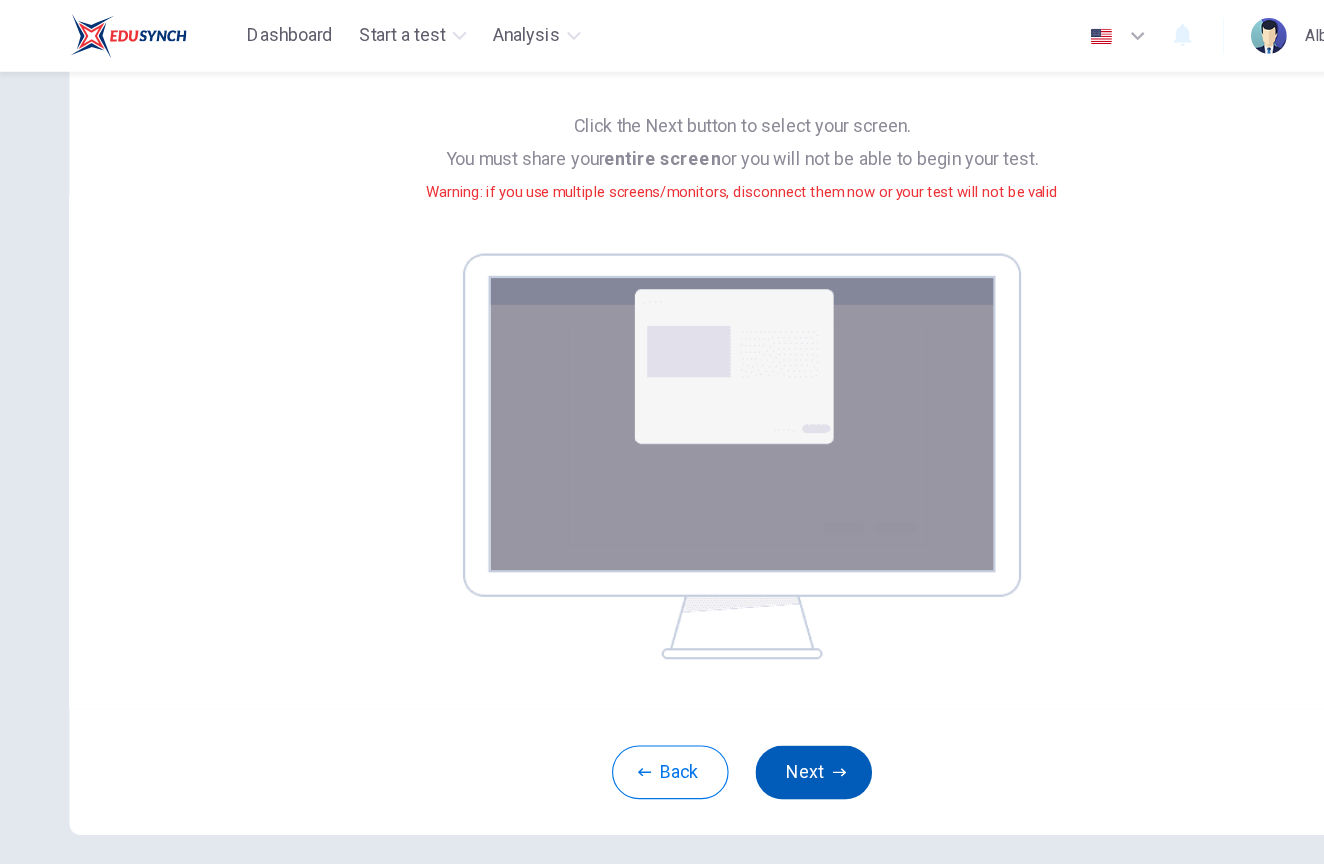 scroll, scrollTop: 172, scrollLeft: 0, axis: vertical 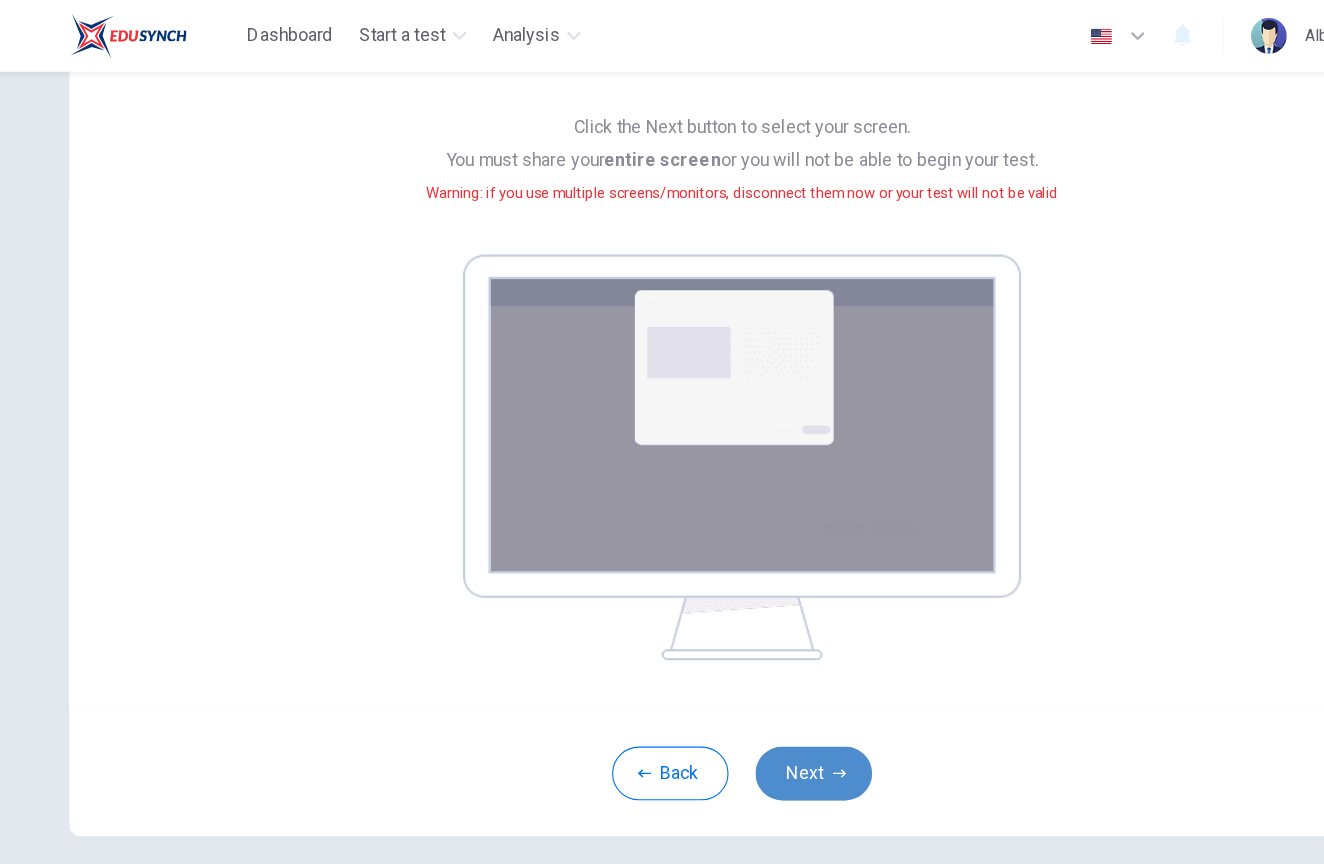 click on "Next" at bounding box center [726, 690] 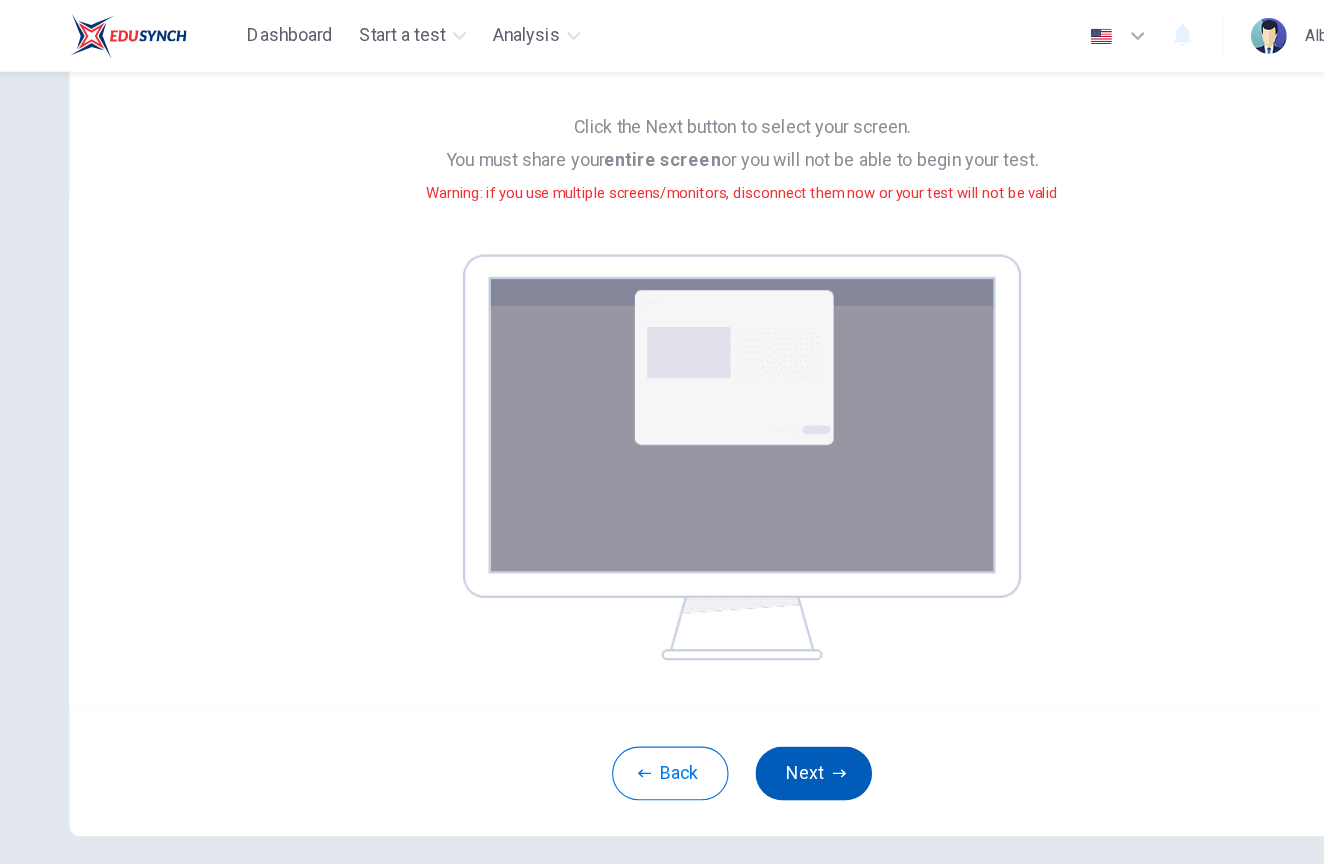 click on "Next" at bounding box center (726, 690) 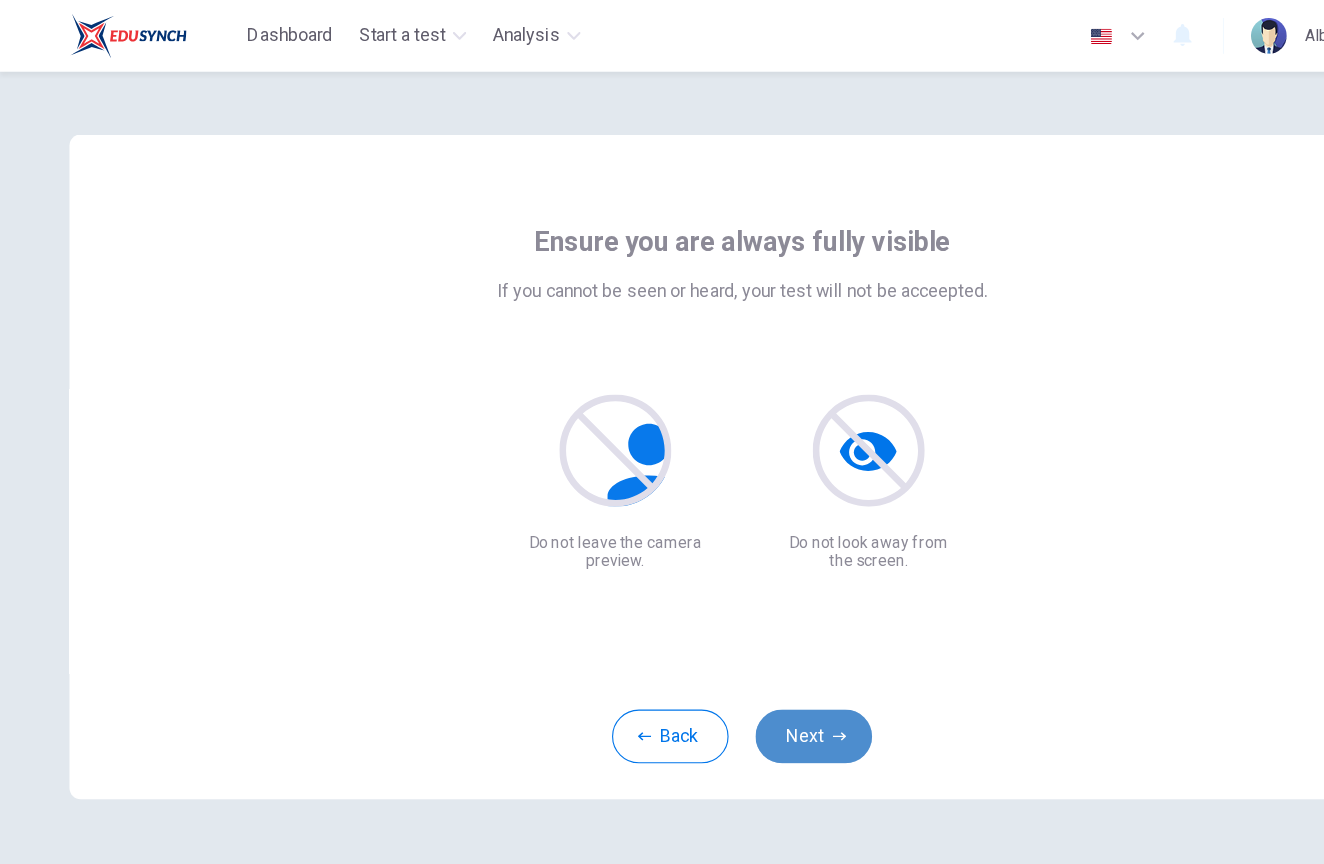 click on "Next" at bounding box center (726, 657) 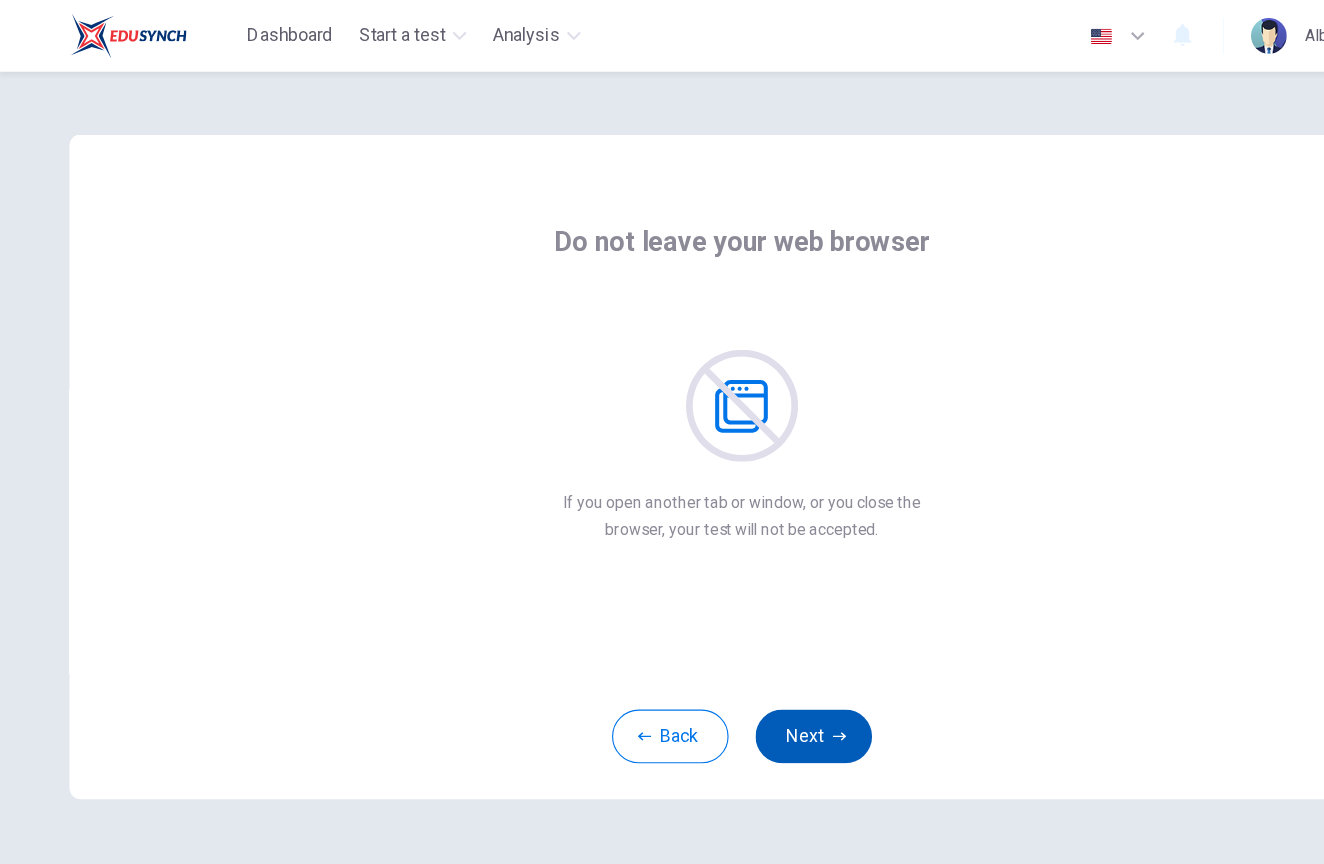 click on "Next" at bounding box center (726, 657) 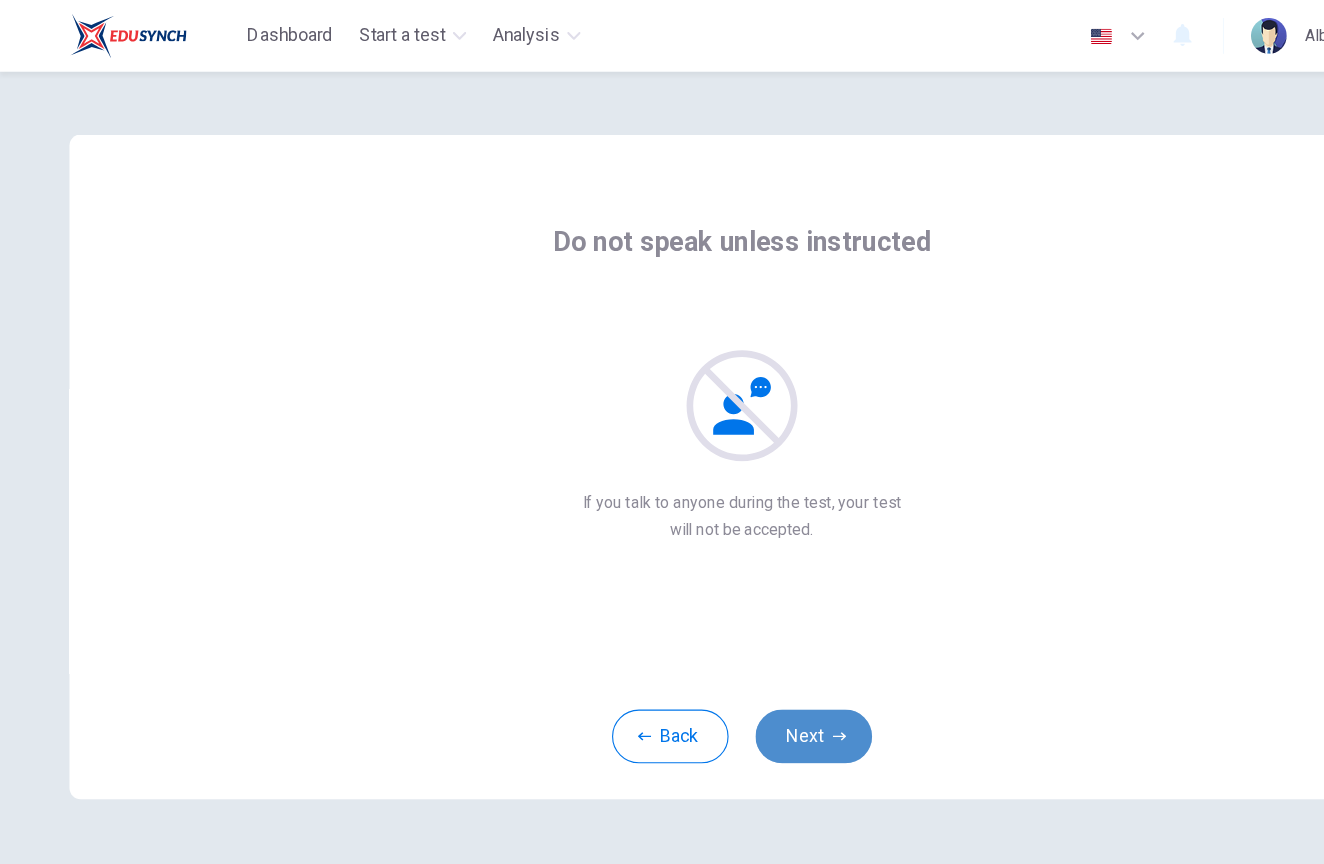 click on "Next" at bounding box center (726, 657) 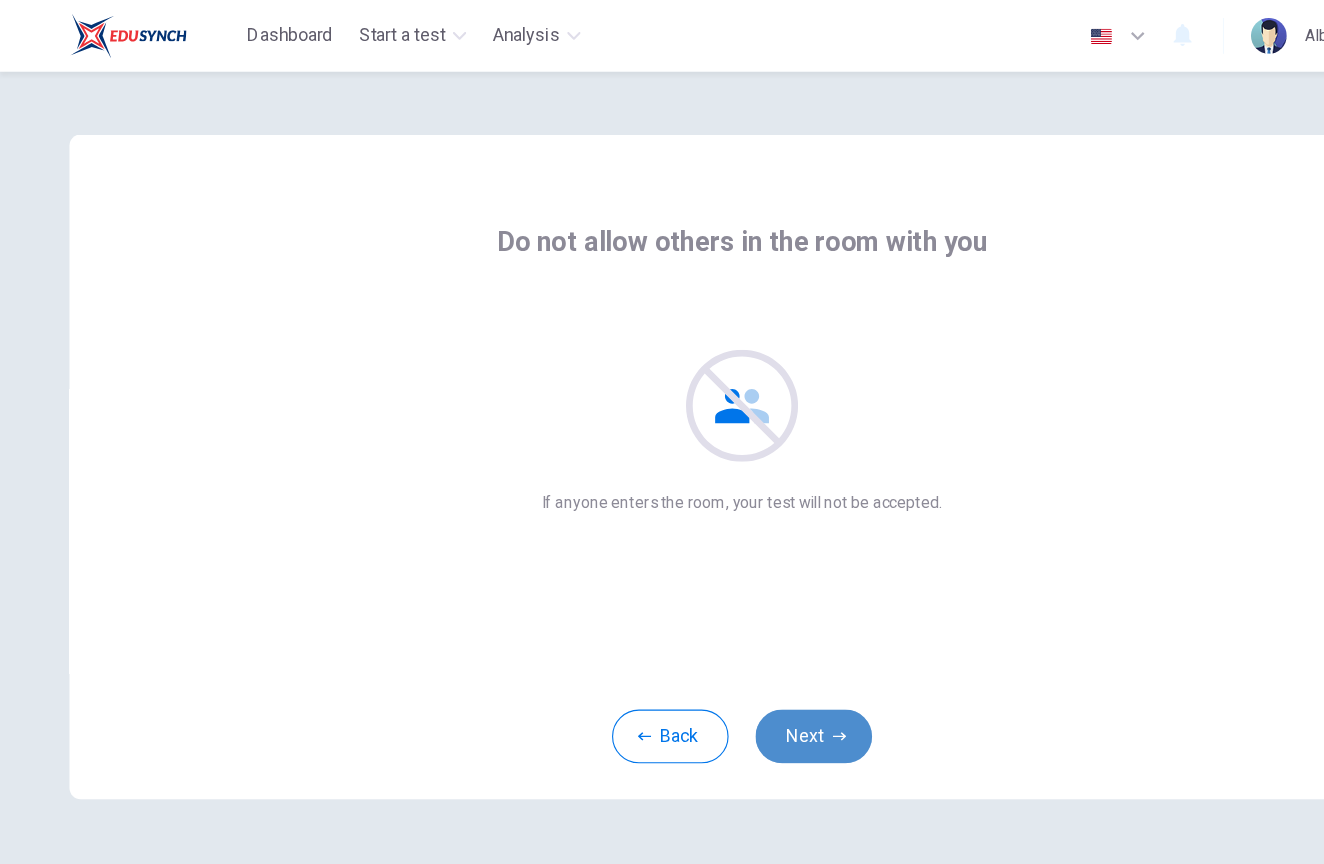 click on "Next" at bounding box center [726, 657] 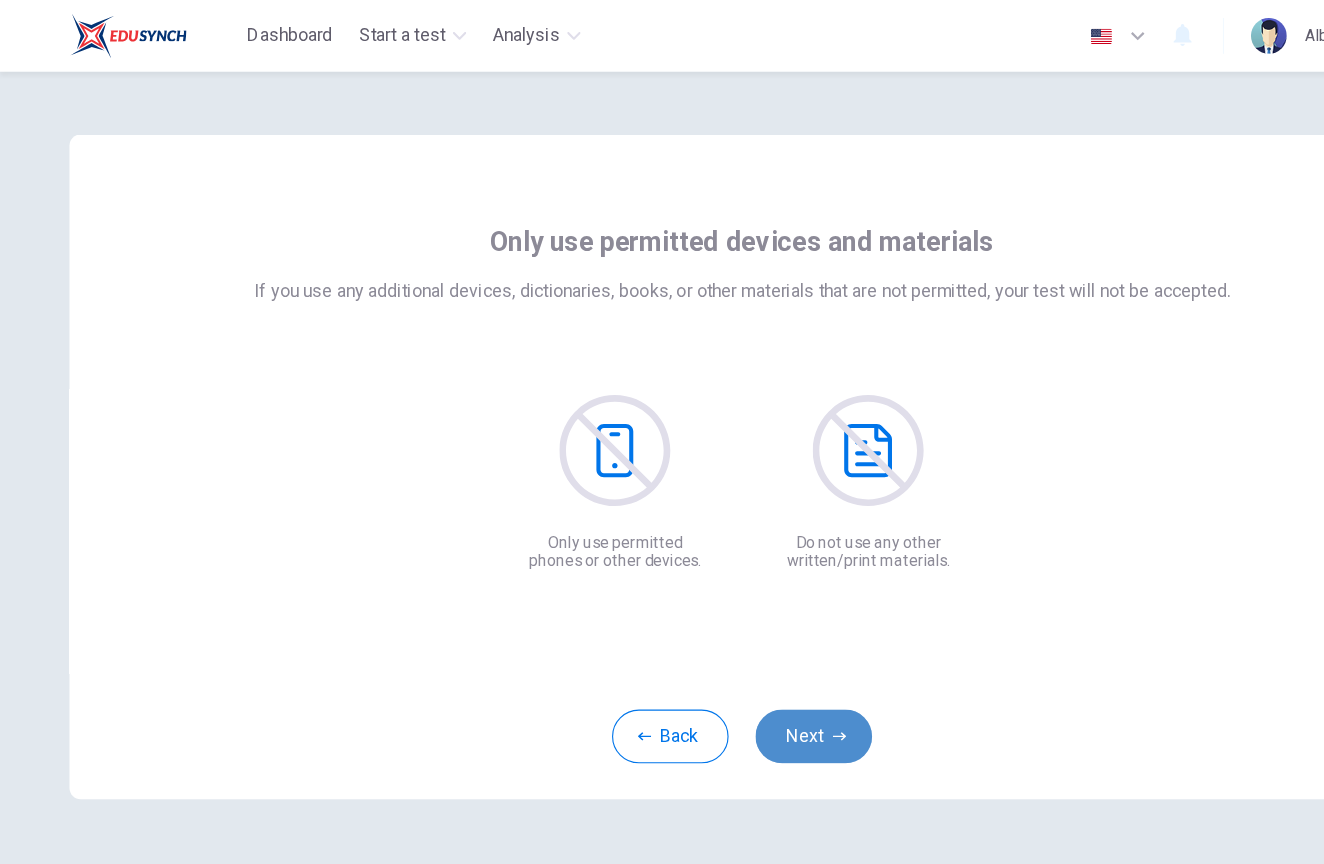 click on "Next" at bounding box center [726, 657] 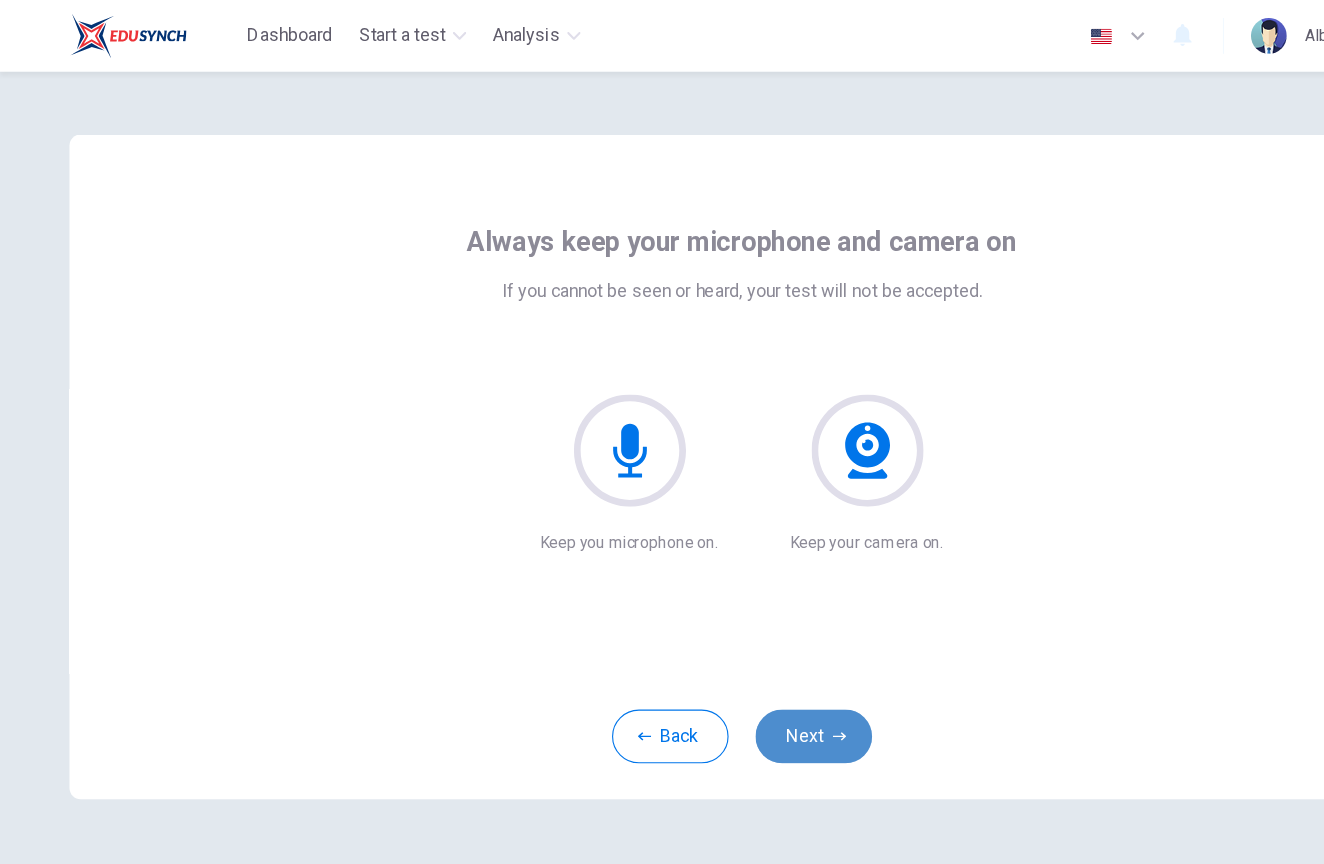 click on "Next" at bounding box center (726, 657) 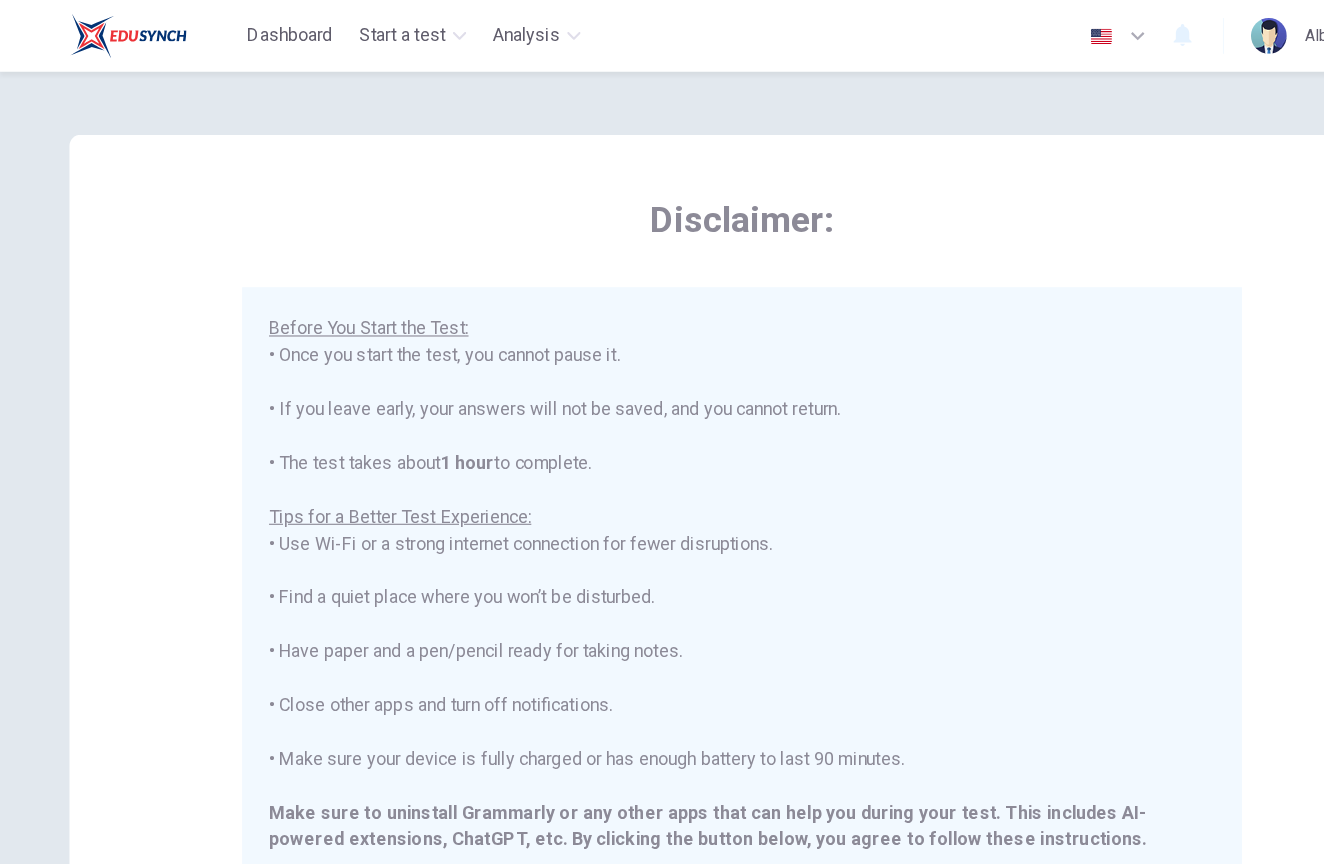 scroll, scrollTop: 189, scrollLeft: 0, axis: vertical 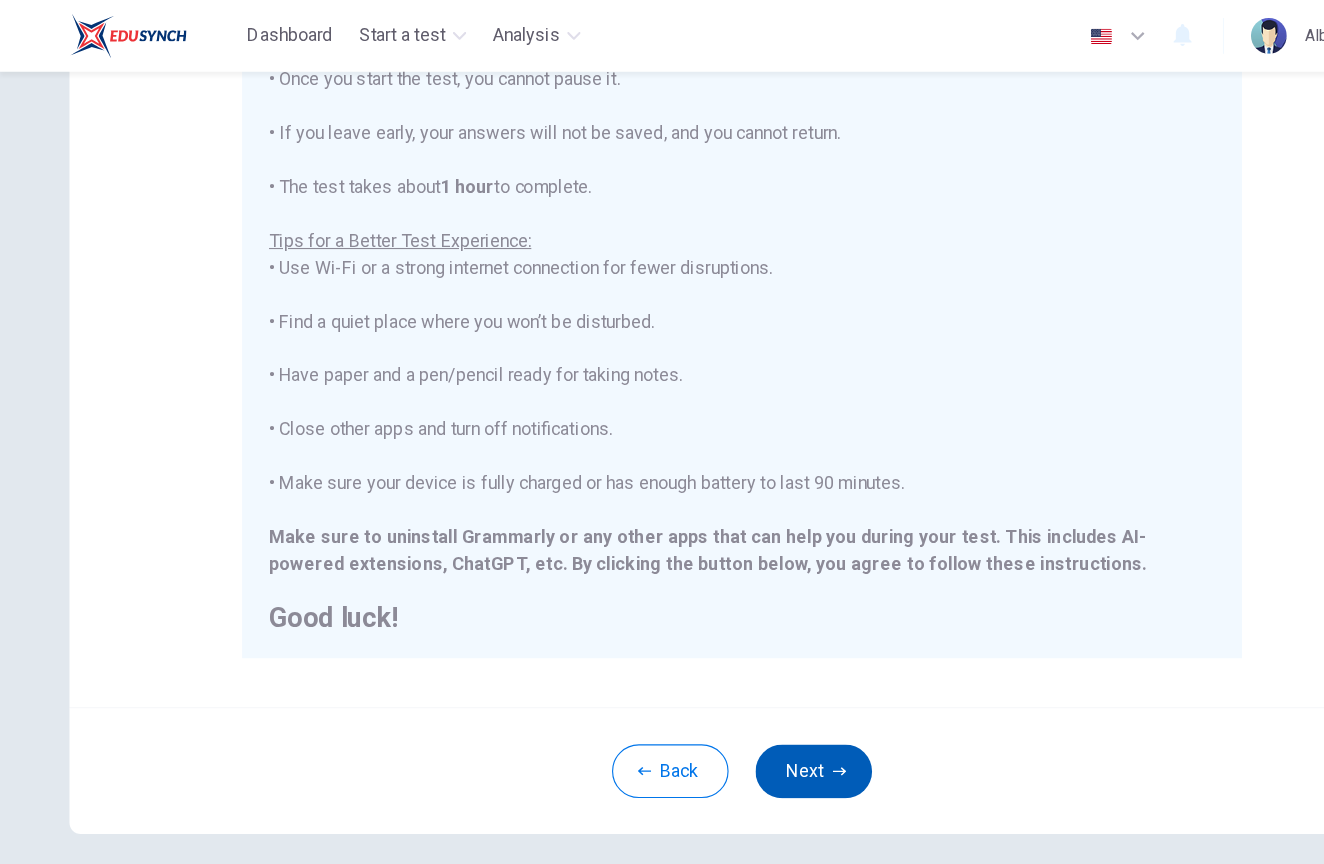 click on "Next" at bounding box center [726, 688] 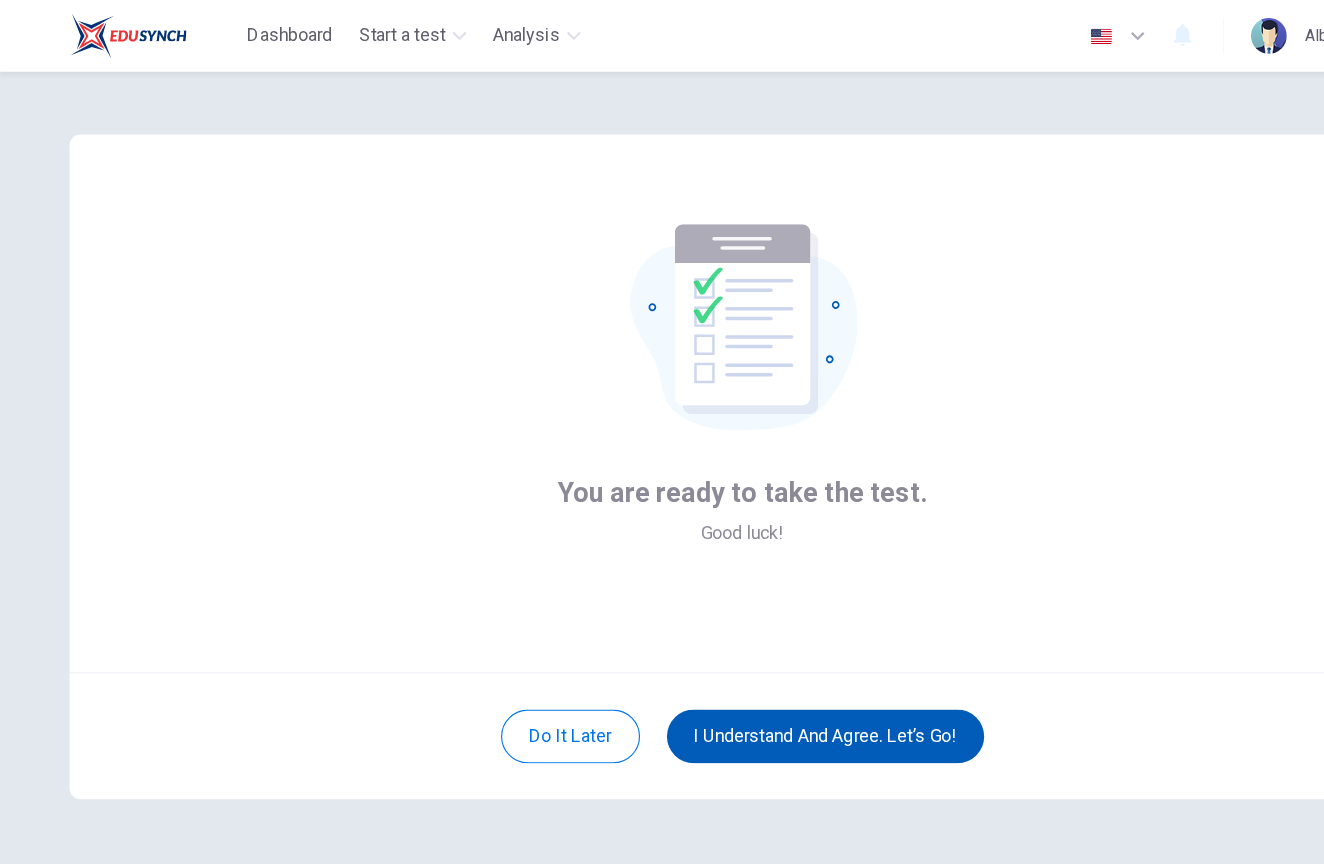 scroll, scrollTop: 0, scrollLeft: 0, axis: both 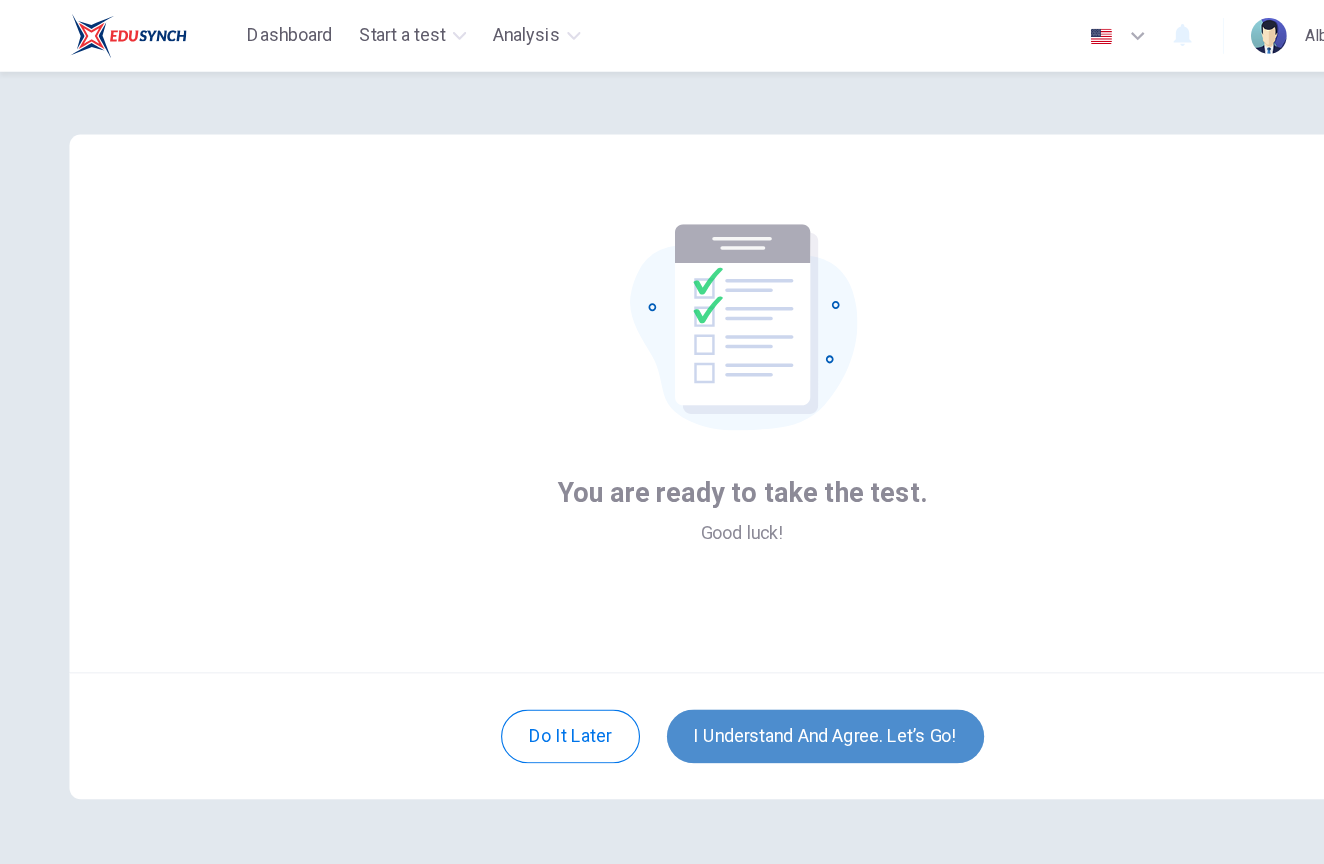 click on "I understand and agree. Let’s go!" at bounding box center (736, 657) 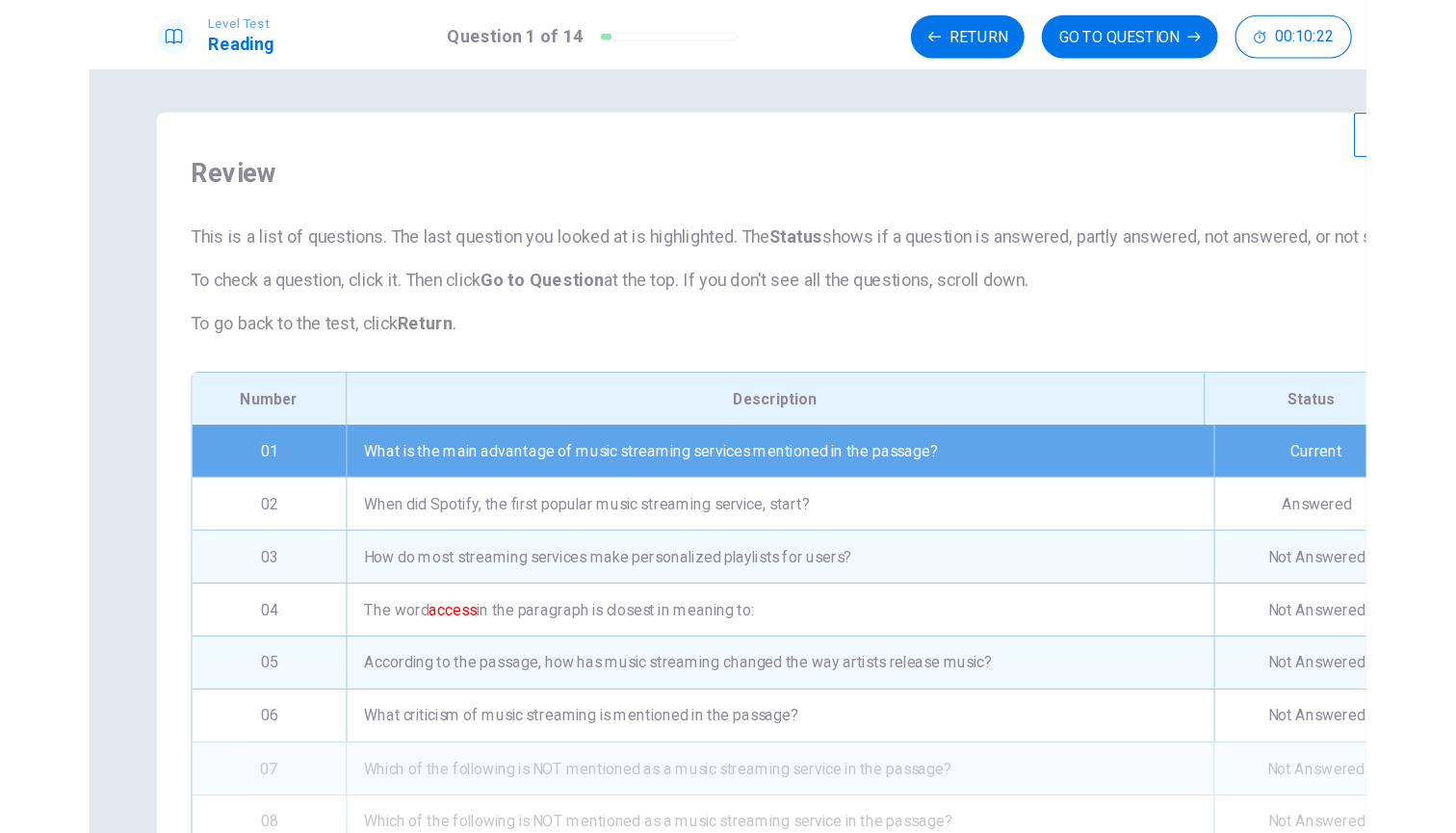scroll, scrollTop: 0, scrollLeft: 0, axis: both 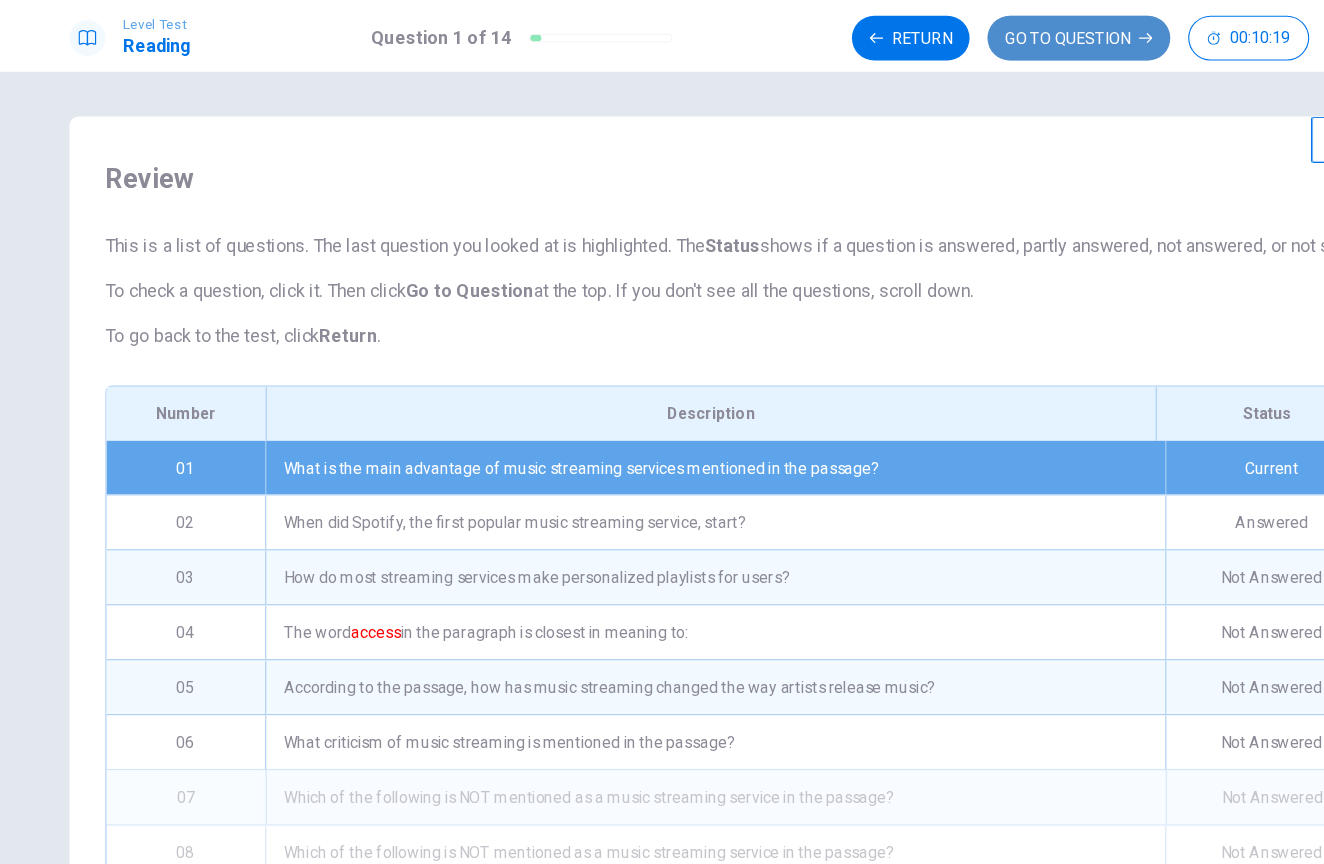 click on "GO TO QUESTION" at bounding box center (962, 34) 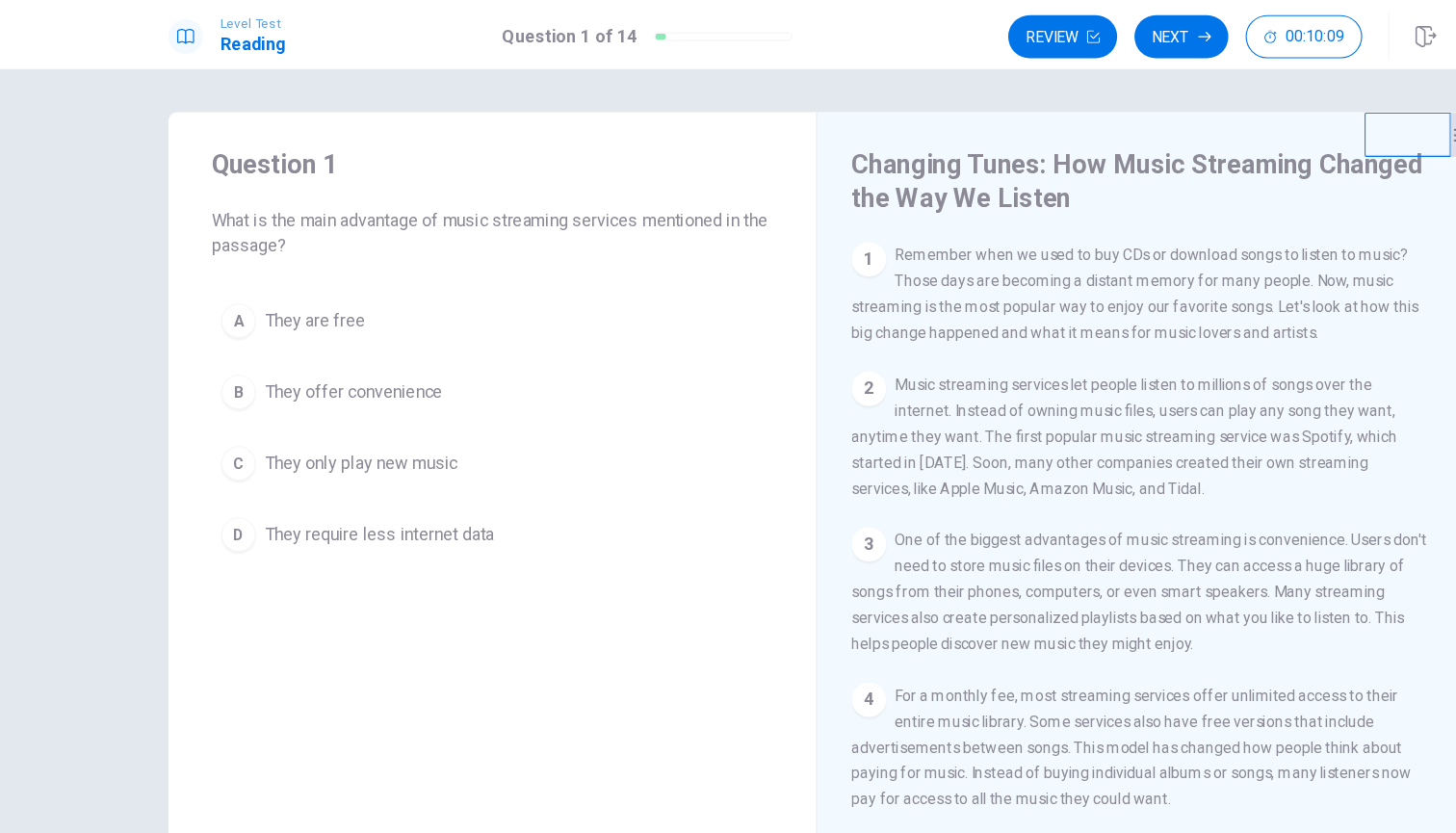 scroll, scrollTop: 0, scrollLeft: 0, axis: both 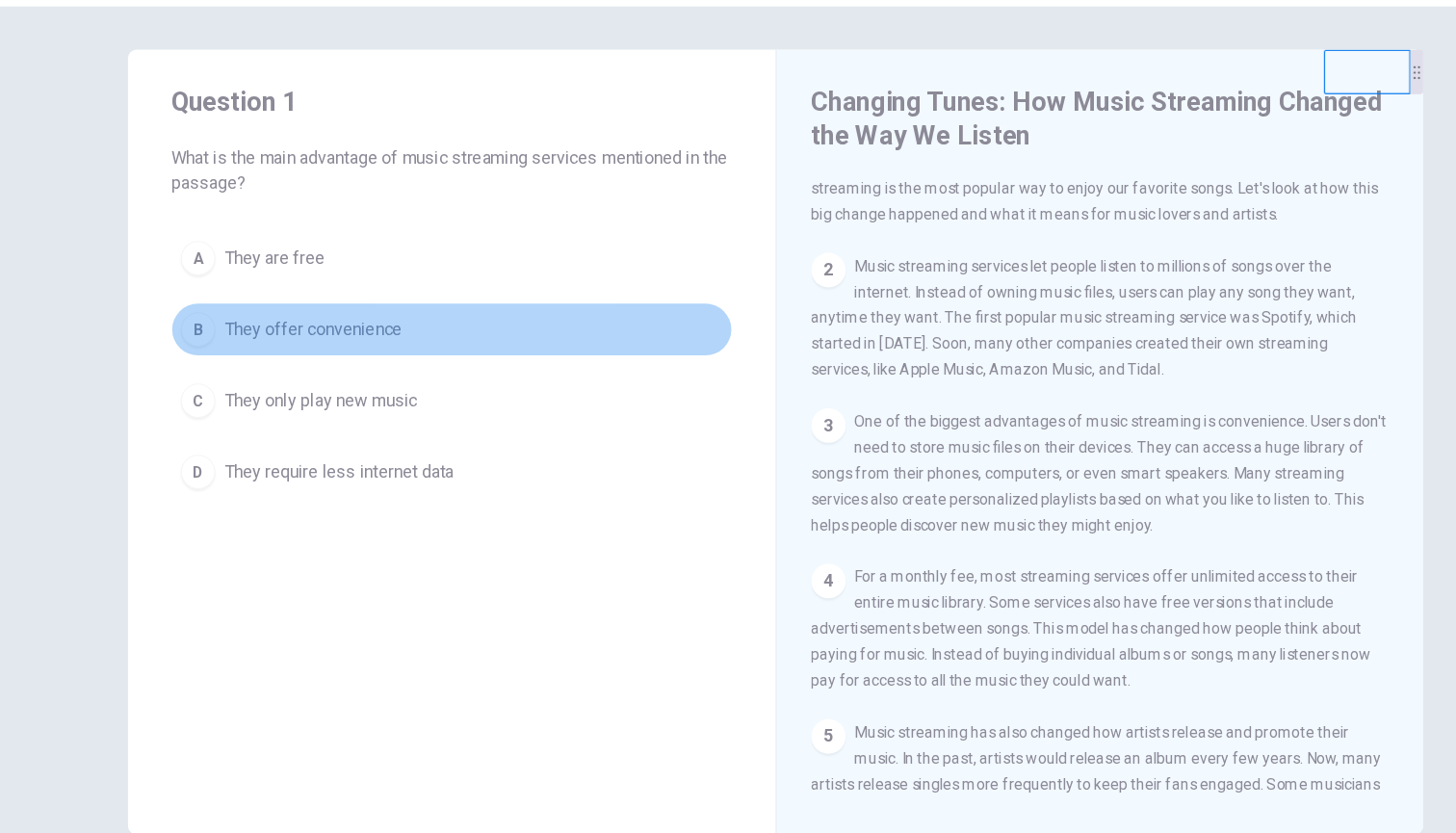 click on "B" at bounding box center [213, 350] 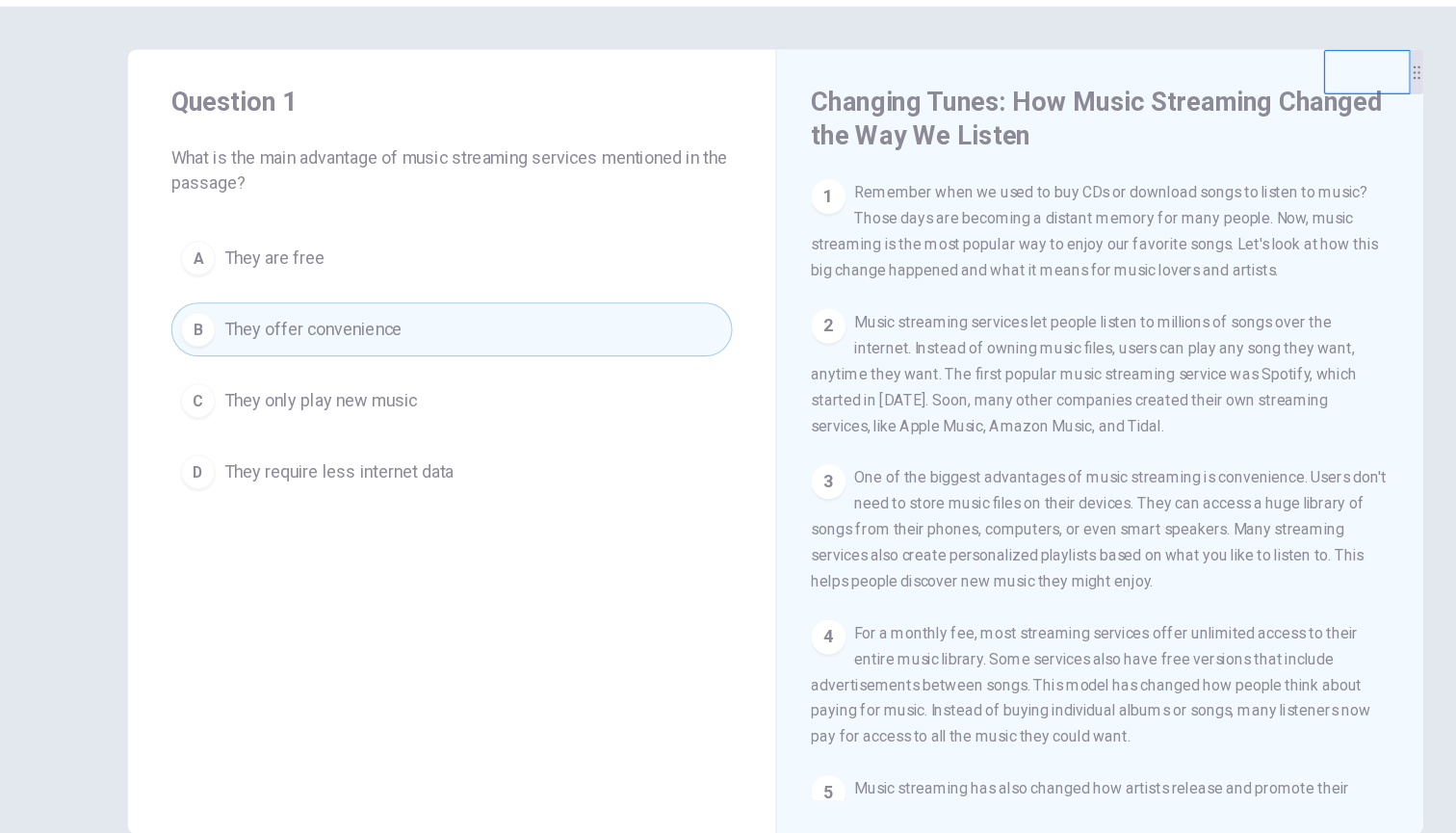 scroll, scrollTop: 0, scrollLeft: 0, axis: both 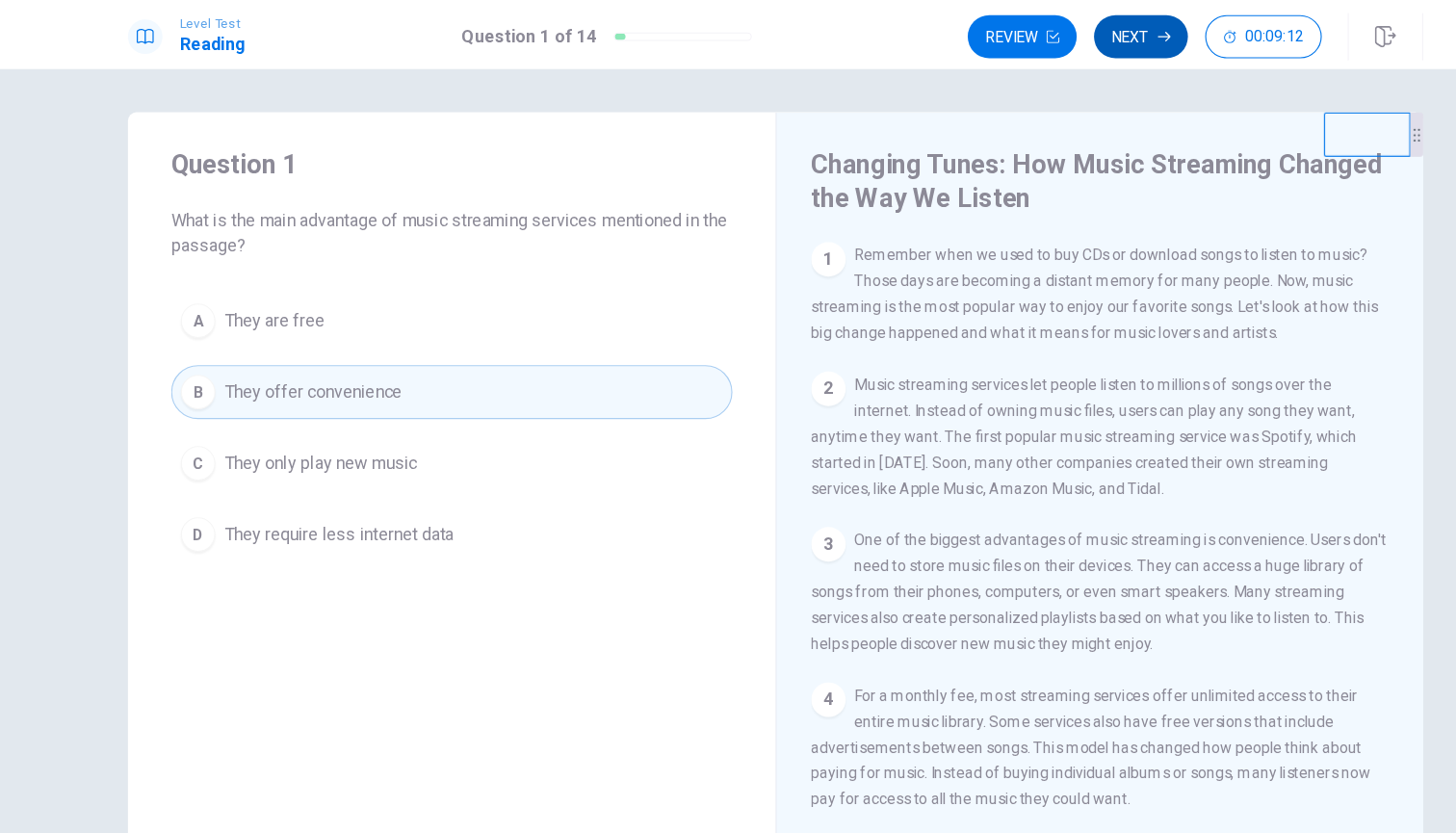click on "Next" at bounding box center (1053, 33) 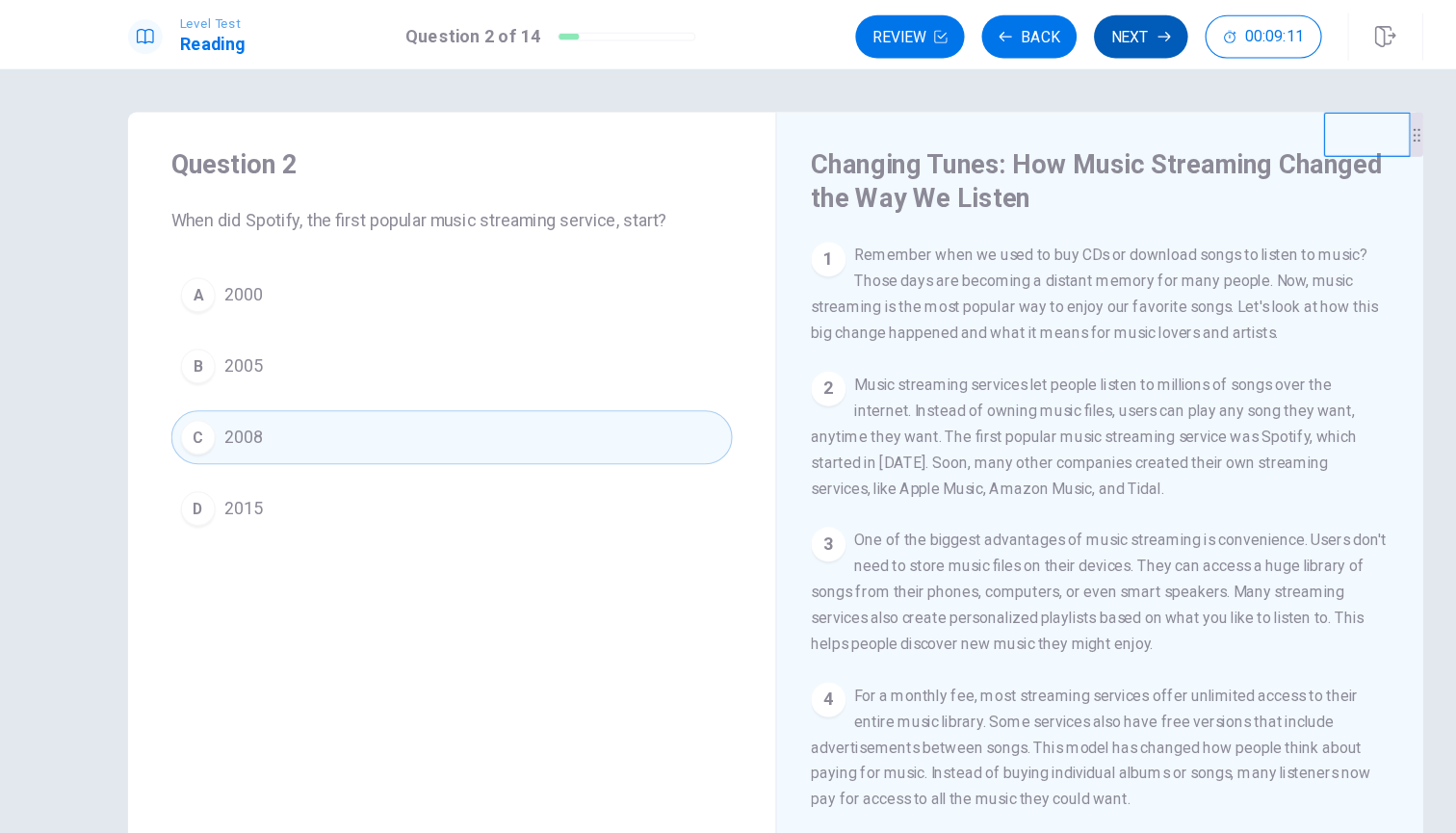 click on "Next" at bounding box center (1053, 33) 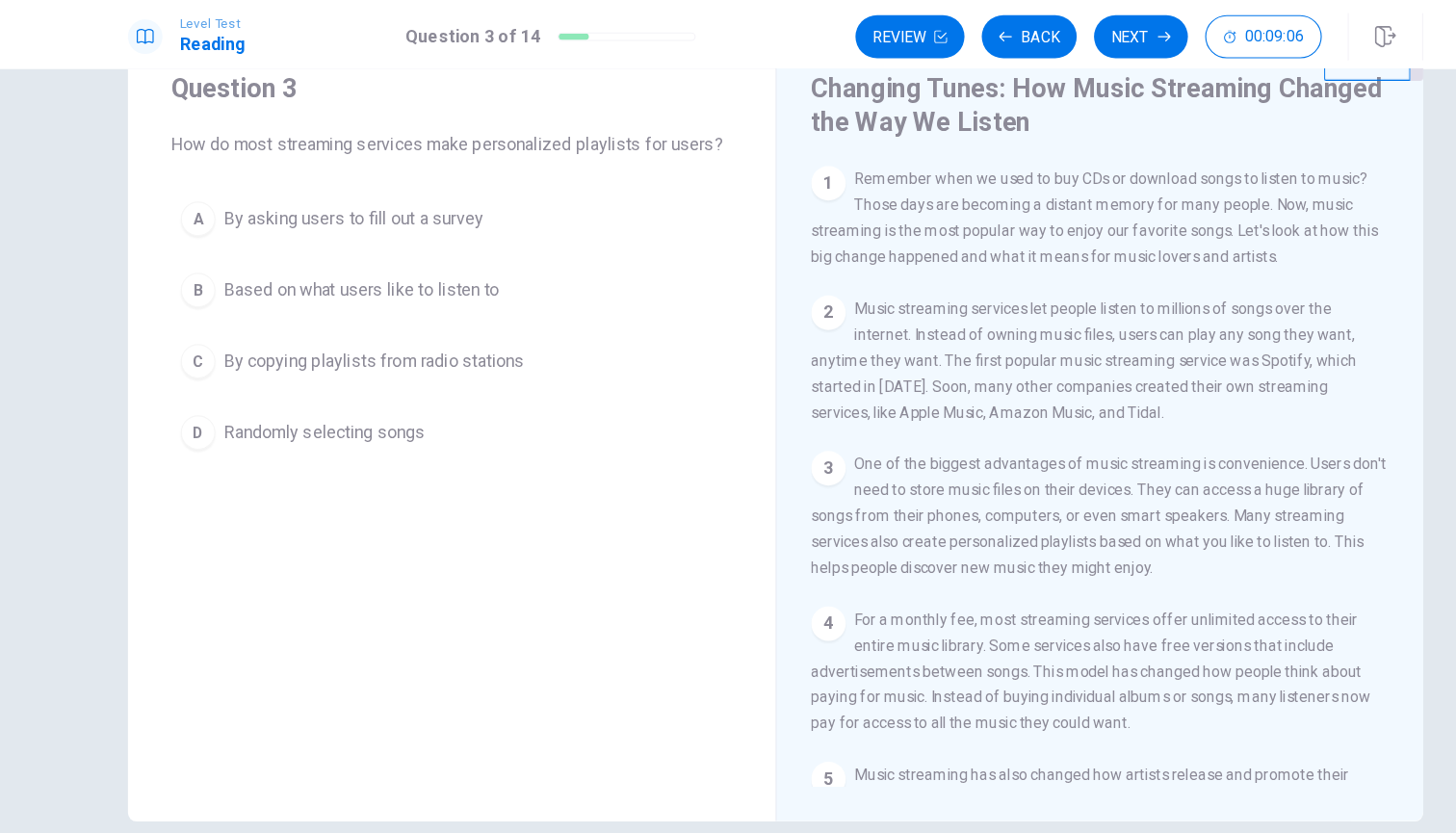 scroll, scrollTop: 64, scrollLeft: 0, axis: vertical 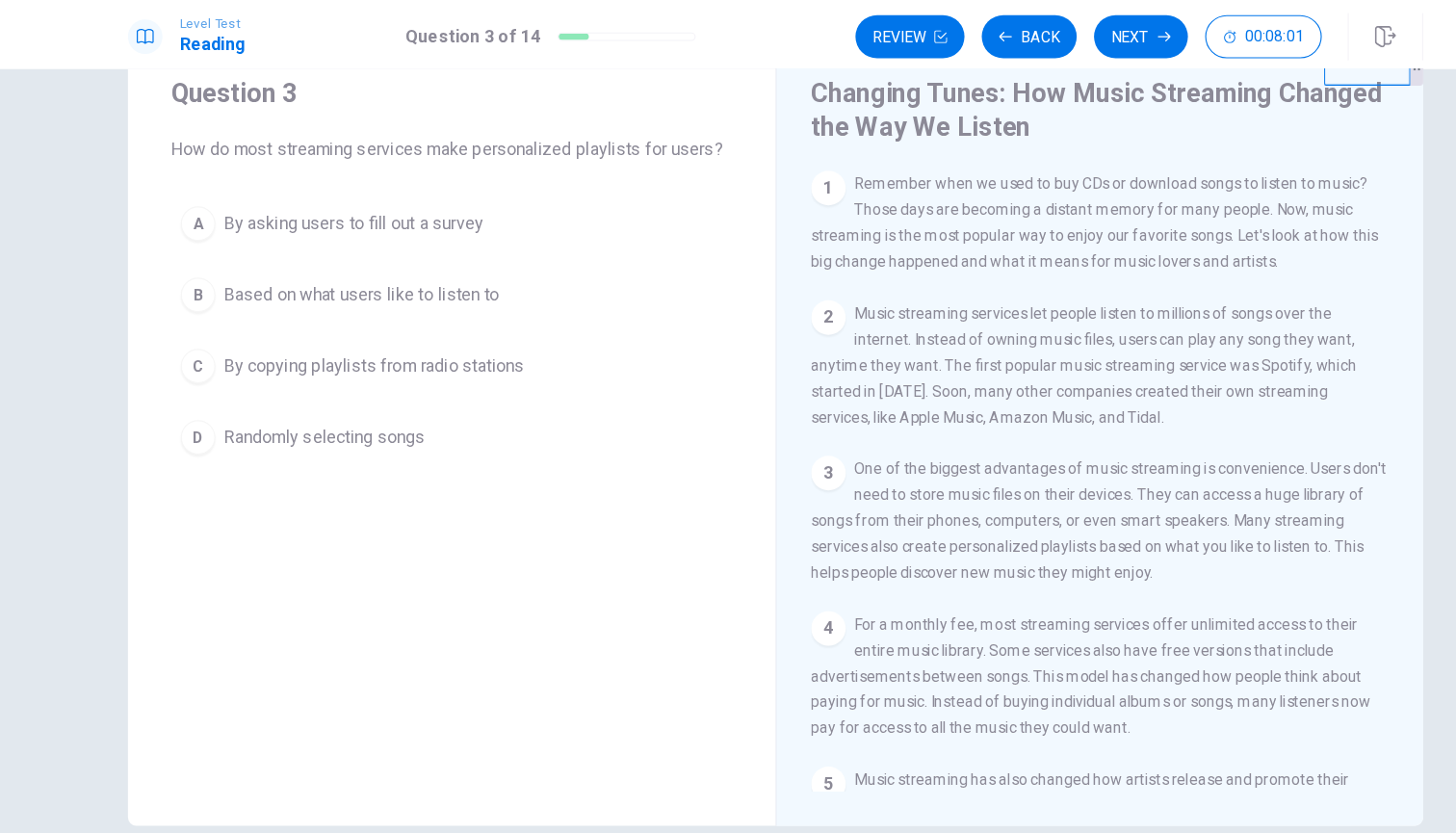 click on "D" at bounding box center (213, 390) 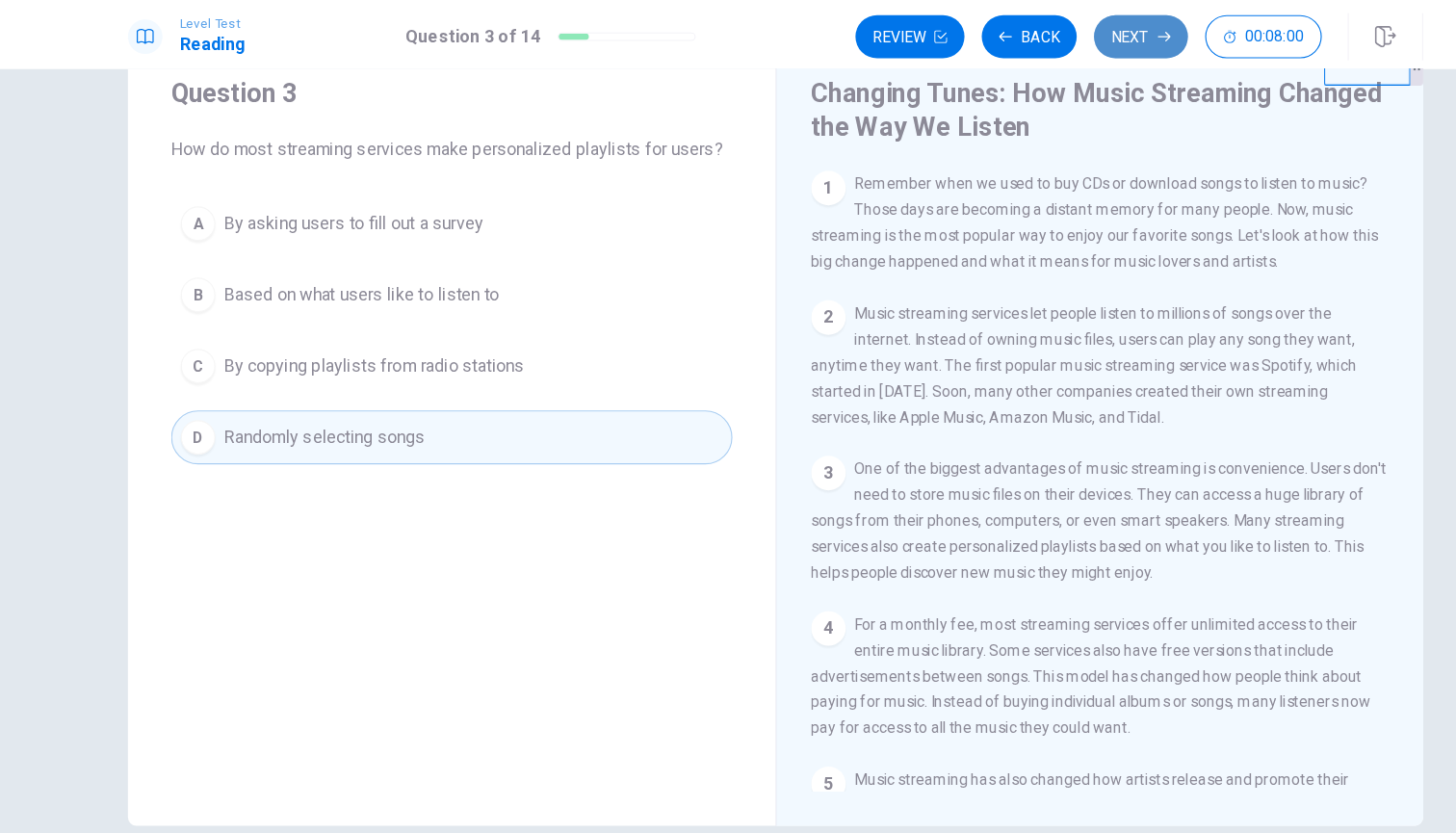 click on "Next" at bounding box center [1053, 33] 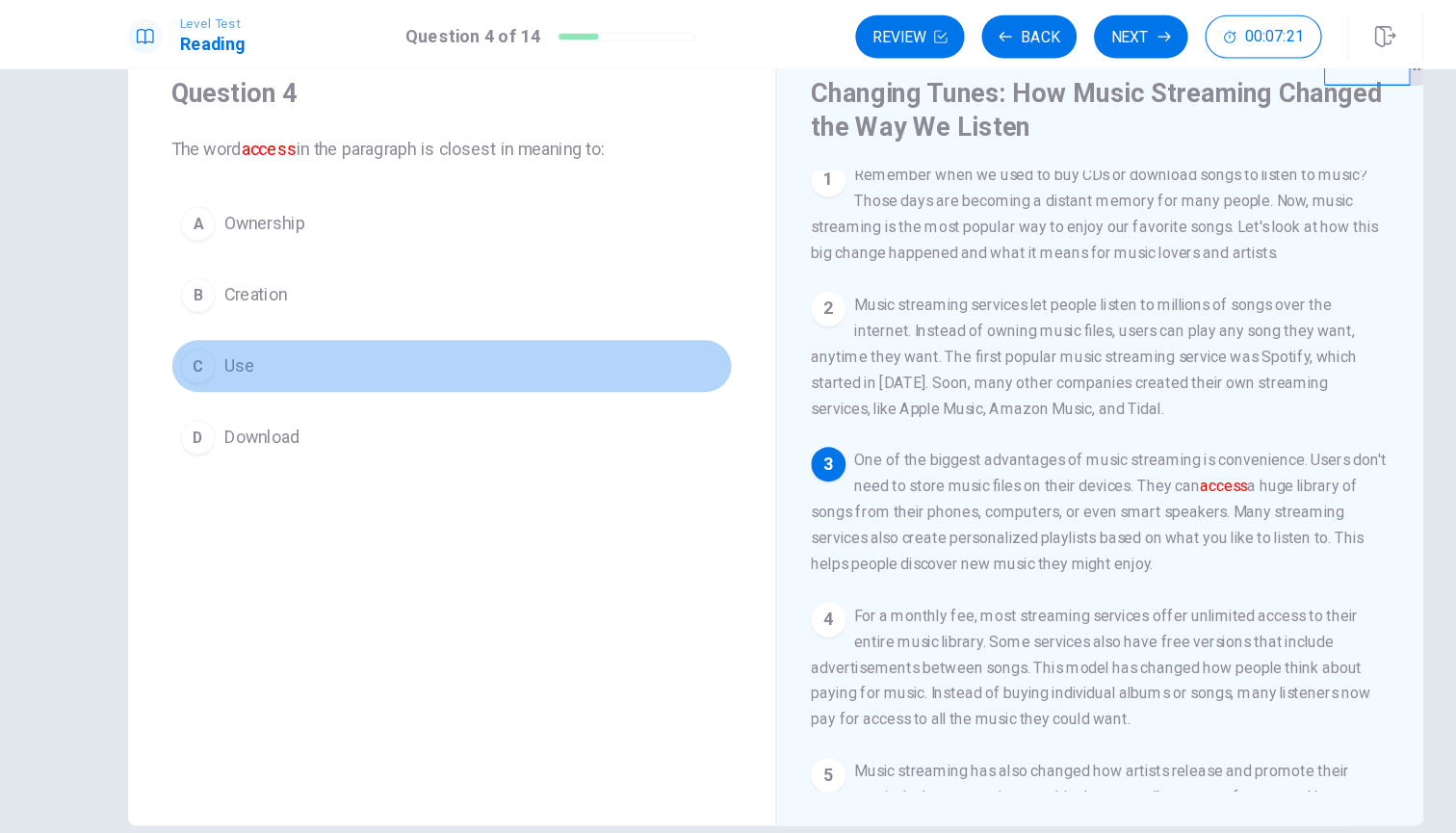 click on "C" at bounding box center [213, 326] 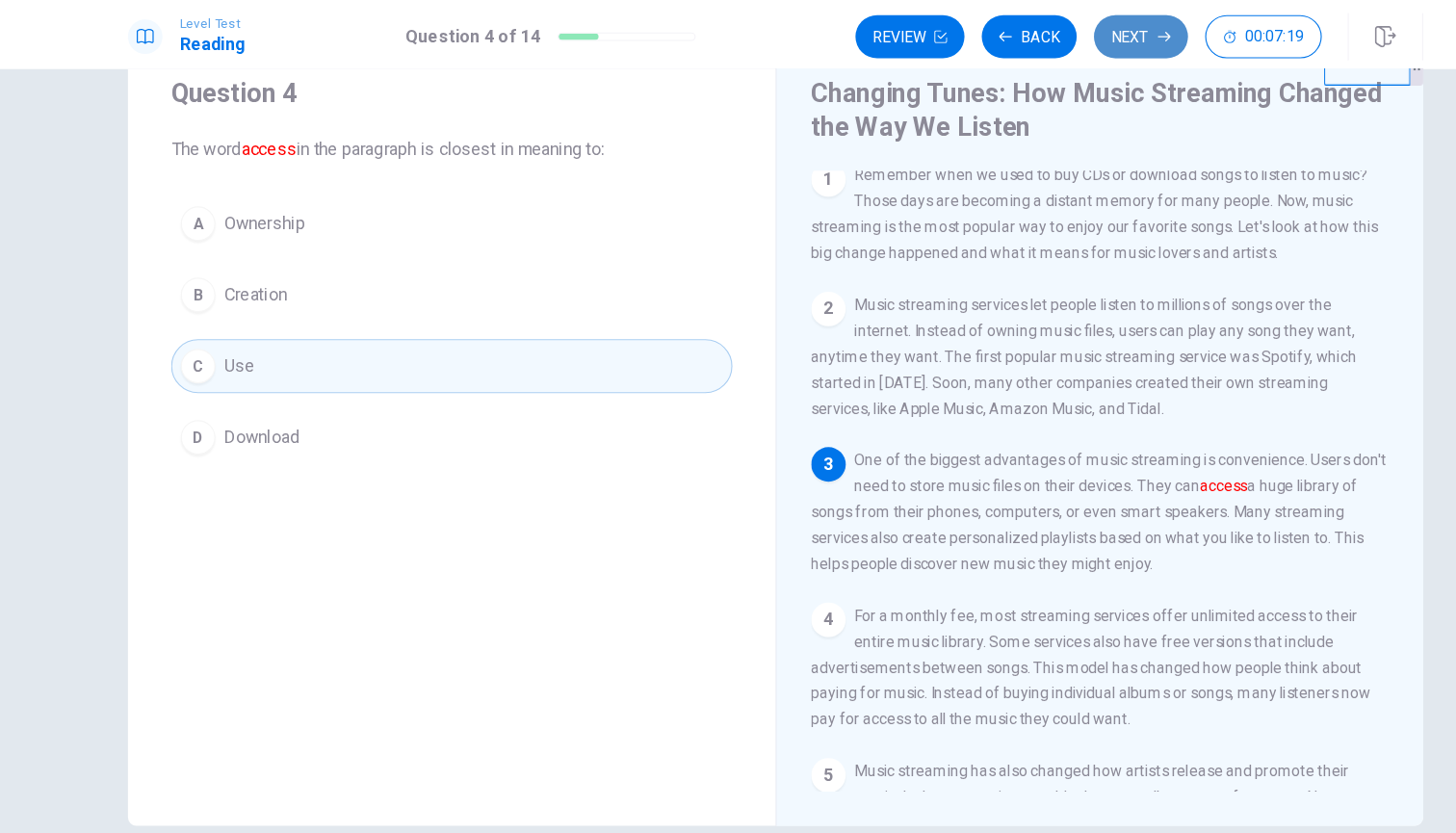 click on "Next" at bounding box center [1053, 33] 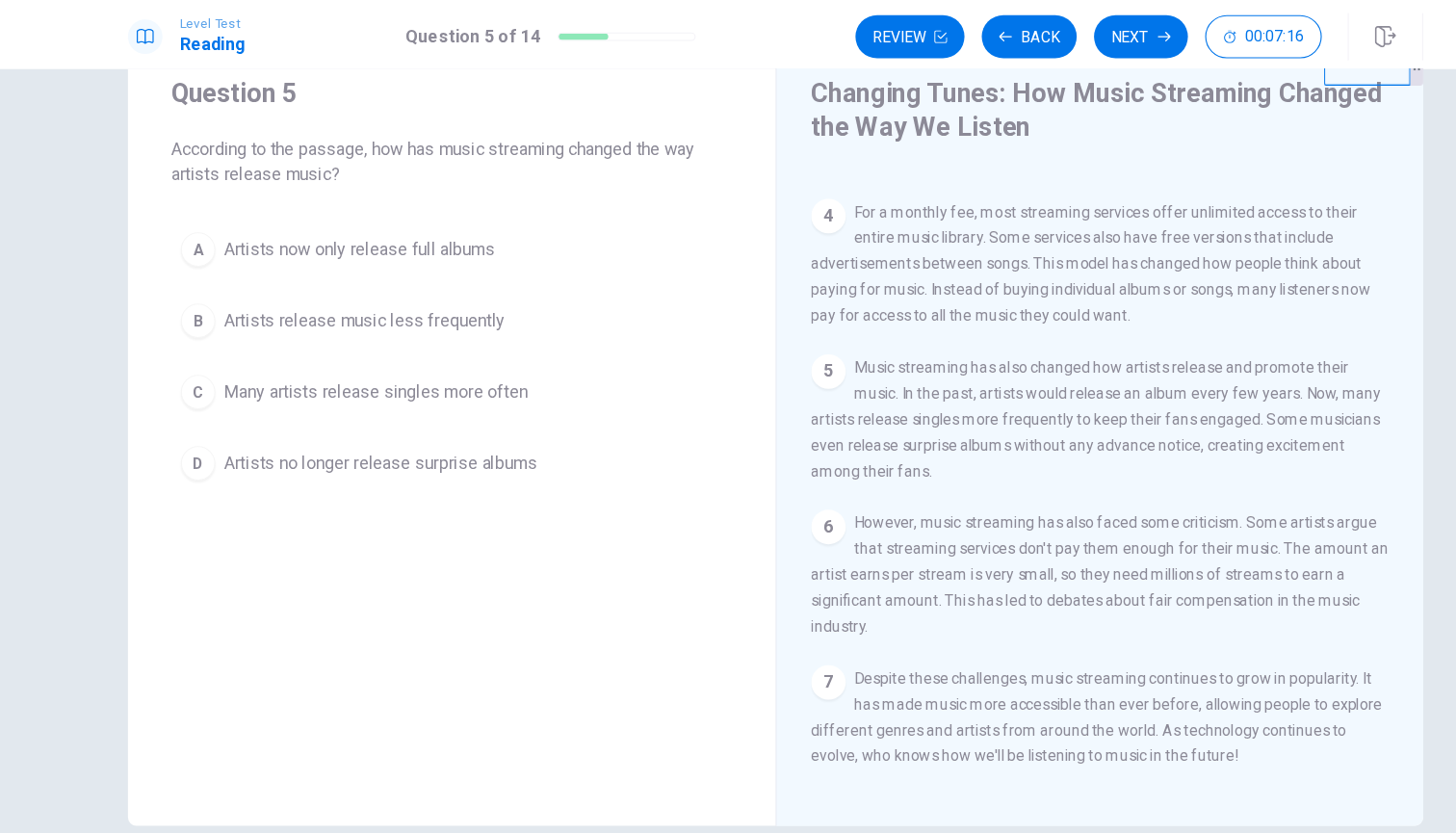 scroll, scrollTop: 371, scrollLeft: 0, axis: vertical 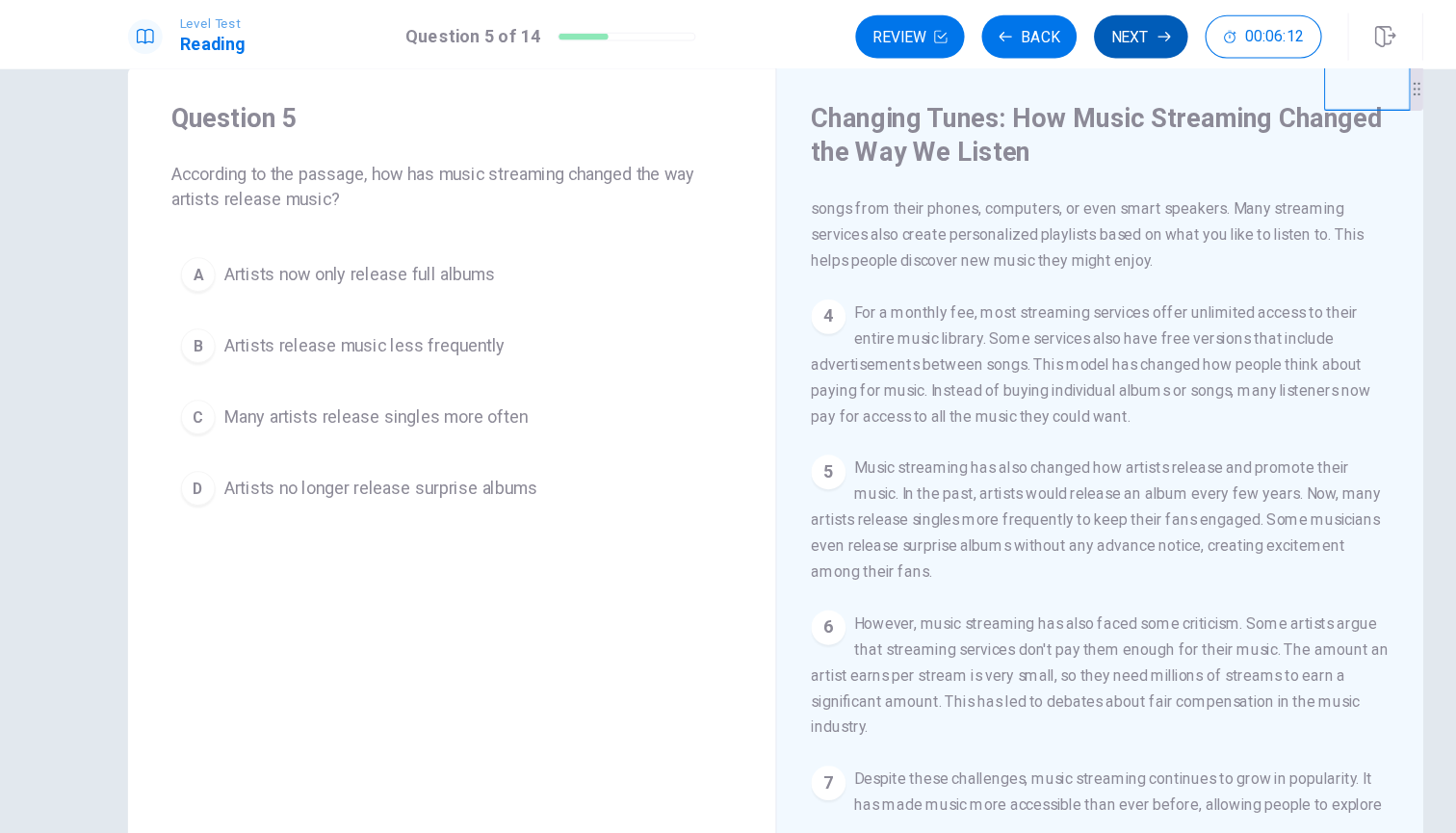 click on "Next" at bounding box center (1053, 33) 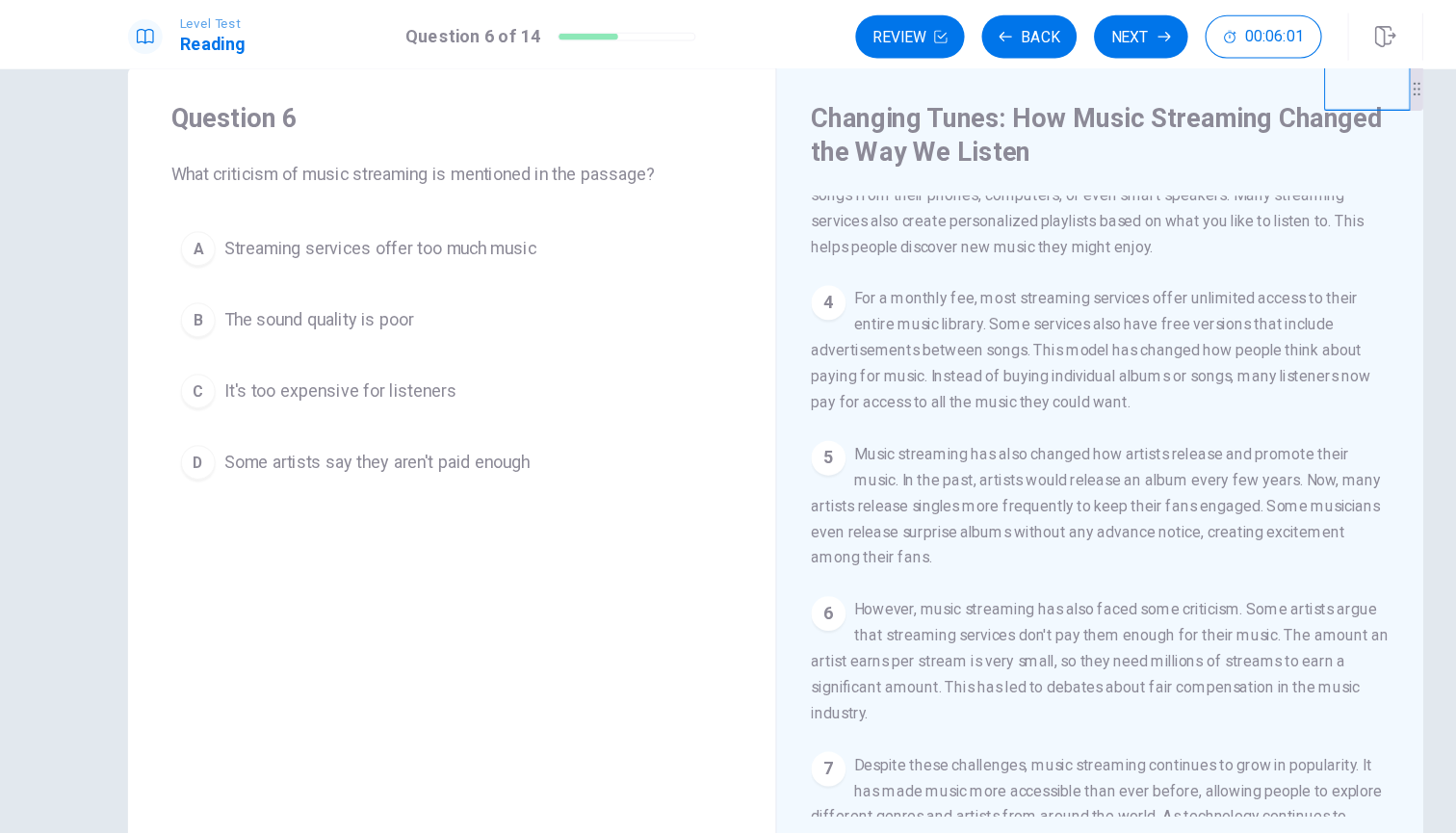 scroll, scrollTop: 308, scrollLeft: 0, axis: vertical 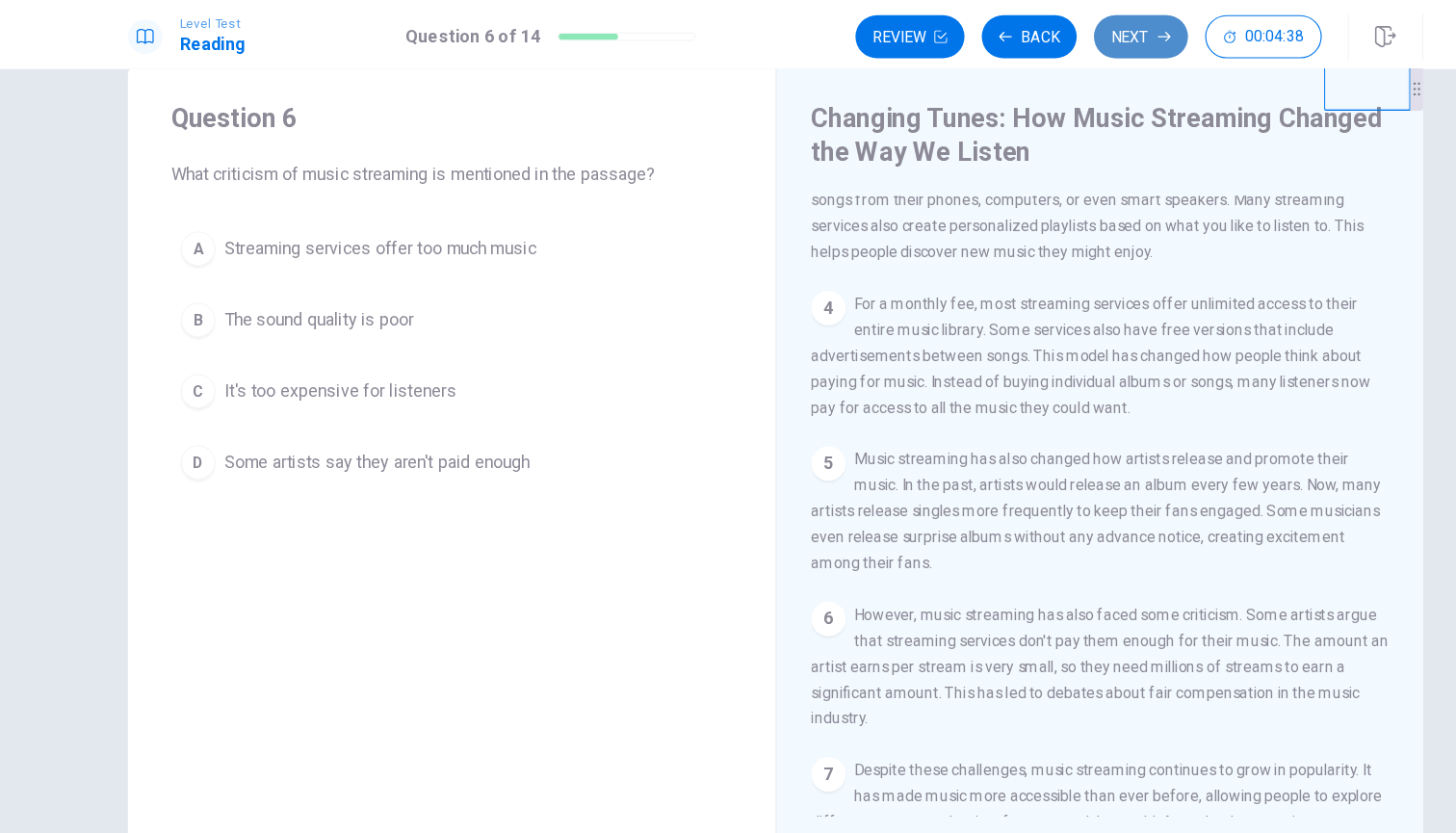 click 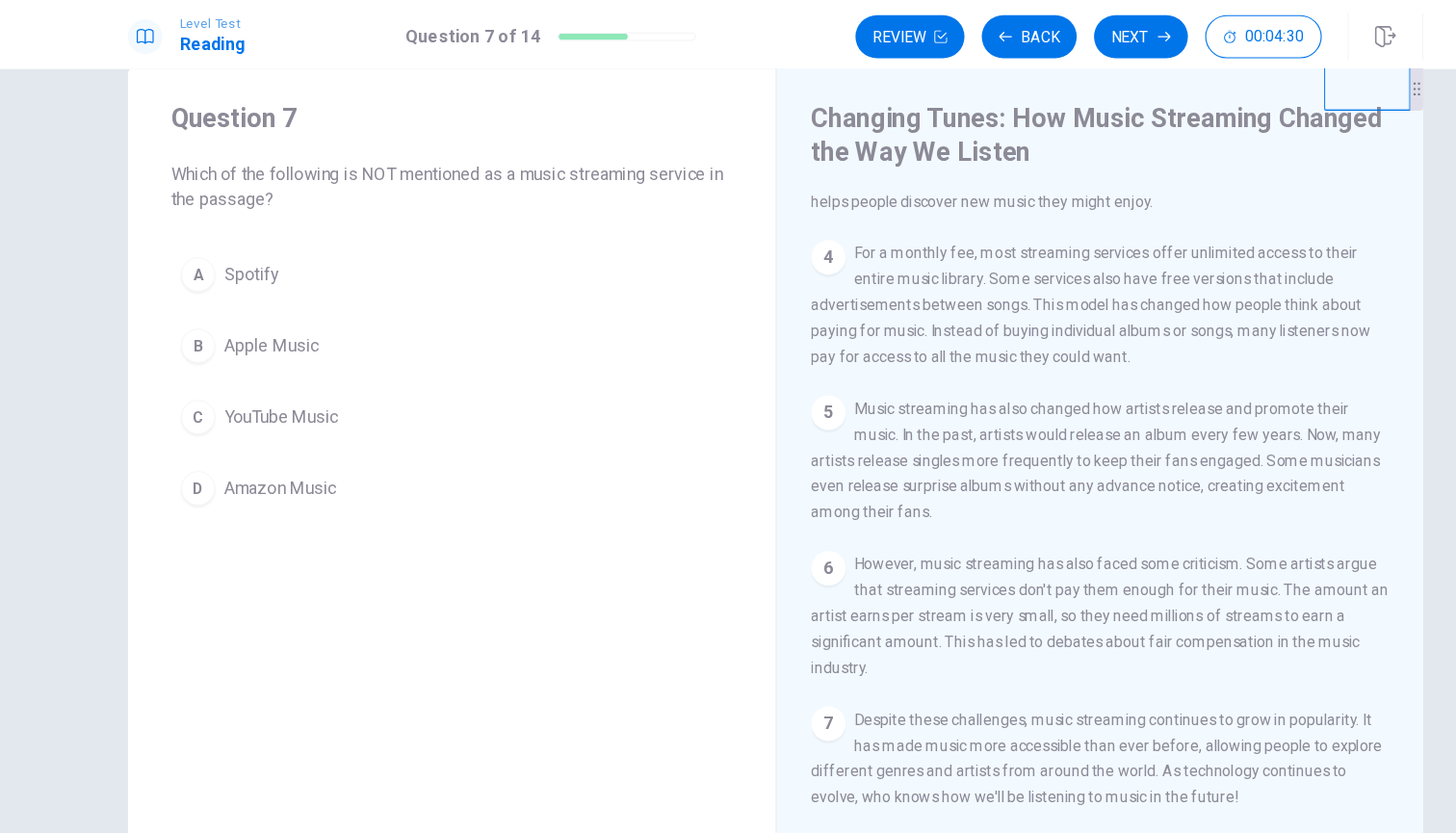 scroll, scrollTop: 372, scrollLeft: 0, axis: vertical 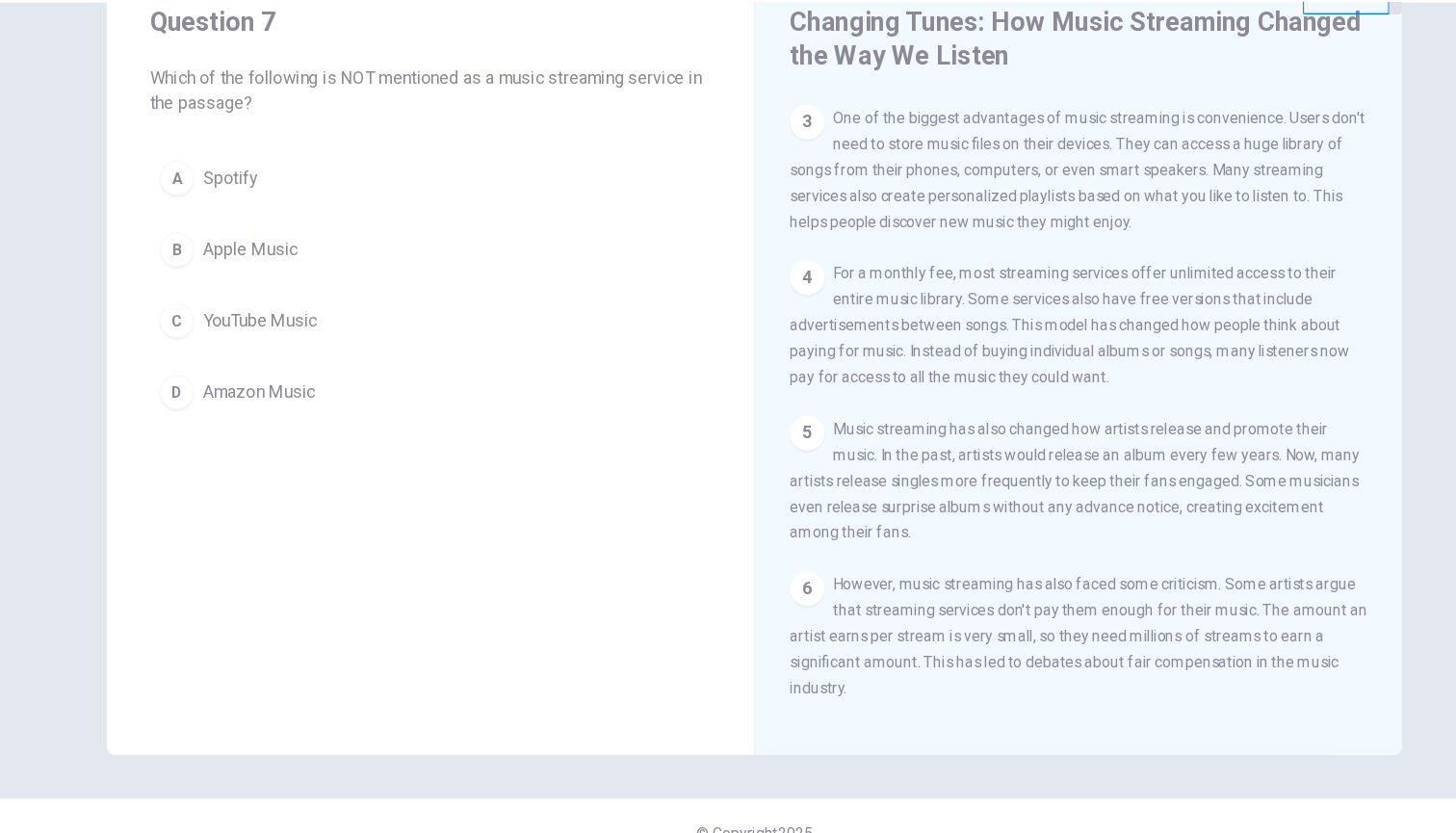 click on "Amazon Music" at bounding box center [286, 409] 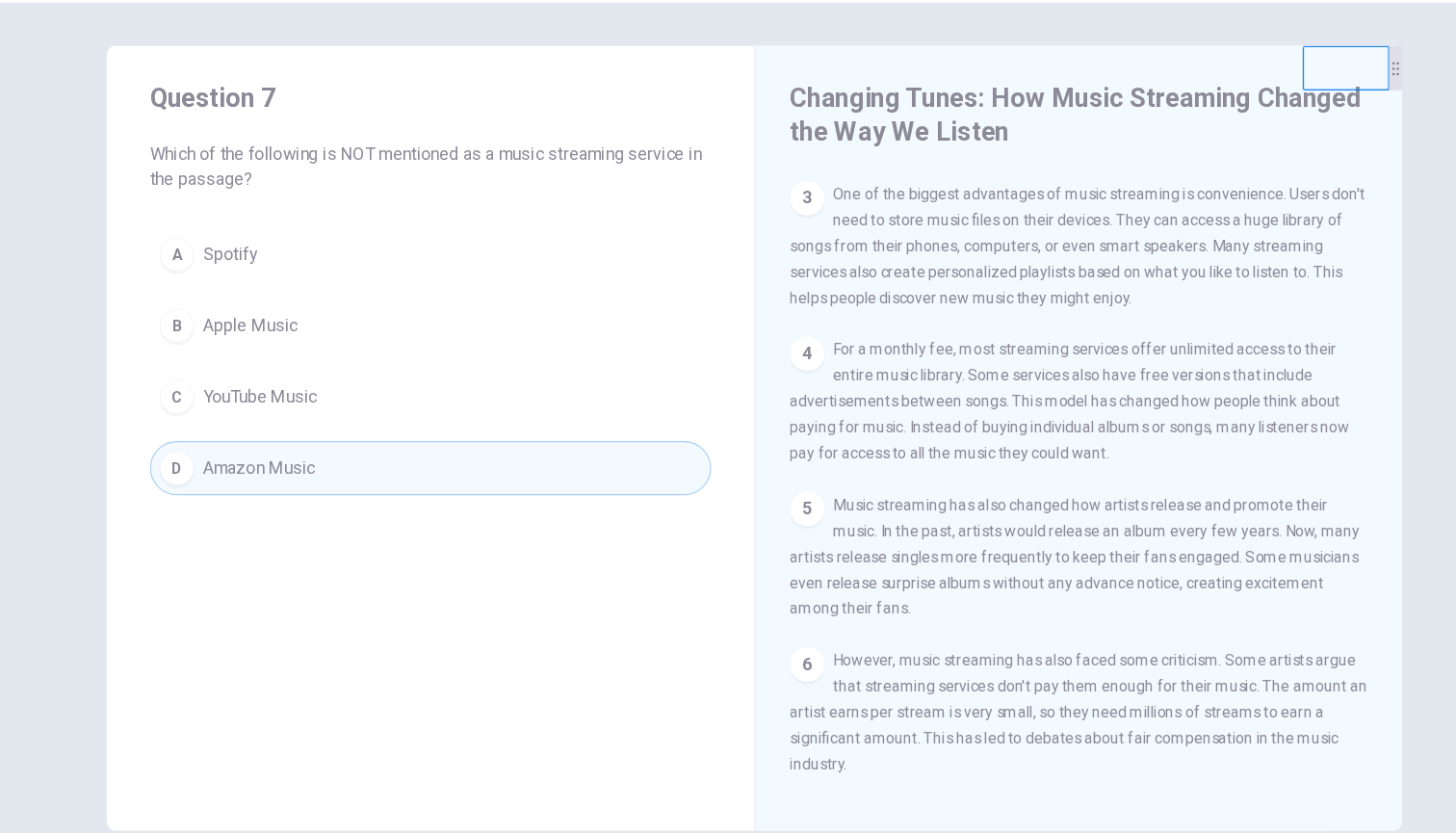 scroll, scrollTop: 0, scrollLeft: 0, axis: both 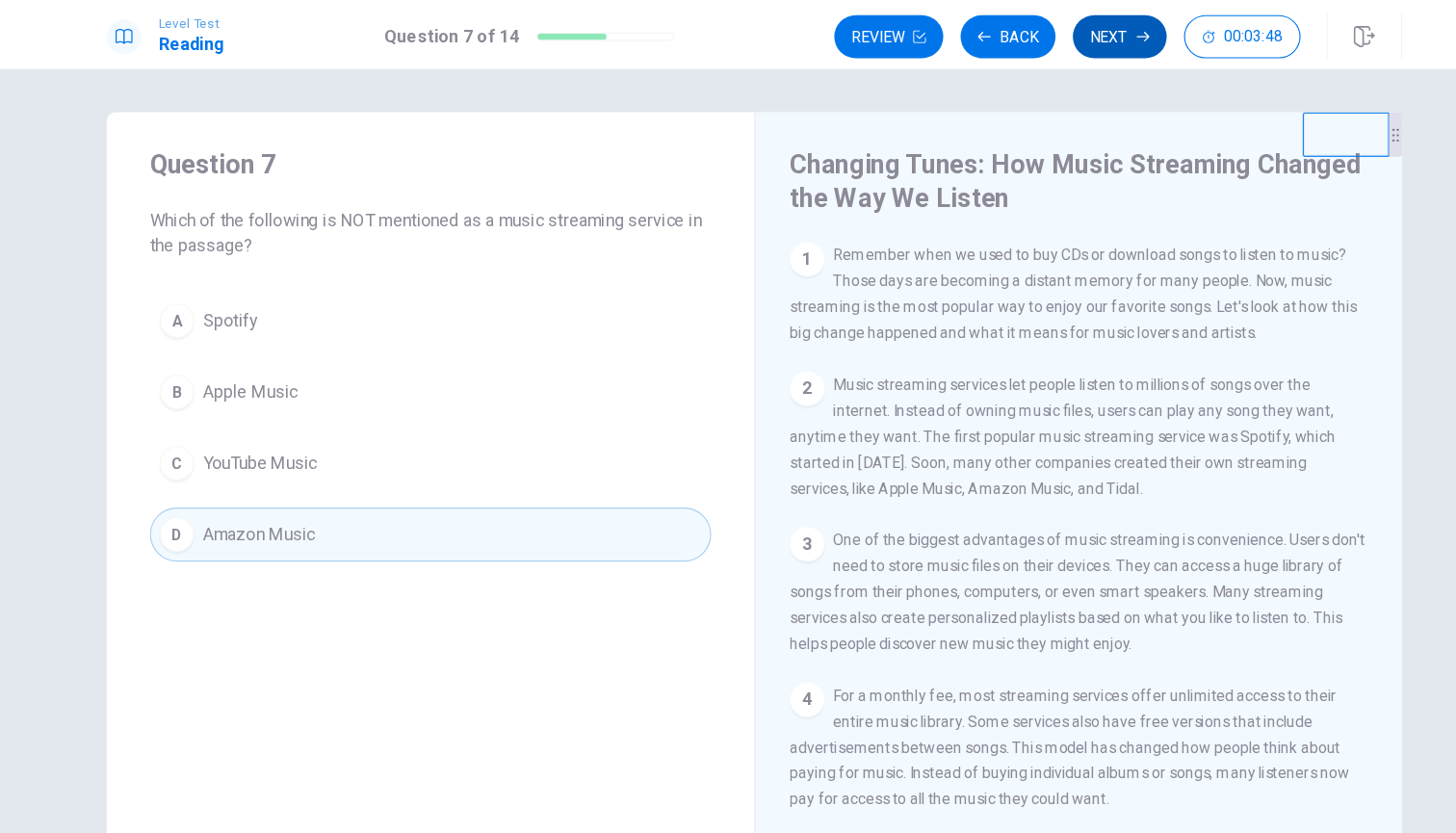 click on "Next" at bounding box center [1053, 33] 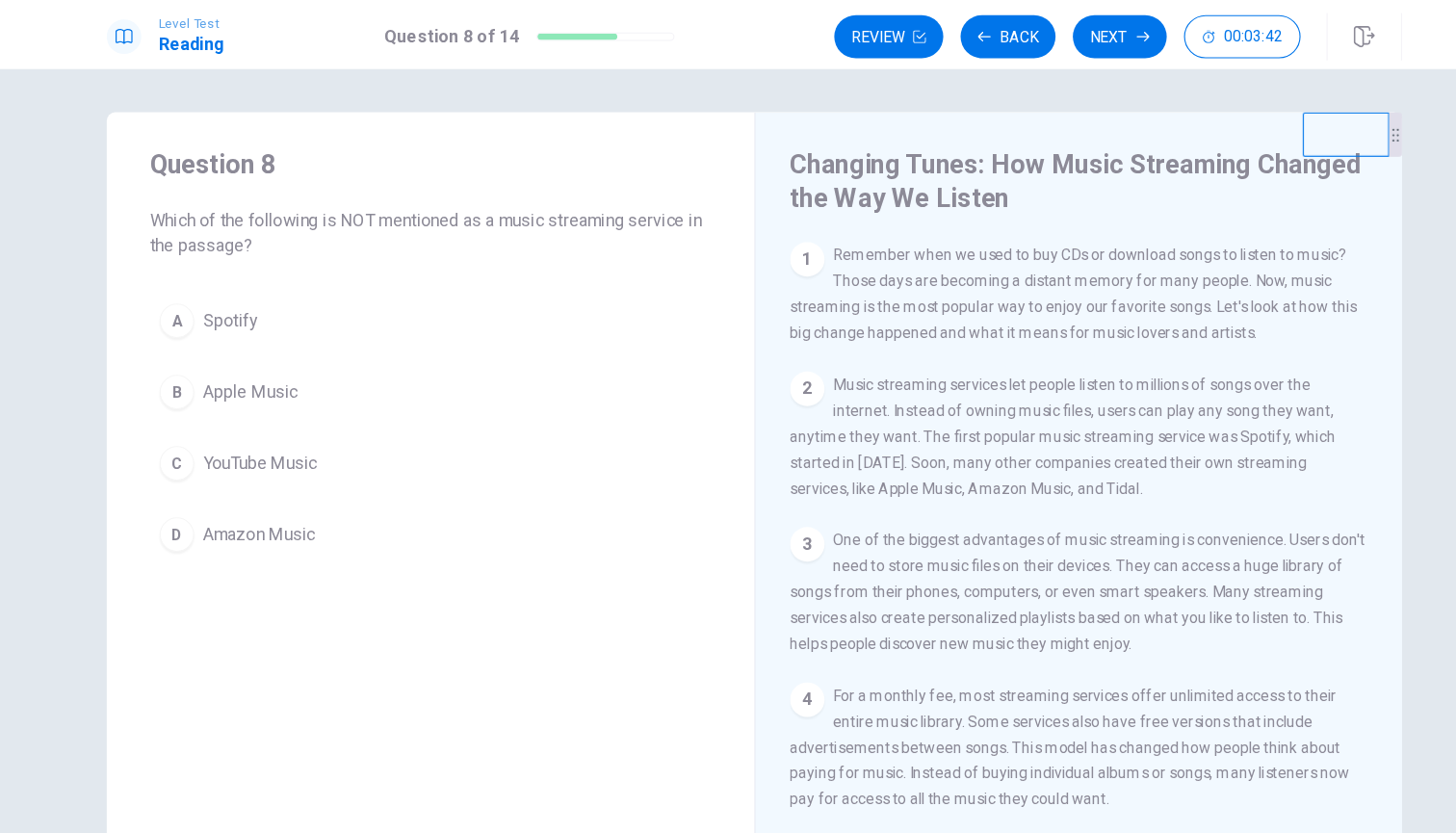 click on "Amazon Music" at bounding box center [286, 477] 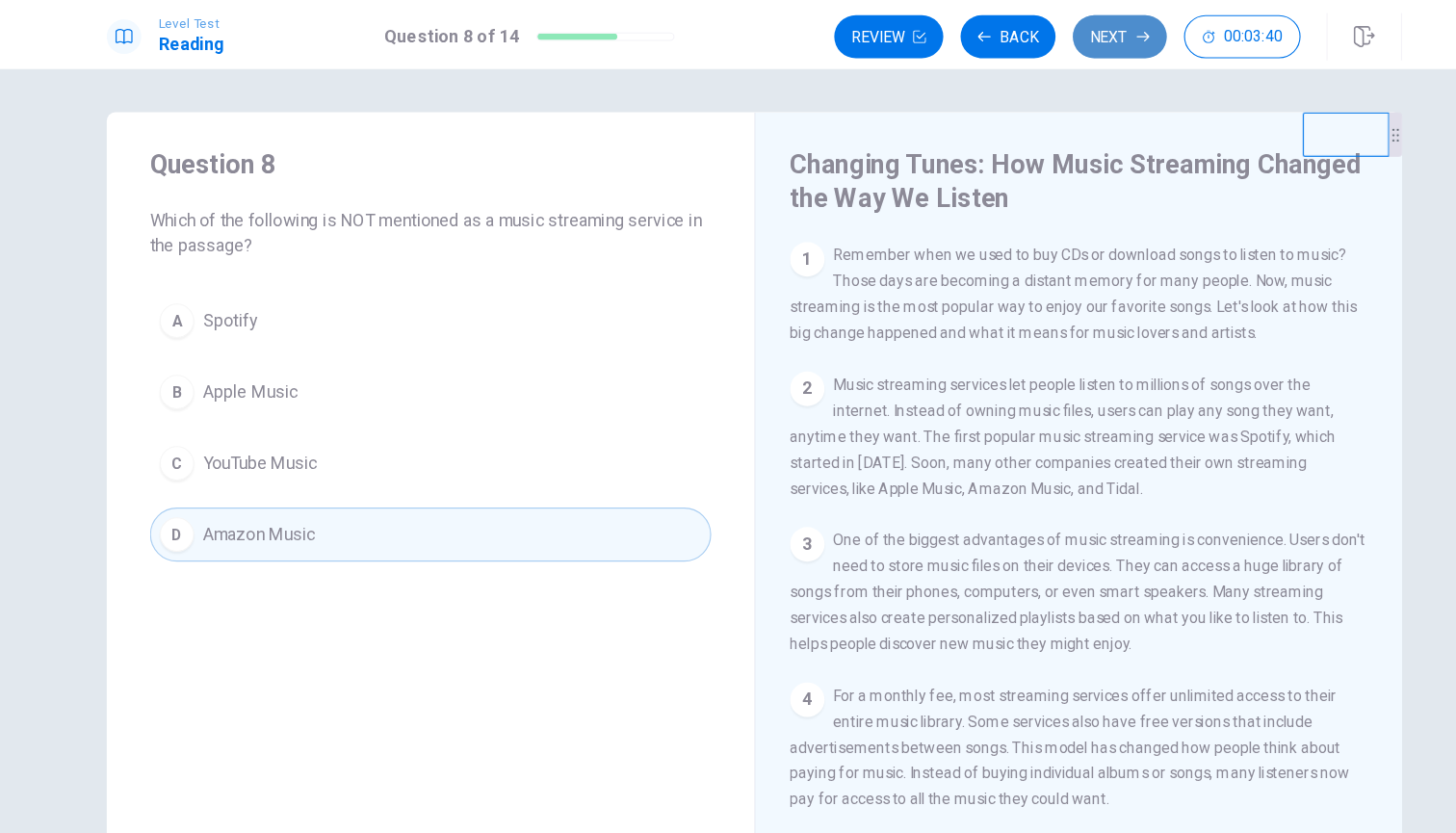 click on "Next" at bounding box center [1053, 33] 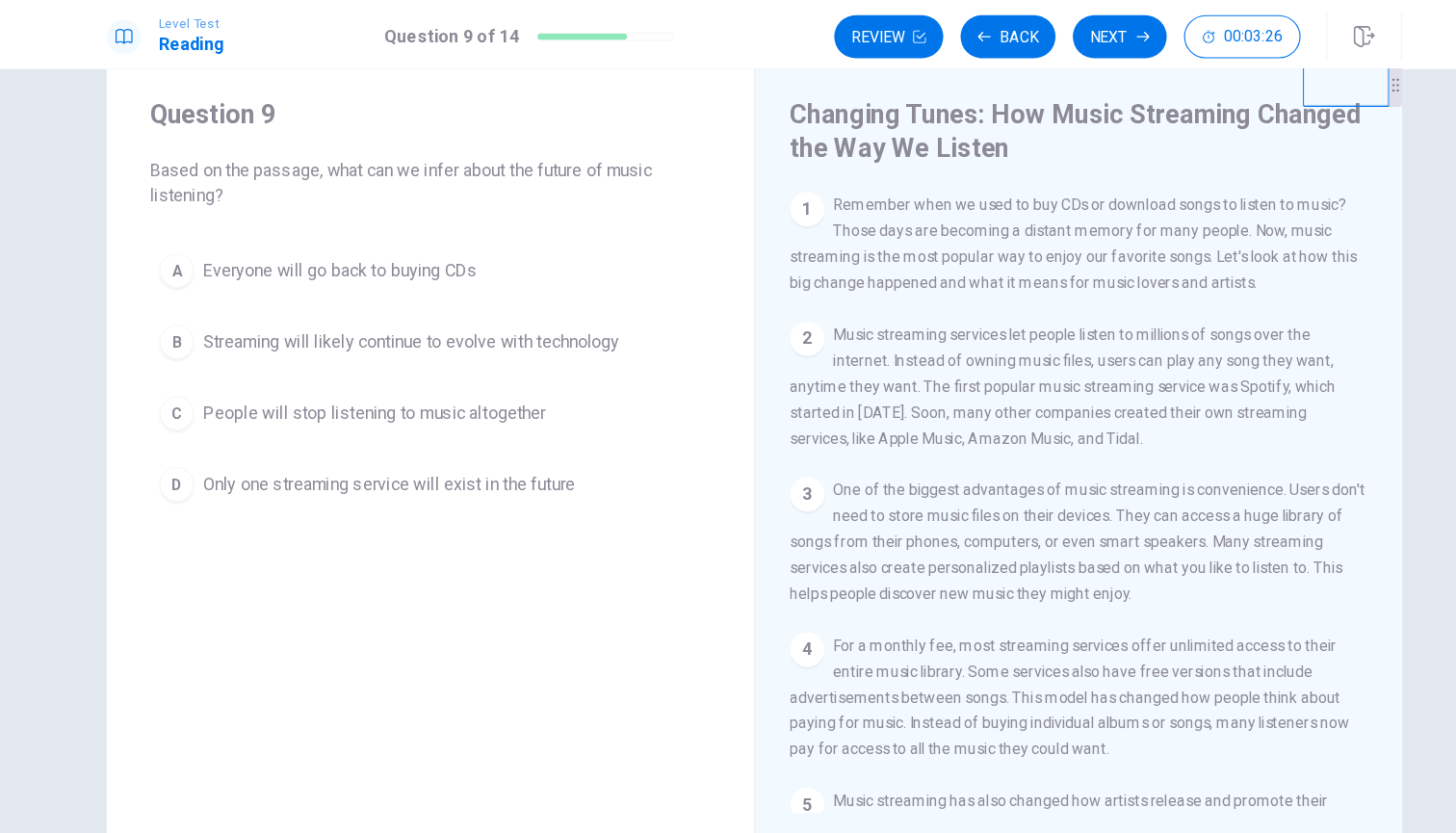 scroll, scrollTop: 46, scrollLeft: 0, axis: vertical 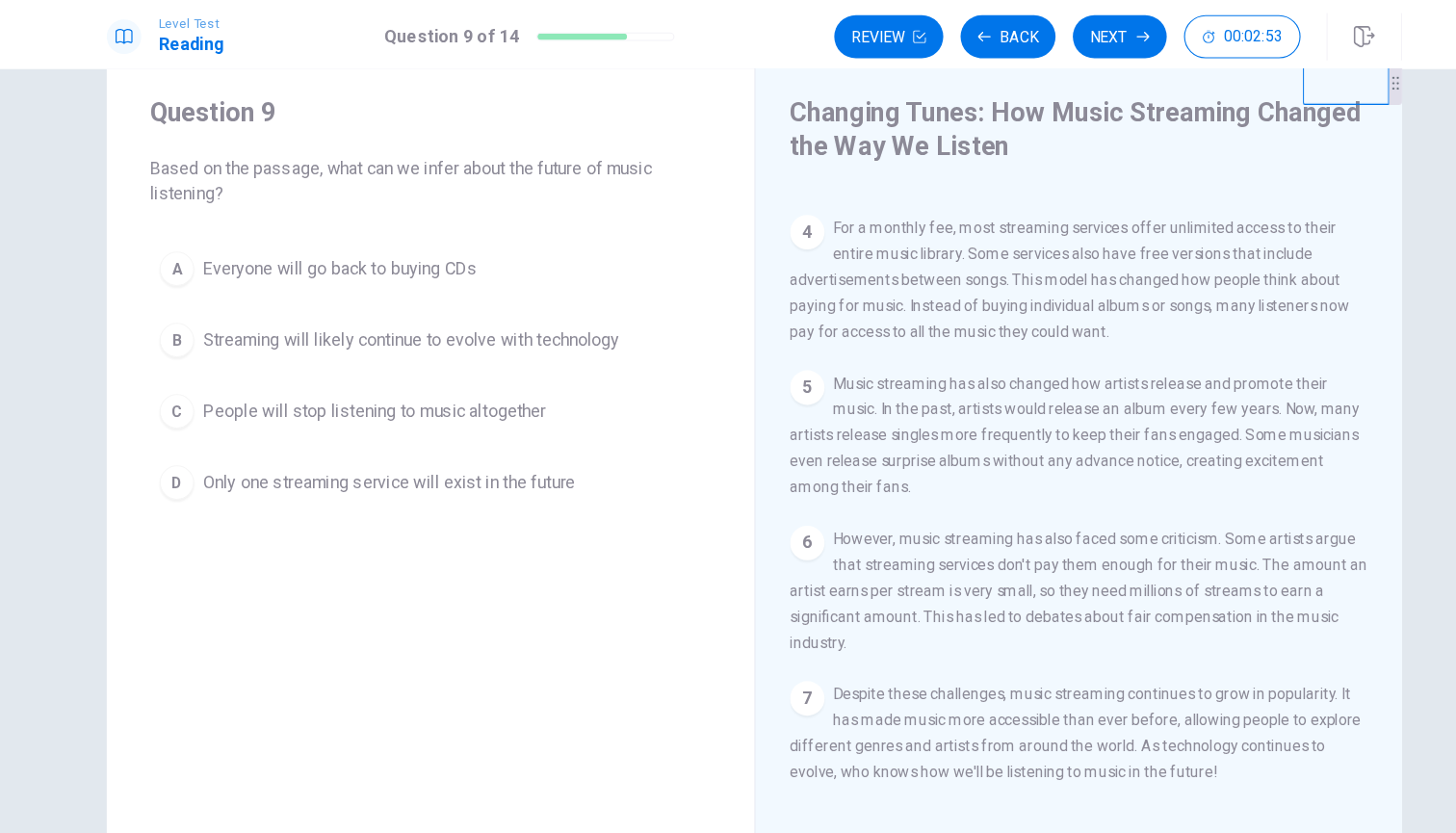click on "Streaming will likely continue to evolve with technology" at bounding box center [422, 303] 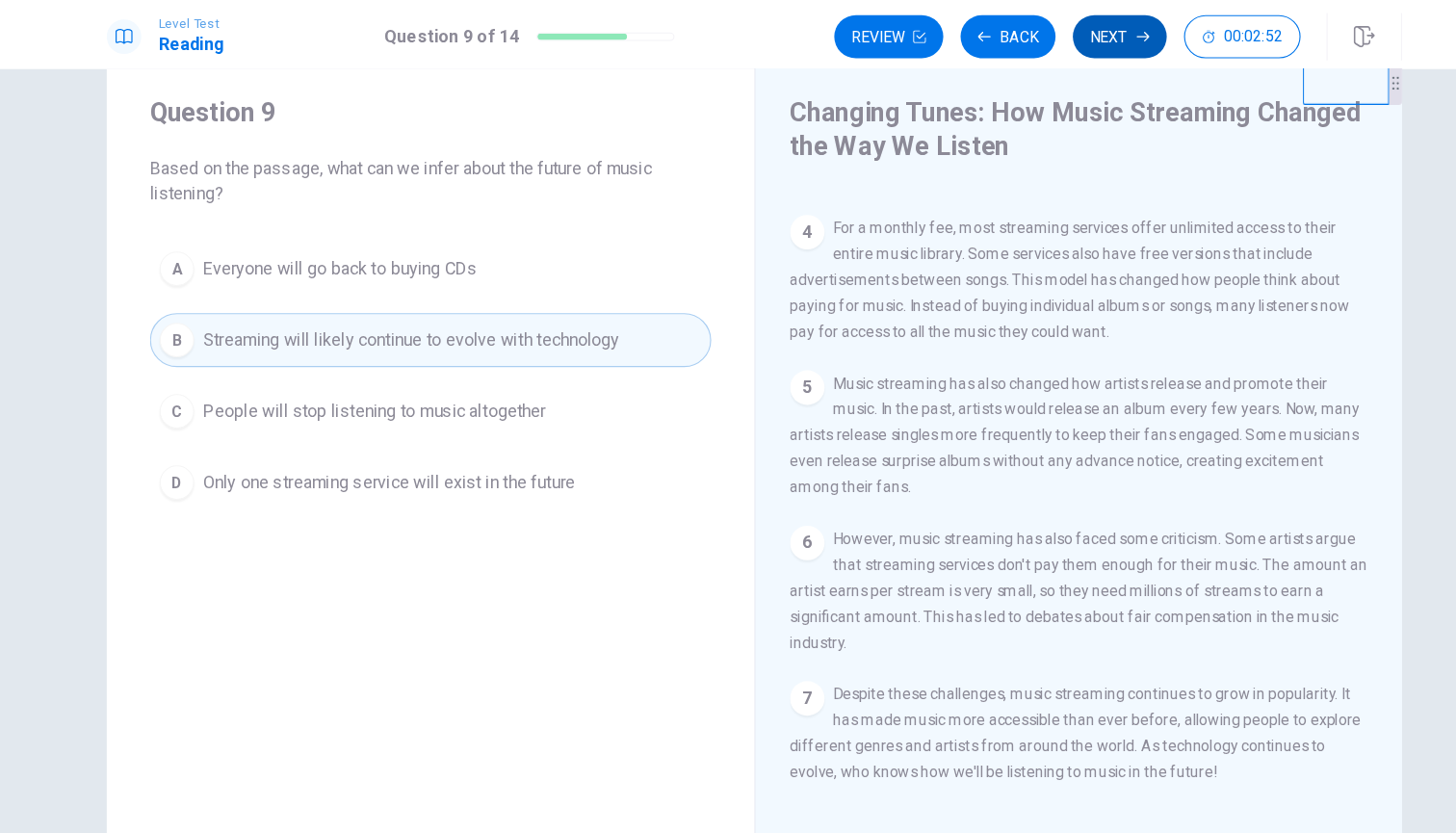 click on "Next" at bounding box center (1053, 33) 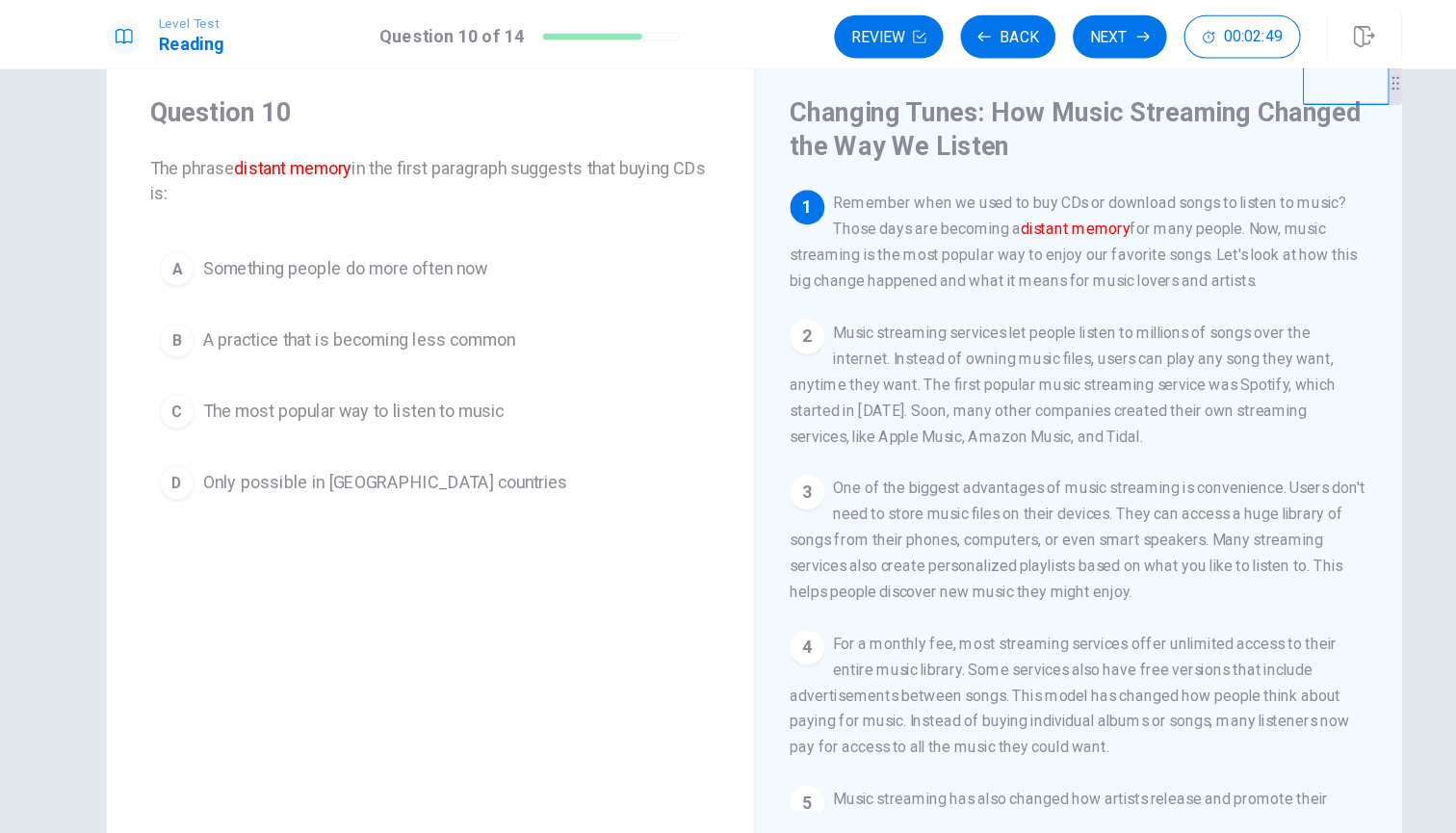 scroll, scrollTop: 0, scrollLeft: 0, axis: both 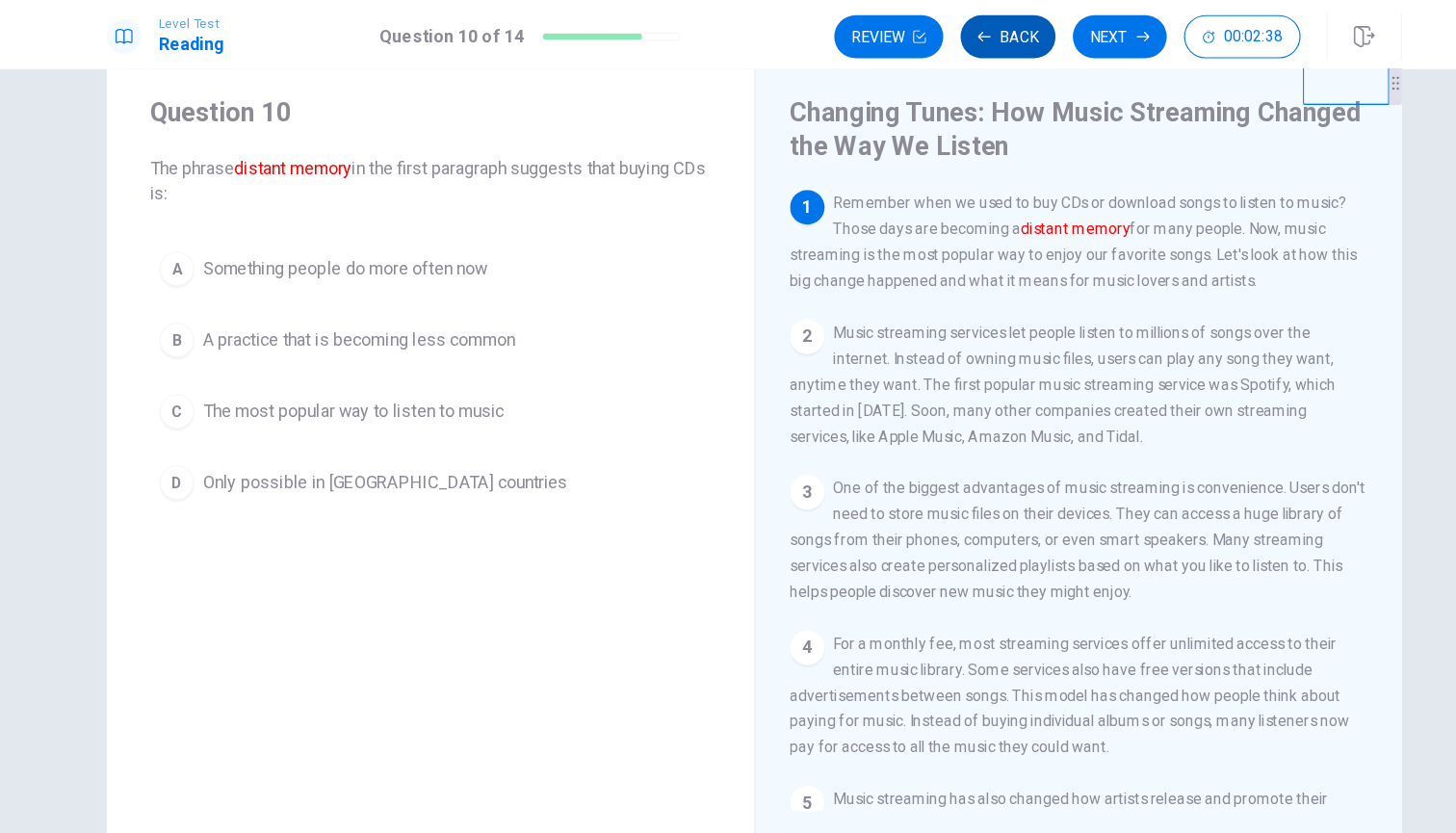 click on "Back" at bounding box center [954, 33] 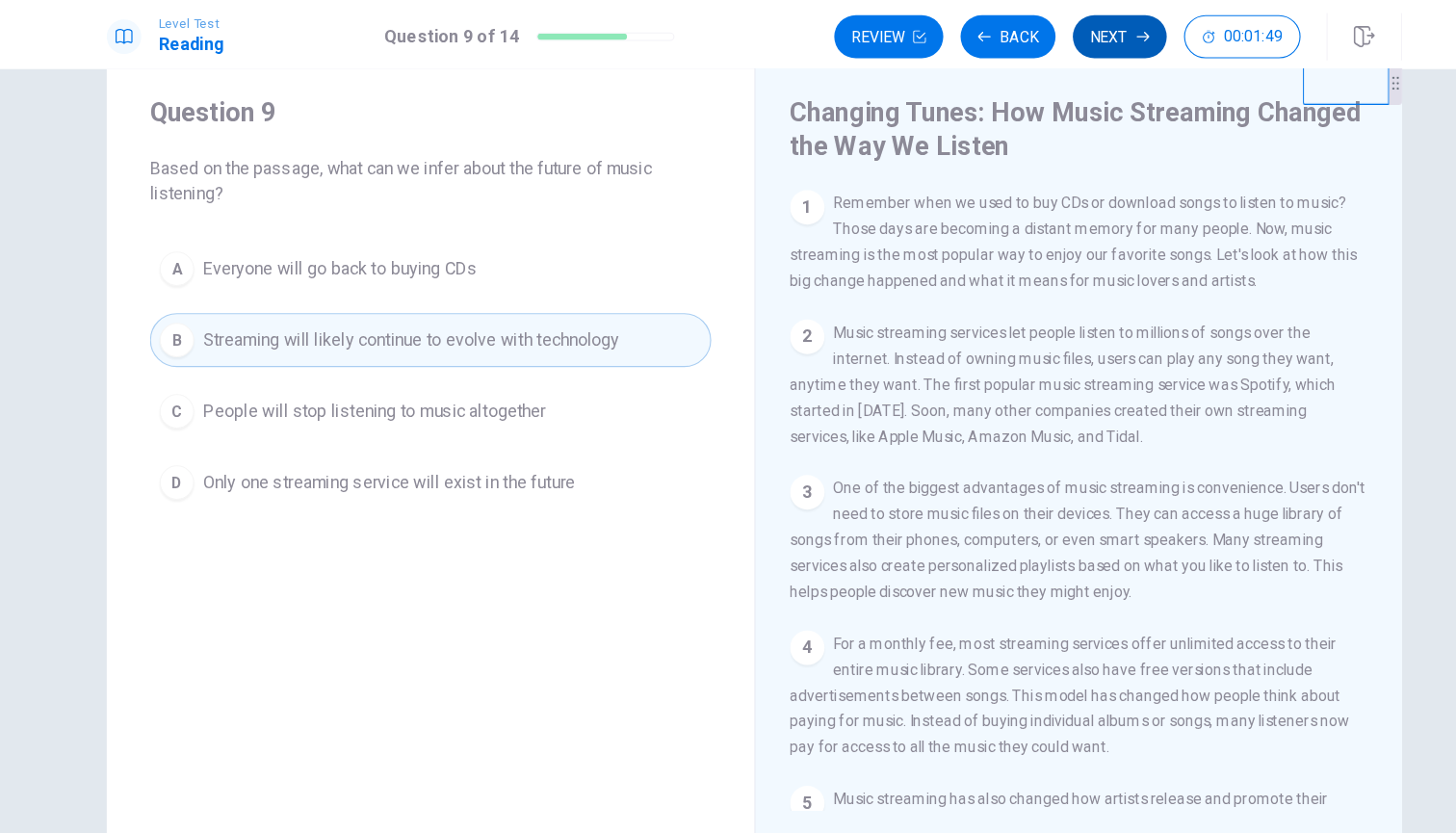 click on "Next" at bounding box center [1053, 33] 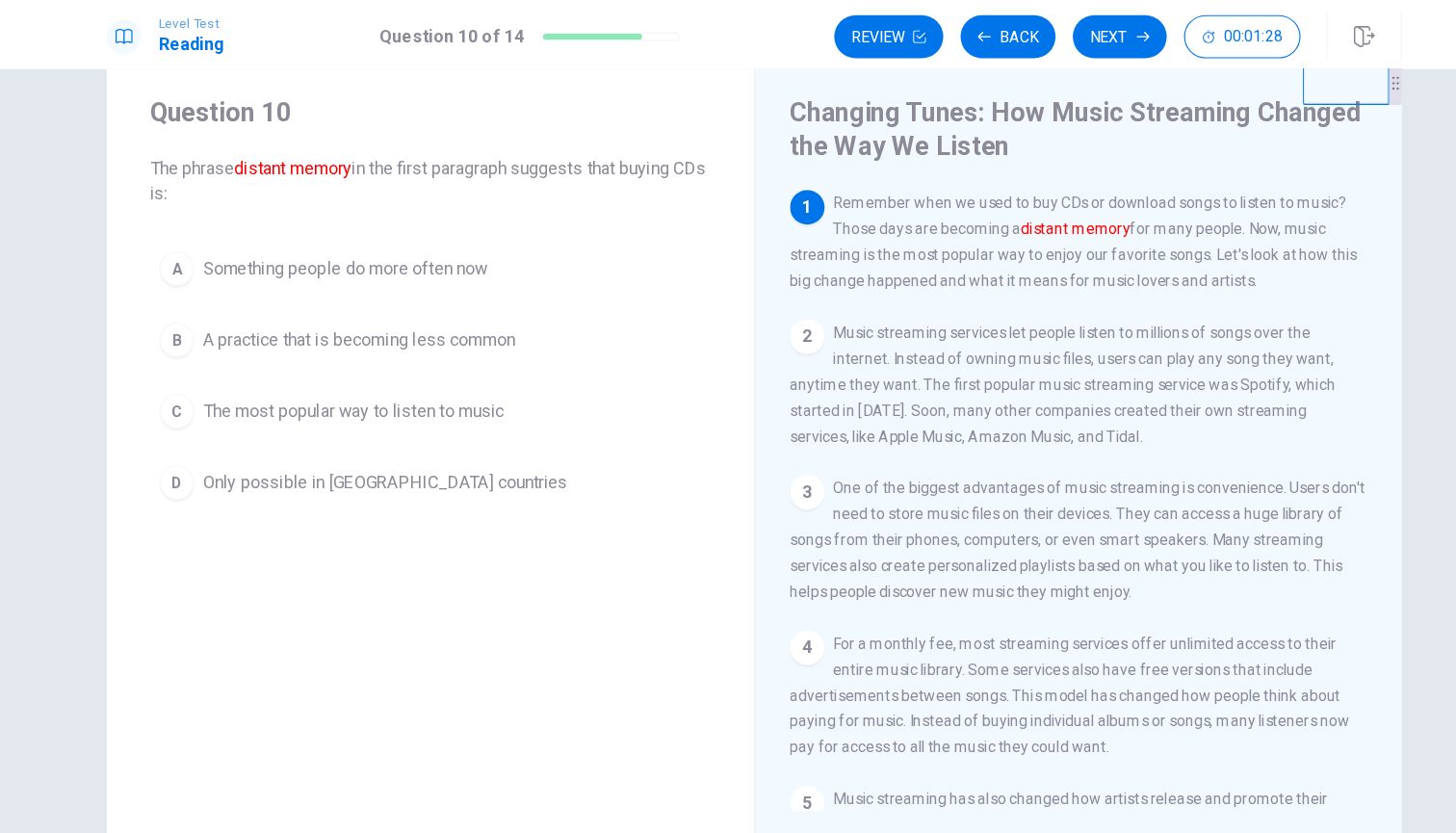 click on "The most popular way to listen to music" at bounding box center [370, 367] 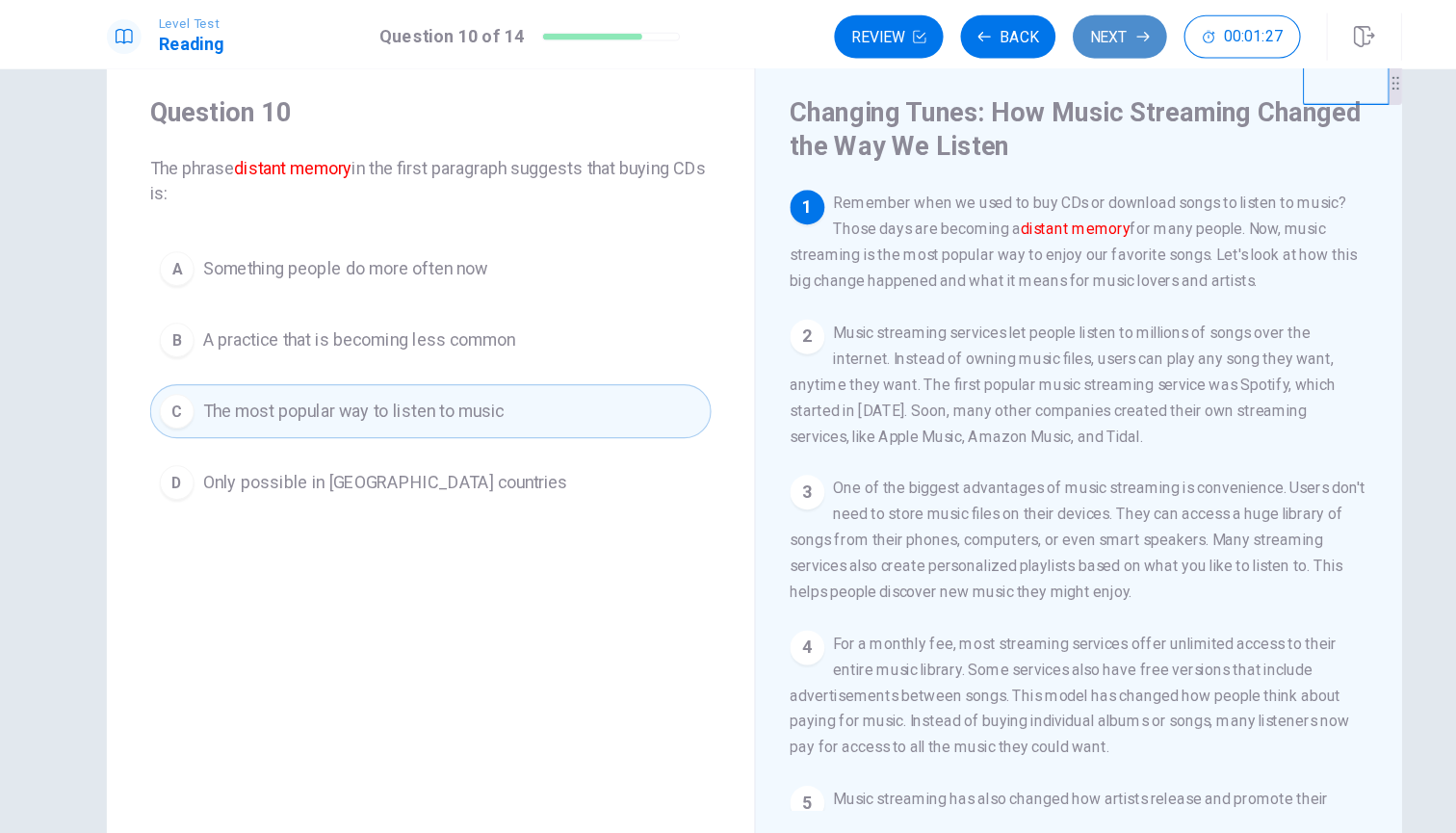 click on "Next" at bounding box center (1053, 33) 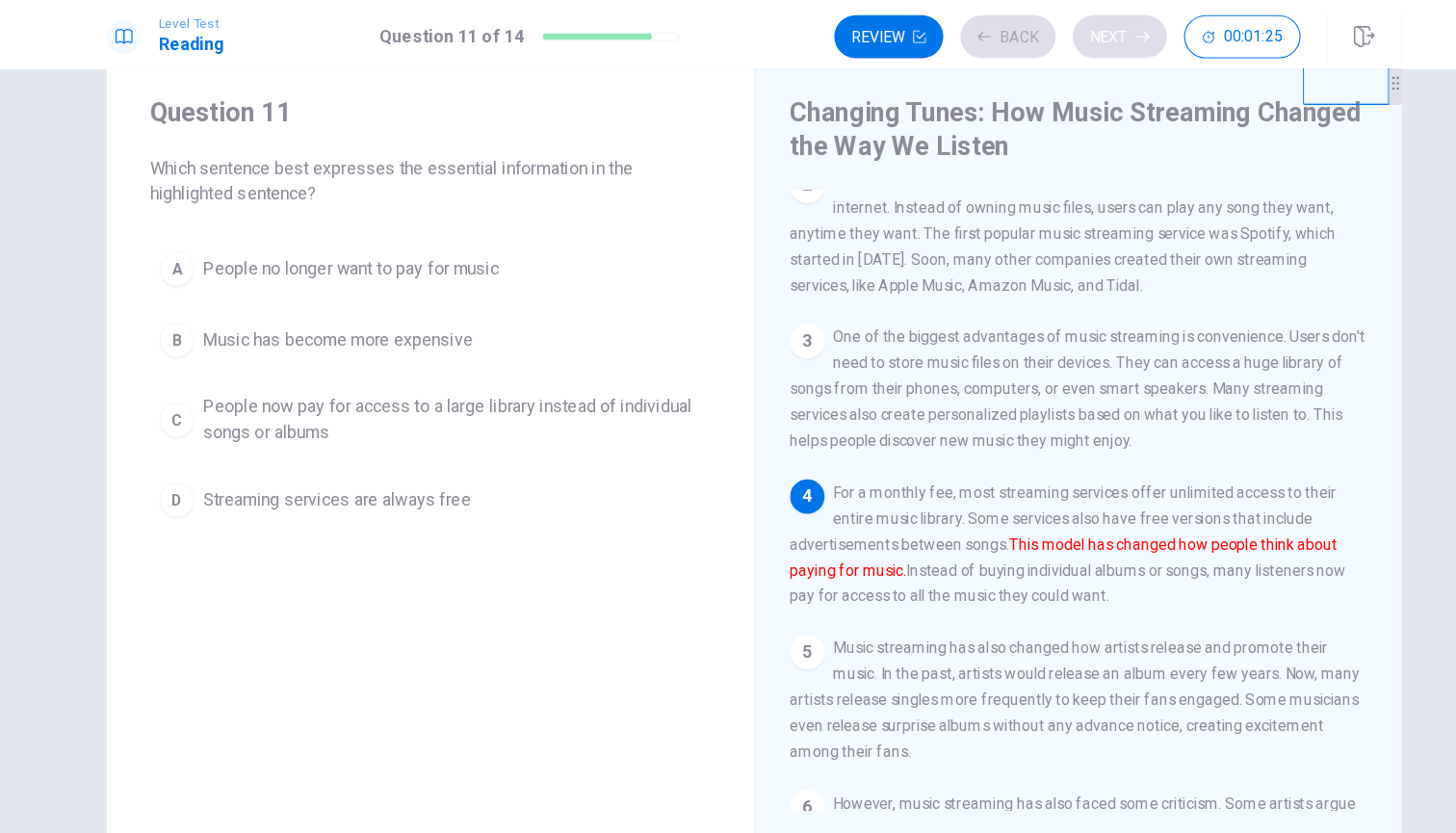 scroll, scrollTop: 146, scrollLeft: 0, axis: vertical 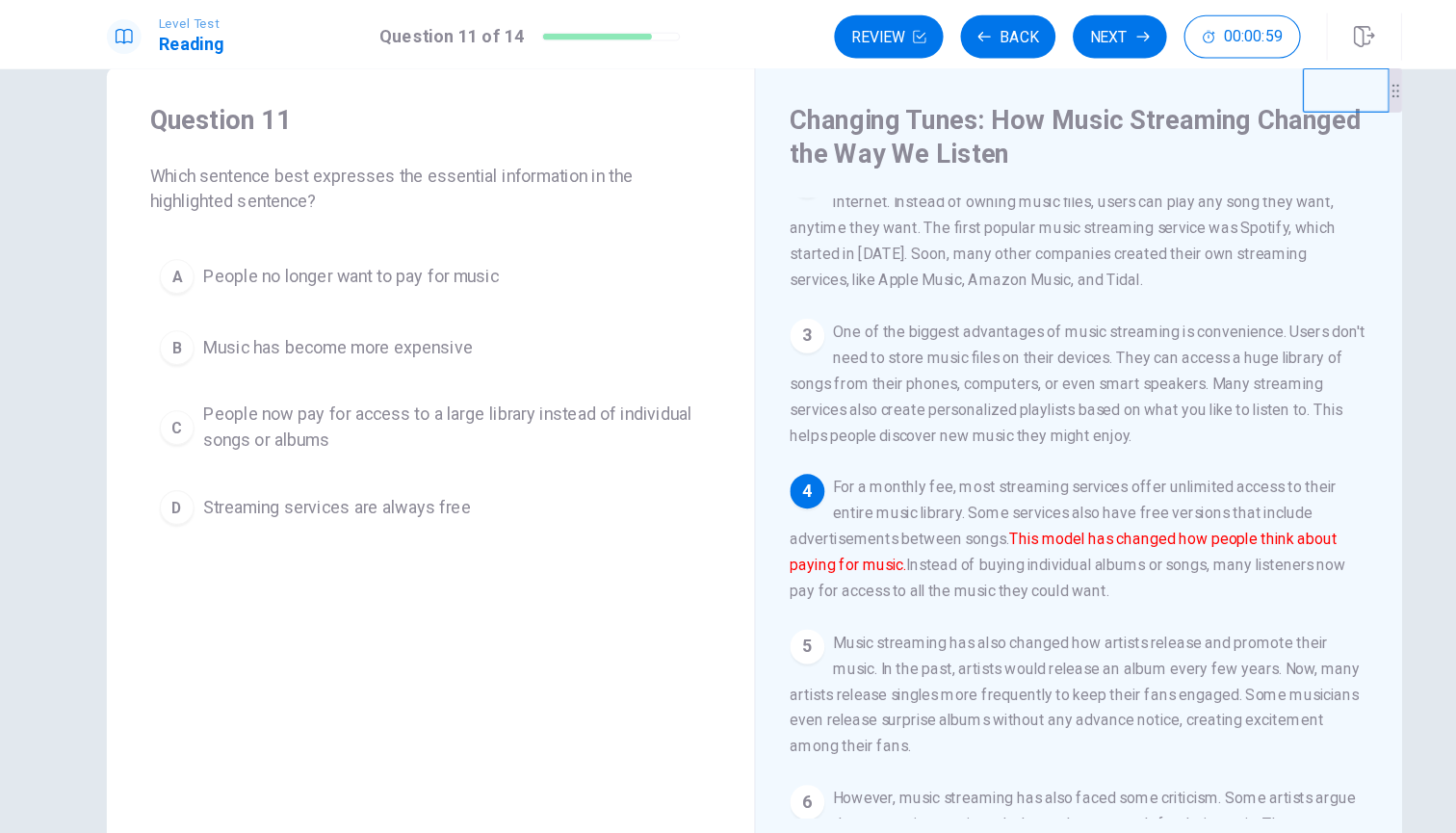 click on "People now pay for access to a large library instead of individual songs or albums" at bounding box center (458, 381) 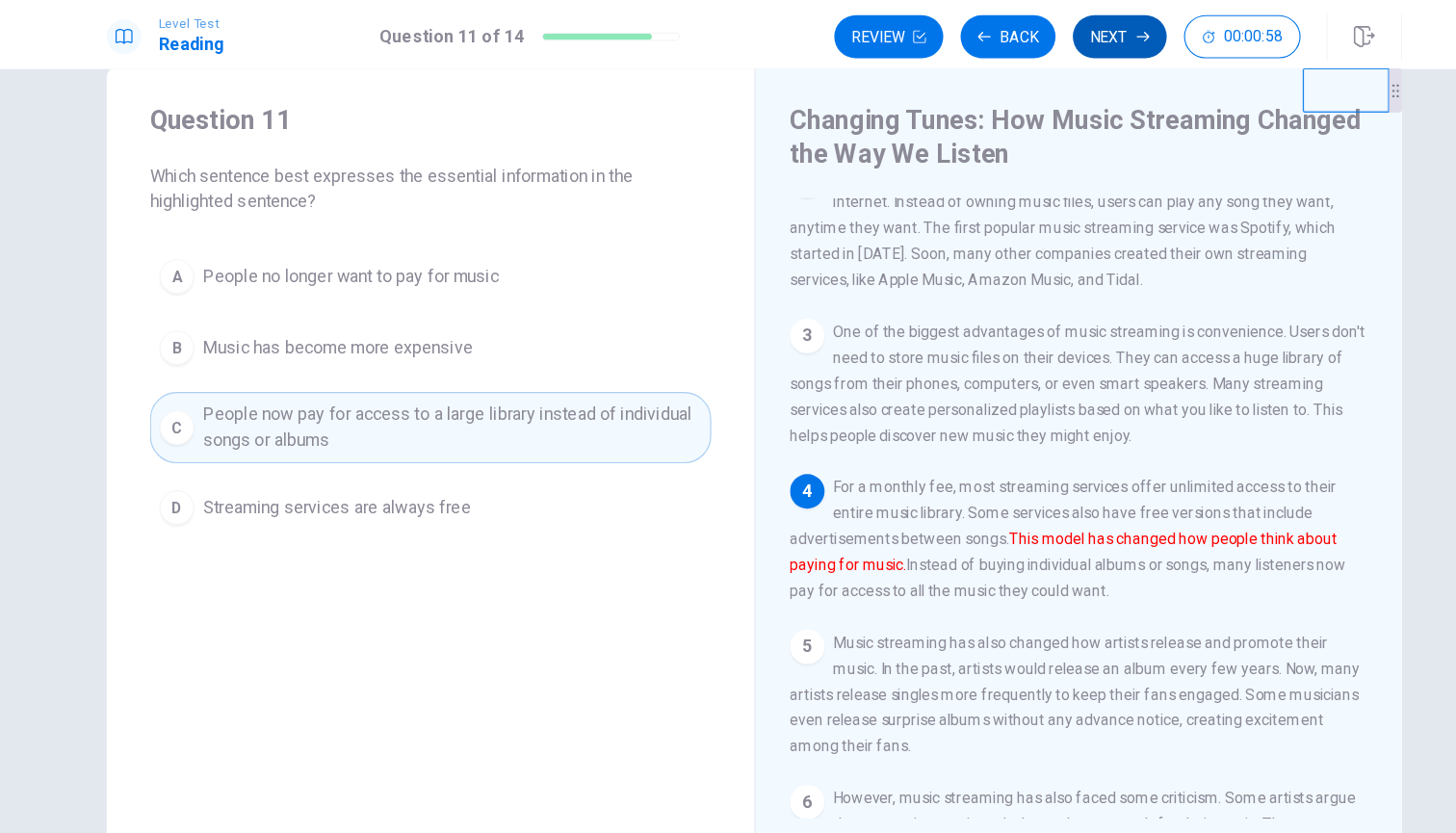click on "Next" at bounding box center [1053, 33] 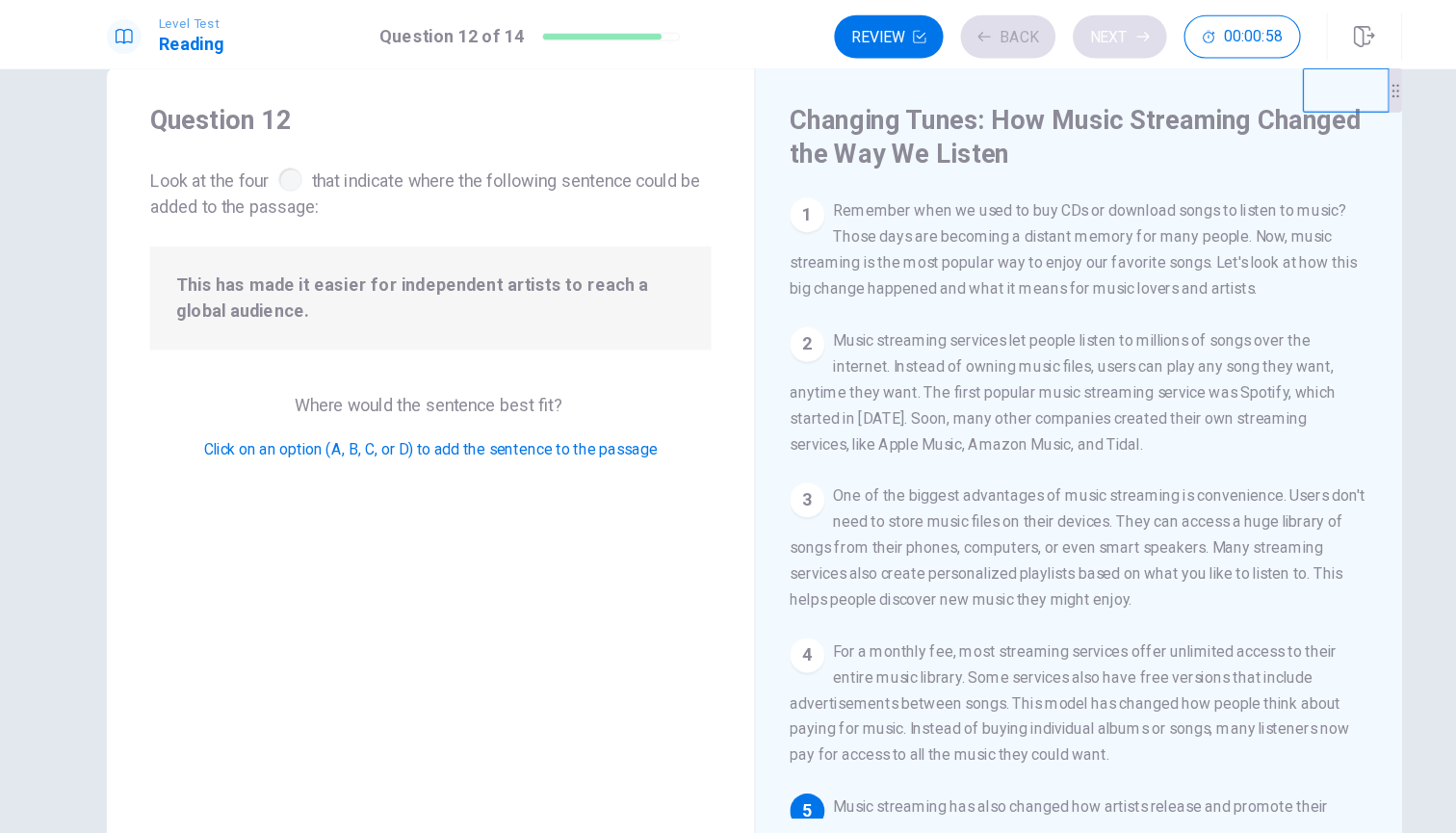scroll, scrollTop: 37, scrollLeft: 0, axis: vertical 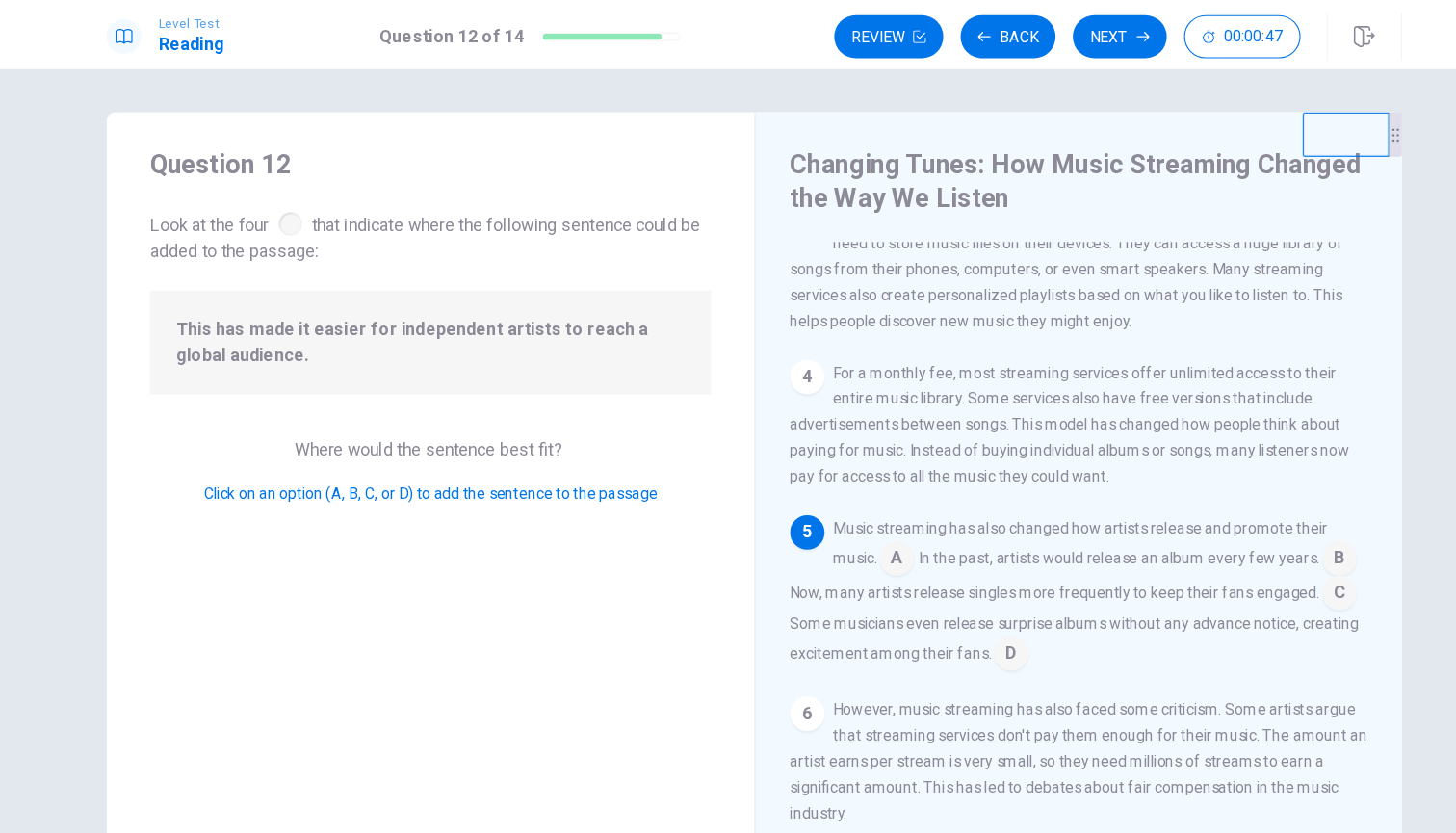 click on "Click on an option (A, B, C, or D) to add the sentence to the passage" at bounding box center [439, 440] 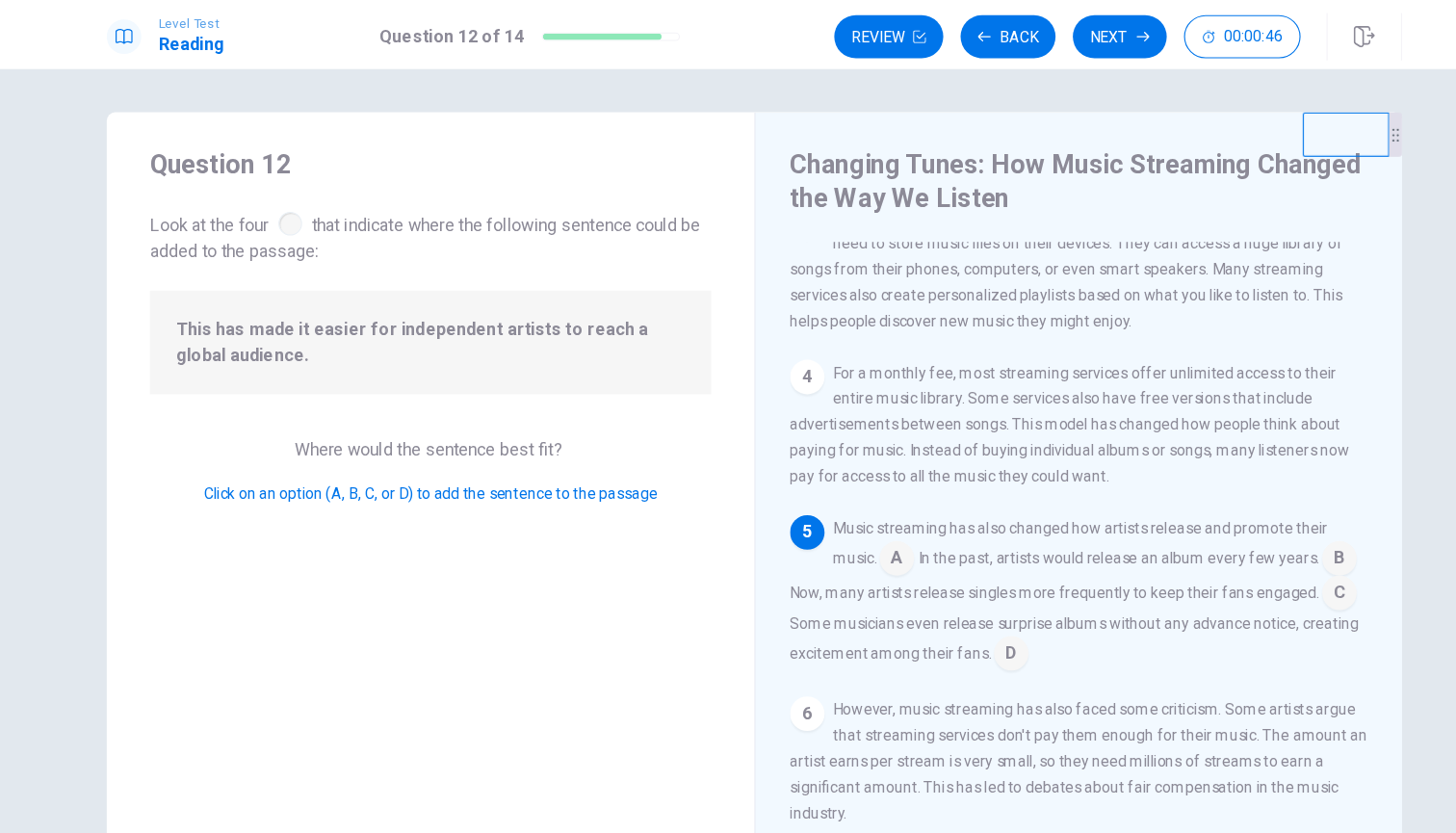 click on "Question 12 Look at the four     that indicate where the following sentence could be added to the passage: This has made it easier for independent artists to reach a global audience. Where would the sentence best fit?   Click on an option (A, B, C, or D) to add the sentence to the passage" at bounding box center [439, 450] 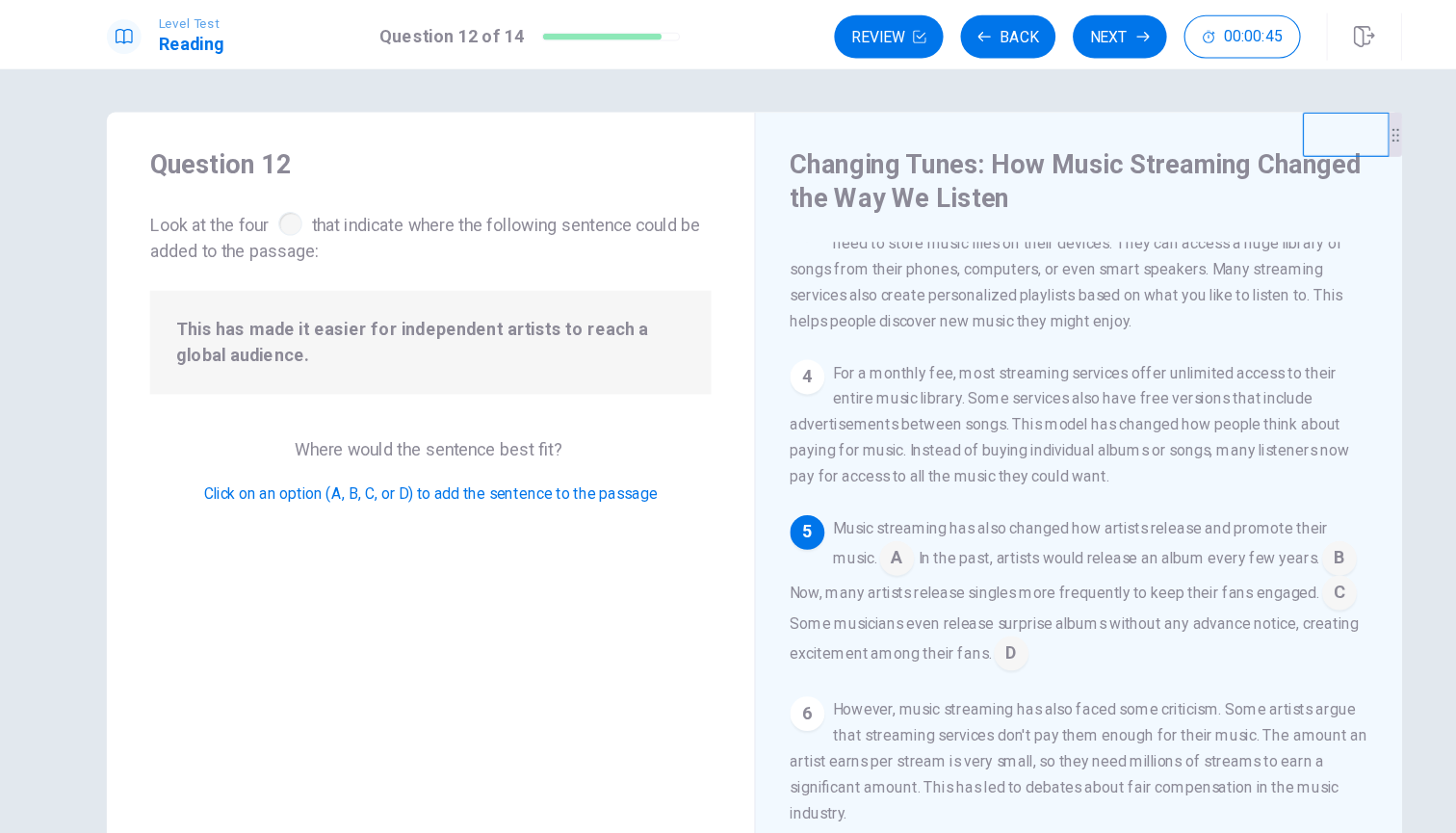 click on "Click on an option (A, B, C, or D) to add the sentence to the passage" at bounding box center [439, 440] 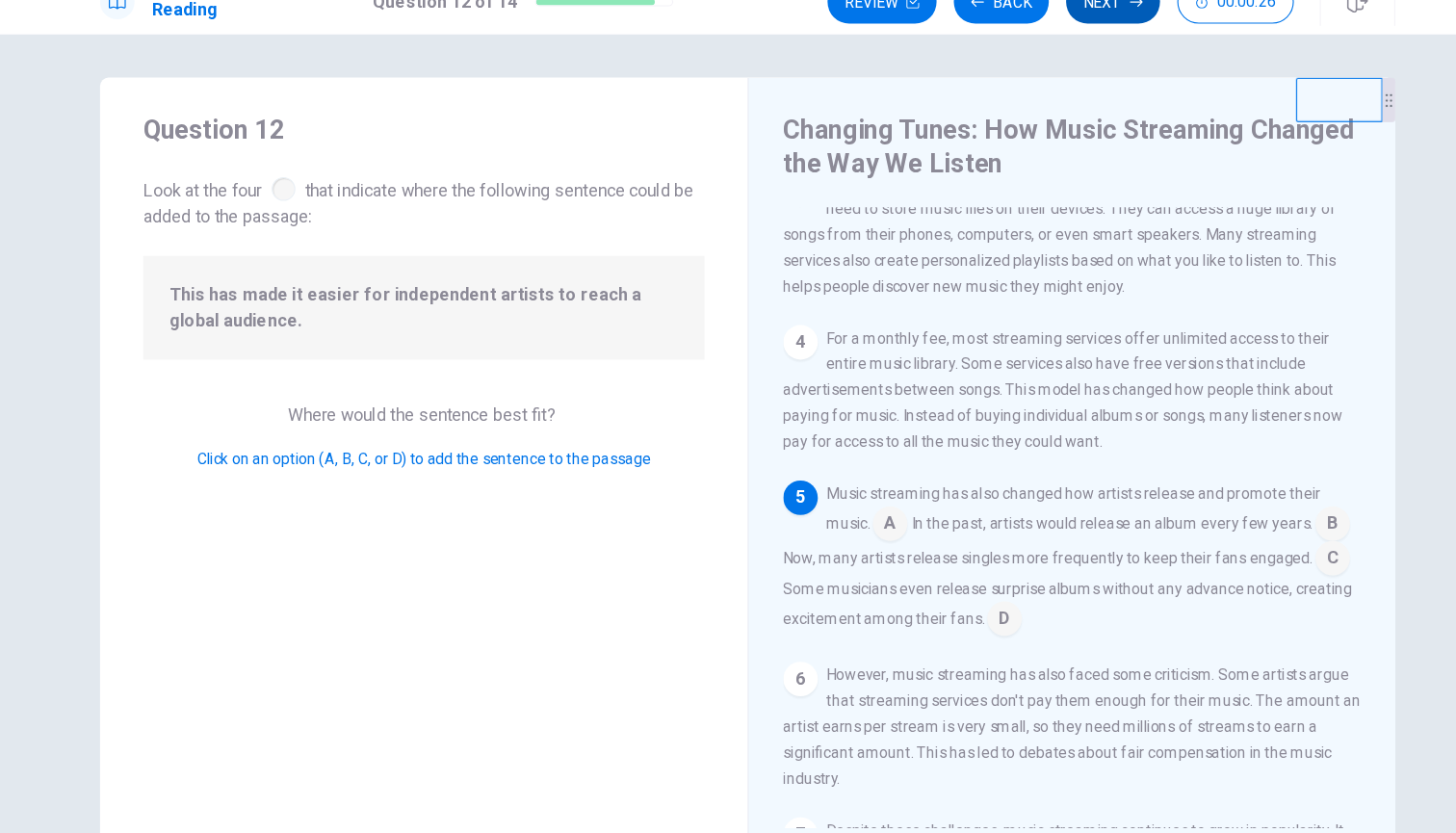 scroll, scrollTop: 0, scrollLeft: 0, axis: both 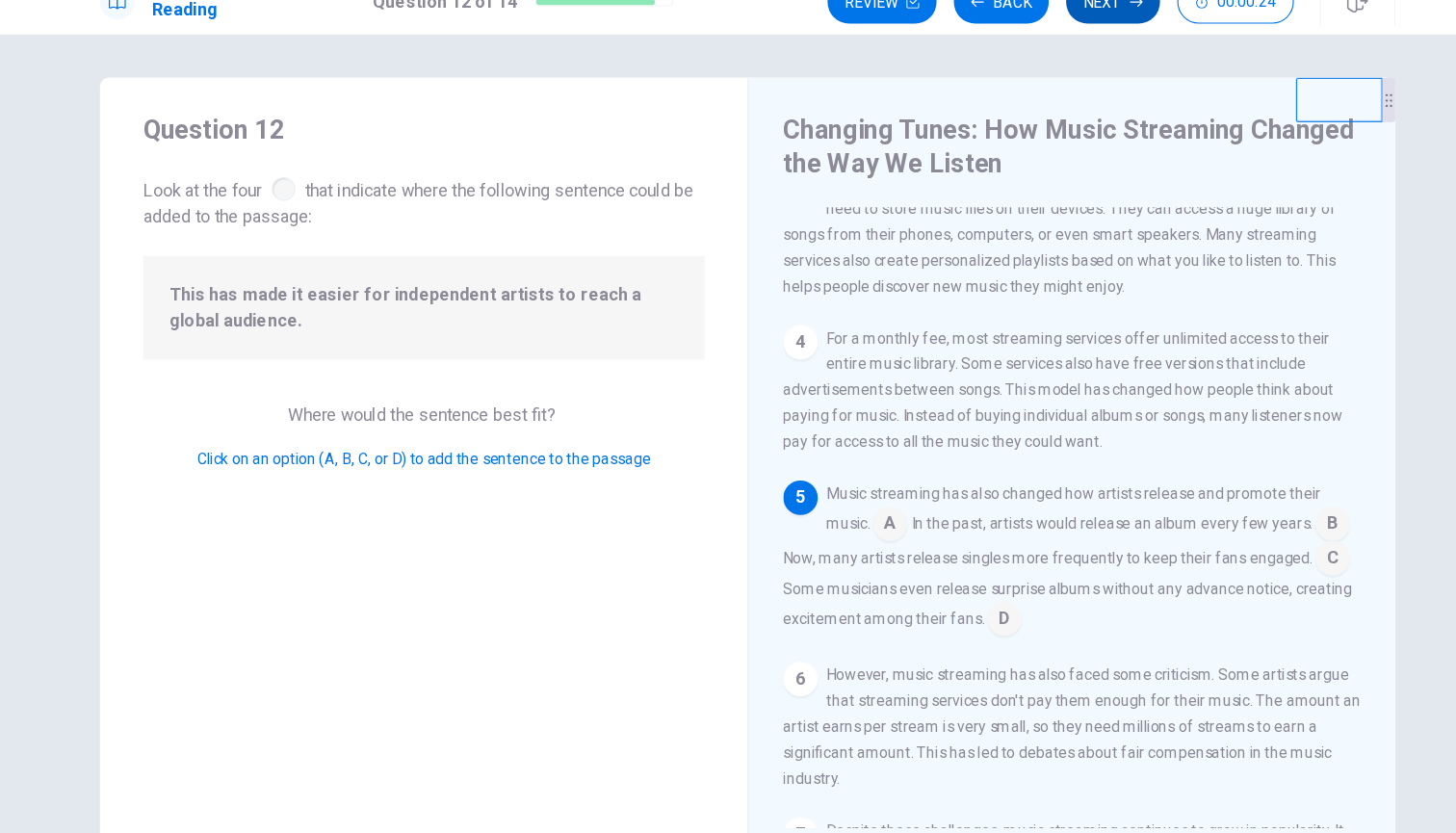 click on "Next" at bounding box center (1053, 33) 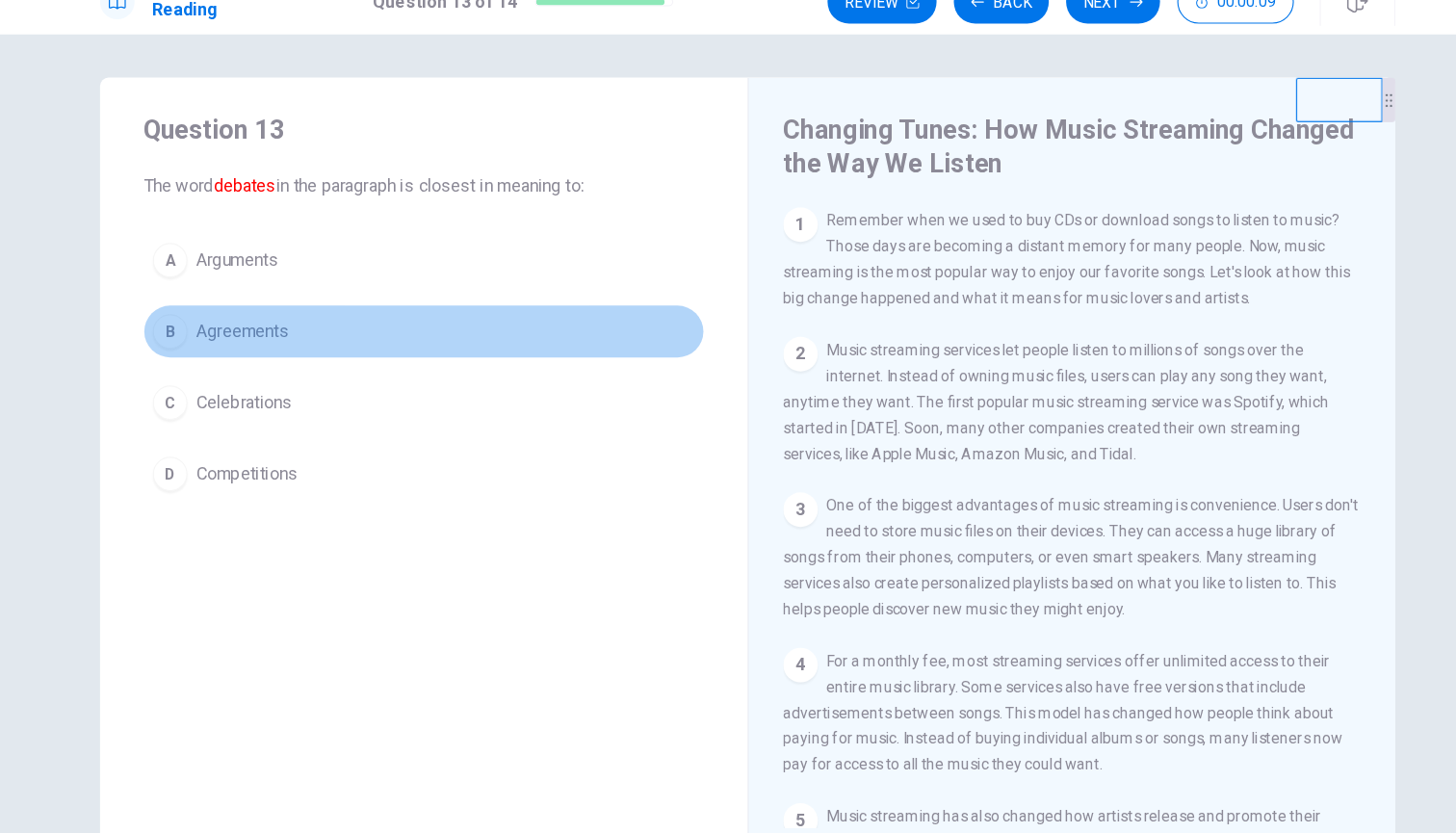 click on "Agreements" at bounding box center [277, 326] 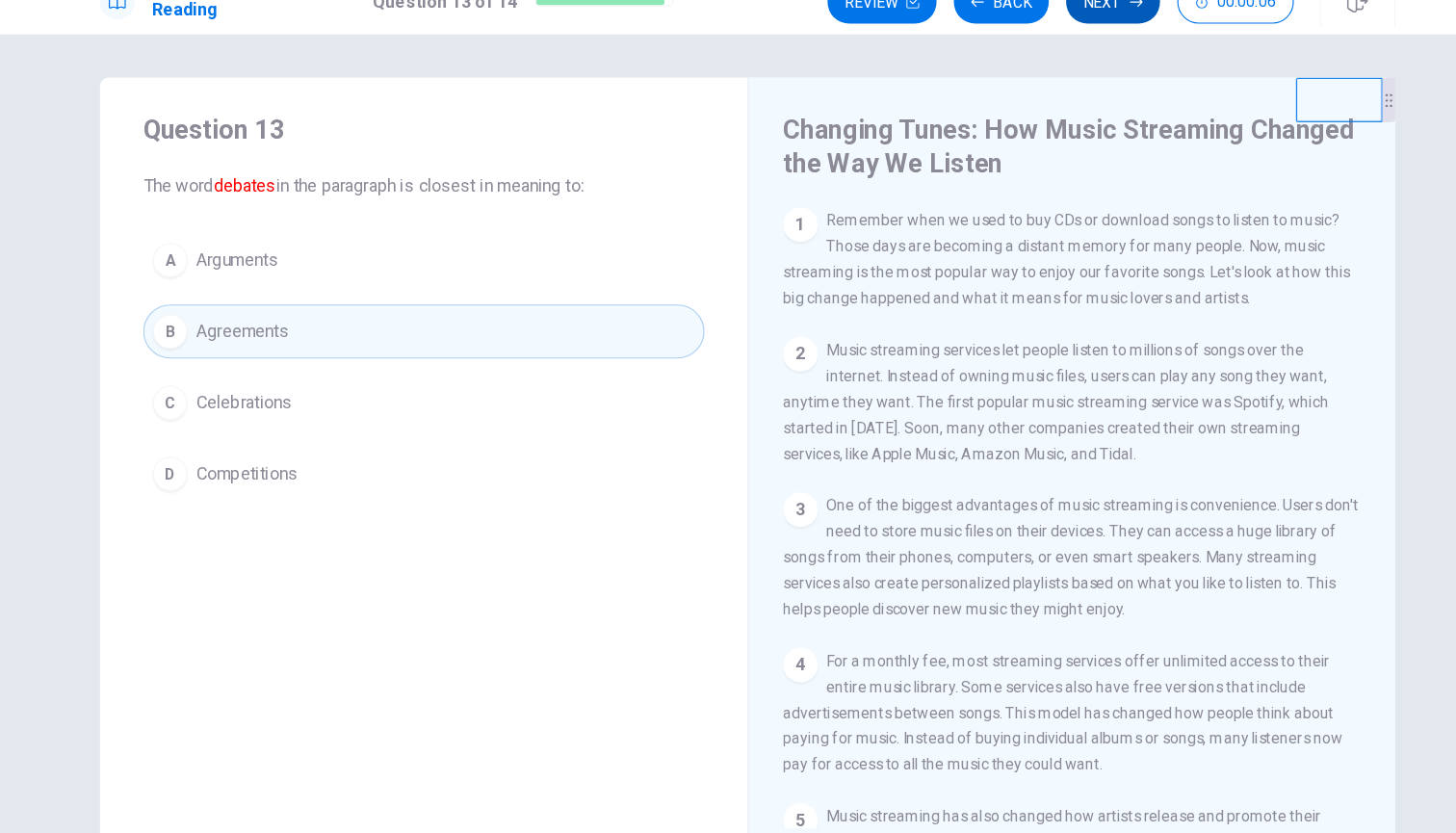 click on "Next" at bounding box center [1053, 33] 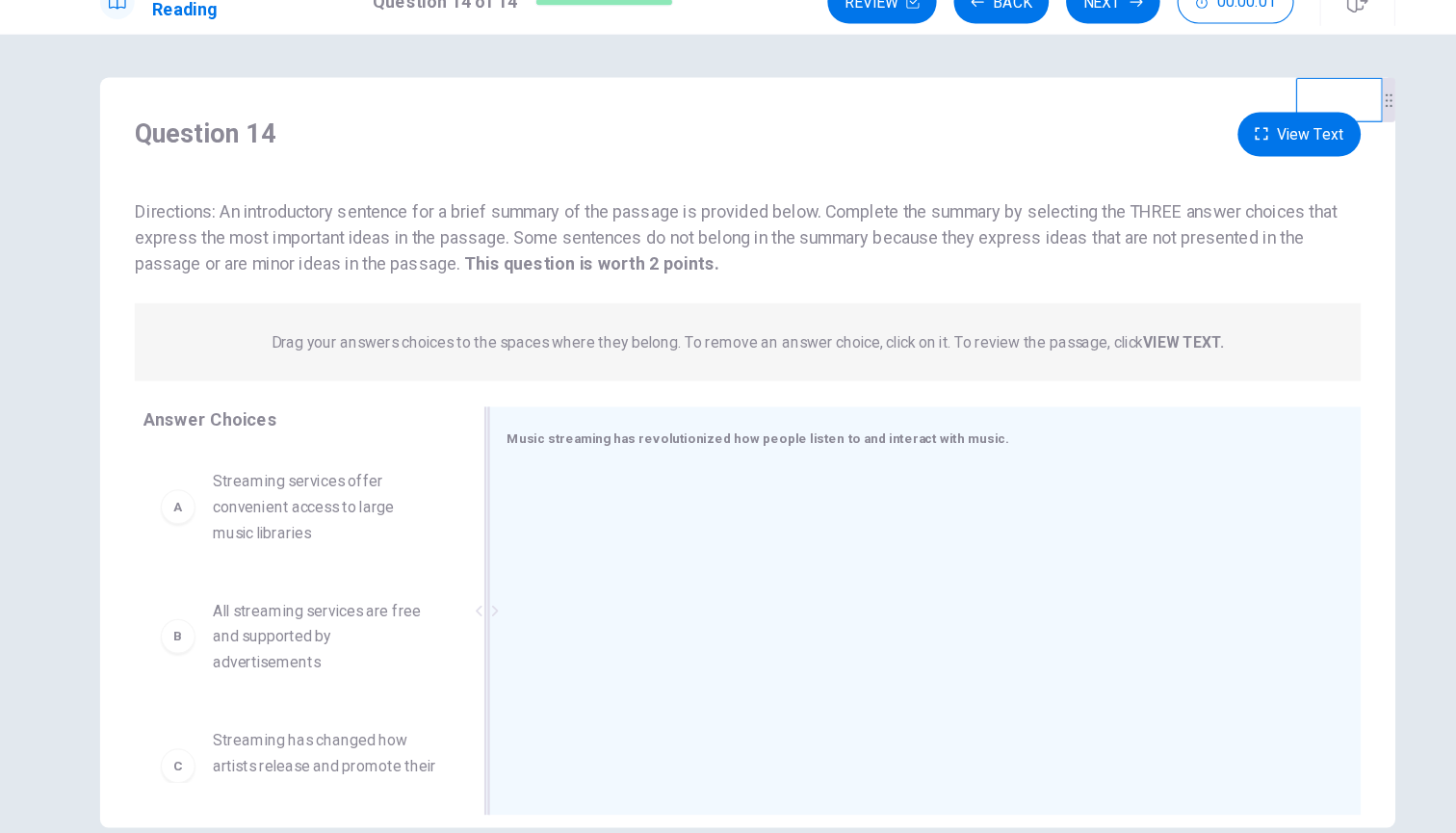scroll, scrollTop: 0, scrollLeft: 0, axis: both 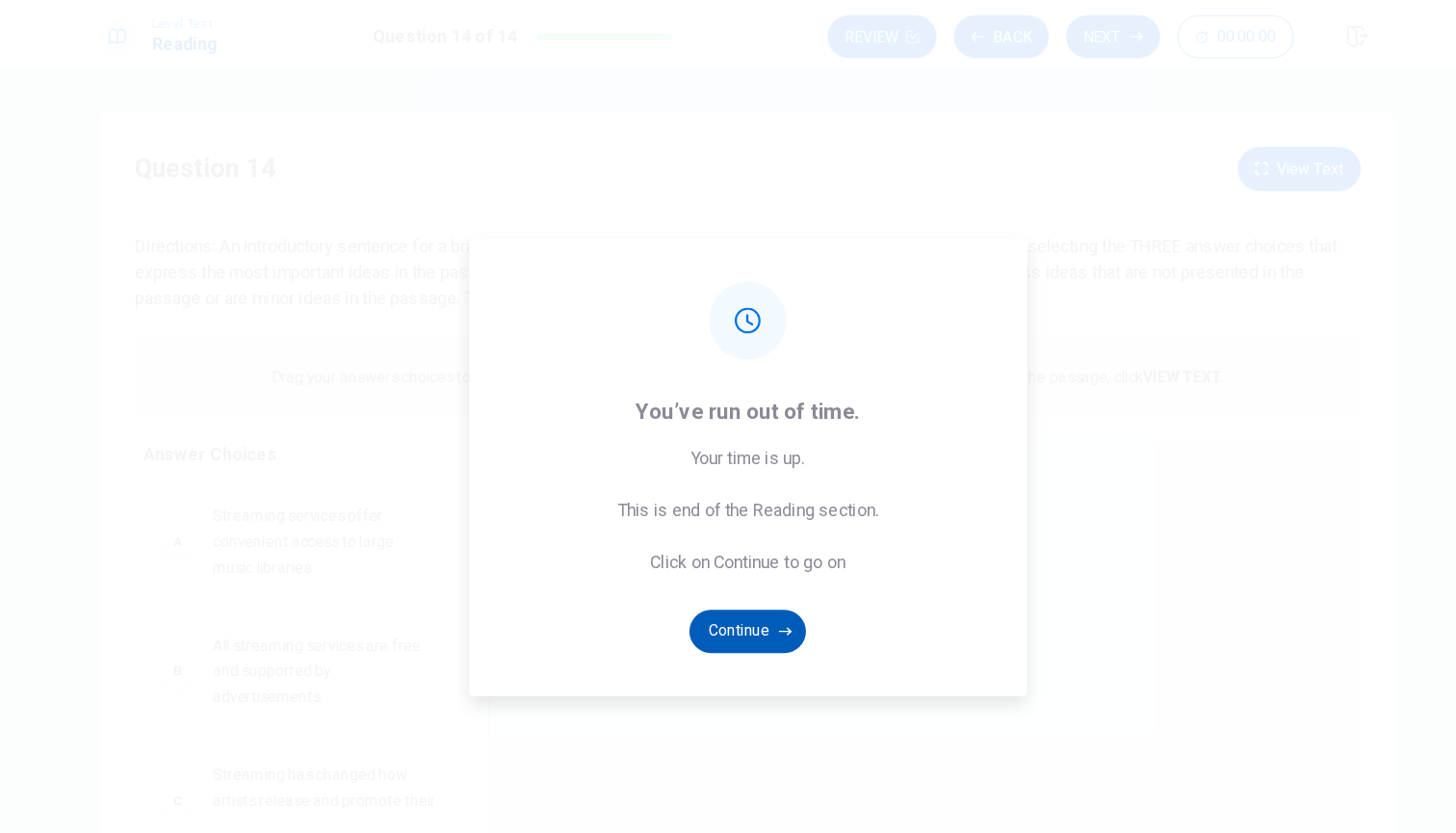 click on "Continue" at bounding box center [728, 563] 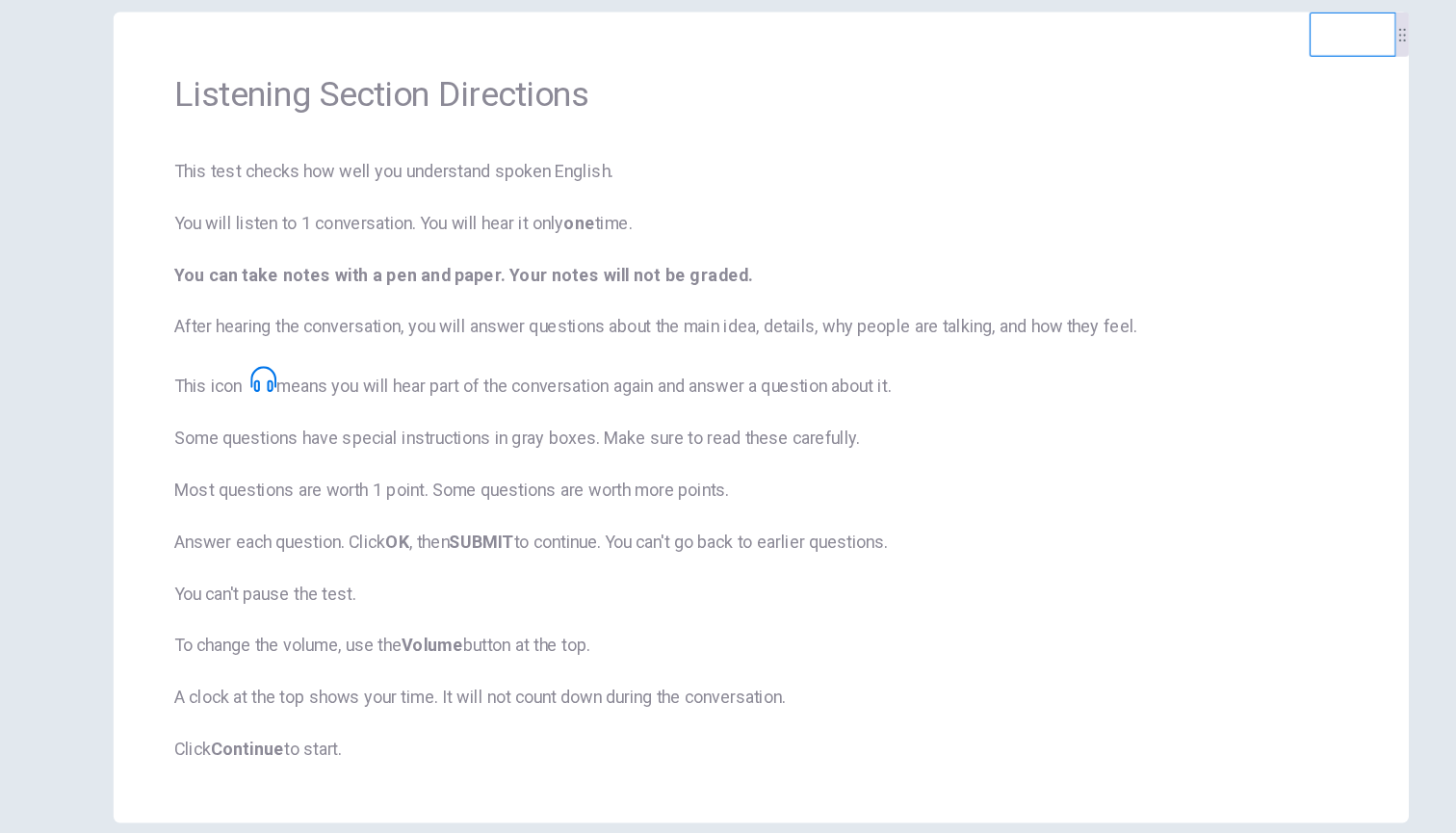 scroll, scrollTop: 0, scrollLeft: 0, axis: both 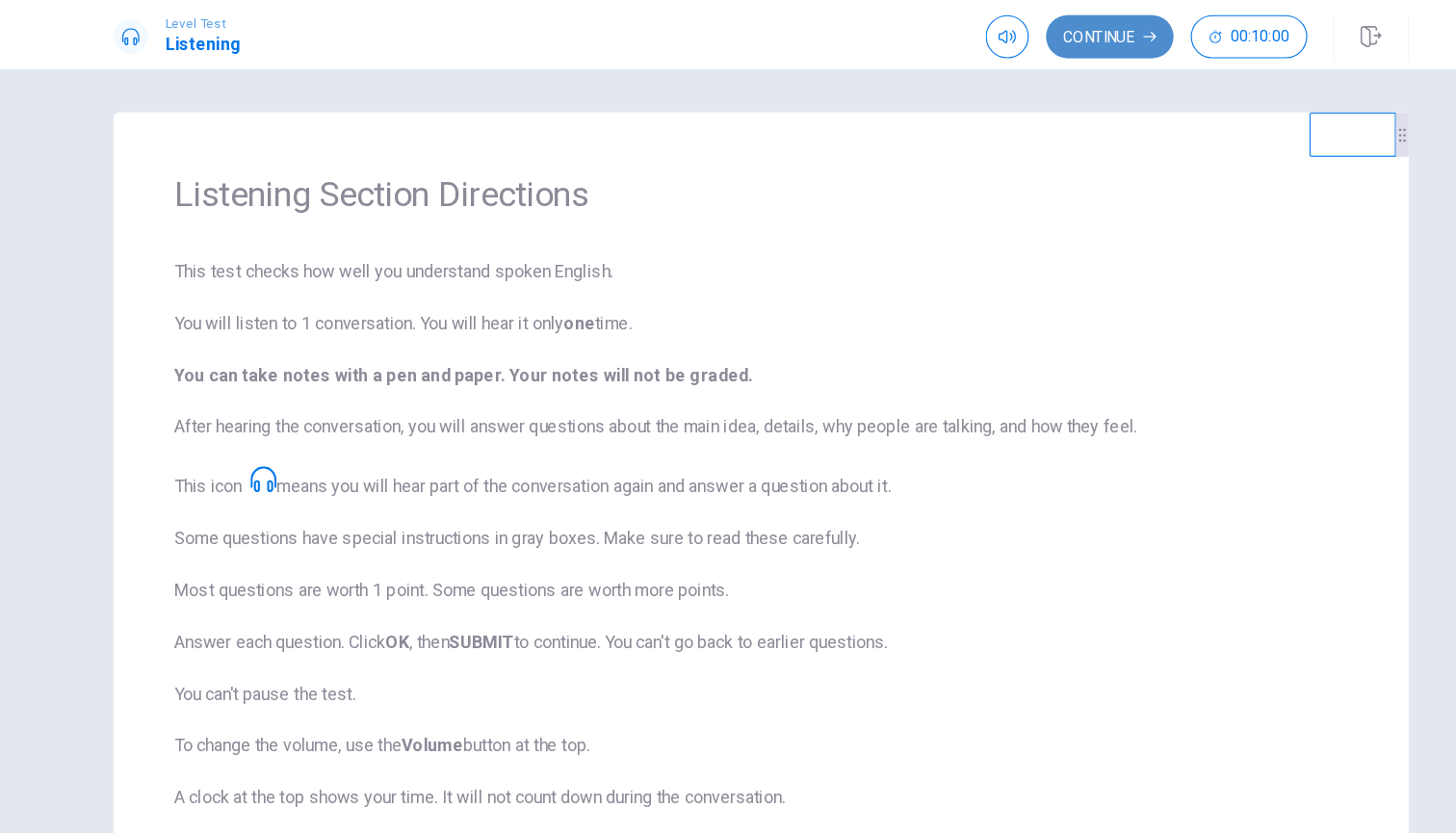 click on "Continue" at bounding box center [1039, 33] 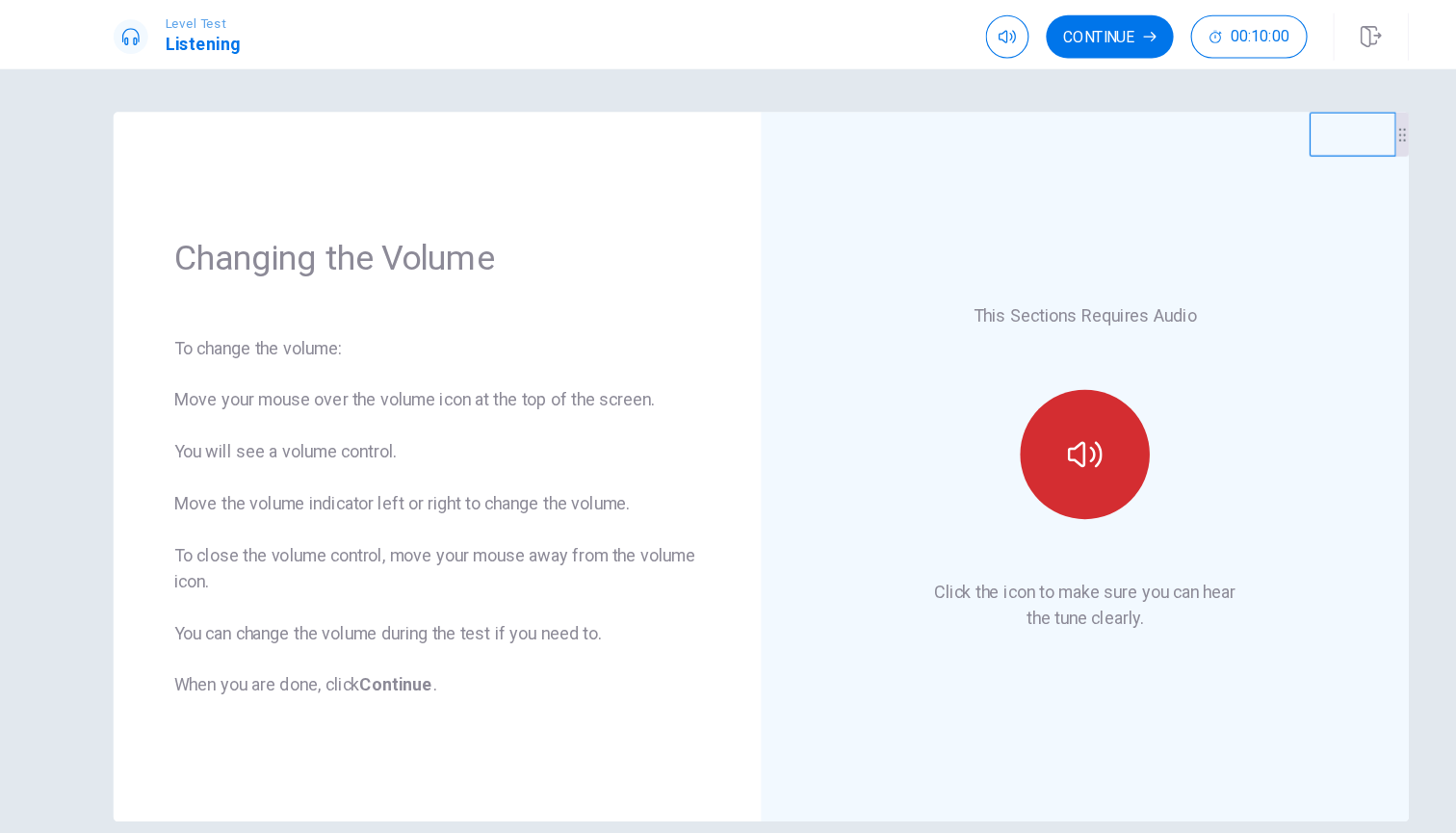 click 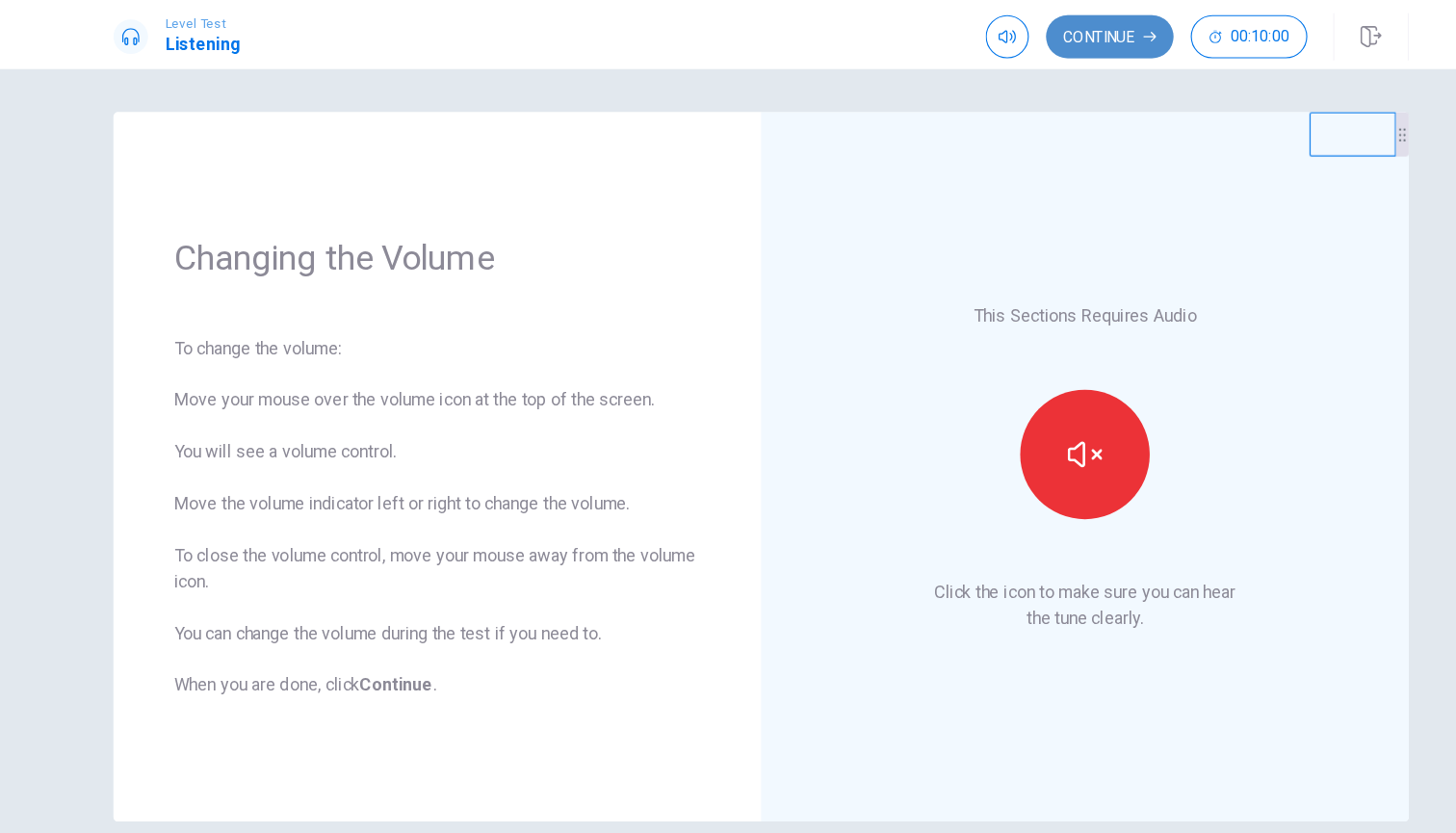 click on "Continue" at bounding box center [1039, 33] 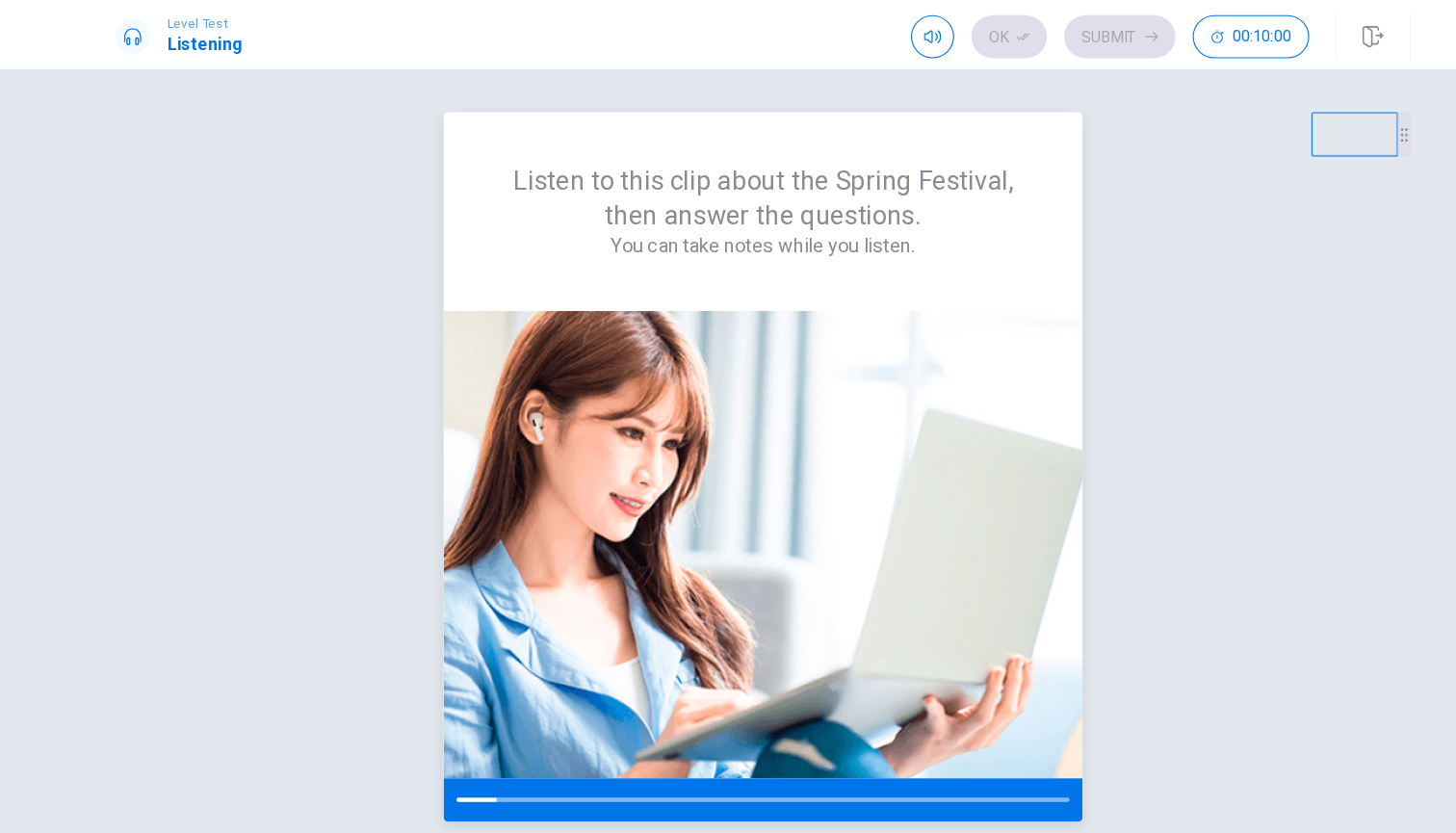 scroll, scrollTop: 0, scrollLeft: 0, axis: both 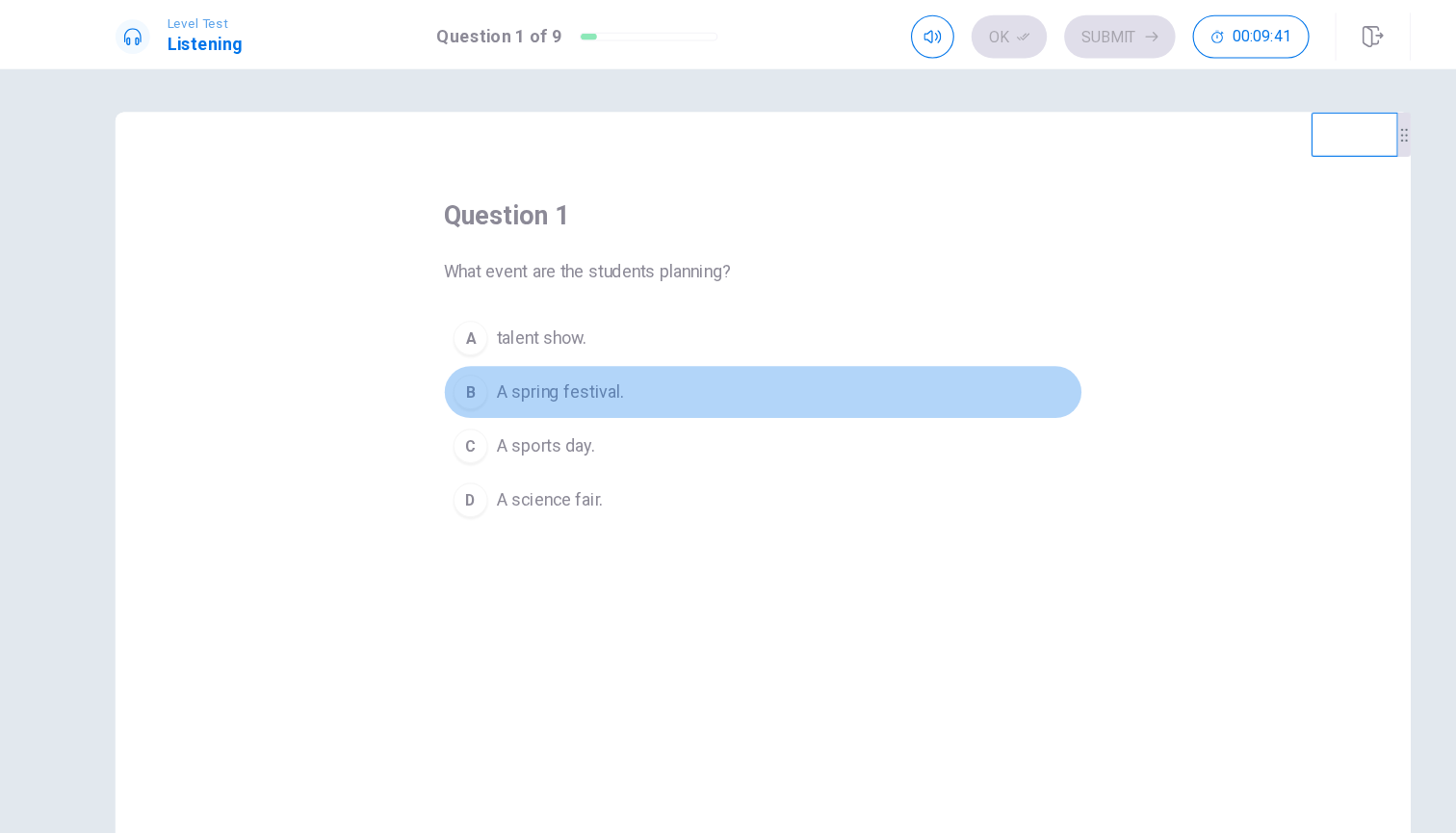 click on "A spring festival." at bounding box center (547, 350) 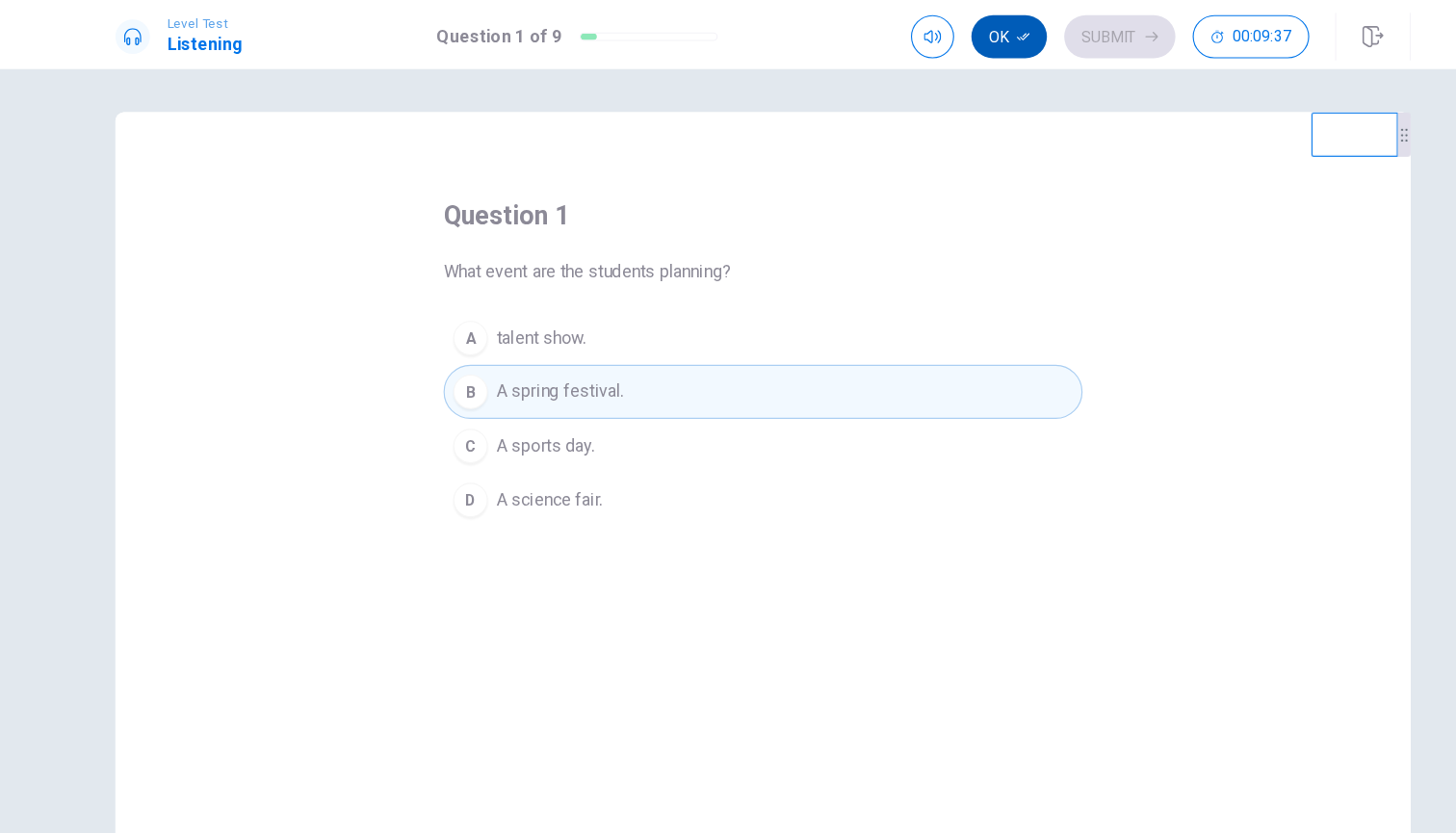 click on "Ok" at bounding box center (948, 33) 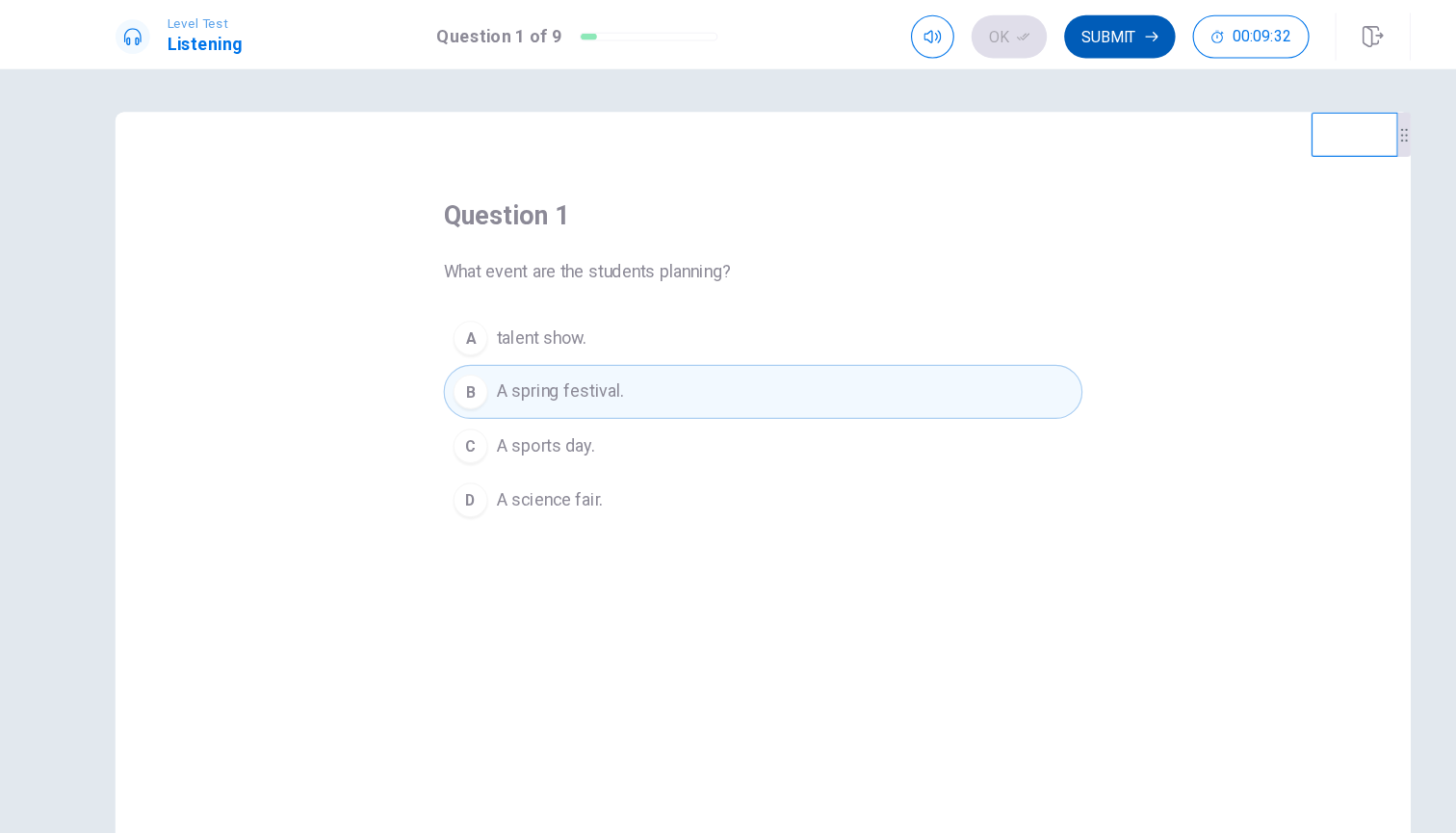 click on "Submit" at bounding box center (1046, 33) 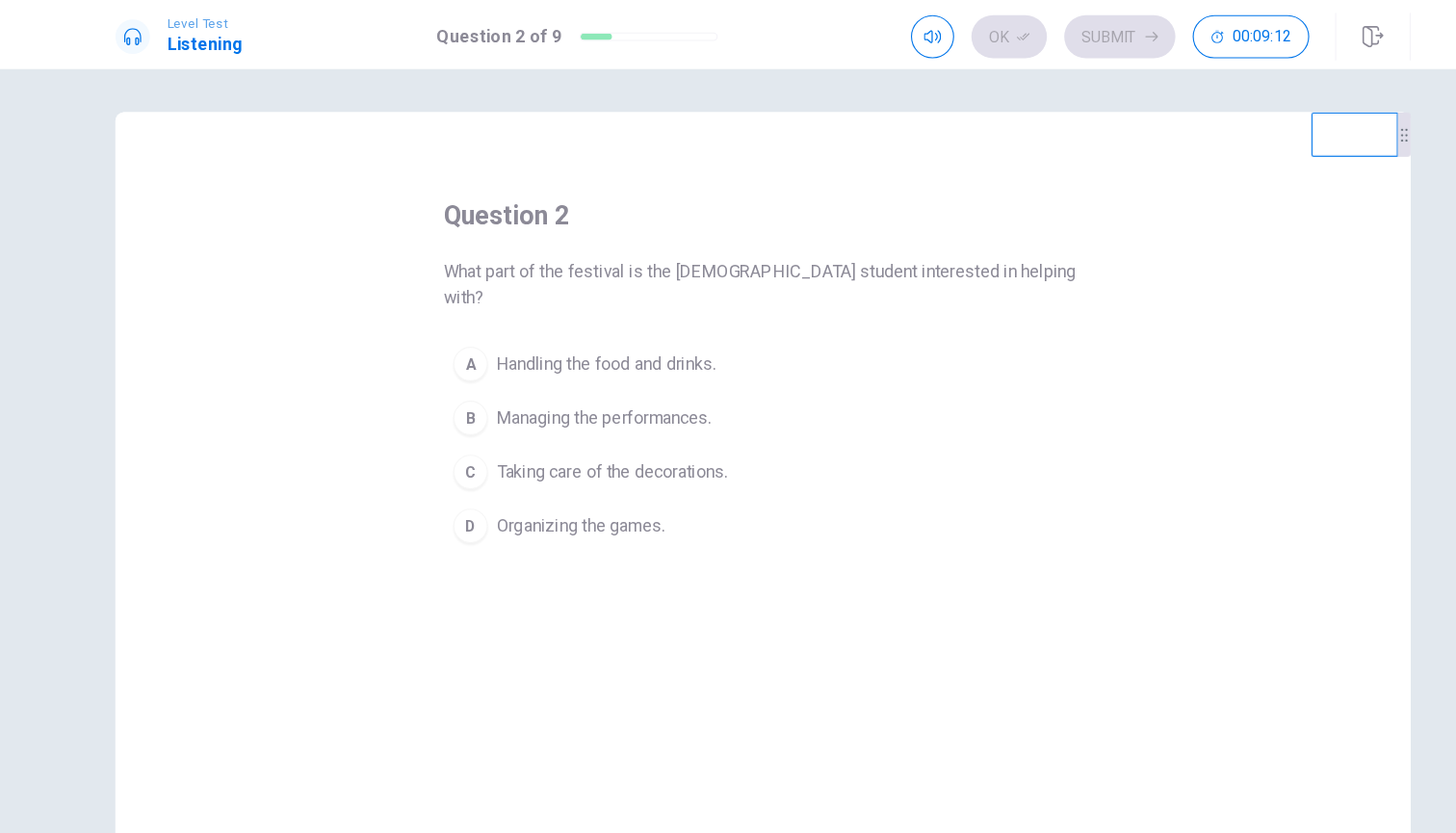 click on "Organizing the games." at bounding box center [565, 469] 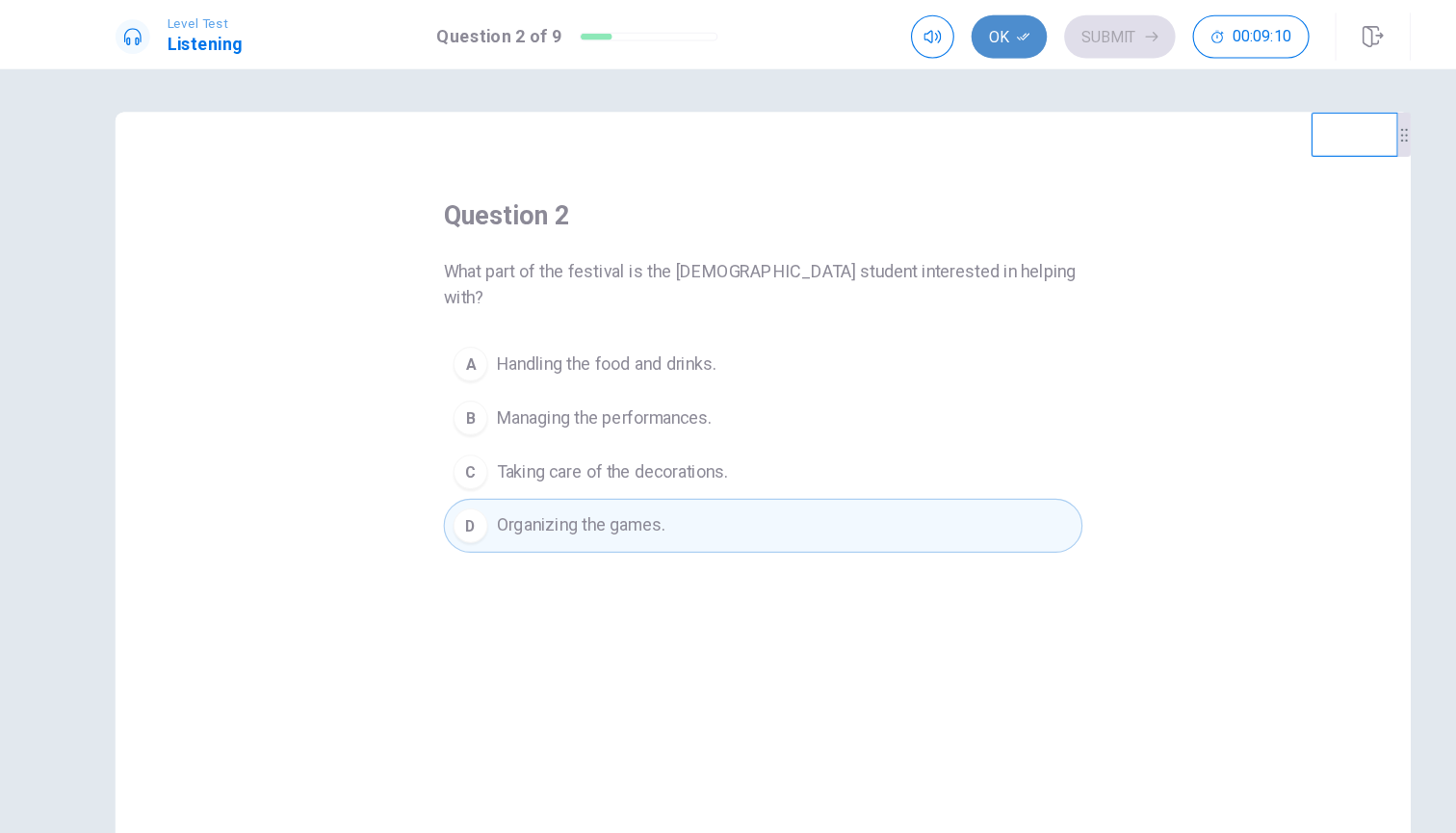 click on "Ok" at bounding box center [948, 33] 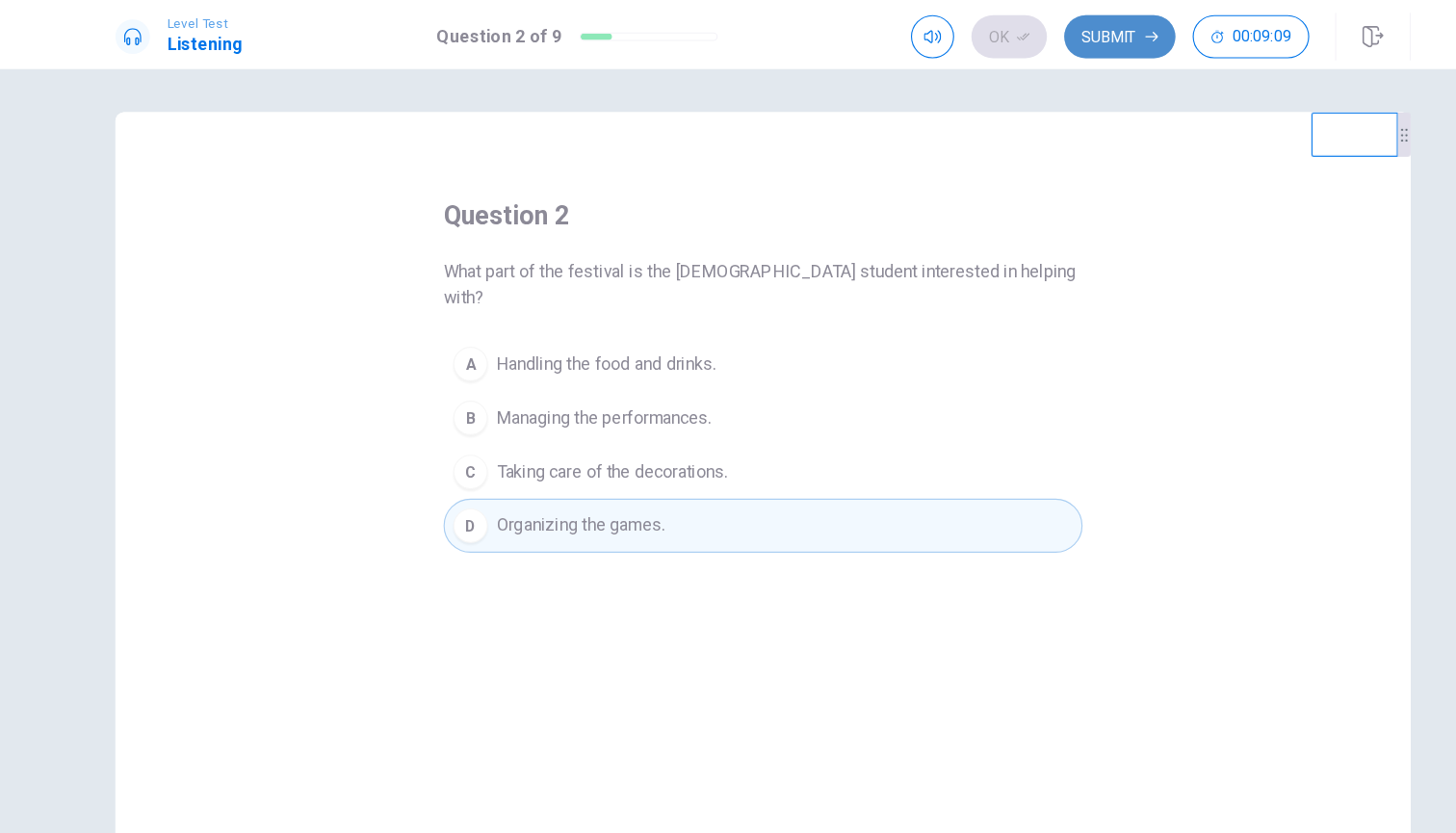 click on "Submit" at bounding box center (1046, 33) 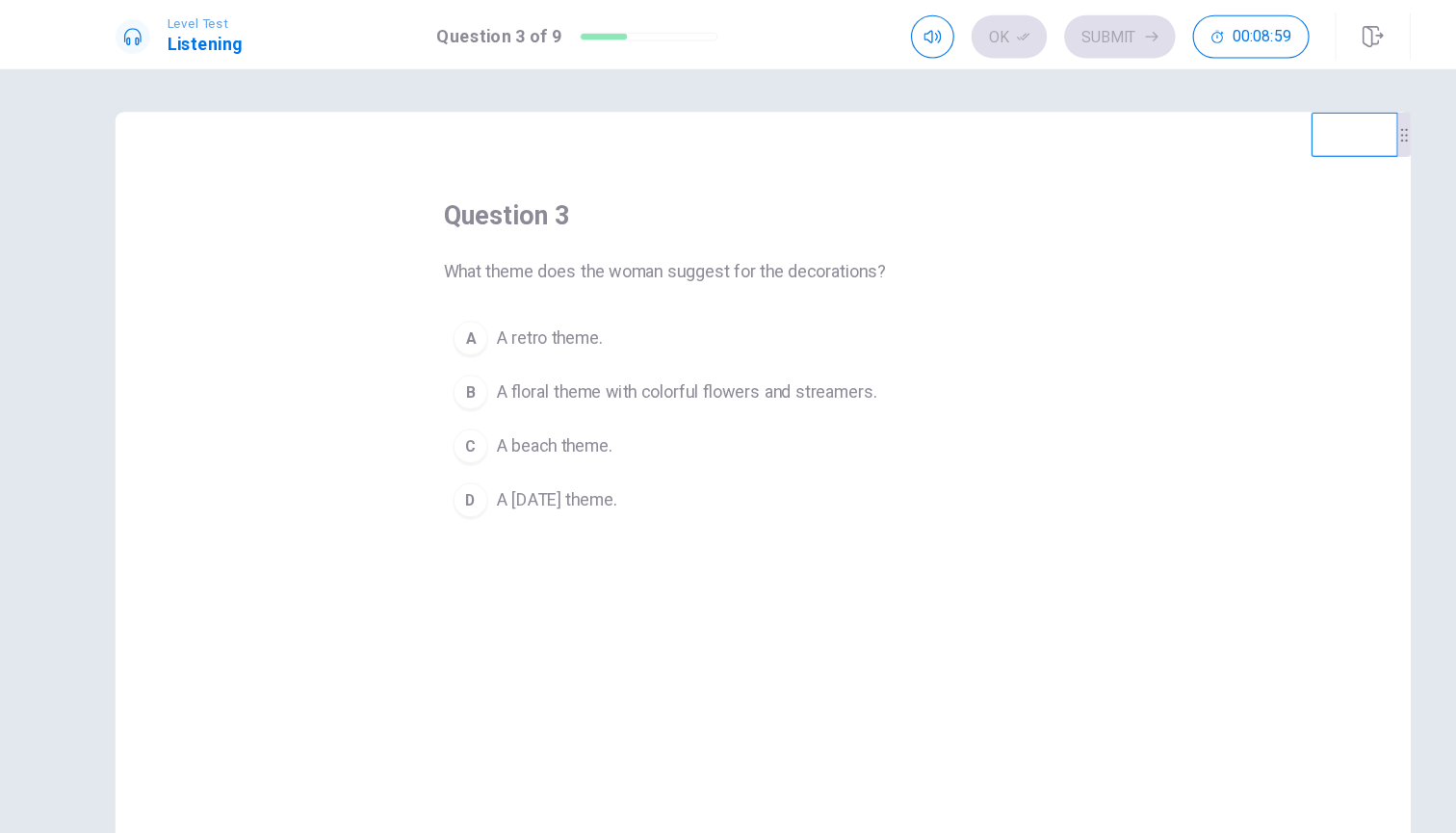 click on "A floral theme with colorful flowers and streamers." at bounding box center [660, 350] 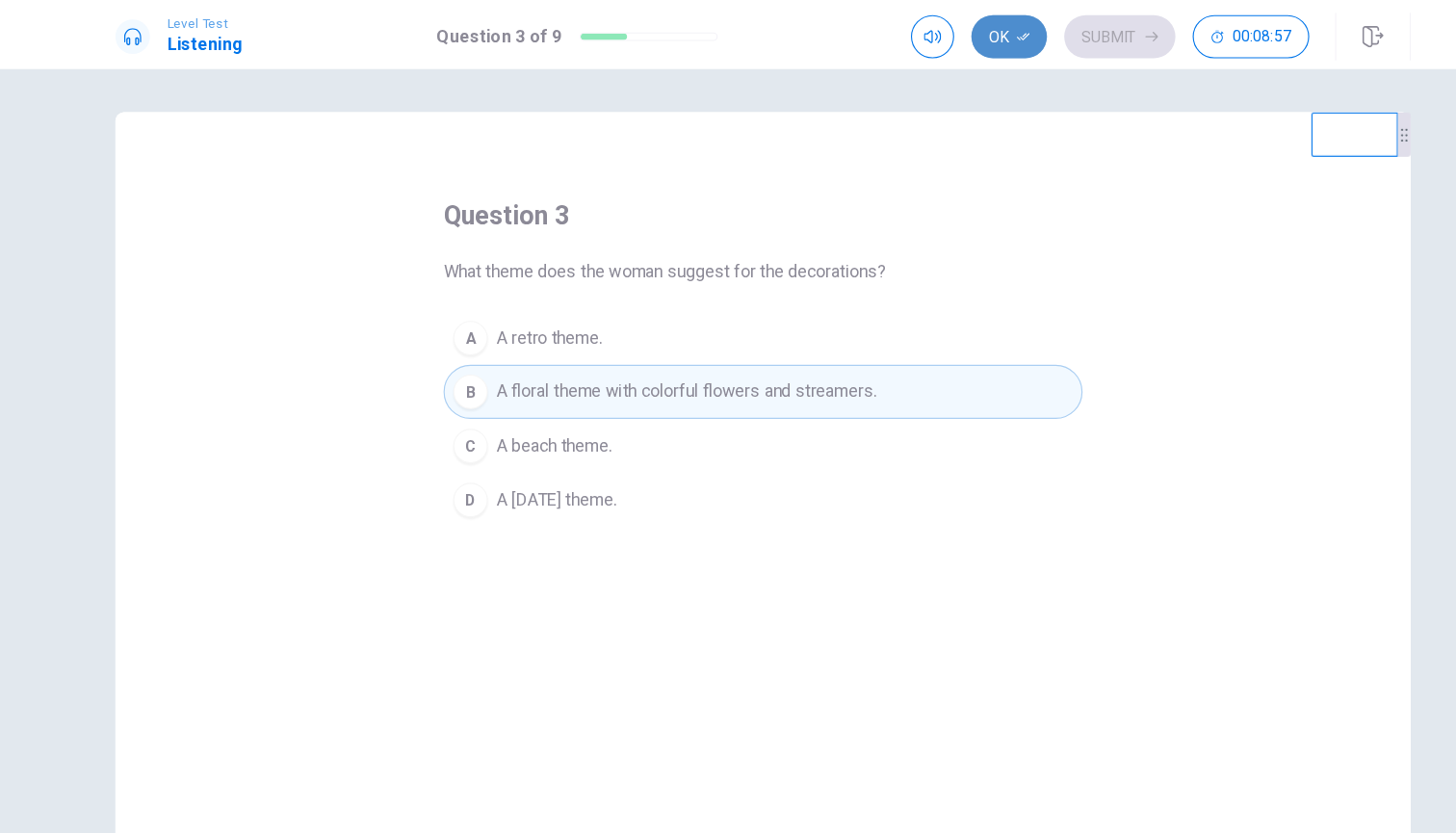 click on "Ok" at bounding box center [948, 33] 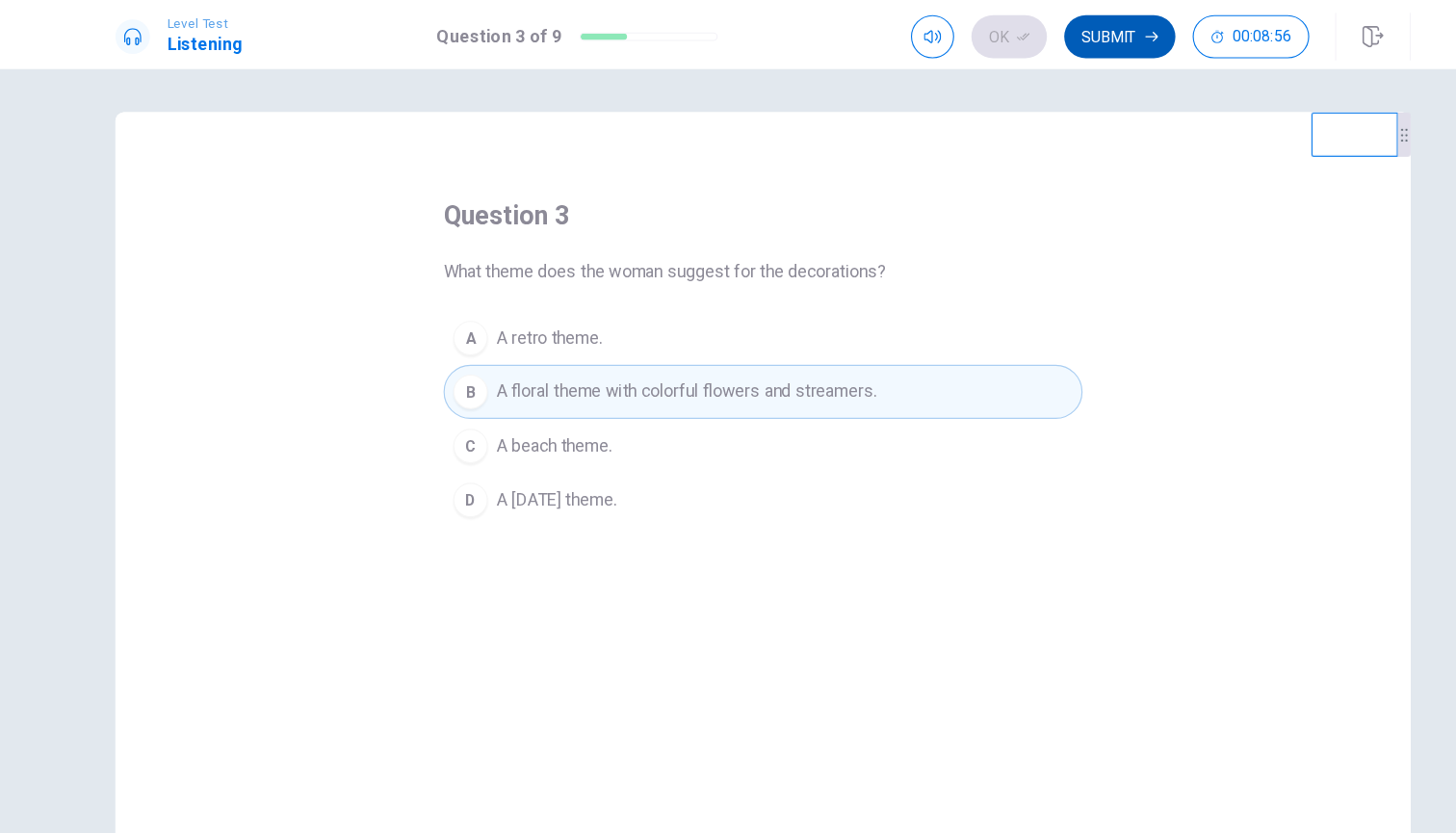 click on "Submit" at bounding box center (1046, 33) 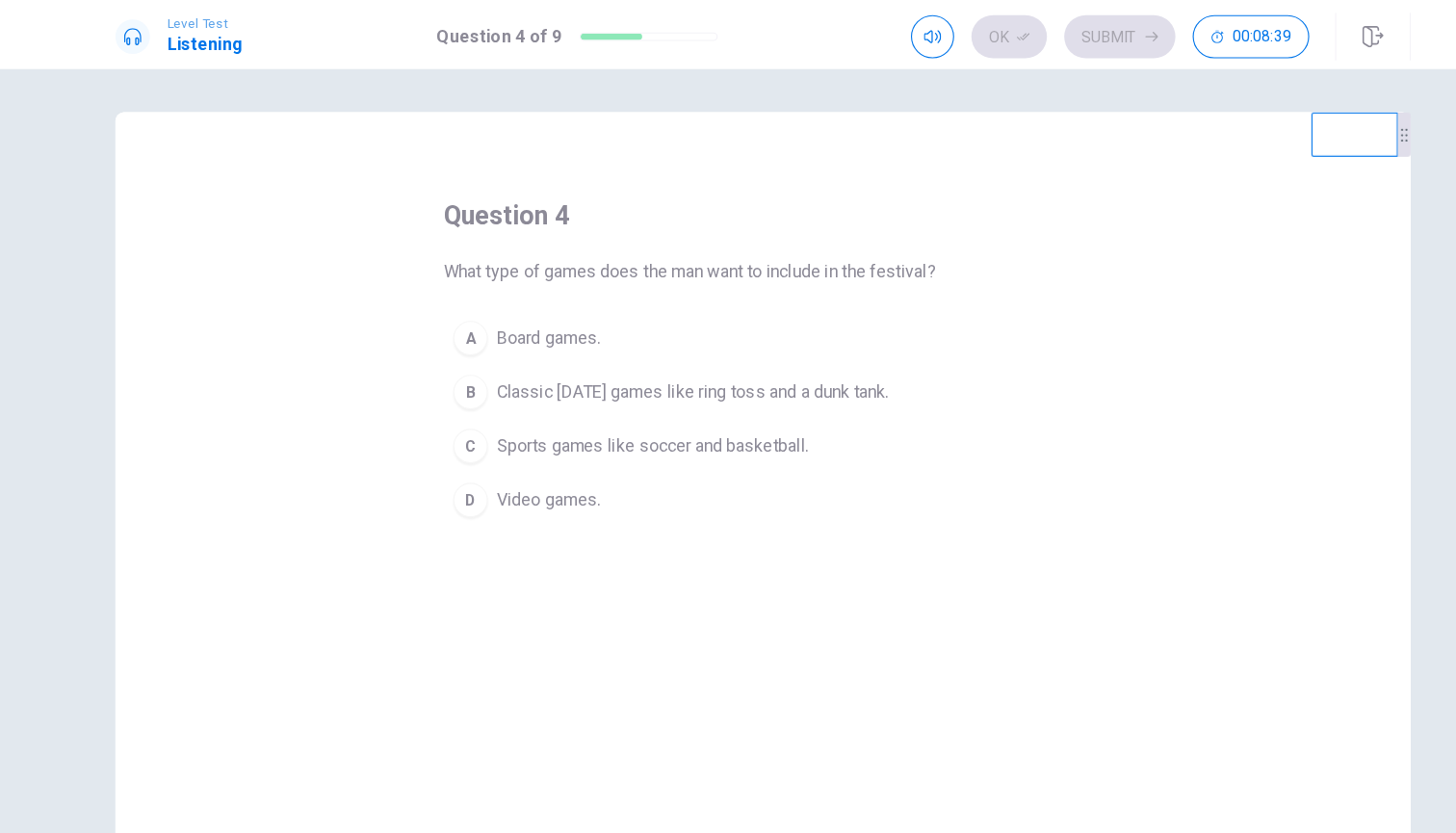 click on "Sports games like soccer and basketball." at bounding box center (629, 398) 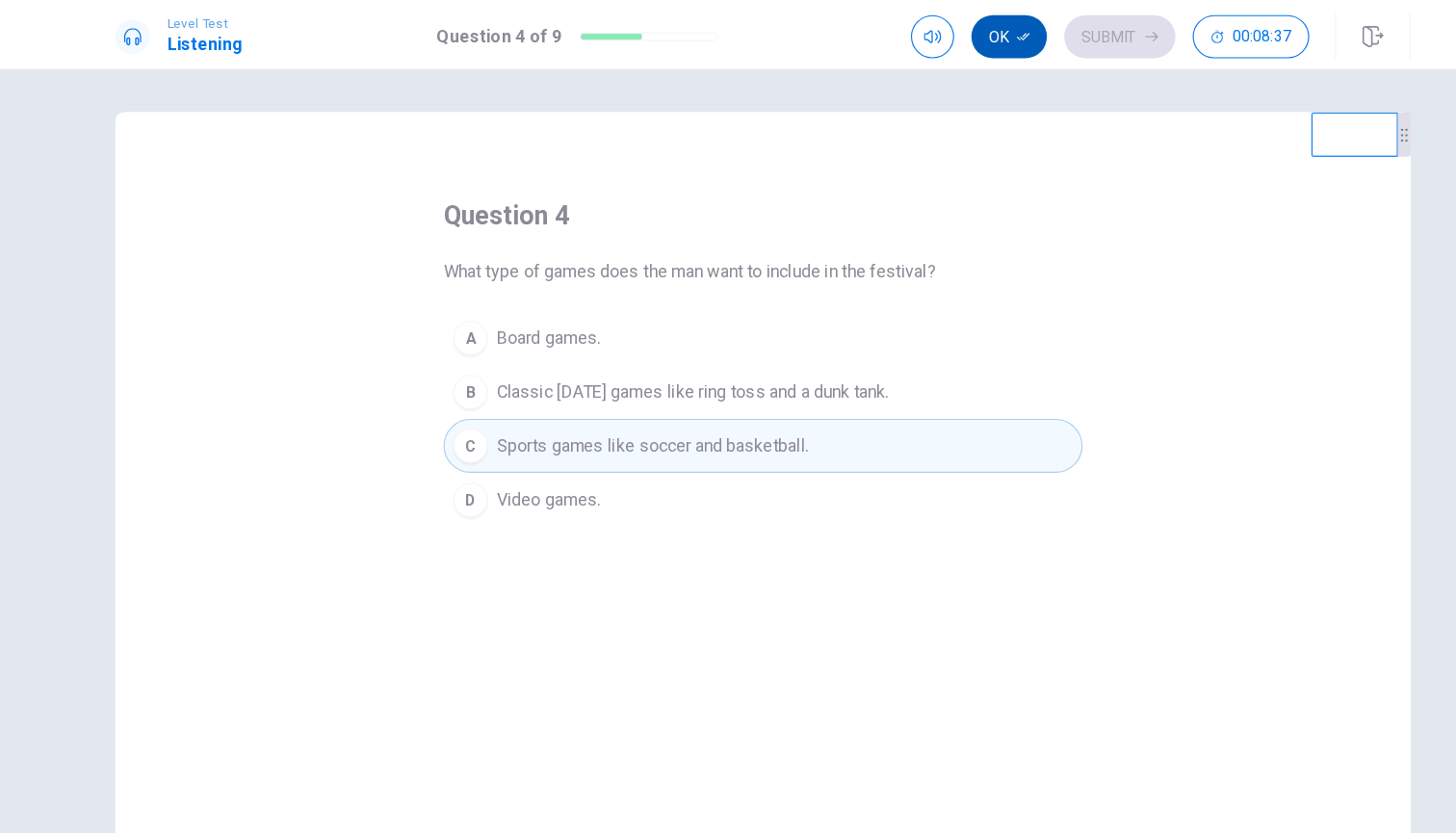 click 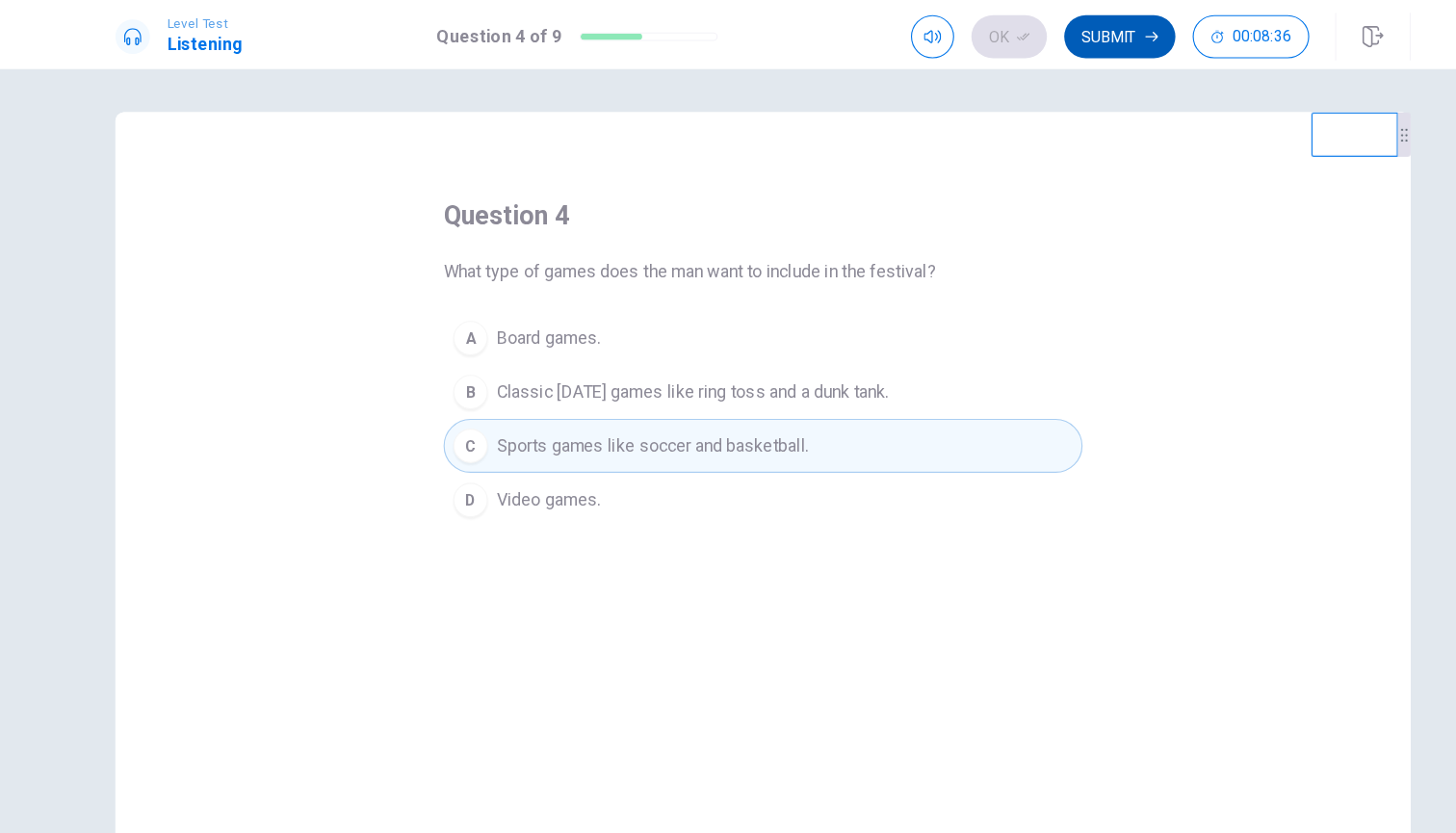 click on "Submit" at bounding box center (1046, 33) 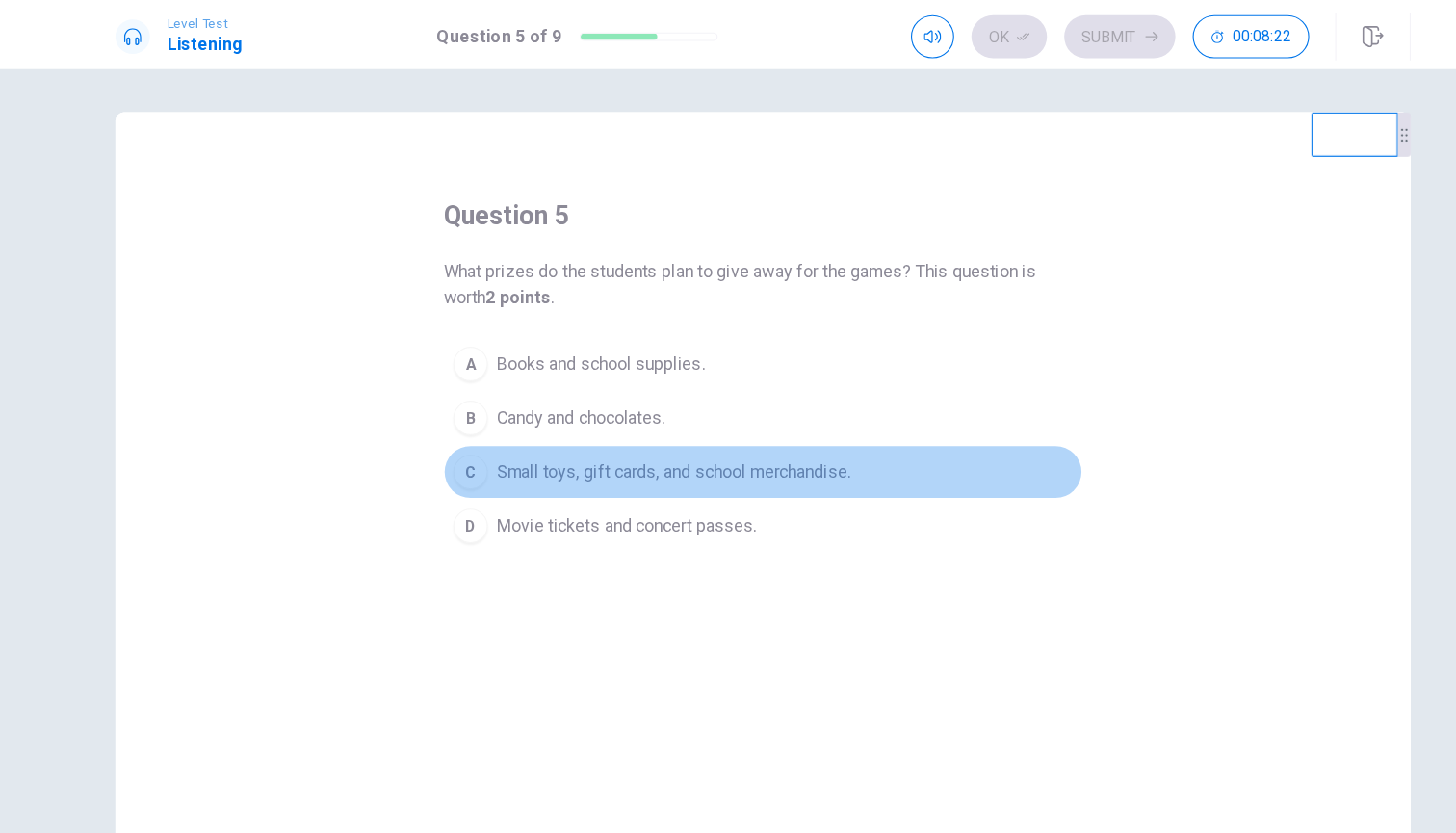 click on "Small toys, gift cards, and school merchandise." at bounding box center [648, 421] 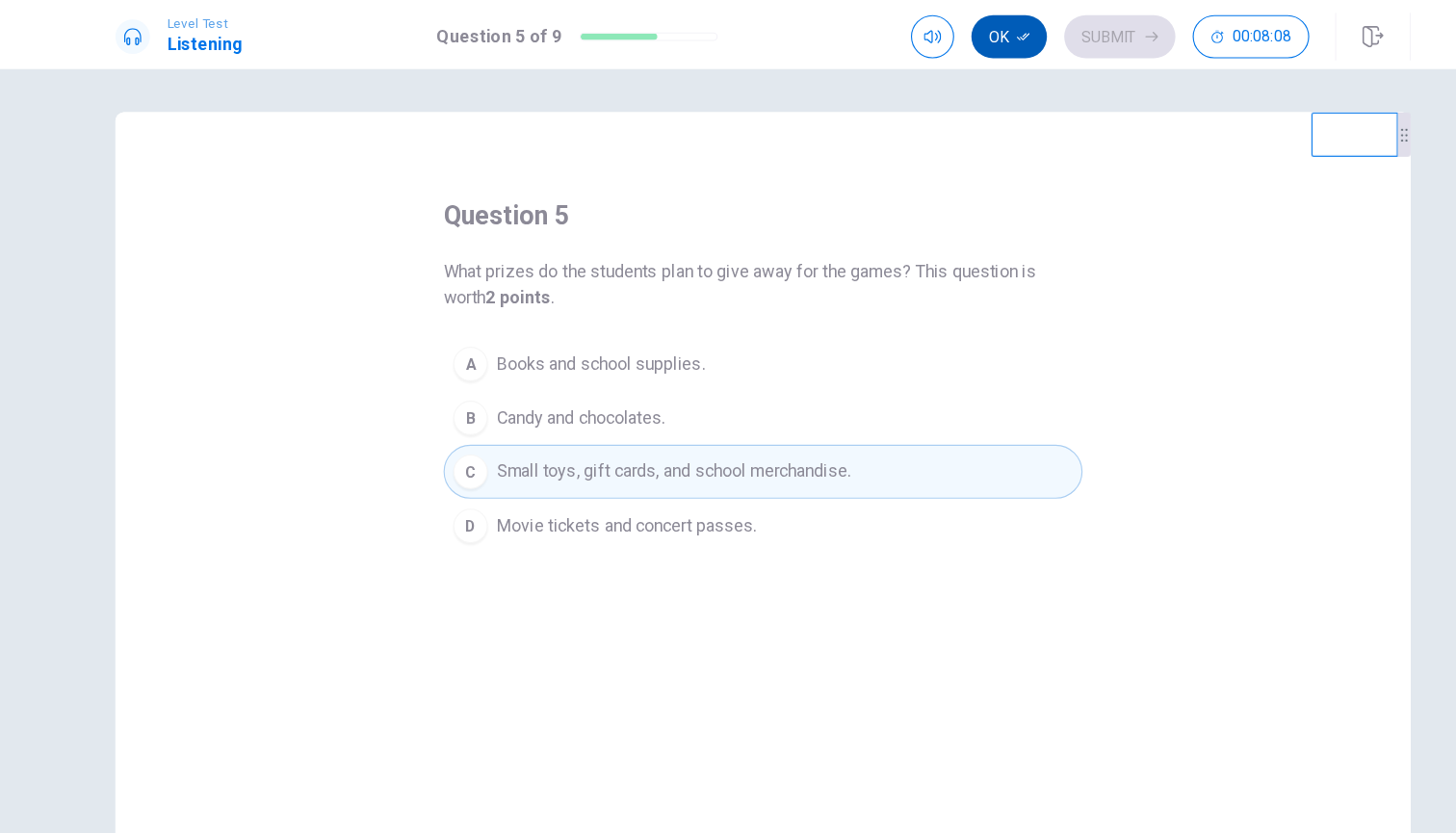 click 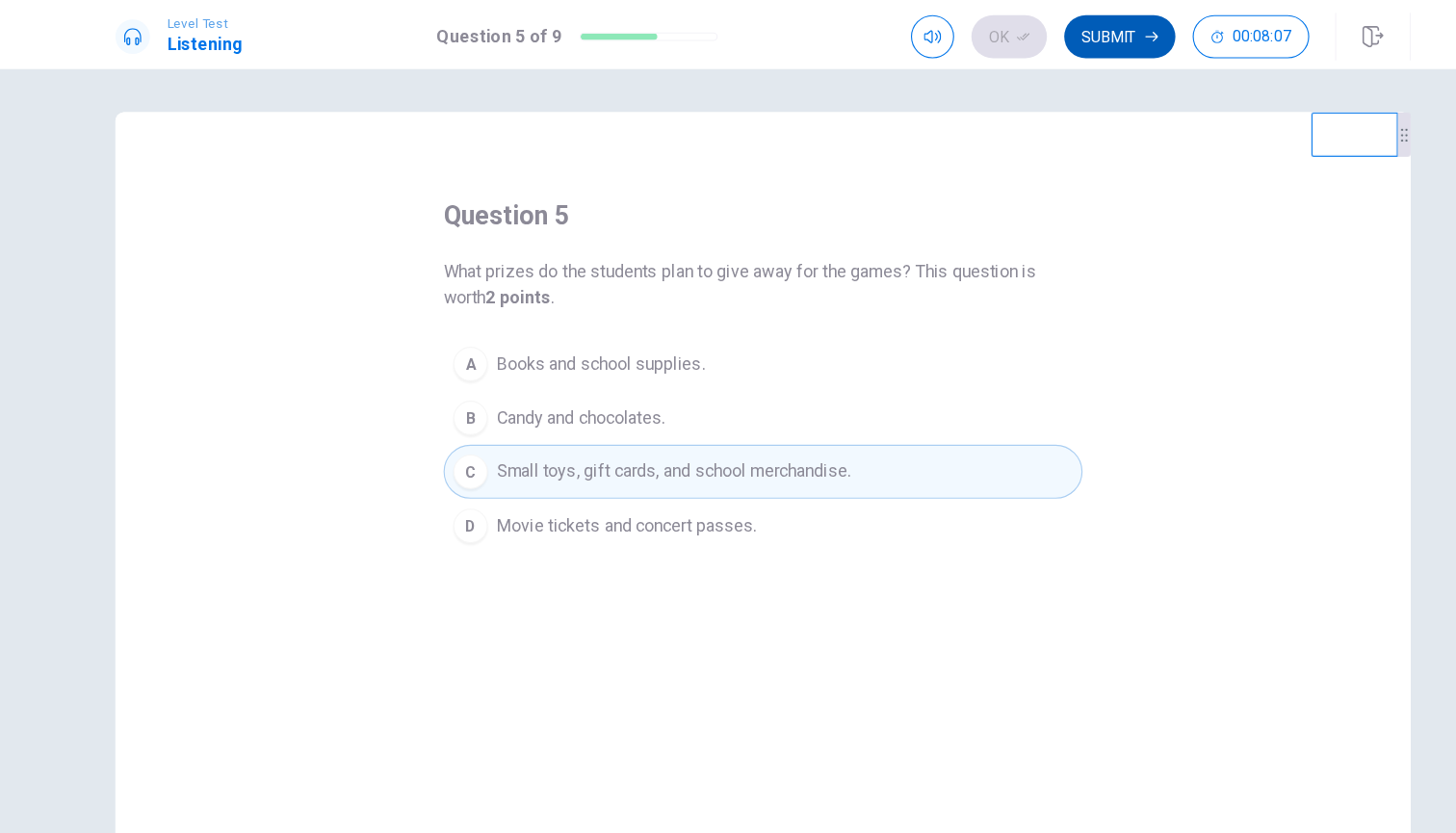 click on "Submit" at bounding box center (1046, 33) 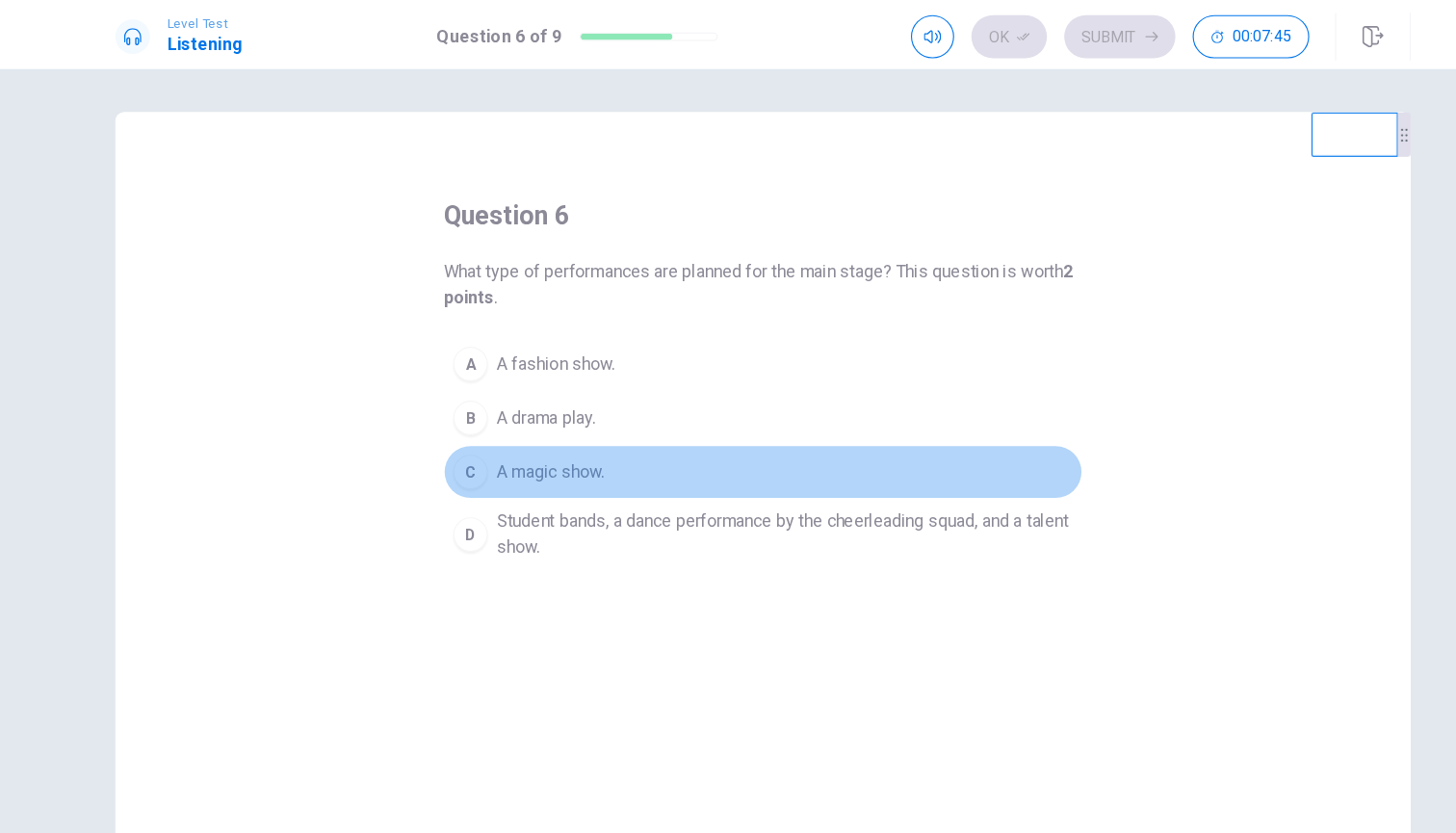 click on "C A magic show." at bounding box center [728, 421] 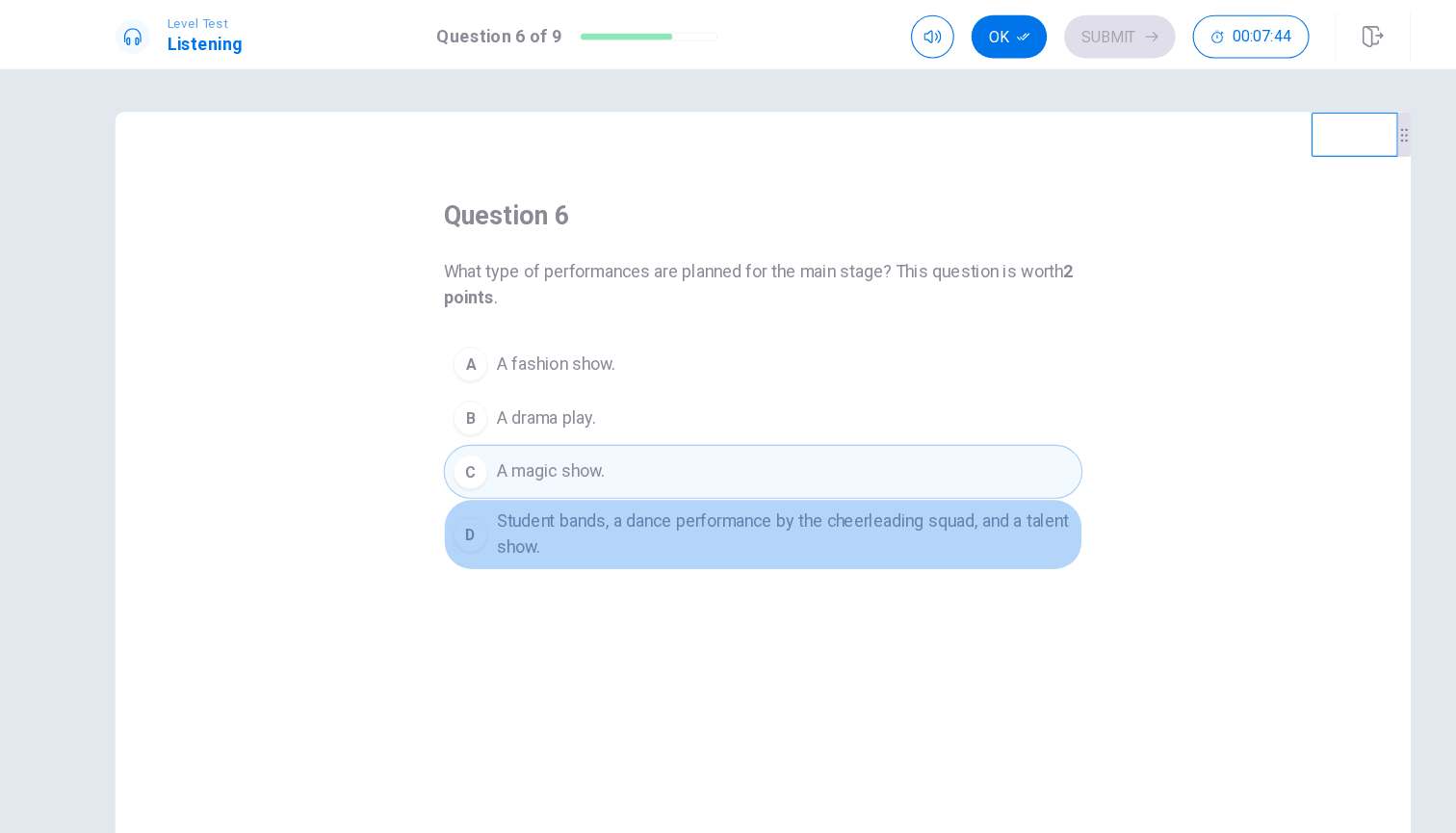 click on "Student bands, a dance performance by the cheerleading squad, and a talent show." at bounding box center (747, 477) 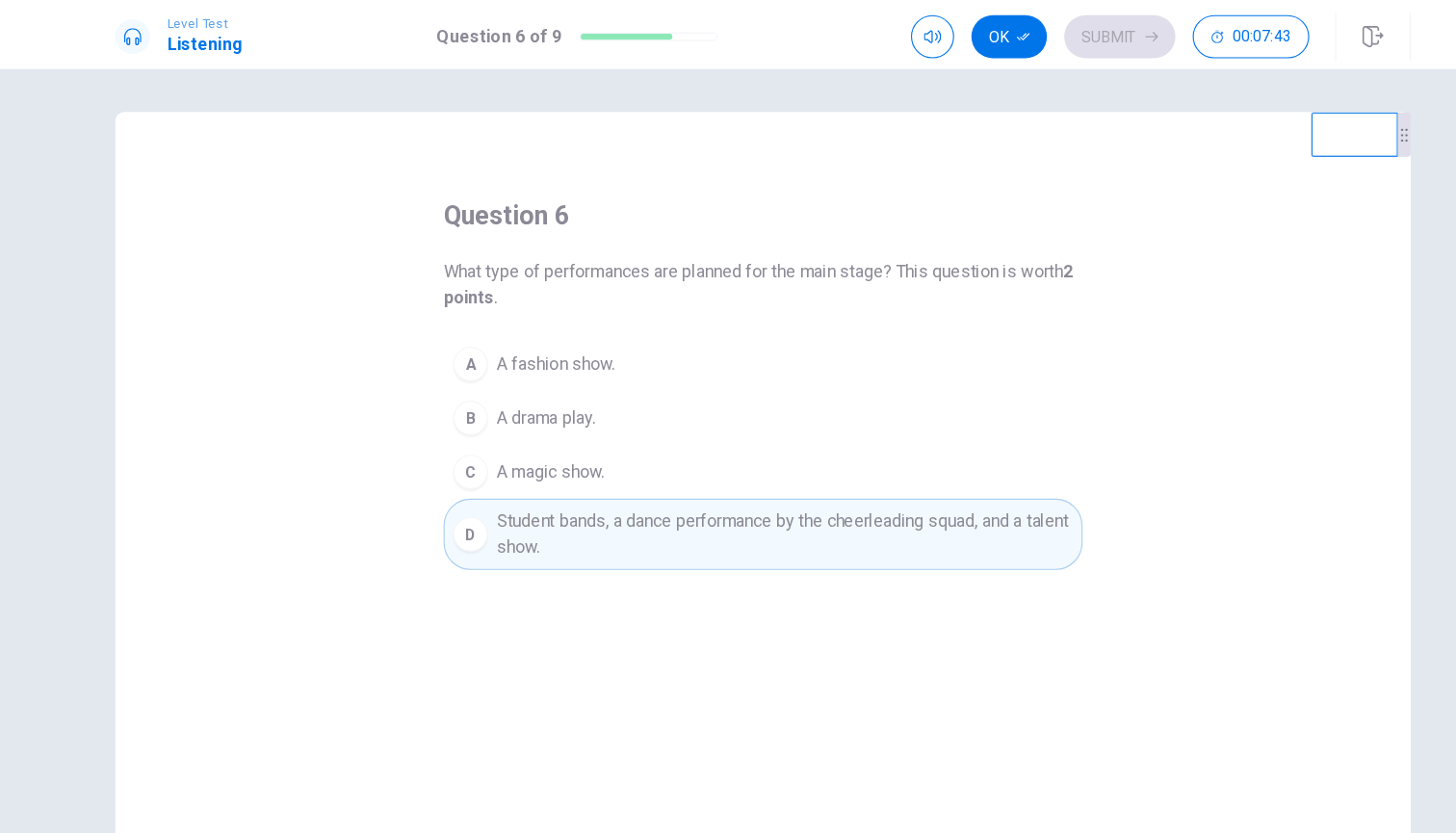 click on "A magic show." at bounding box center (538, 421) 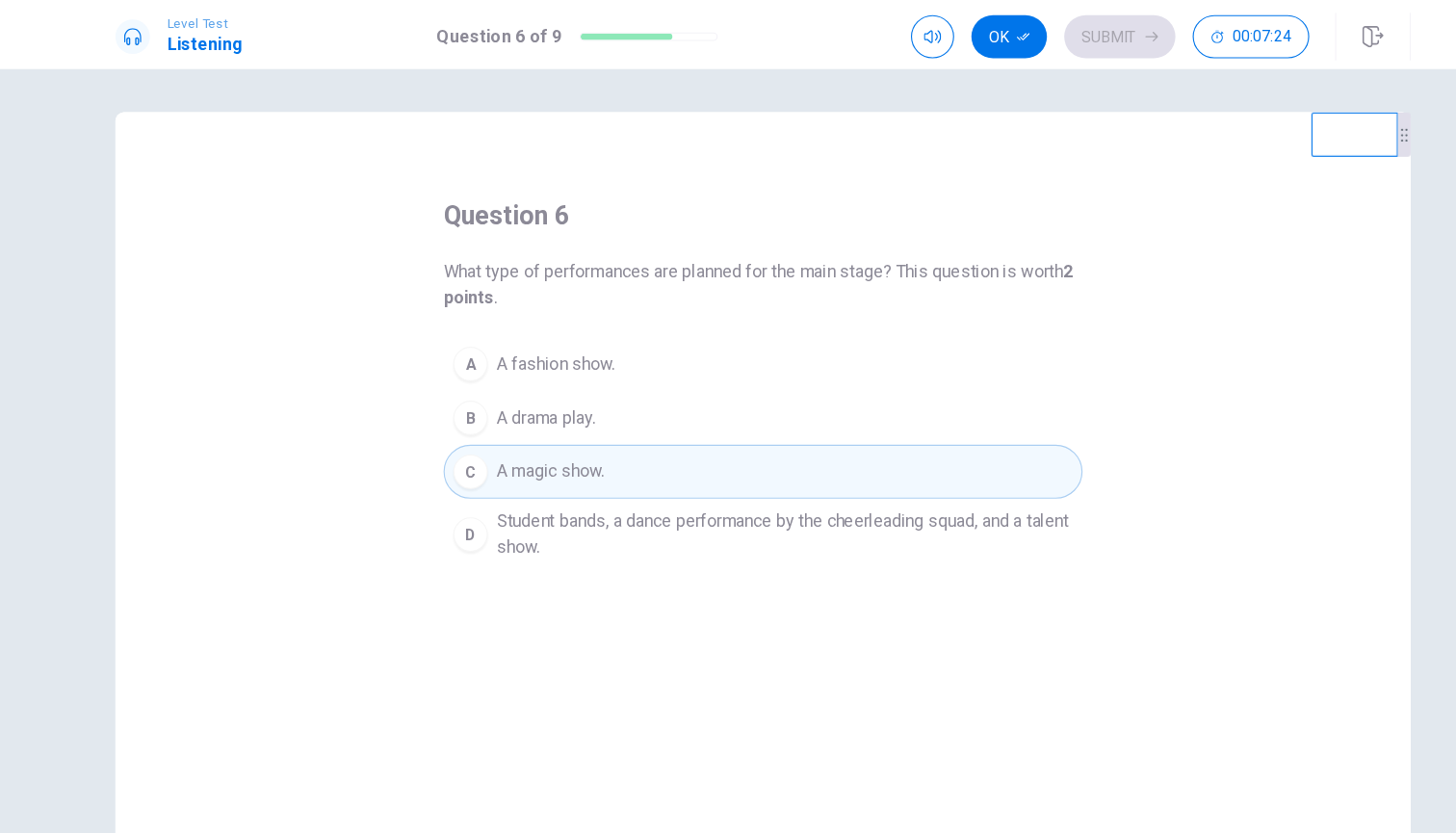 click on "Student bands, a dance performance by the cheerleading squad, and a talent show." at bounding box center [747, 477] 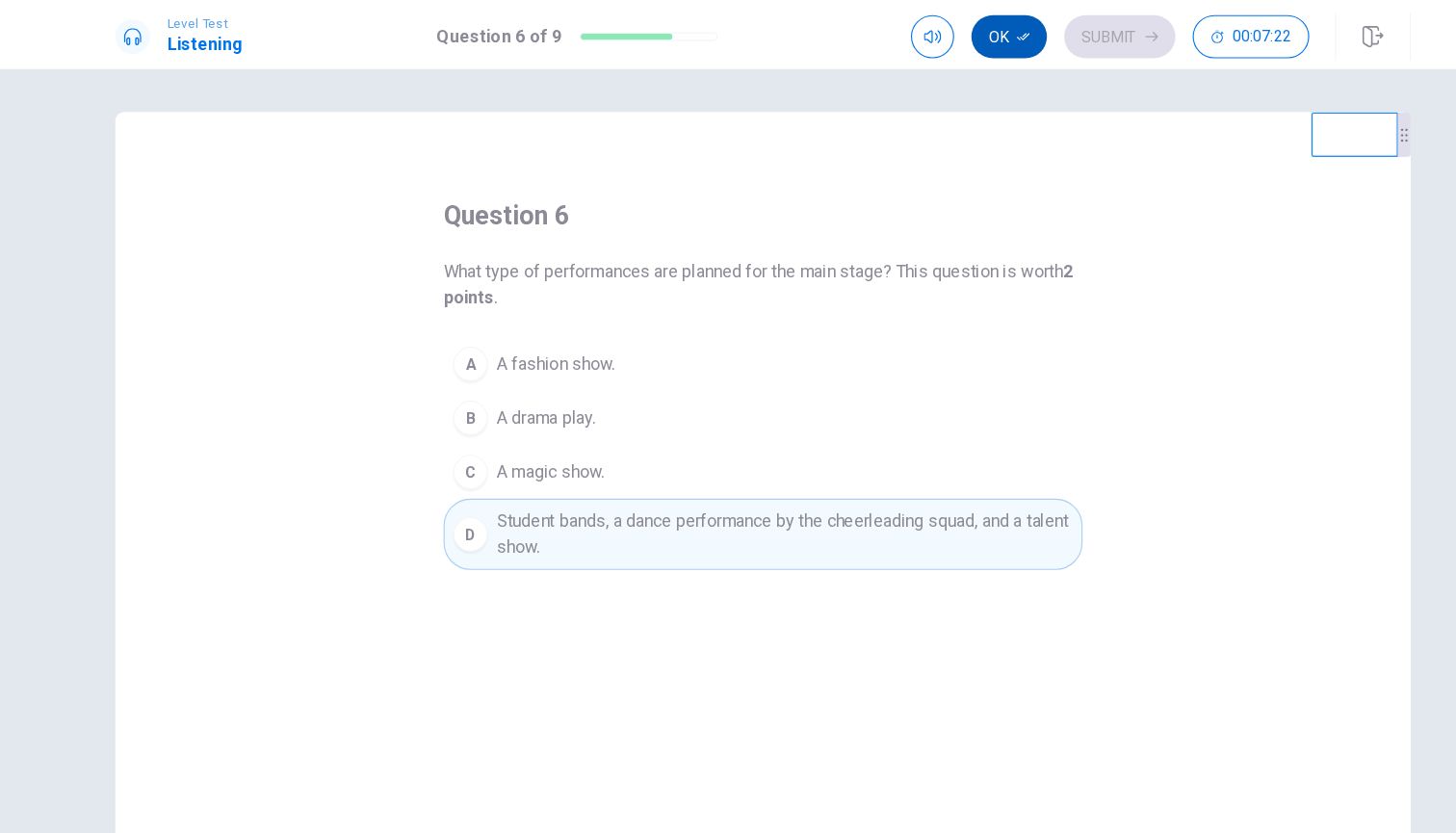 click on "Ok" at bounding box center (948, 33) 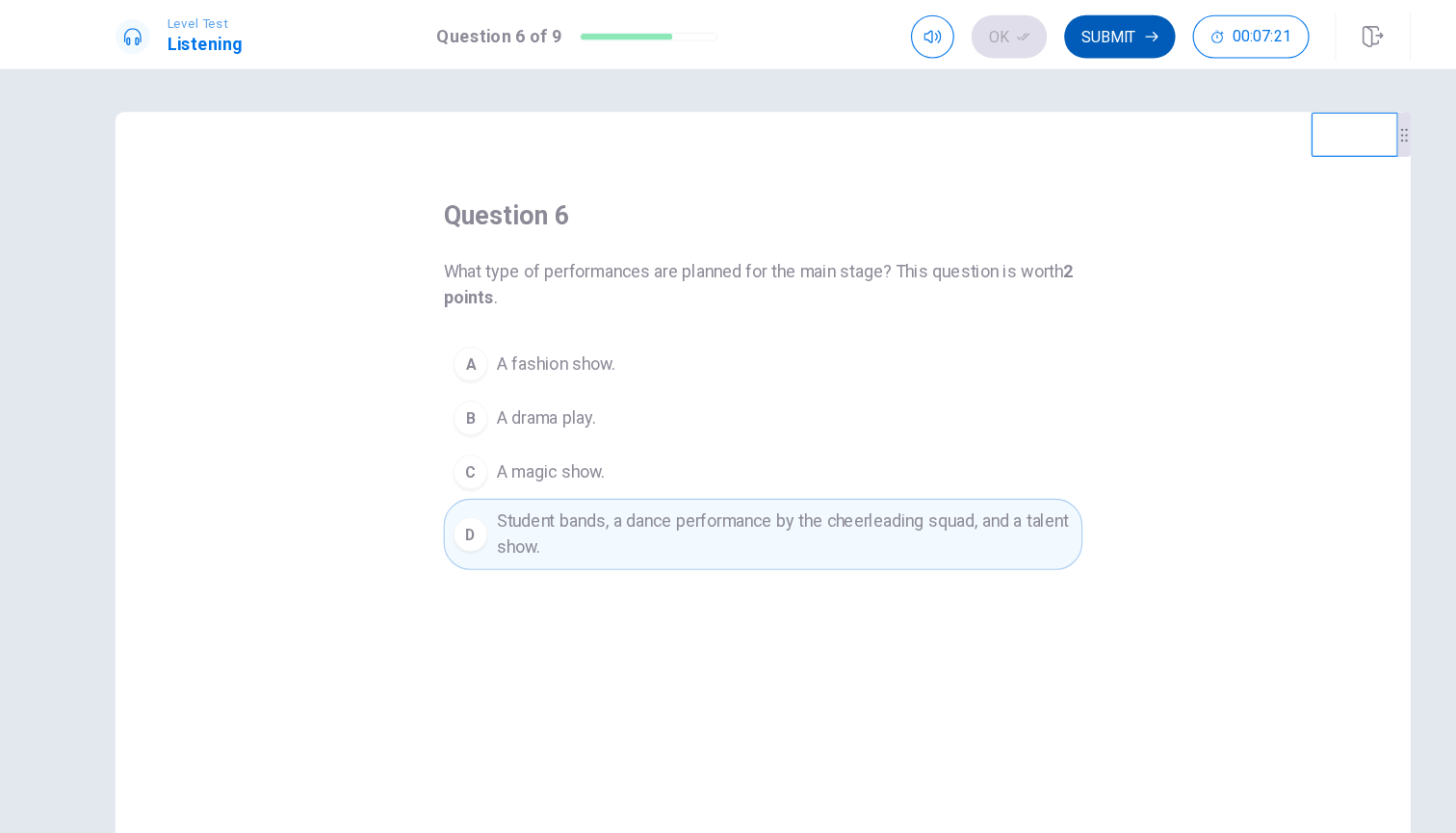 click on "Submit" at bounding box center [1046, 33] 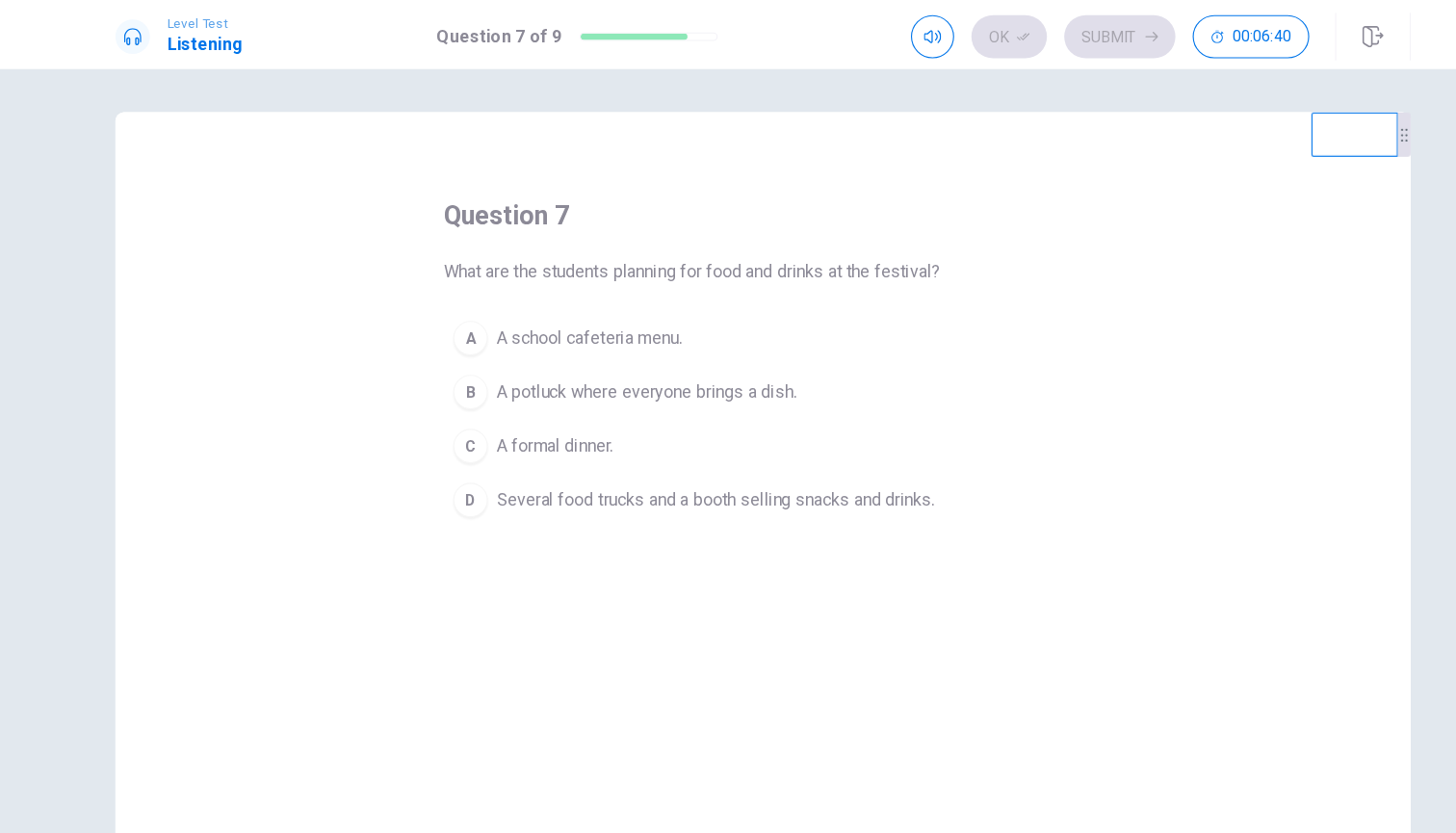 click on "Several food trucks and a booth selling snacks and drinks." at bounding box center [686, 446] 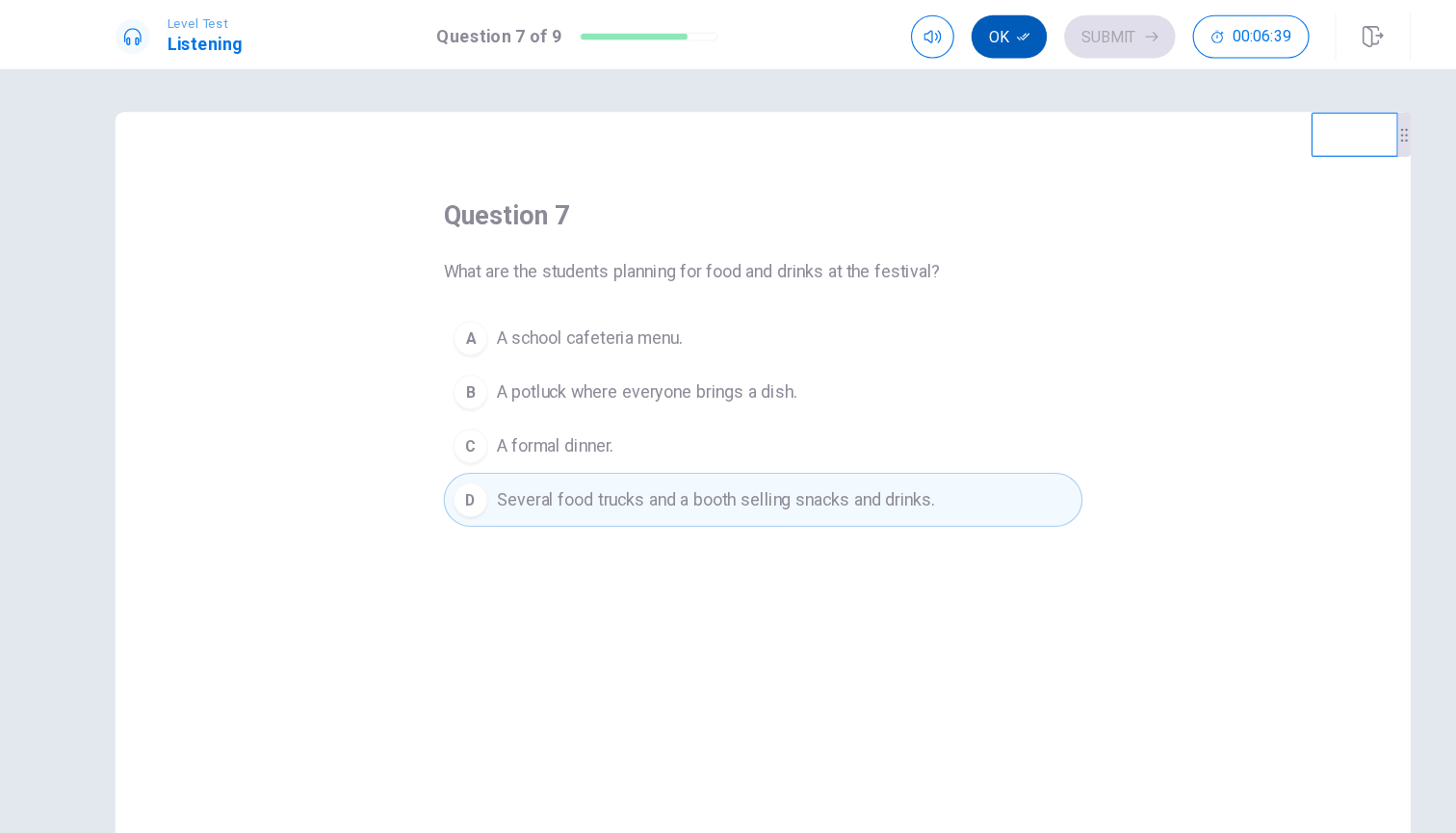 click on "Ok" at bounding box center [948, 33] 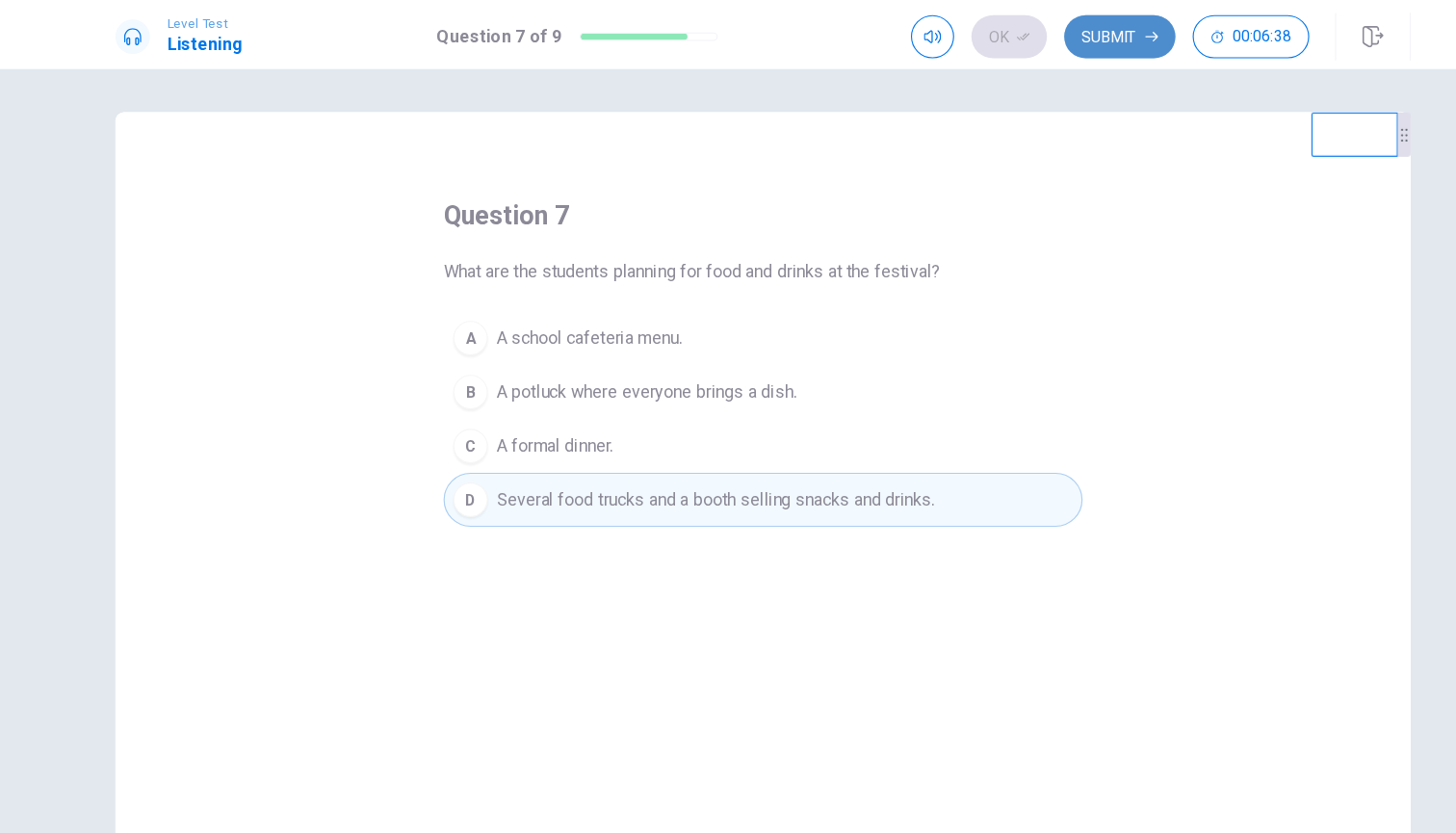 click on "Submit" at bounding box center (1046, 33) 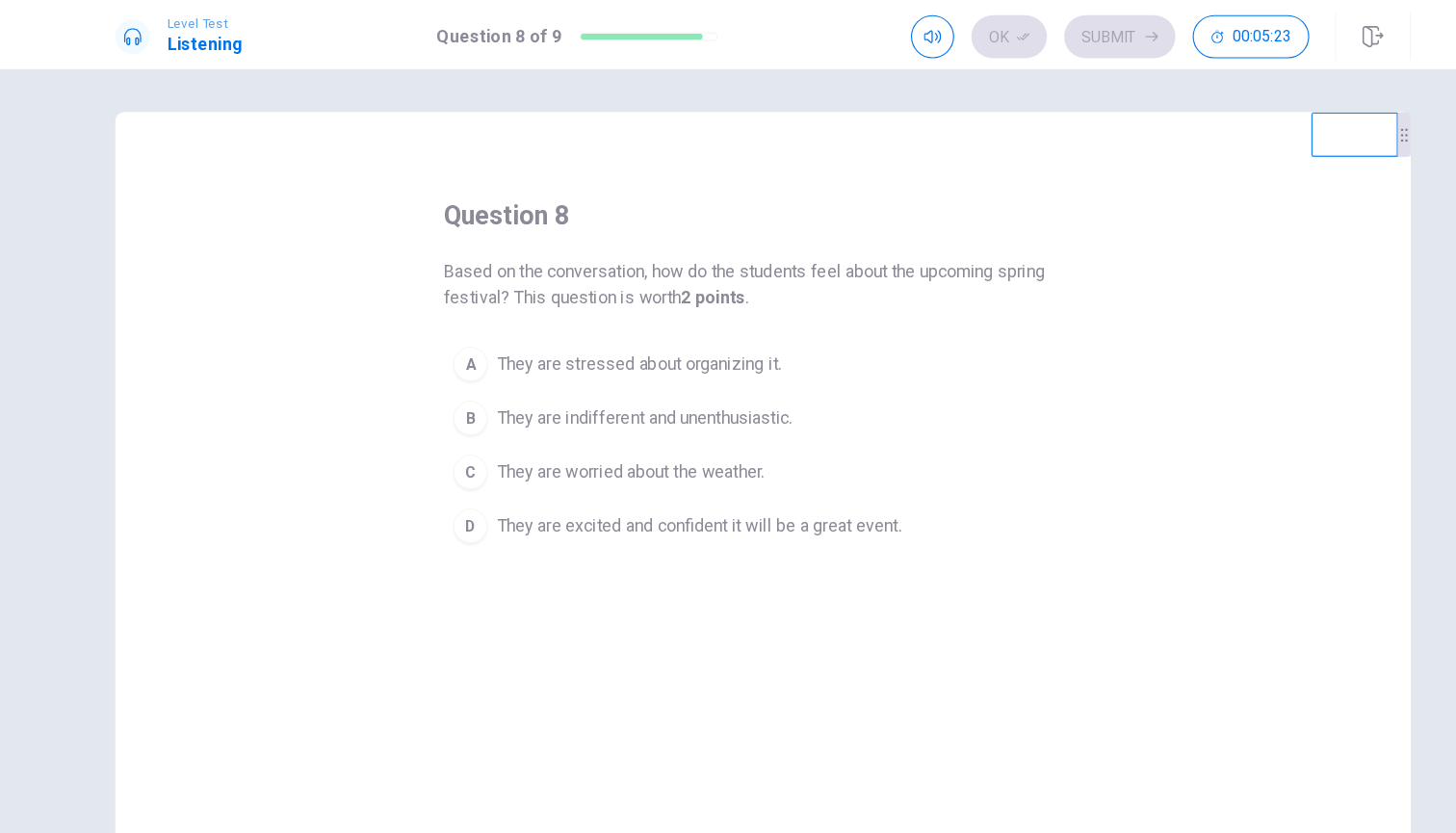 click on "They are excited and confident it will be a great event." at bounding box center [670, 469] 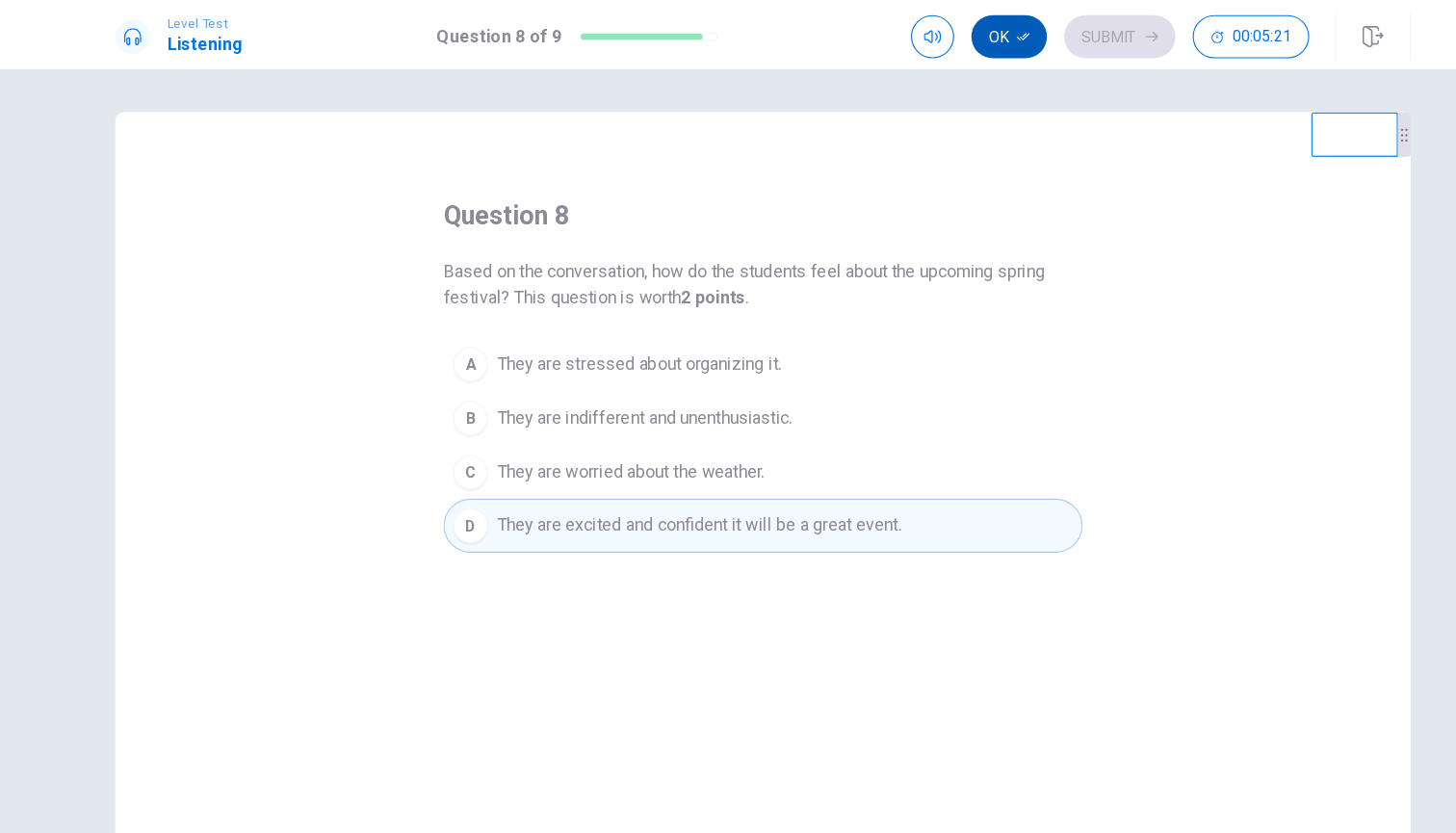 click on "Ok" at bounding box center (948, 33) 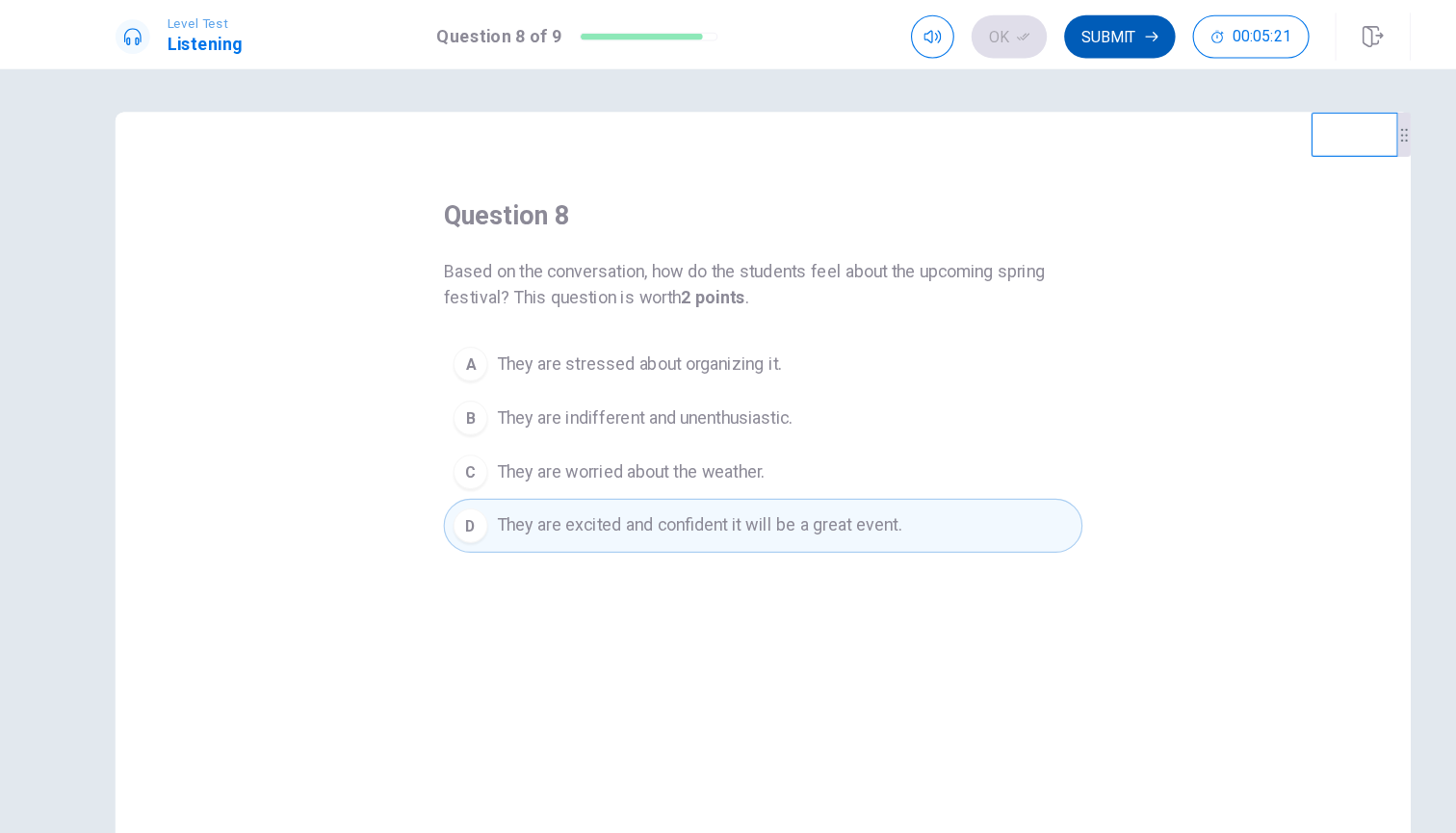 click on "Submit" at bounding box center [1046, 33] 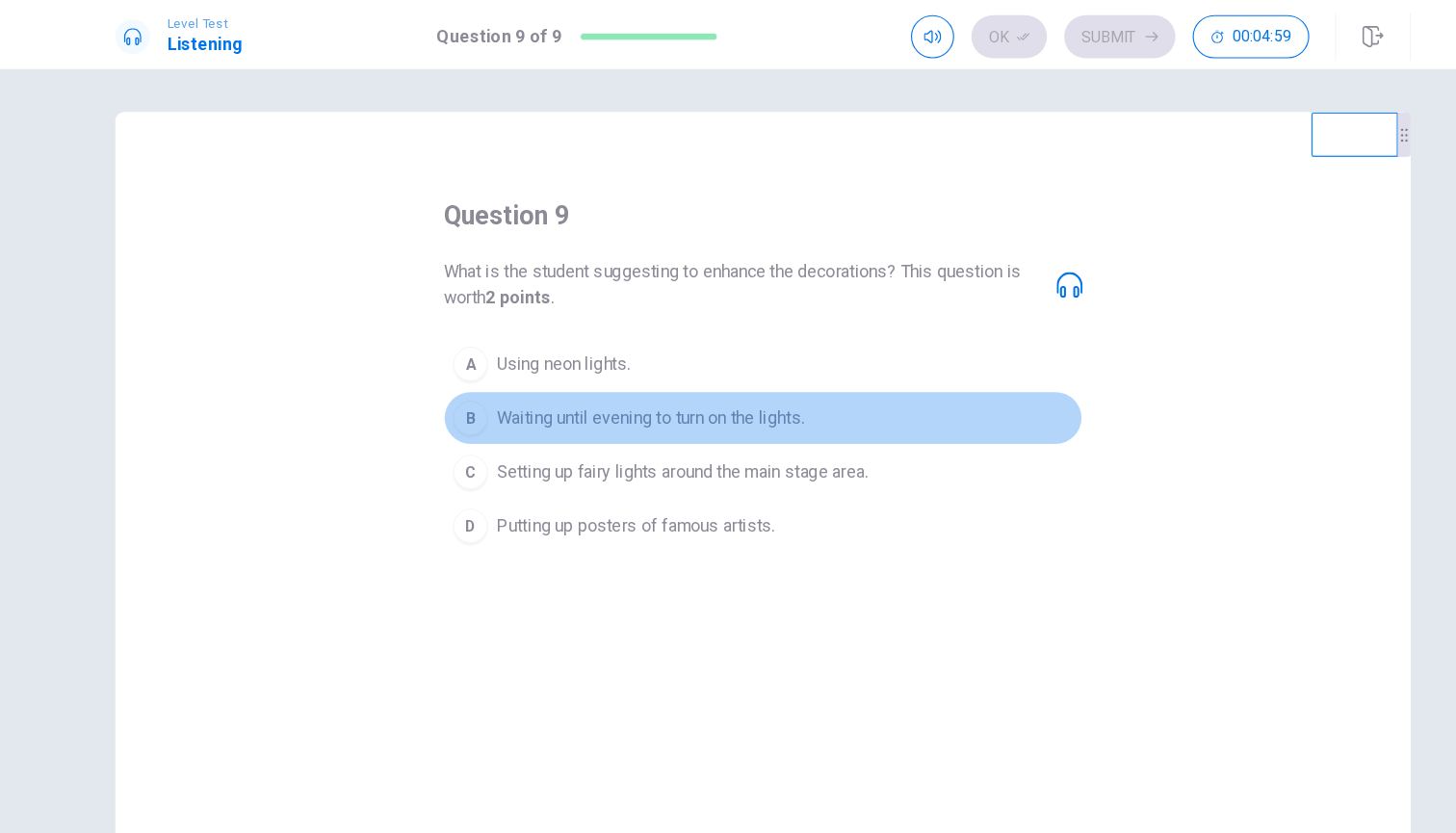 click on "Waiting until evening to turn on the lights." at bounding box center [627, 373] 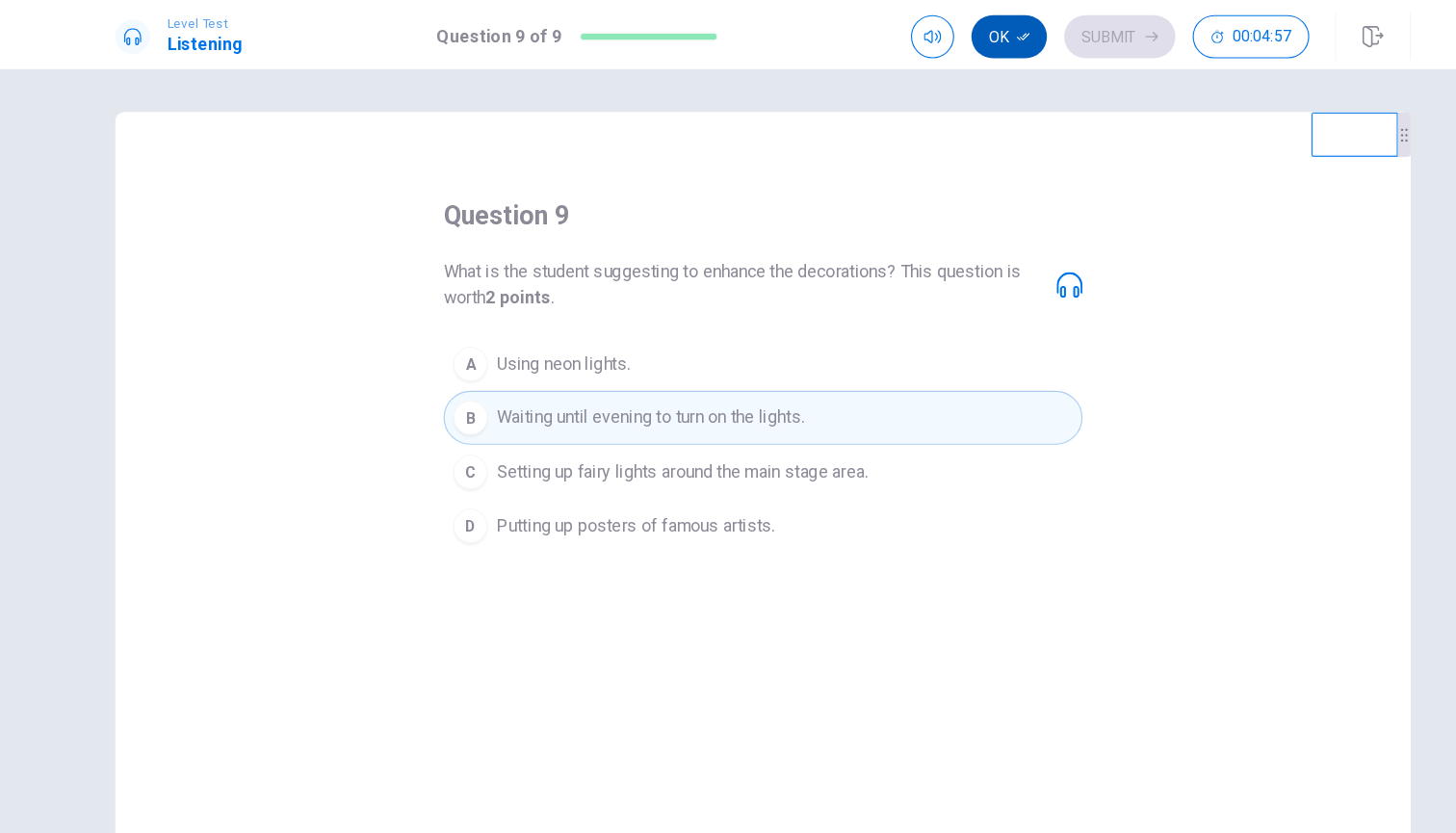 click on "Ok" at bounding box center (948, 33) 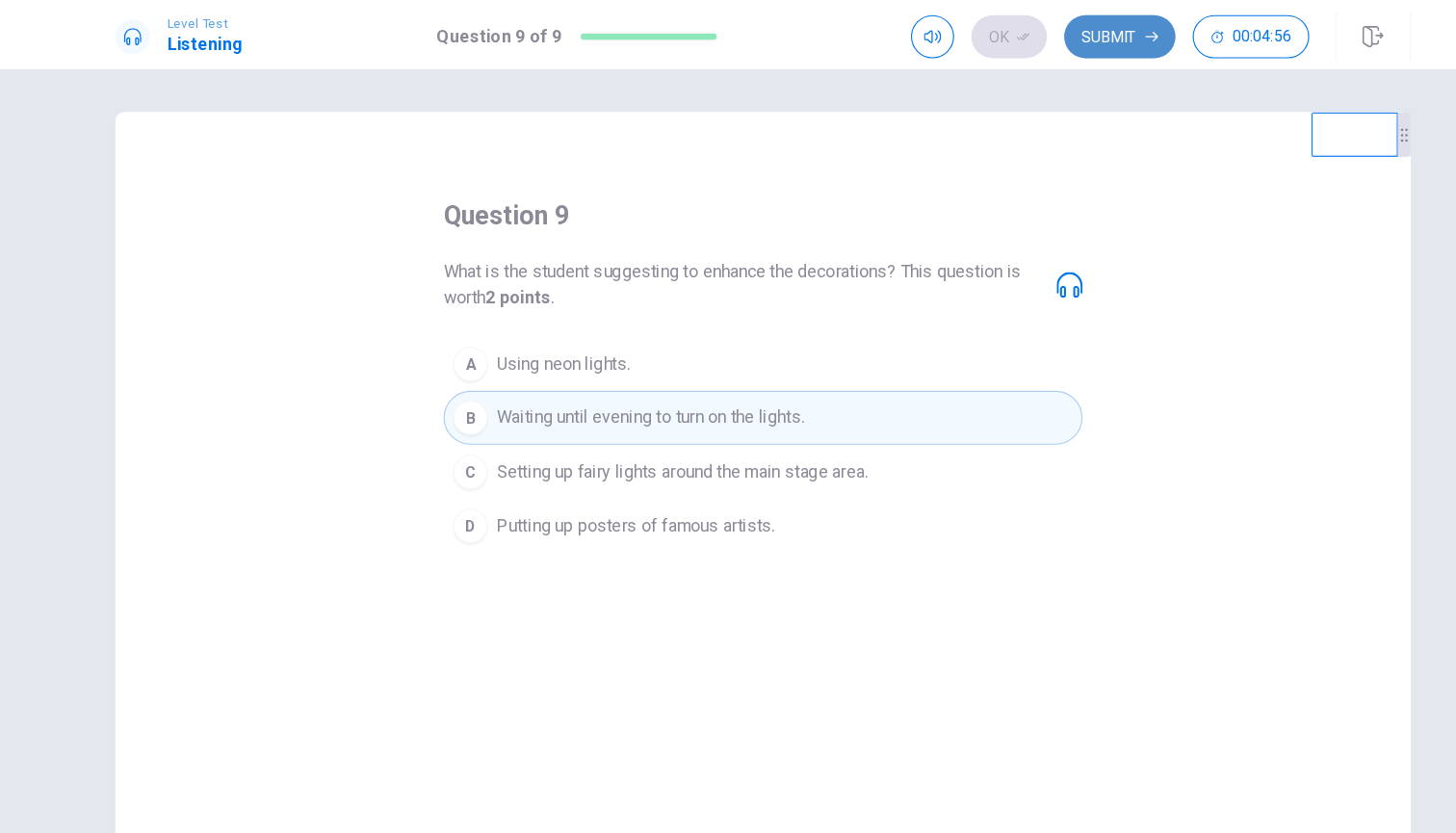 click on "Submit" at bounding box center (1046, 33) 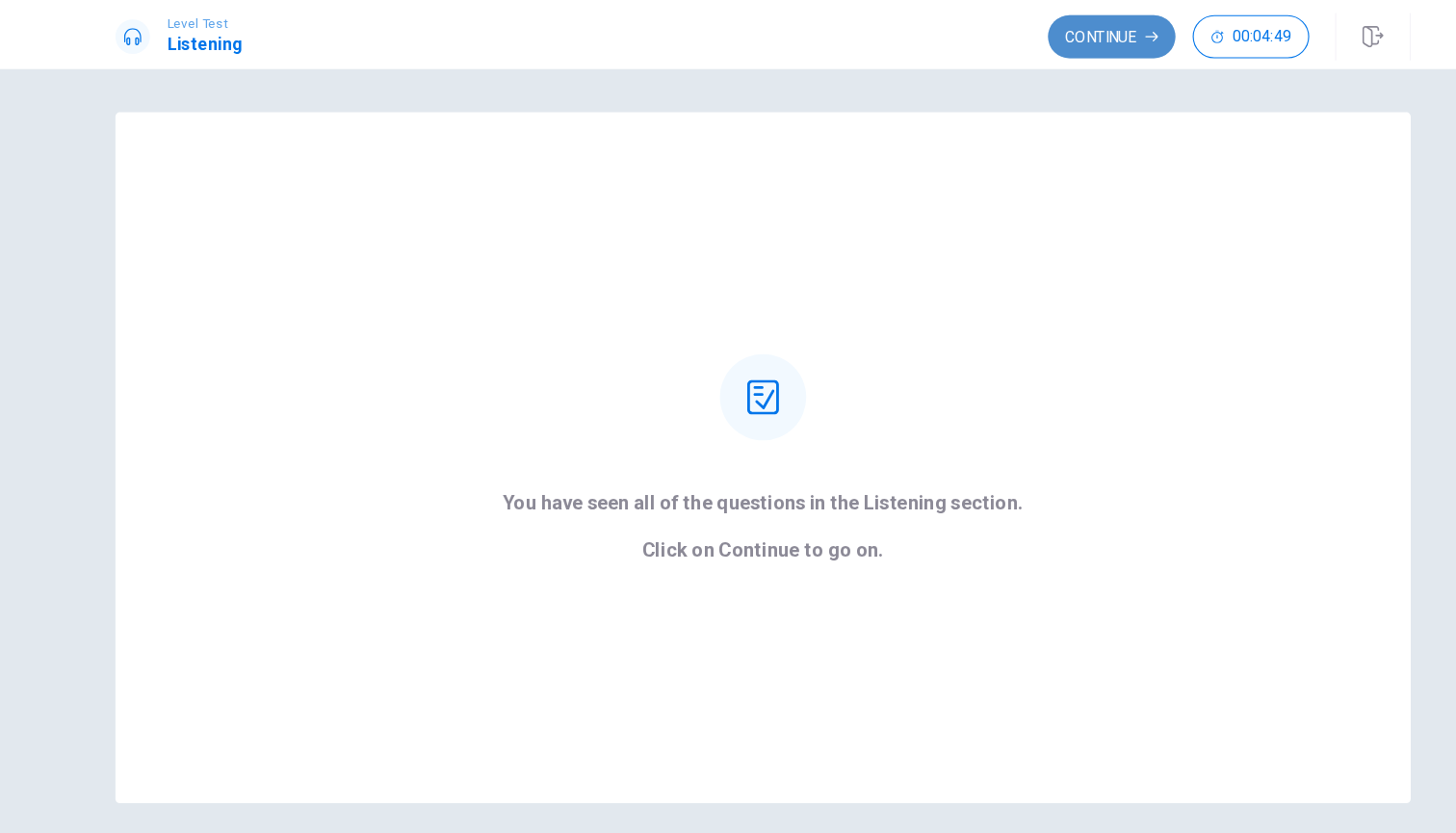 click on "Continue" at bounding box center [1039, 33] 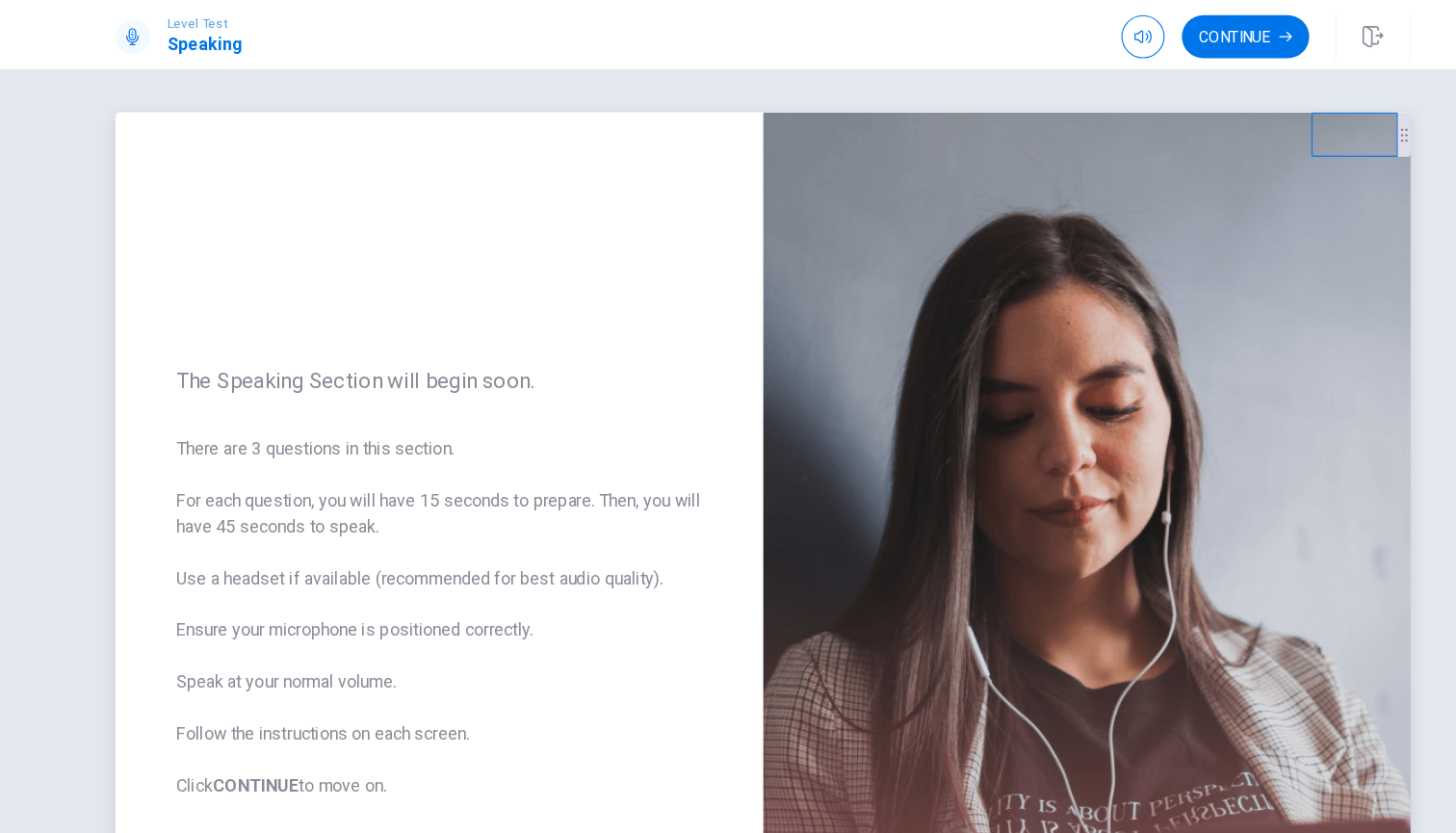 scroll, scrollTop: 0, scrollLeft: 0, axis: both 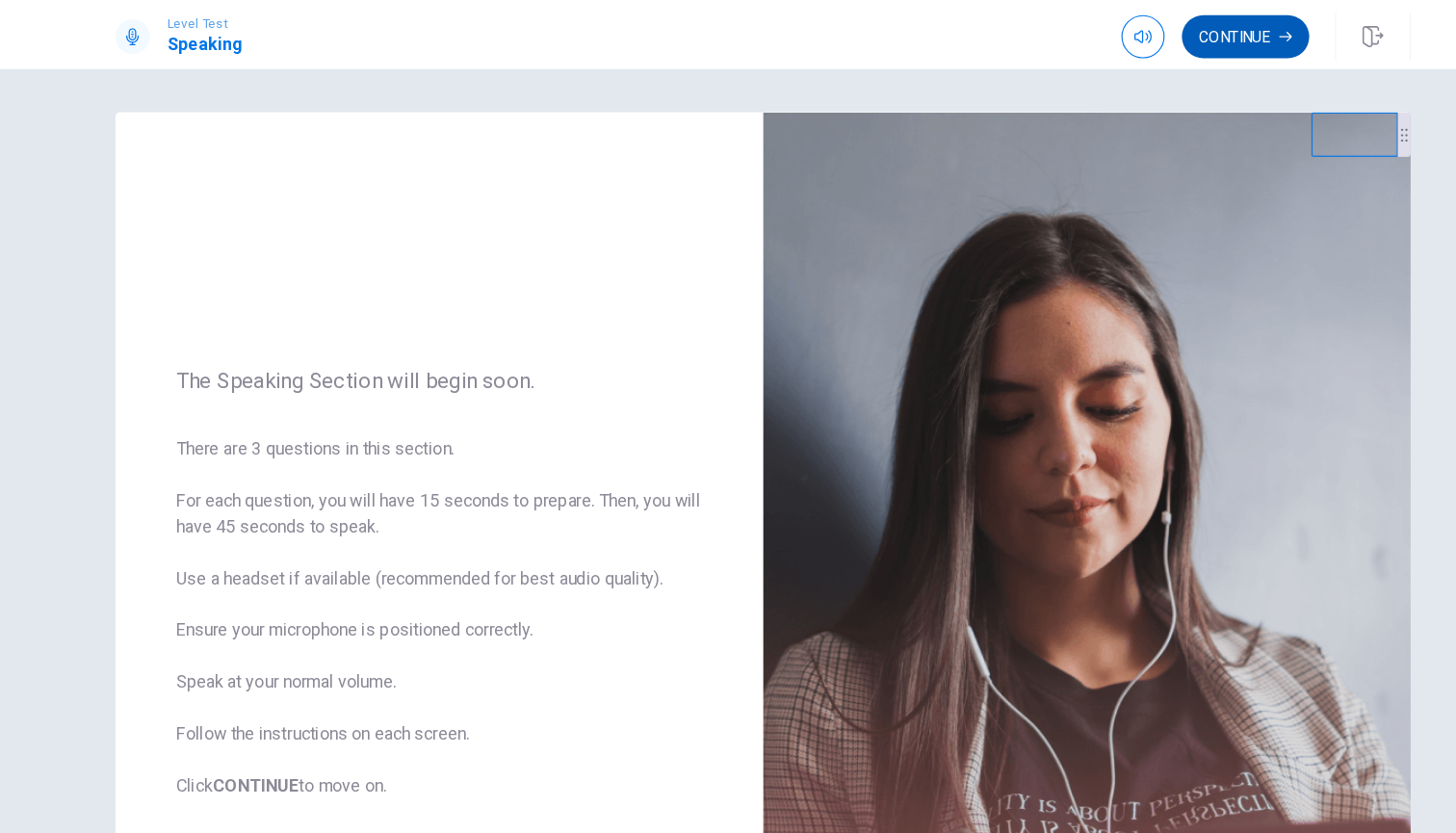 click on "Continue" at bounding box center (1158, 33) 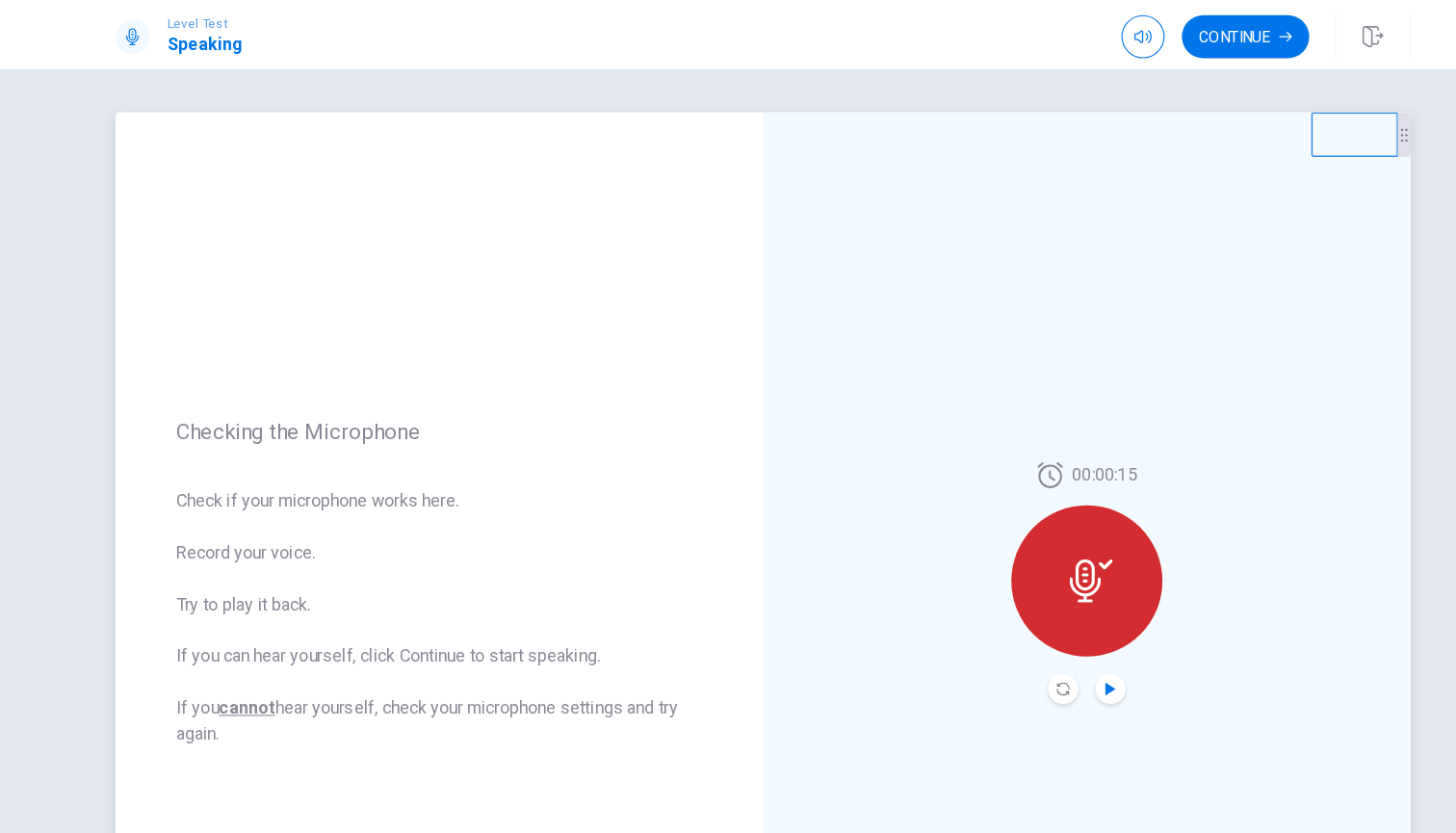 click 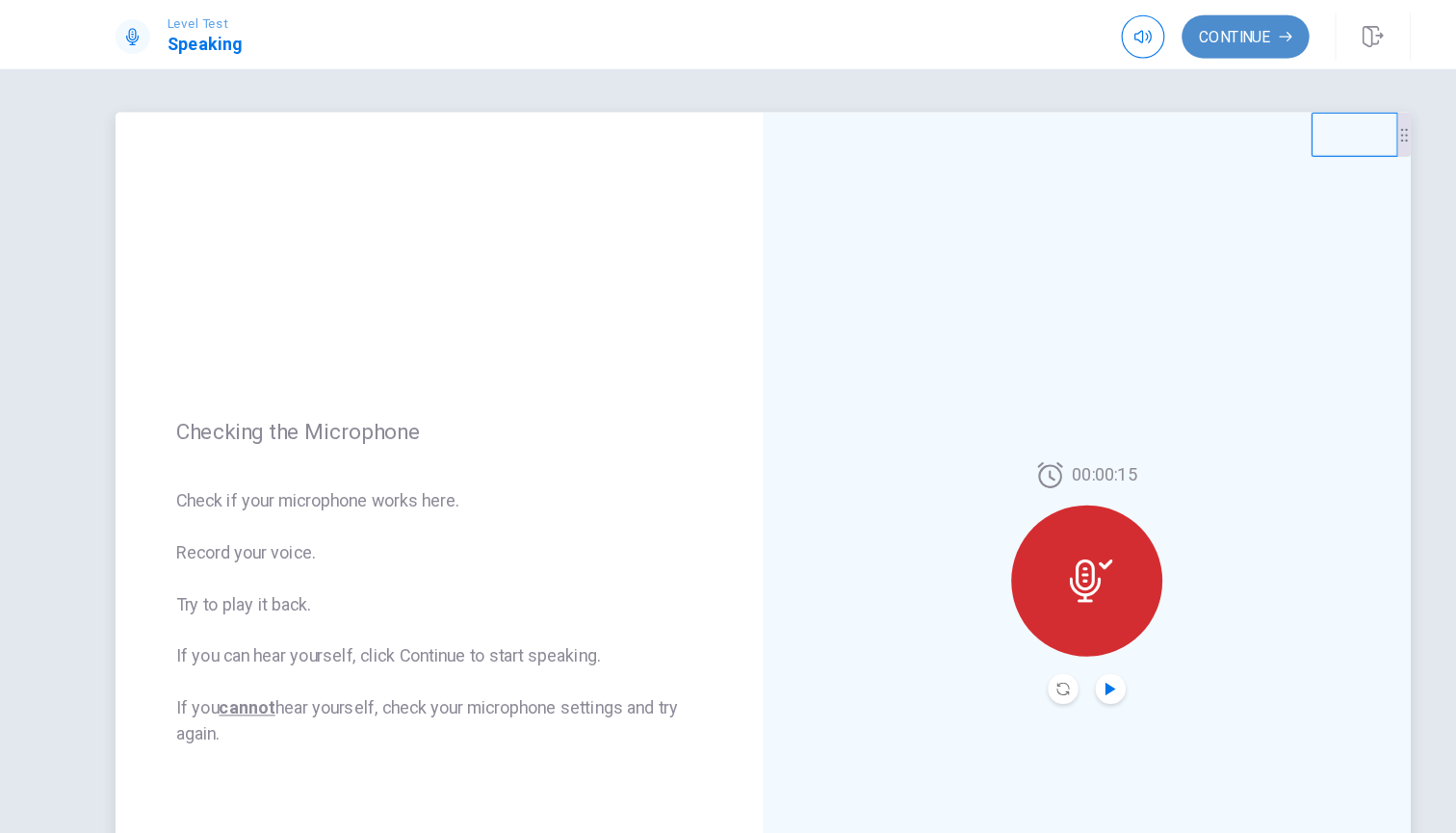 click on "Continue" at bounding box center (1158, 33) 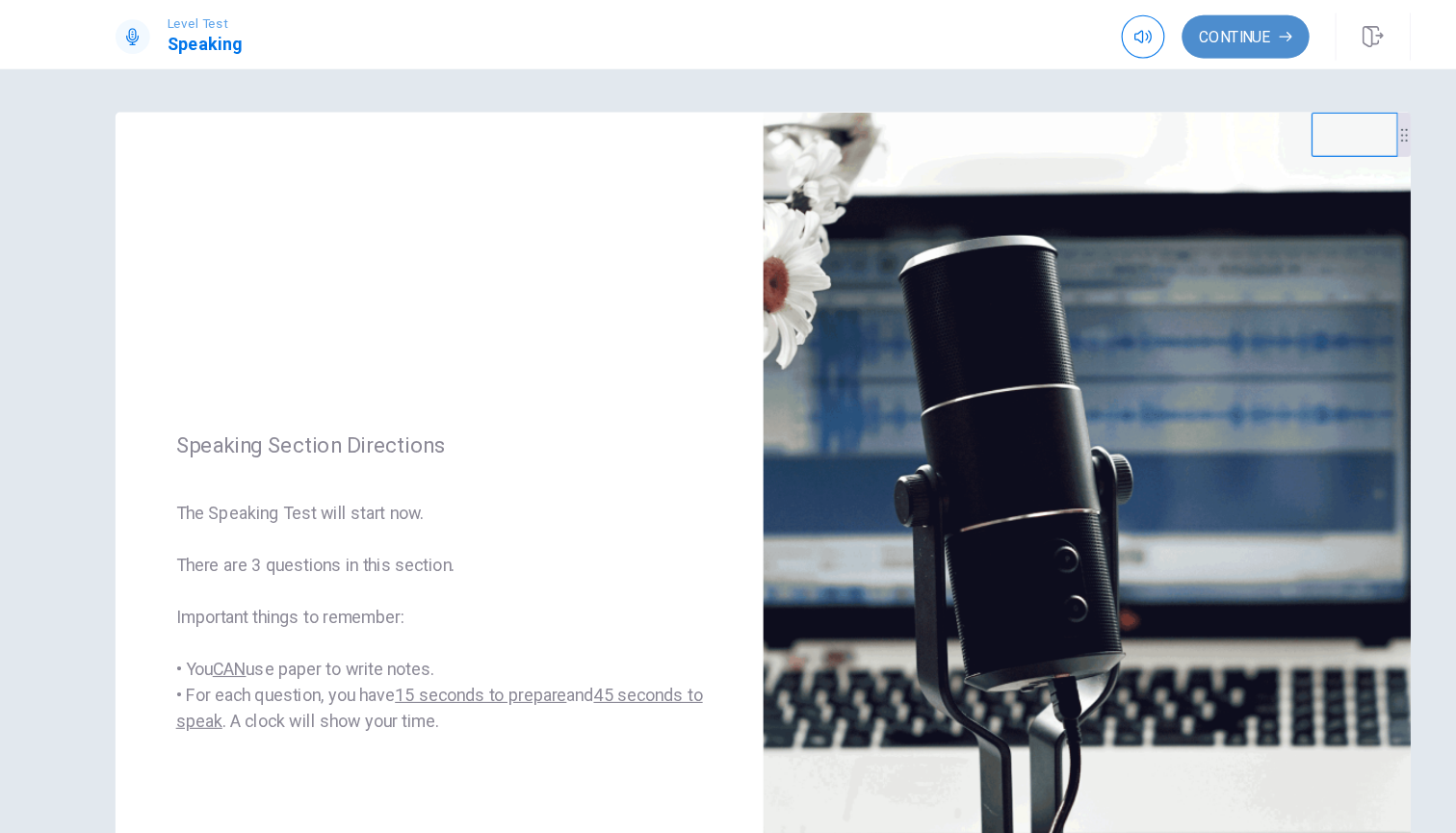 click on "Continue" at bounding box center (1158, 33) 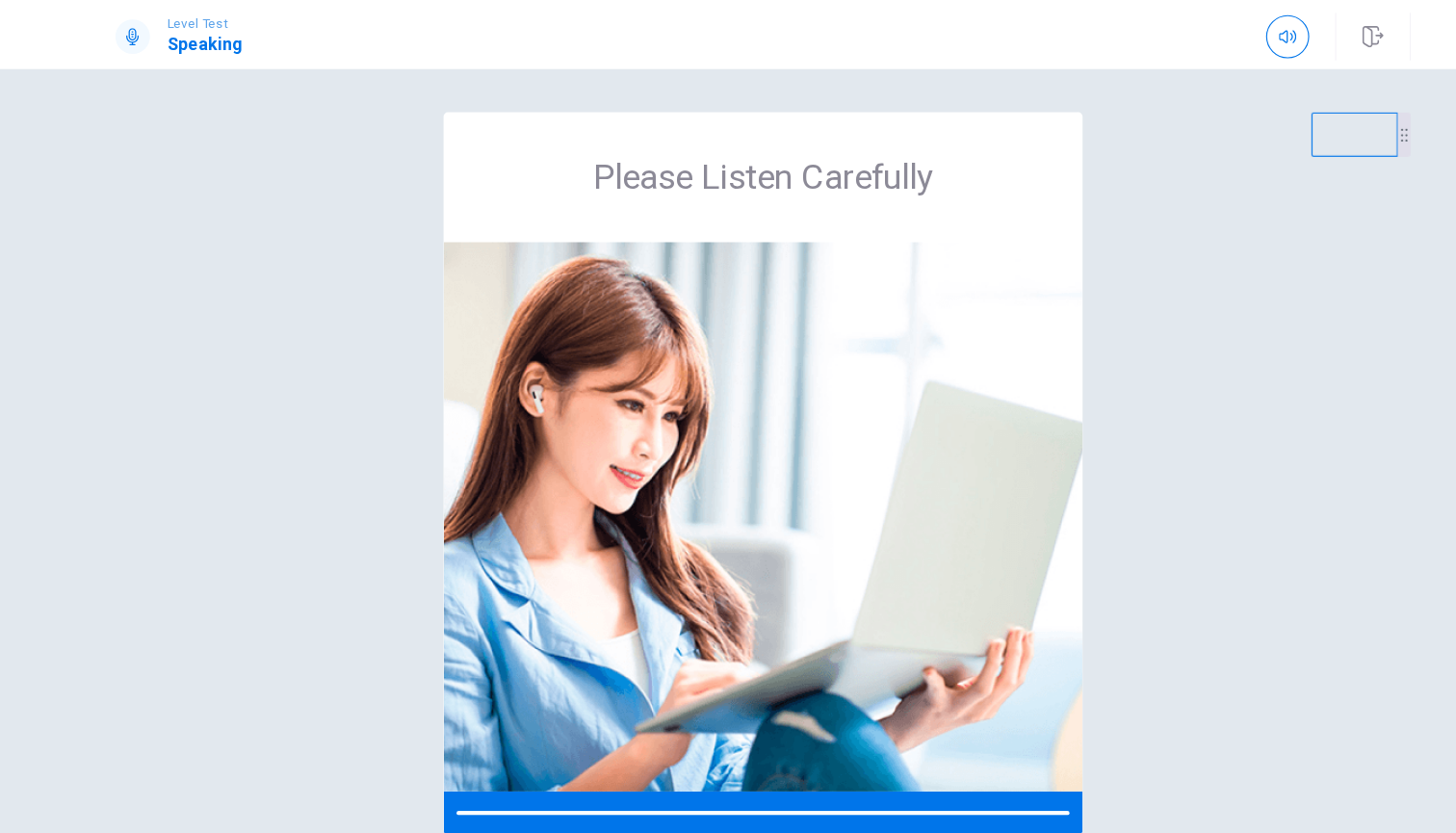 scroll, scrollTop: 0, scrollLeft: 0, axis: both 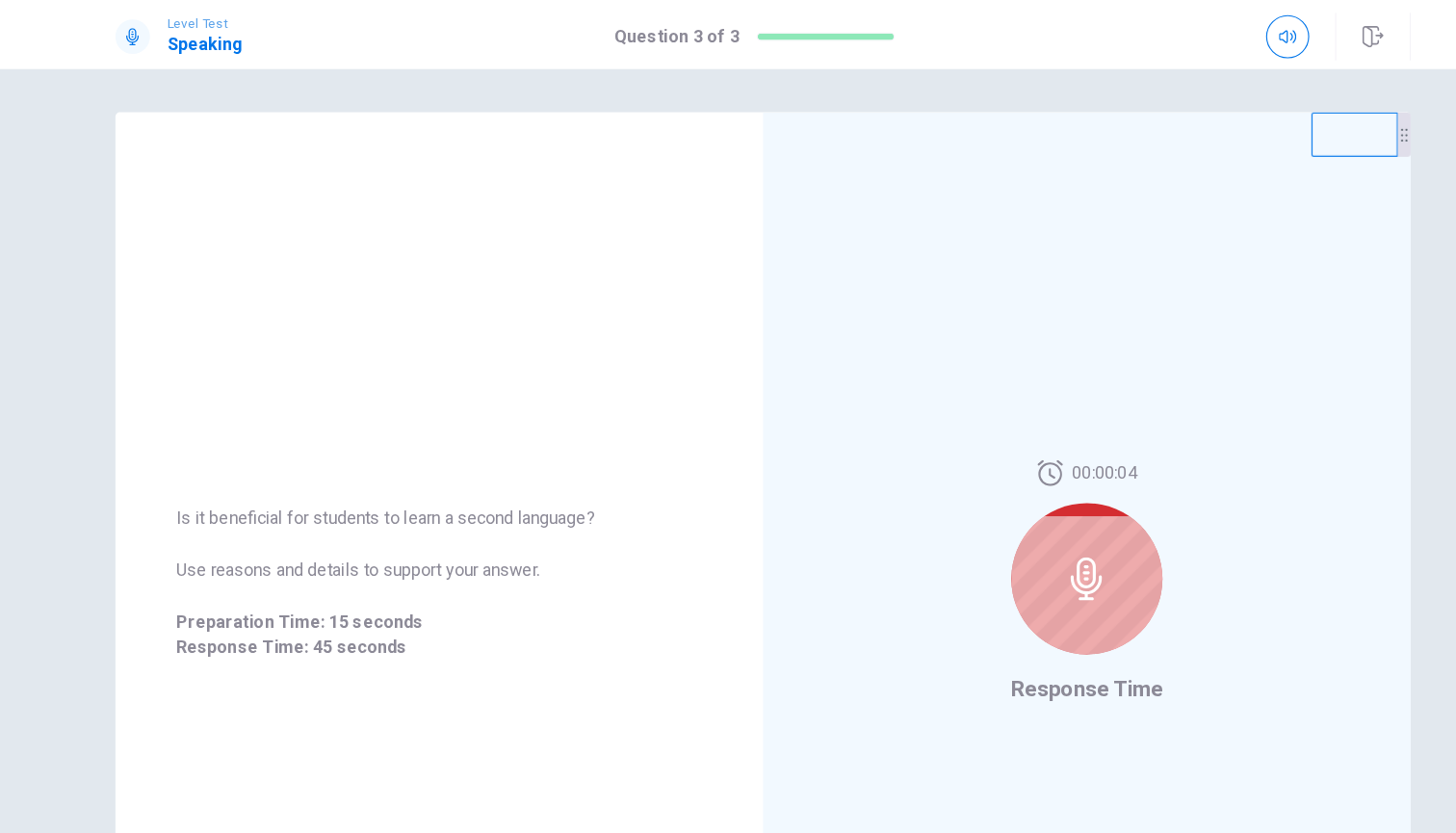 click at bounding box center [1017, 516] 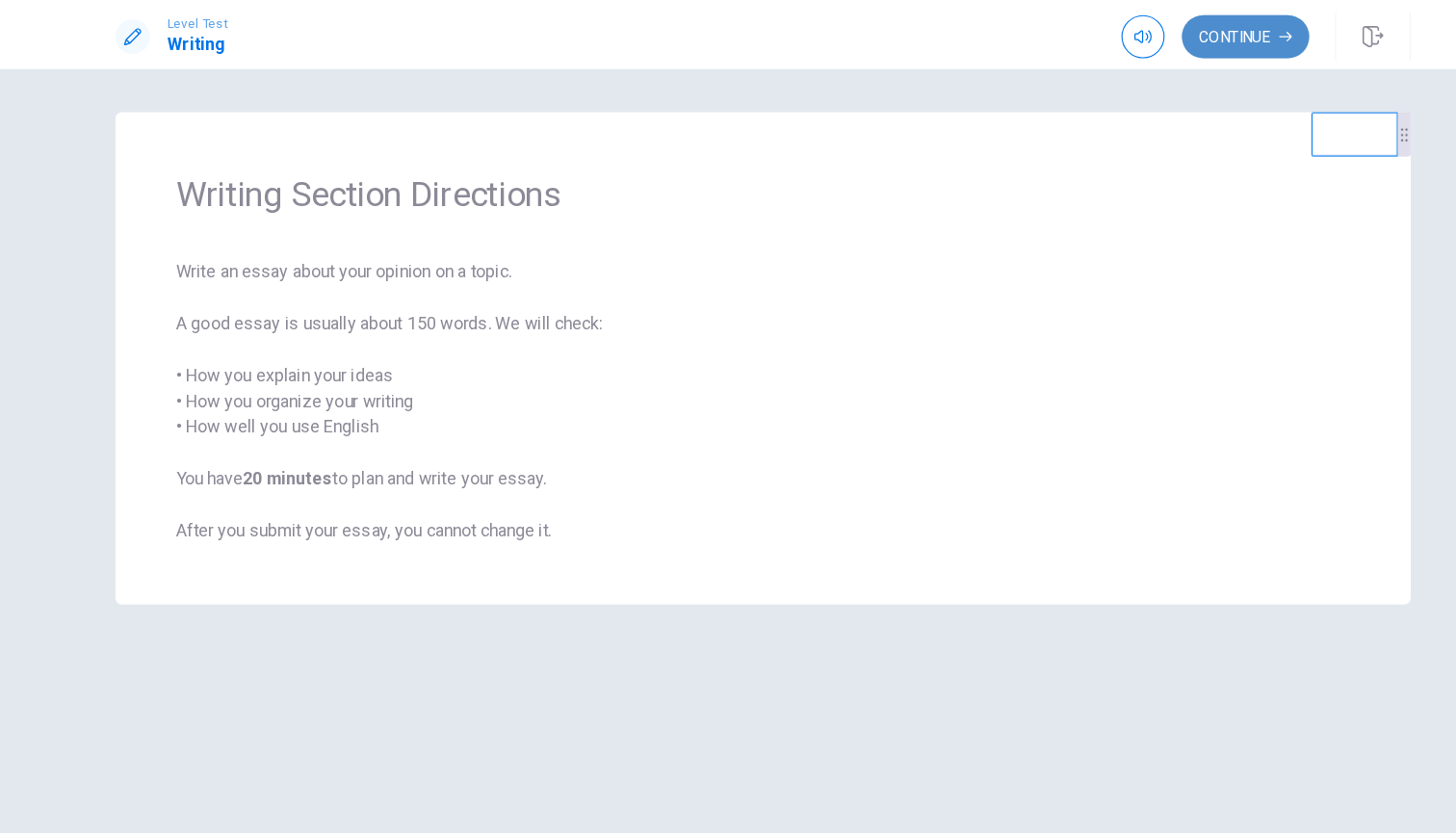 click on "Continue" at bounding box center (1158, 33) 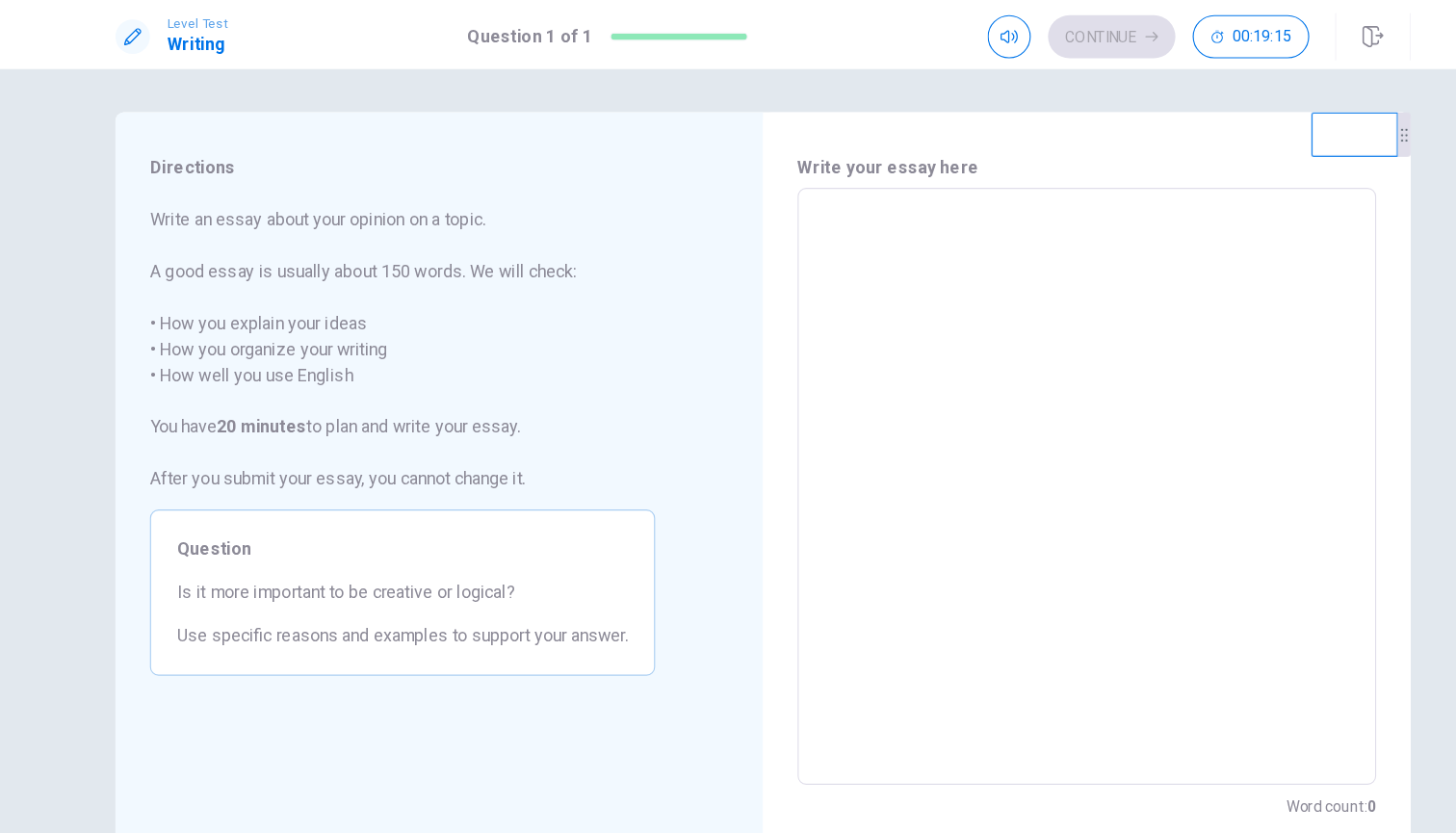 click at bounding box center (1017, 434) 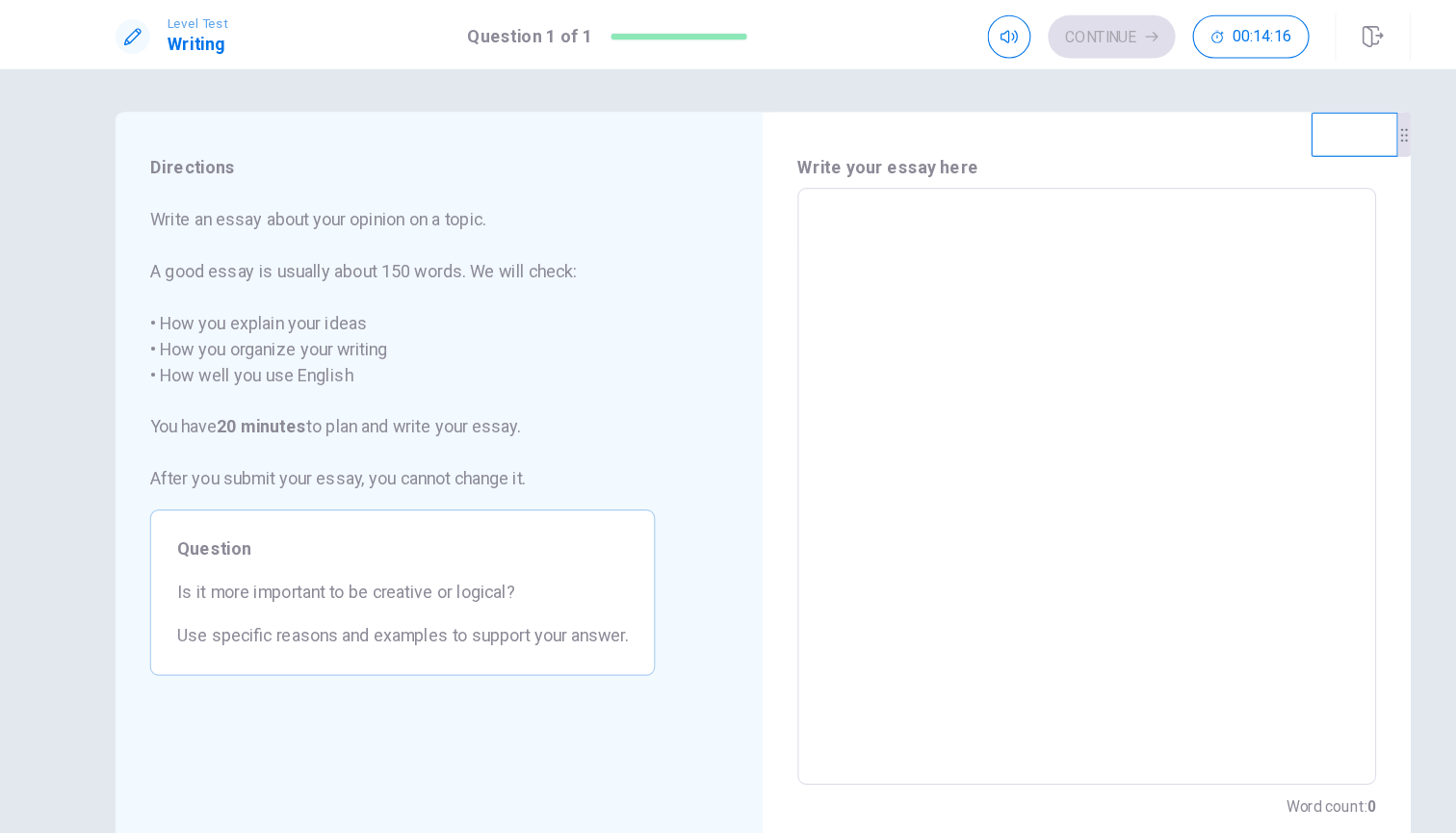 type on "c" 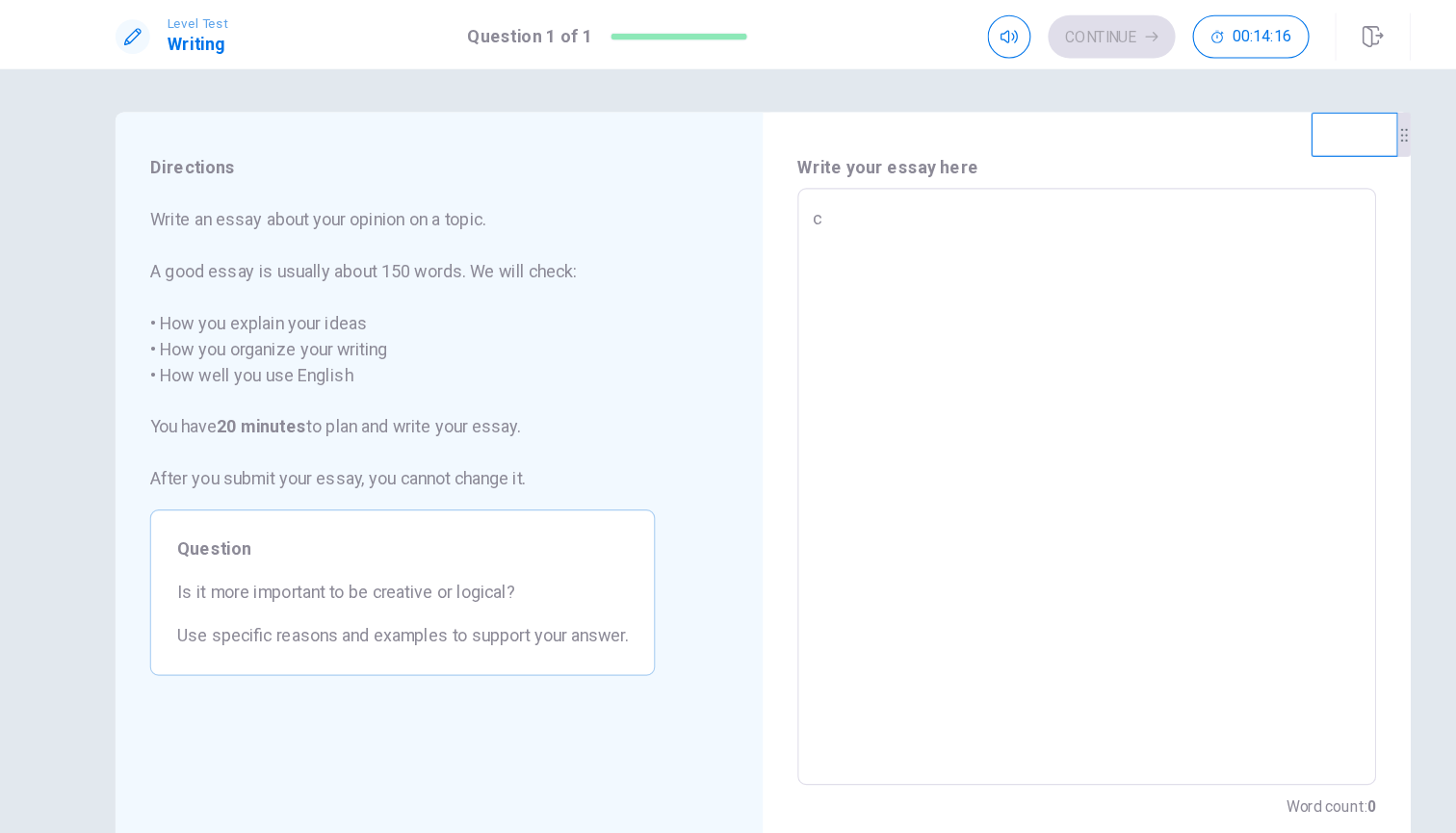 type on "x" 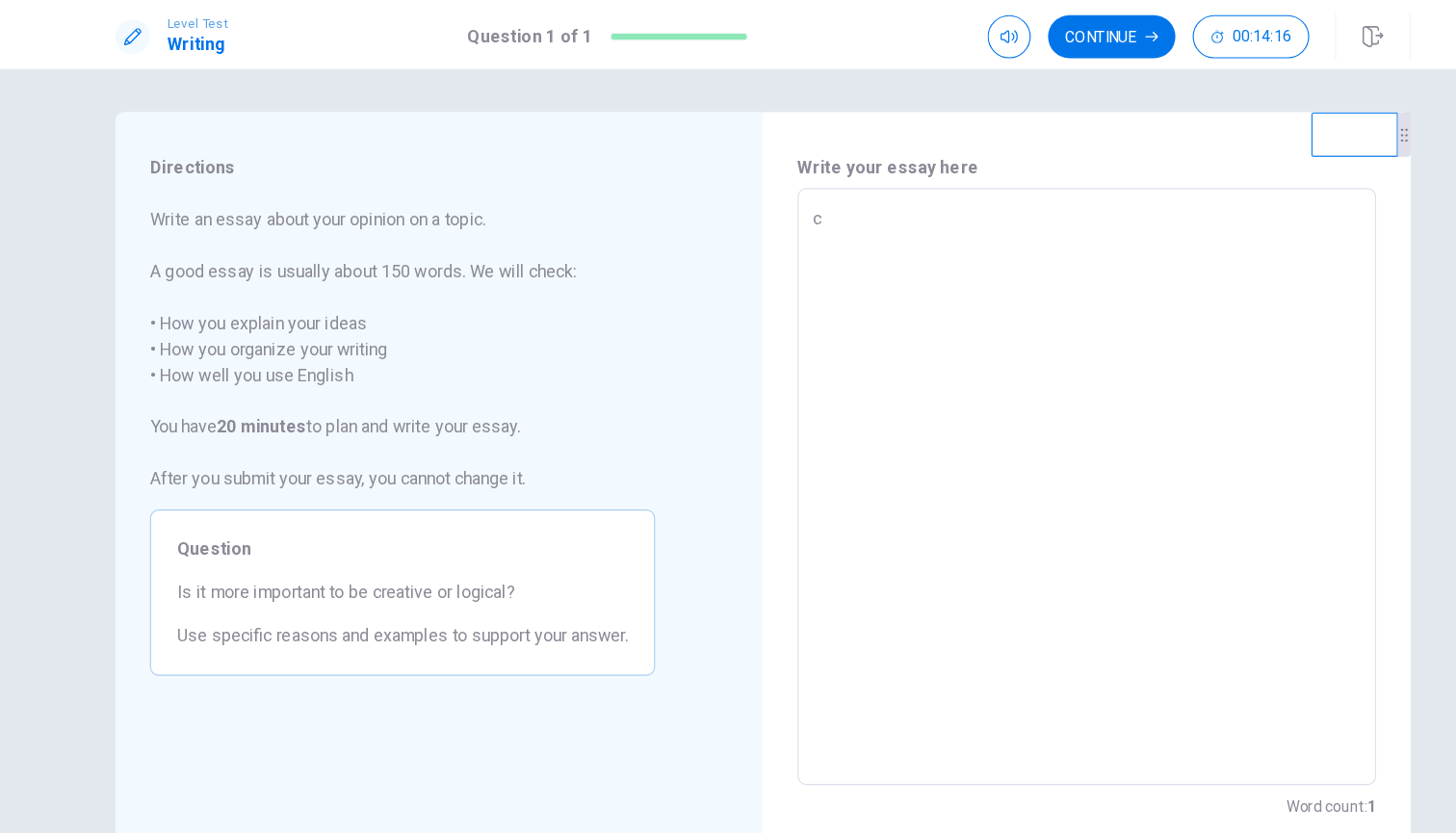 type on "cr" 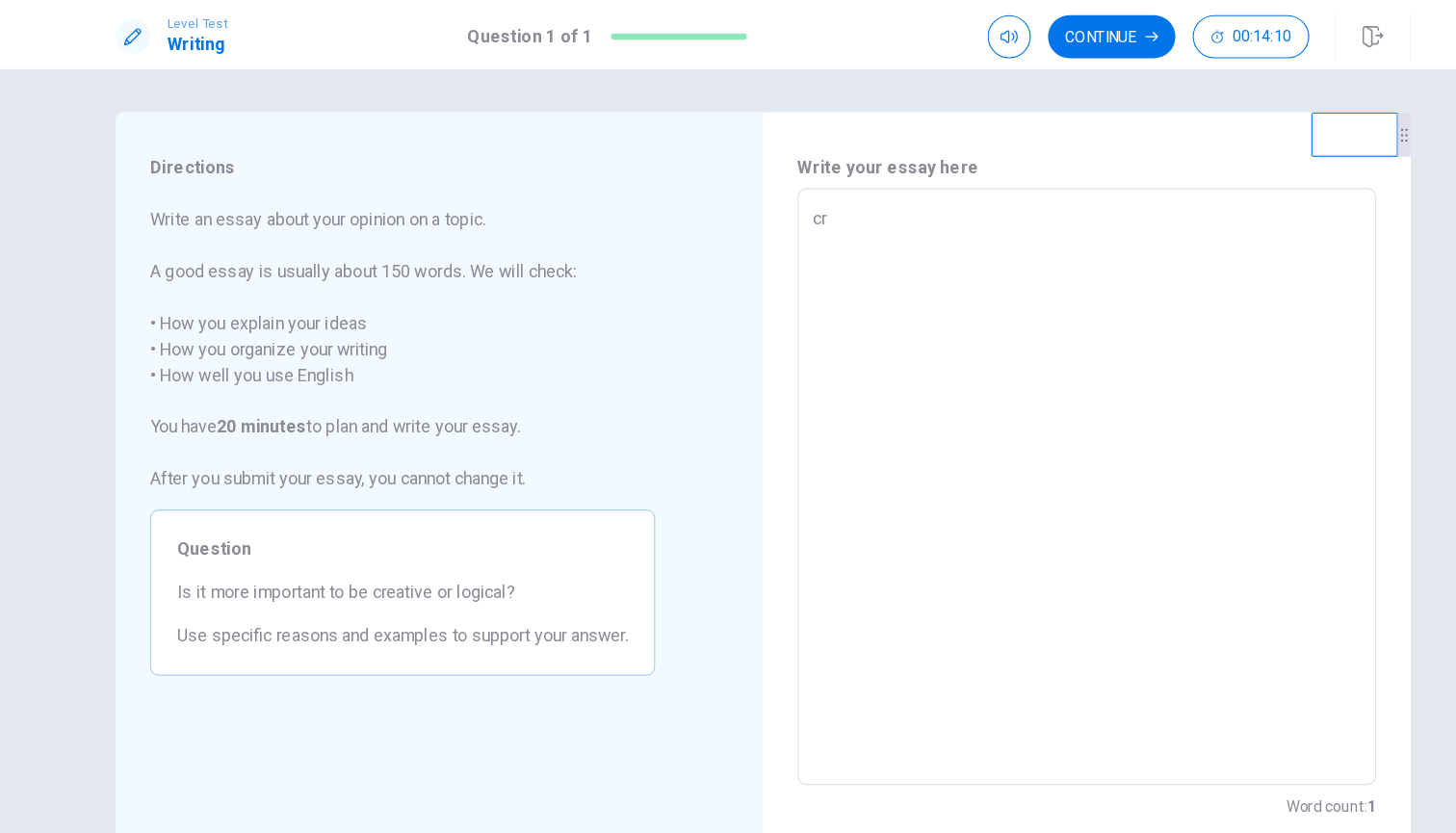 type on "x" 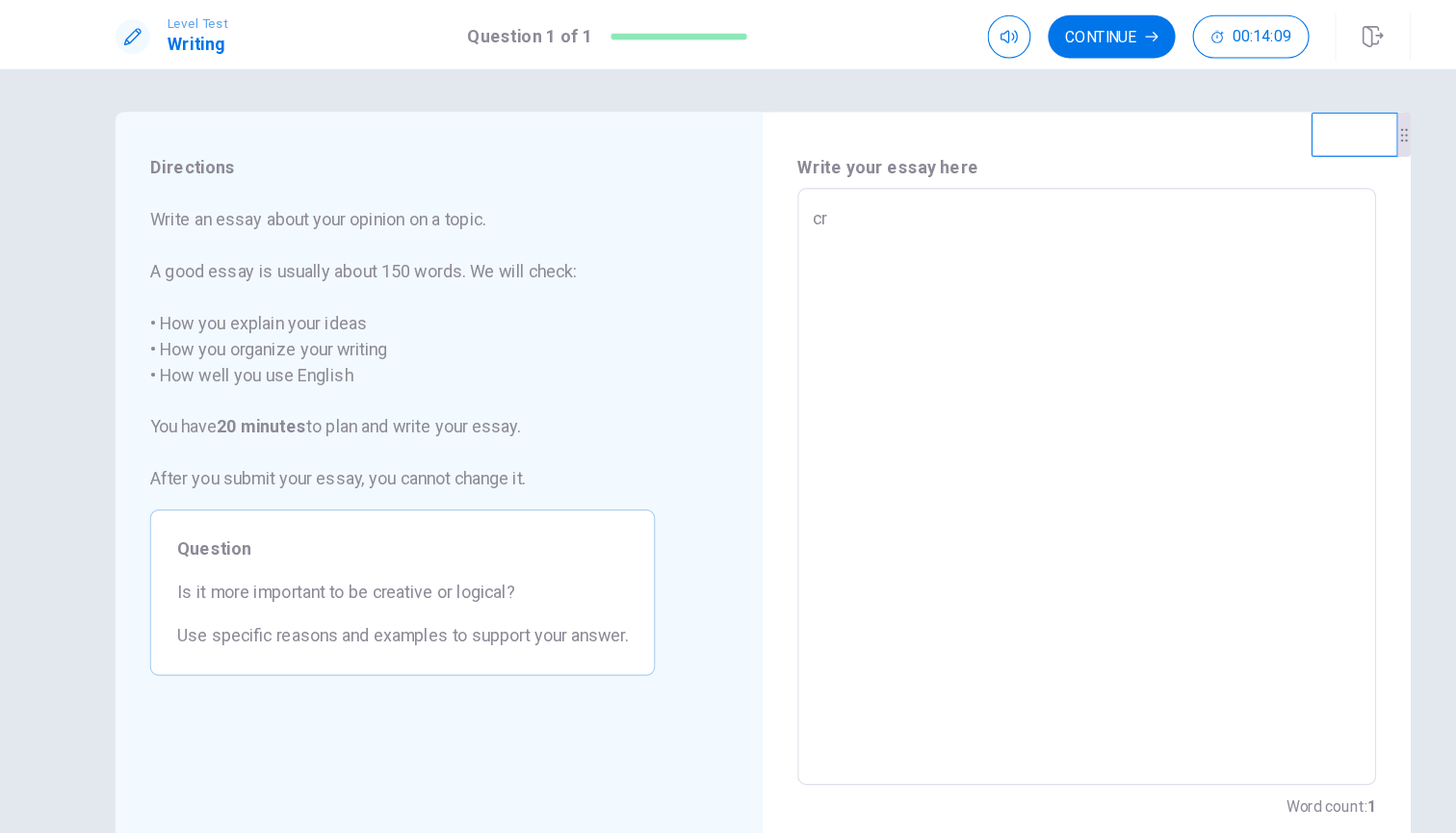 type on "cre" 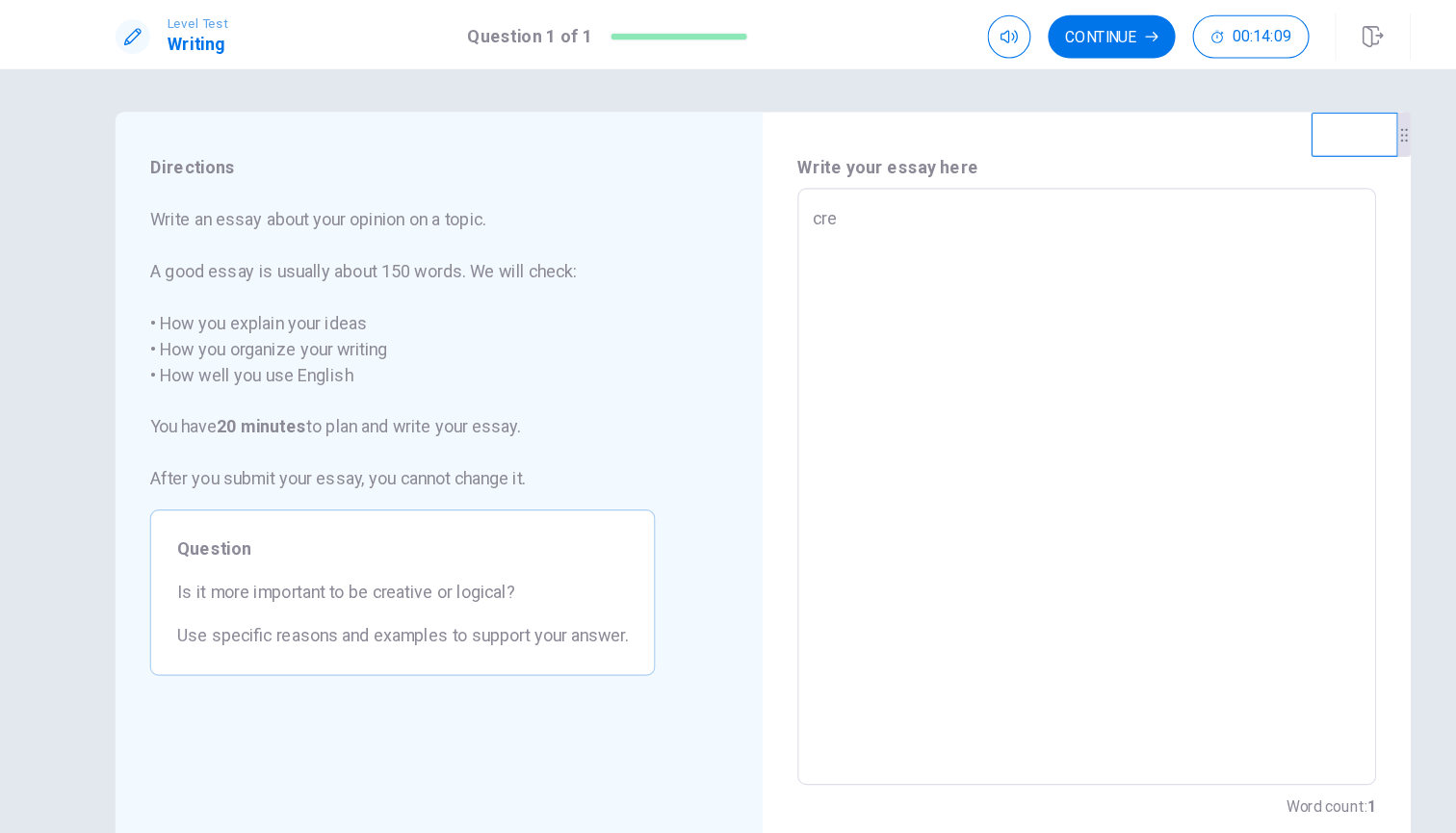 type on "x" 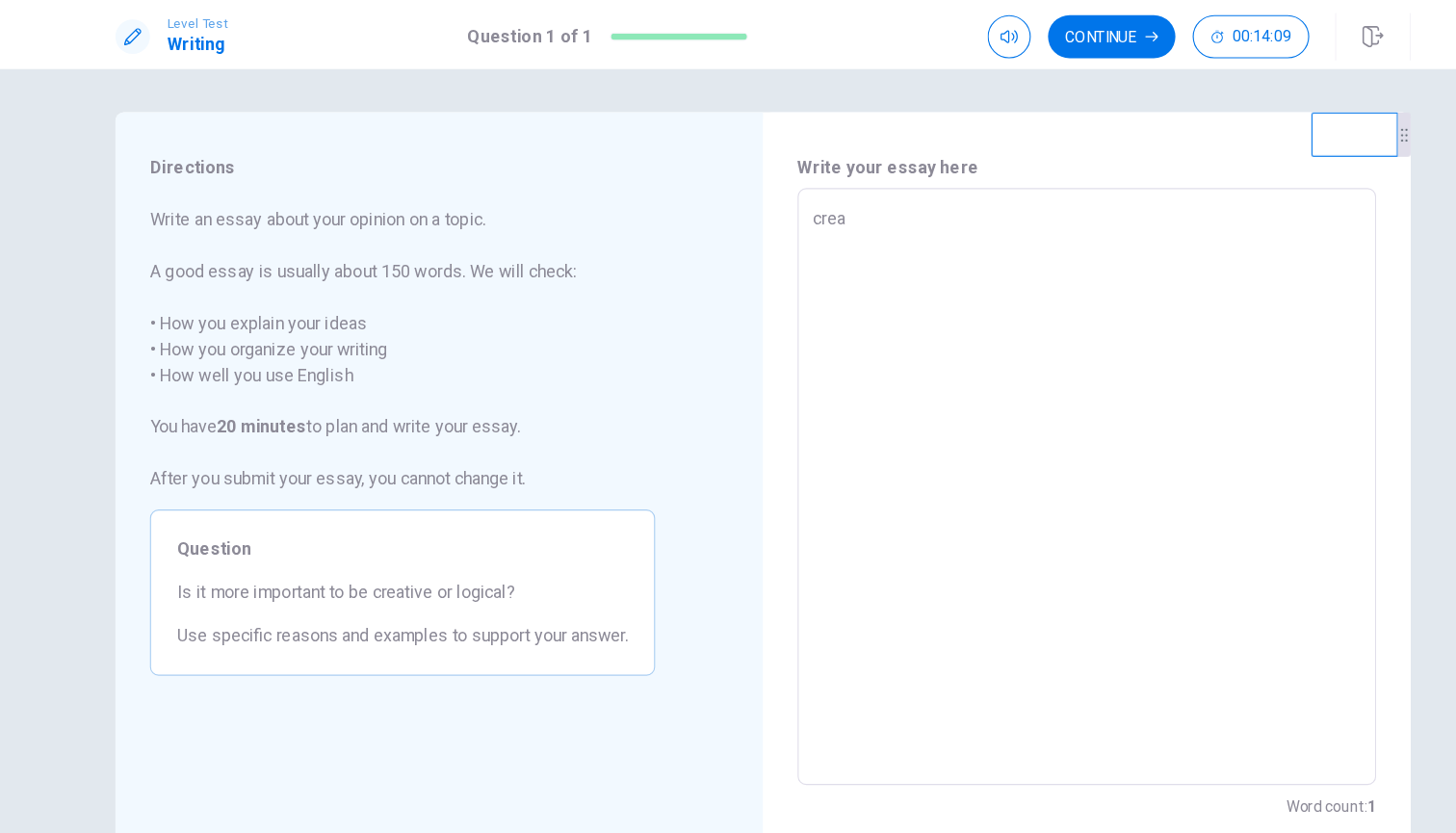 type on "x" 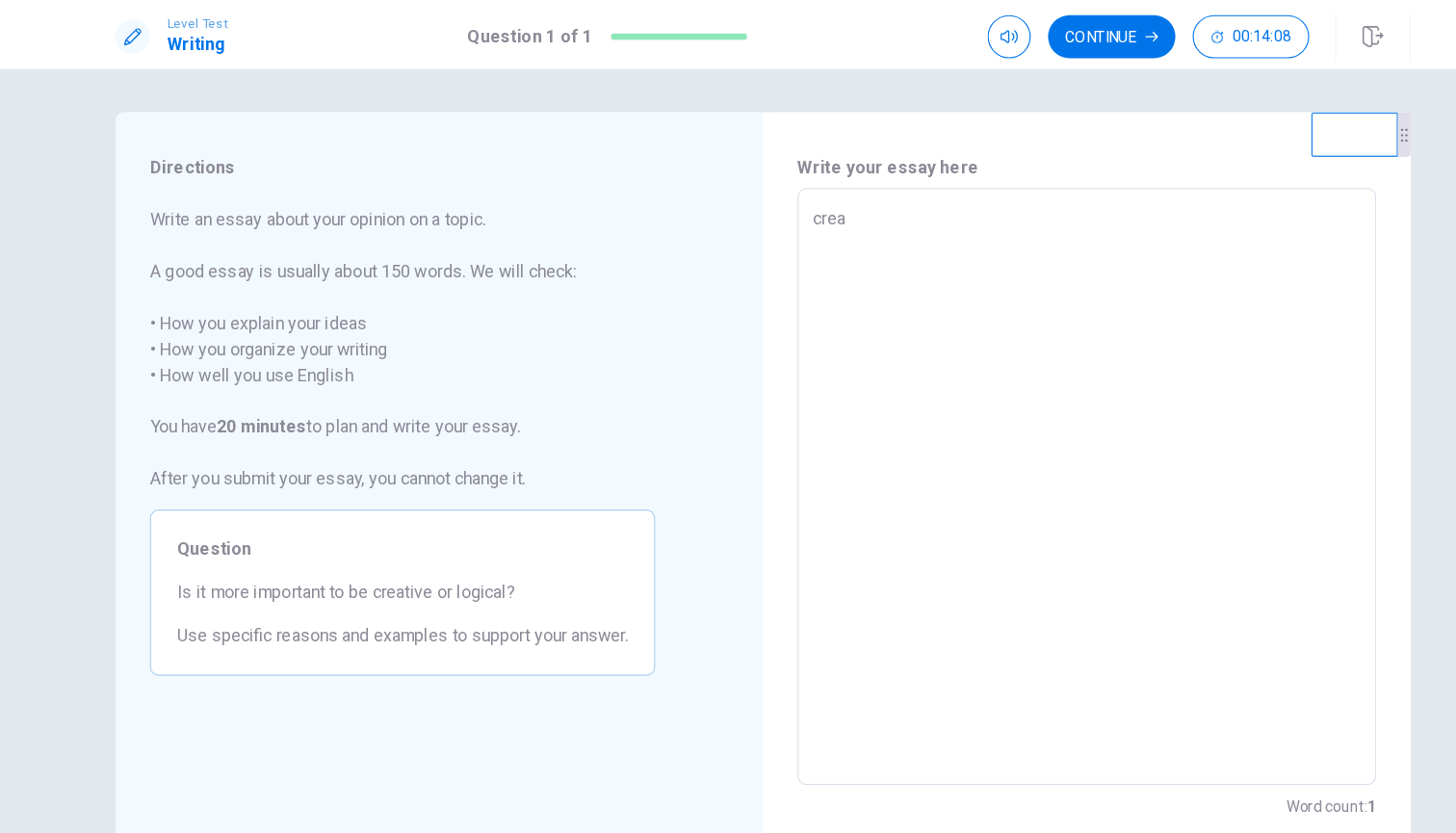 type on "creat" 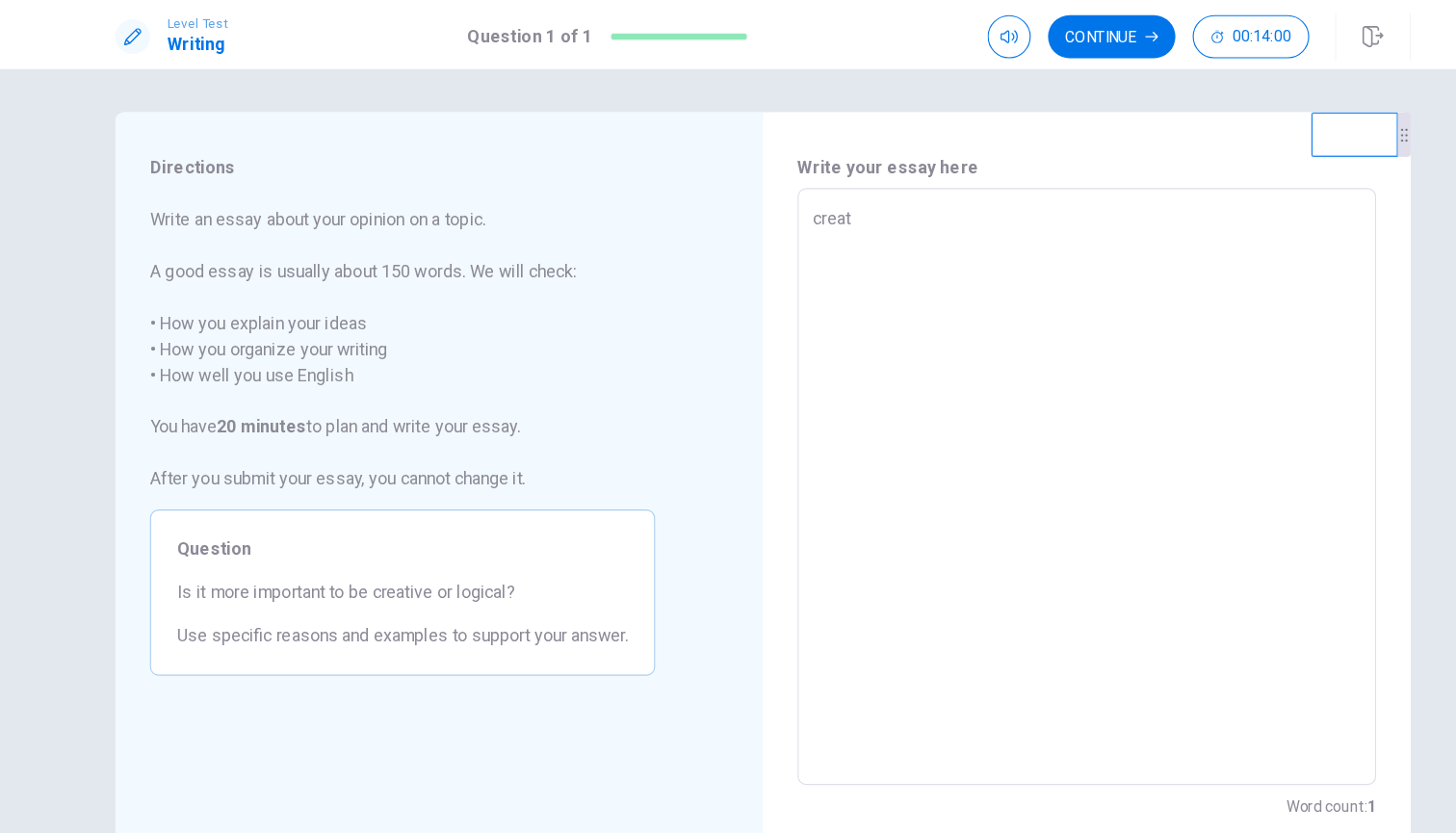 type on "x" 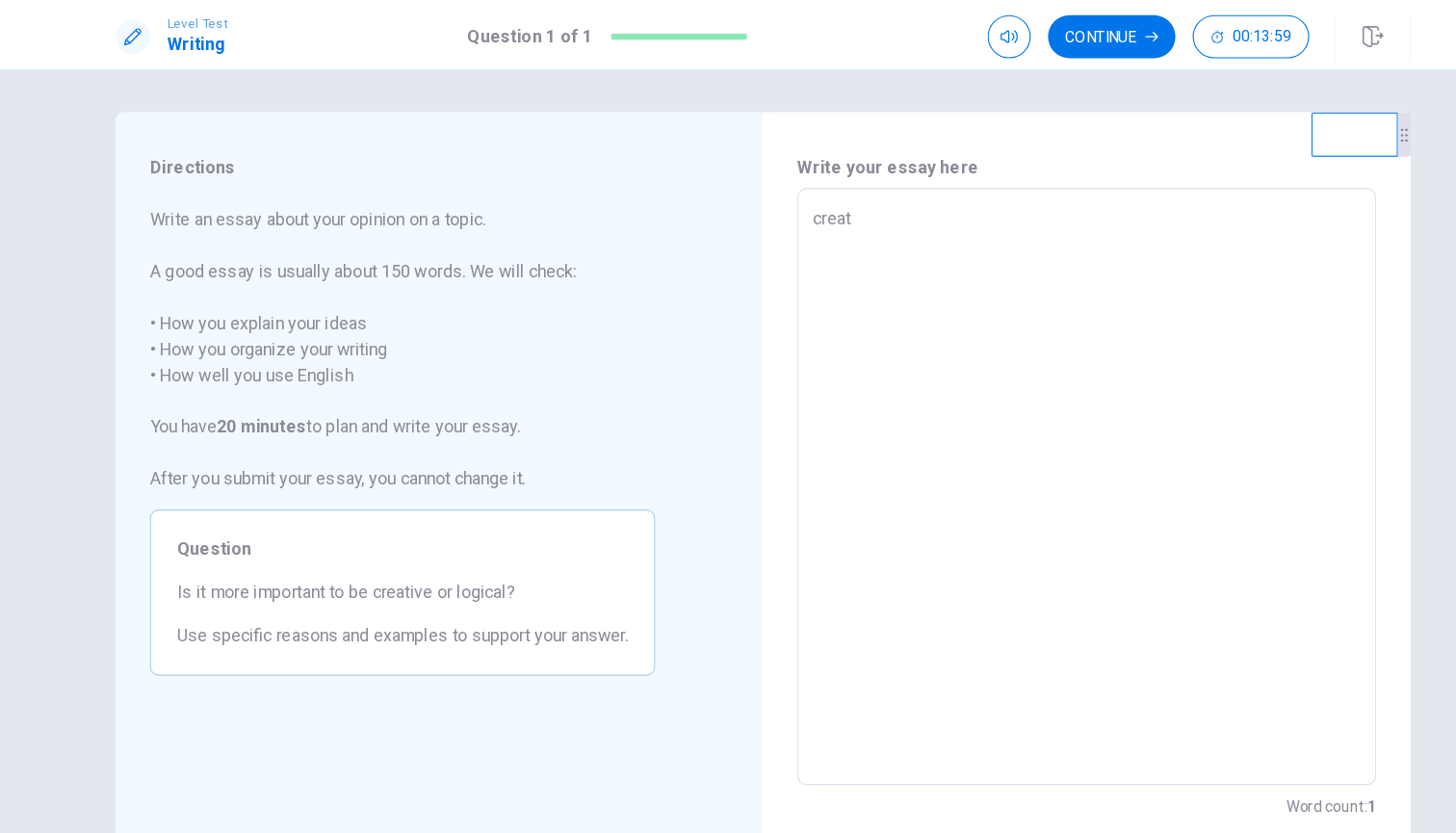 type on "creatv" 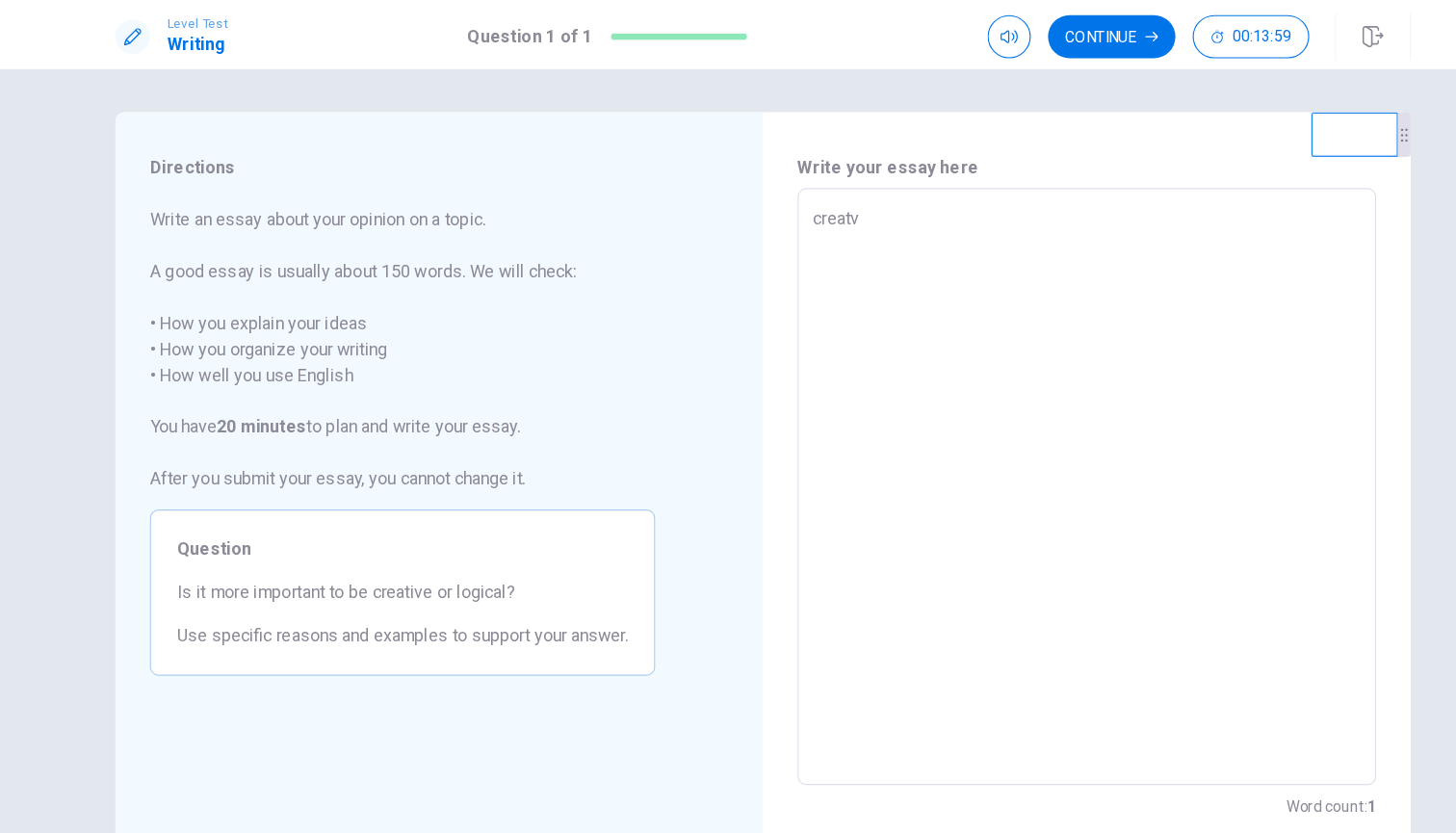 type on "x" 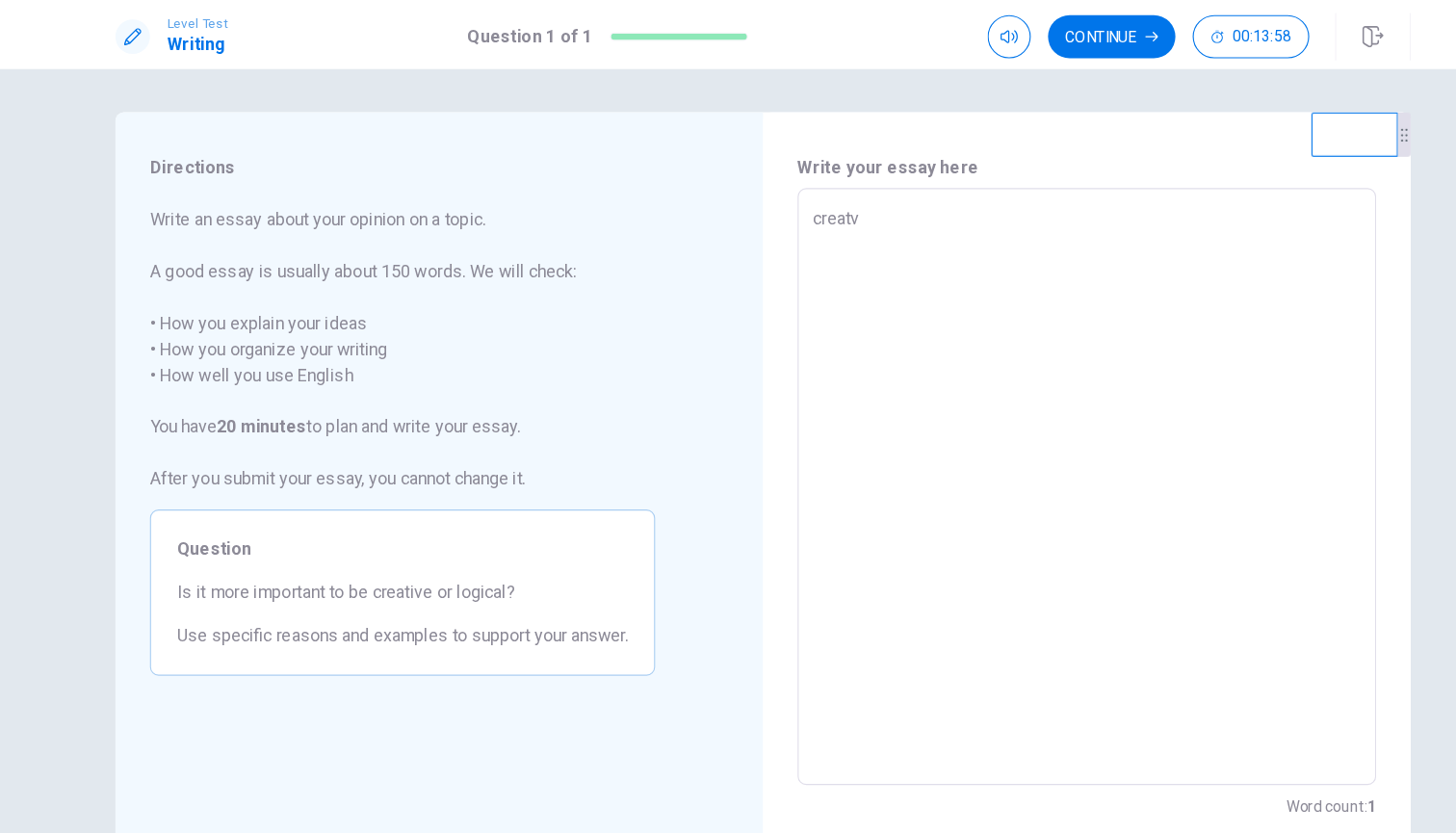 type on "creatve" 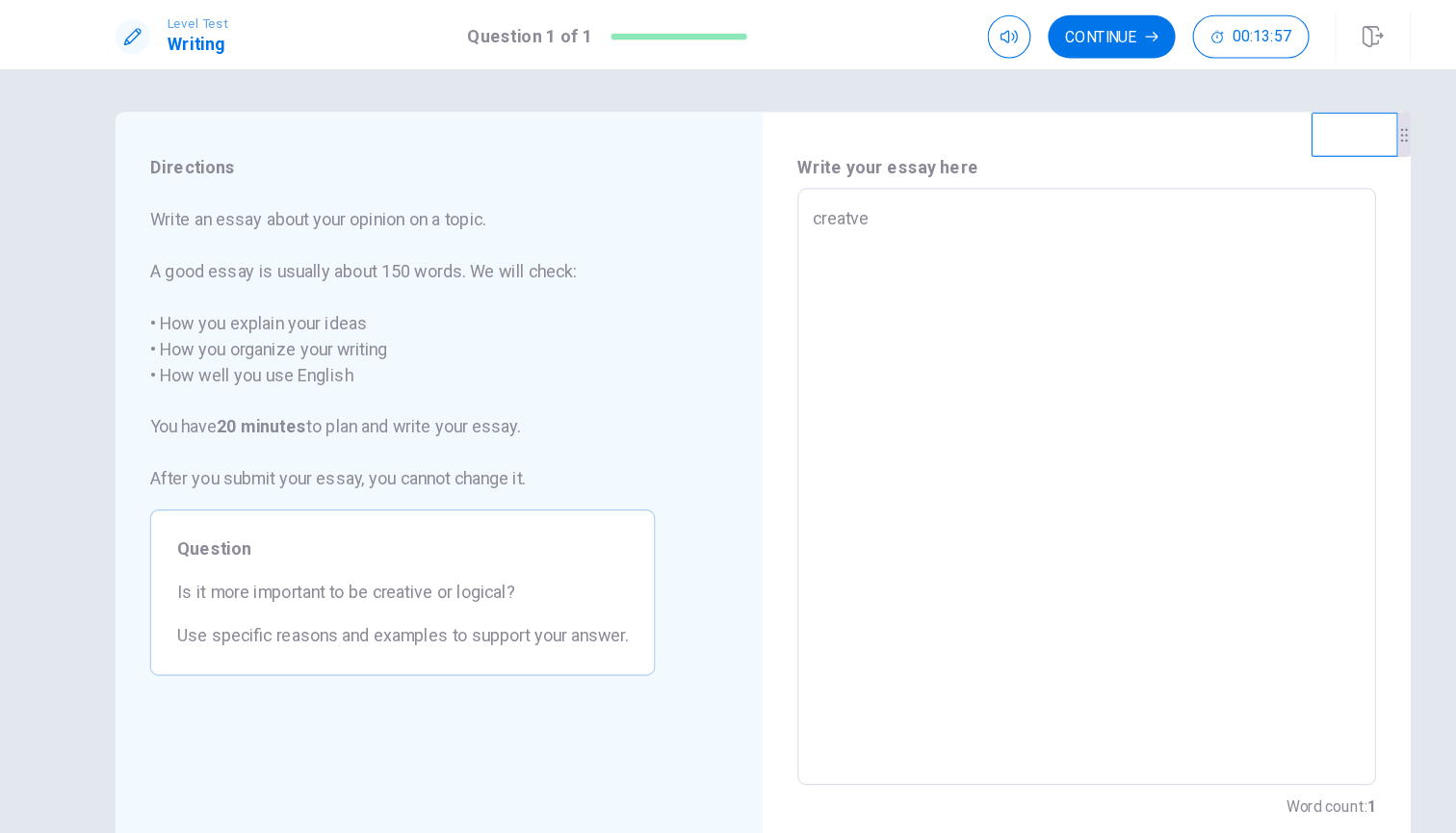 type on "x" 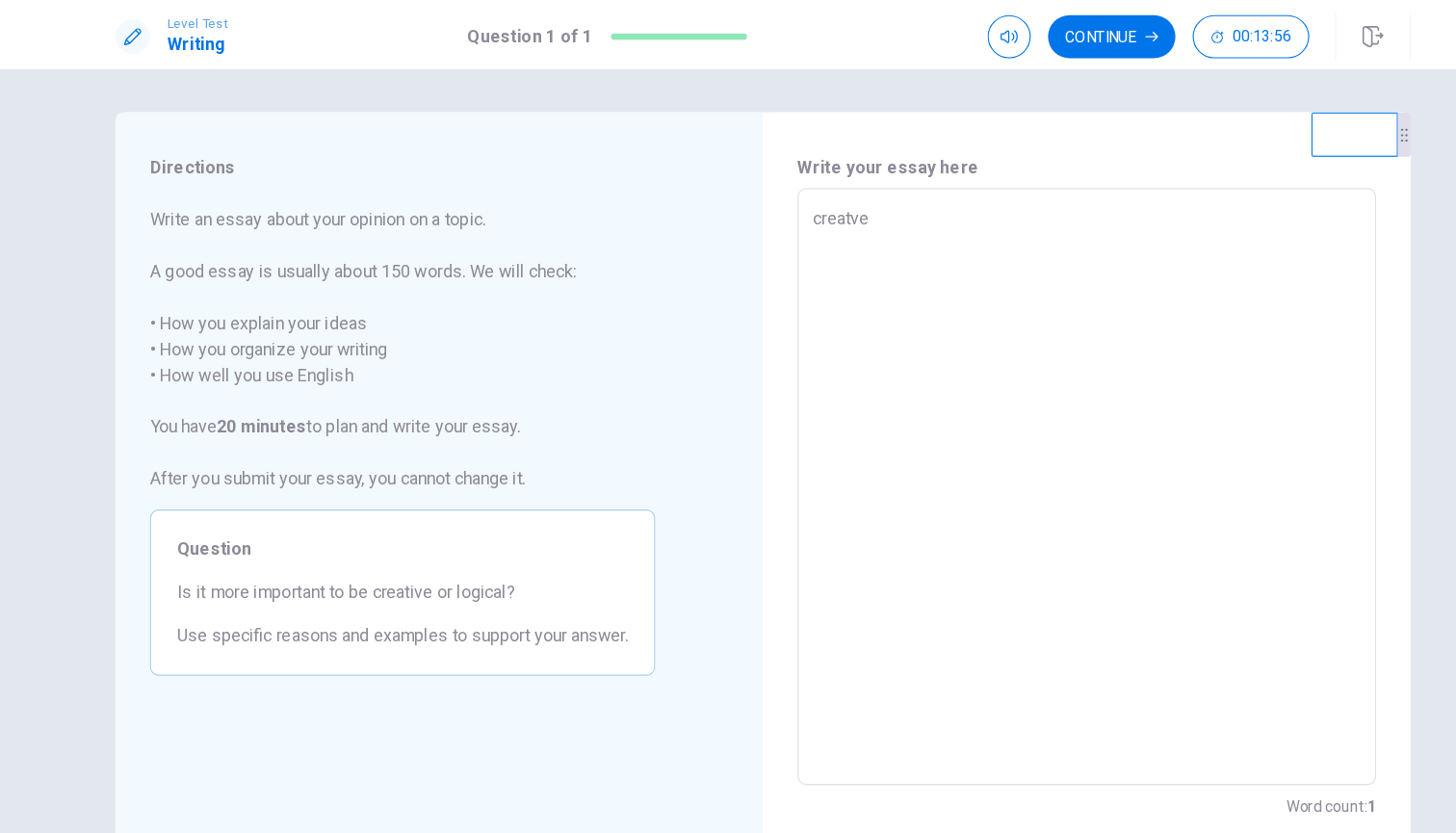 type on "x" 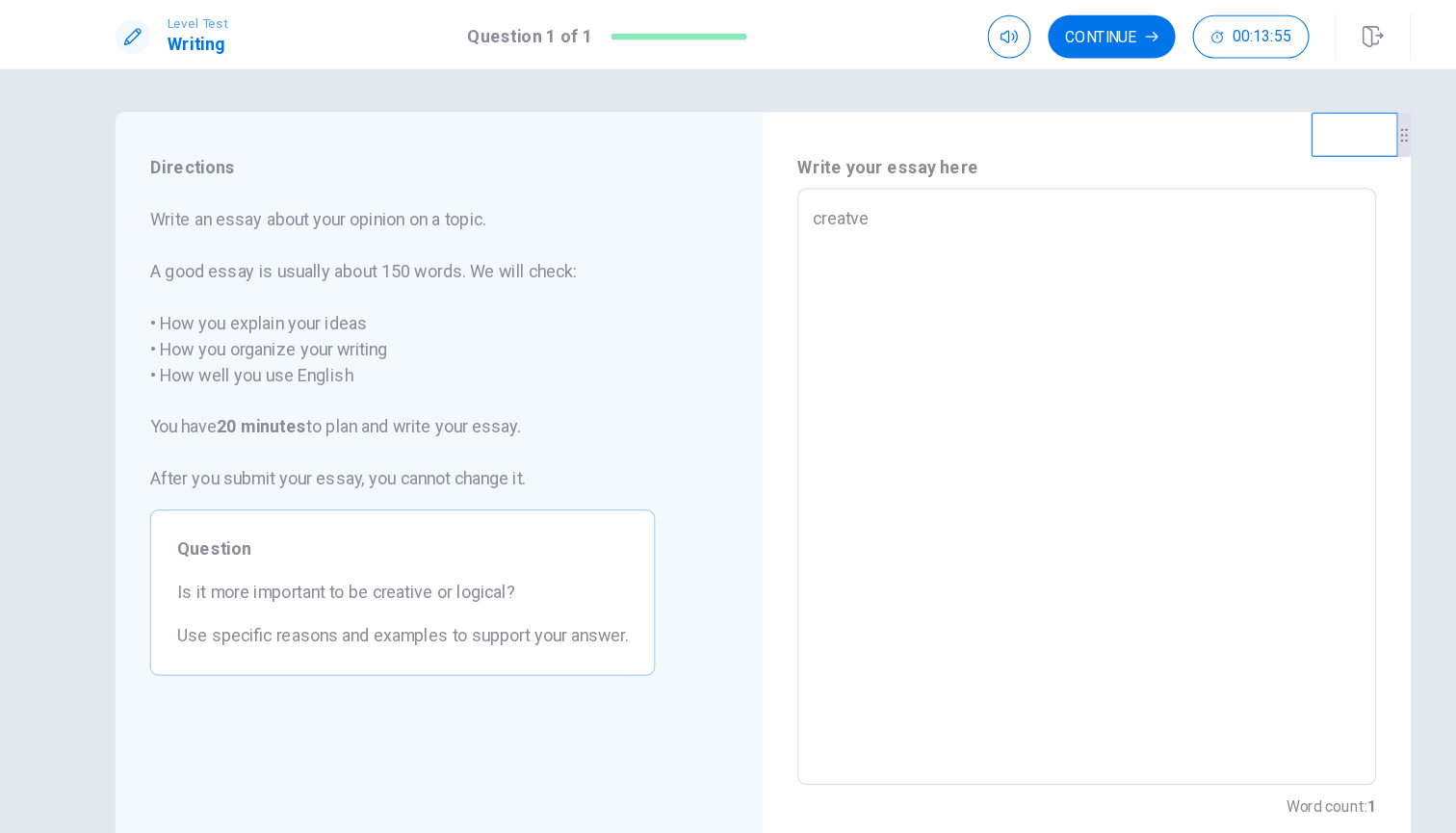 type on "creatve p" 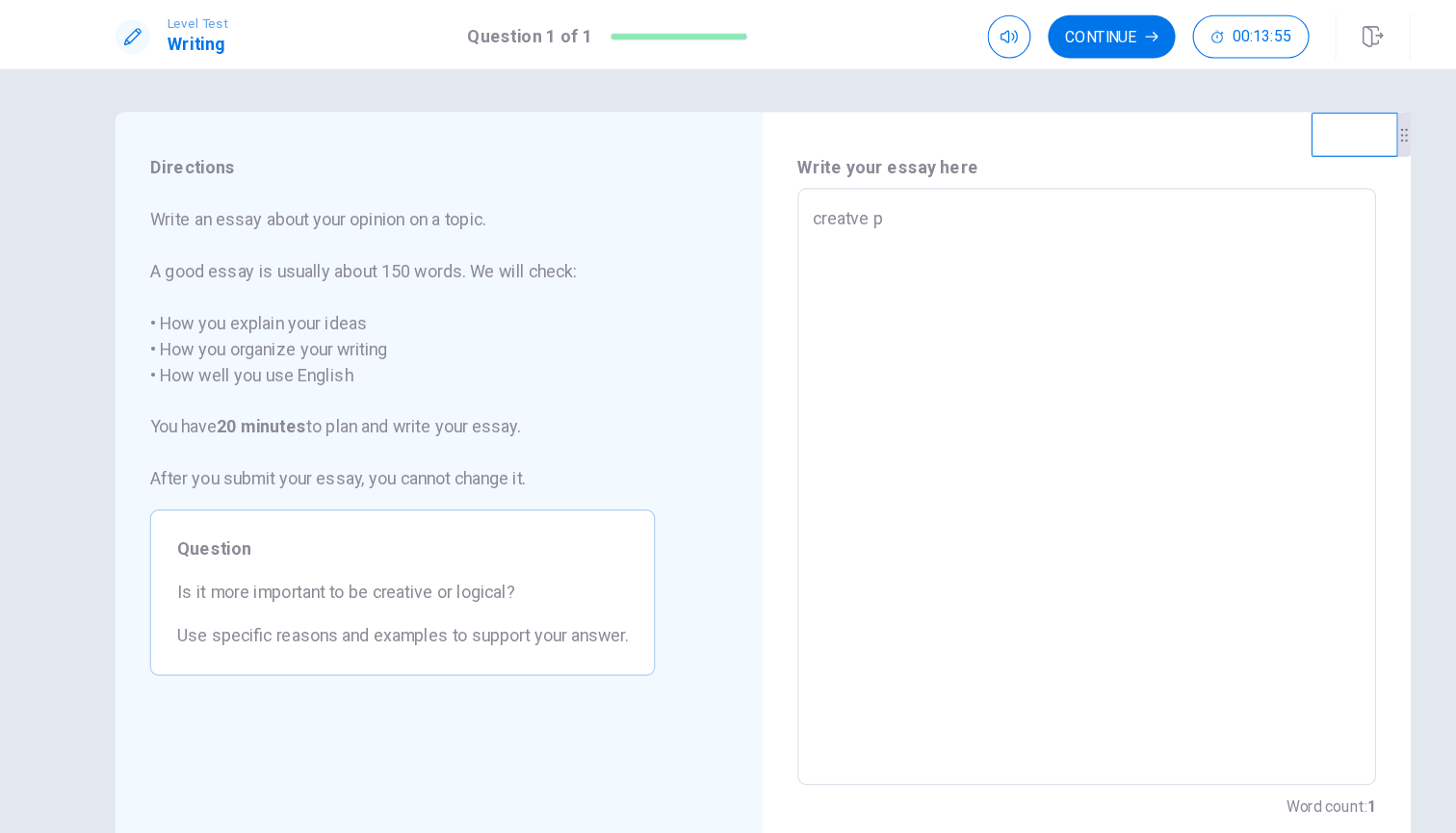 type on "x" 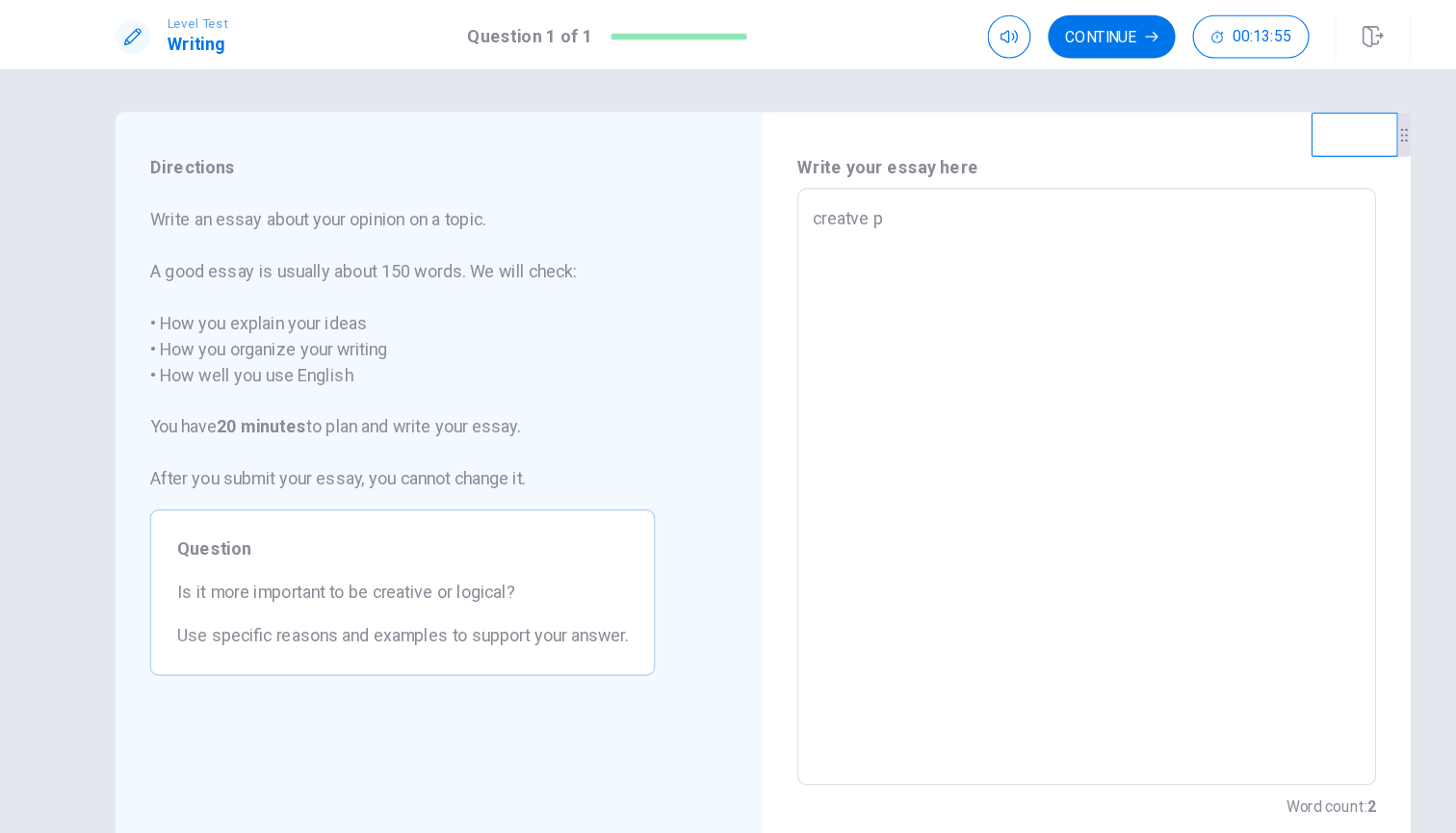 type on "creatve pe" 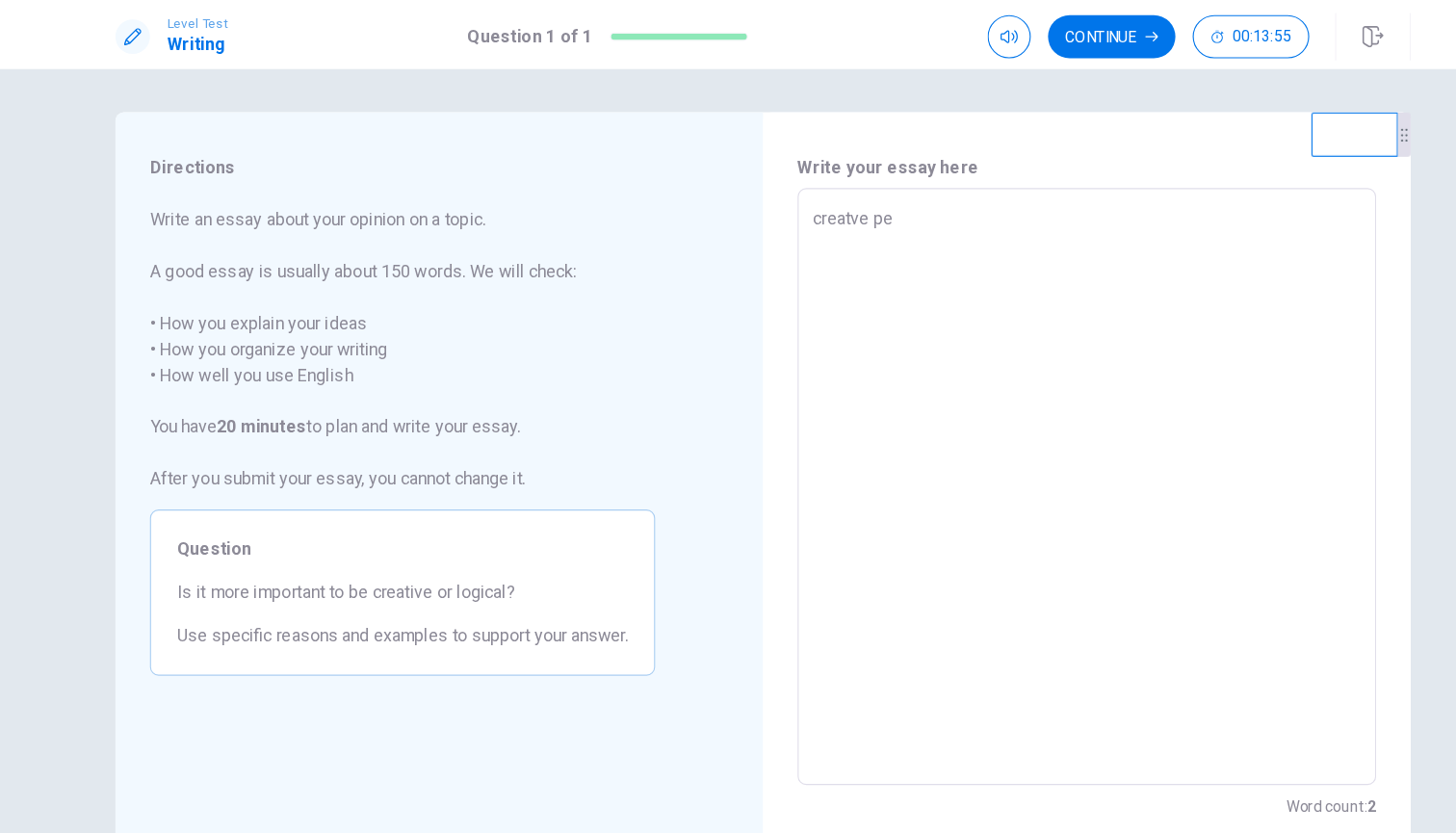 type on "x" 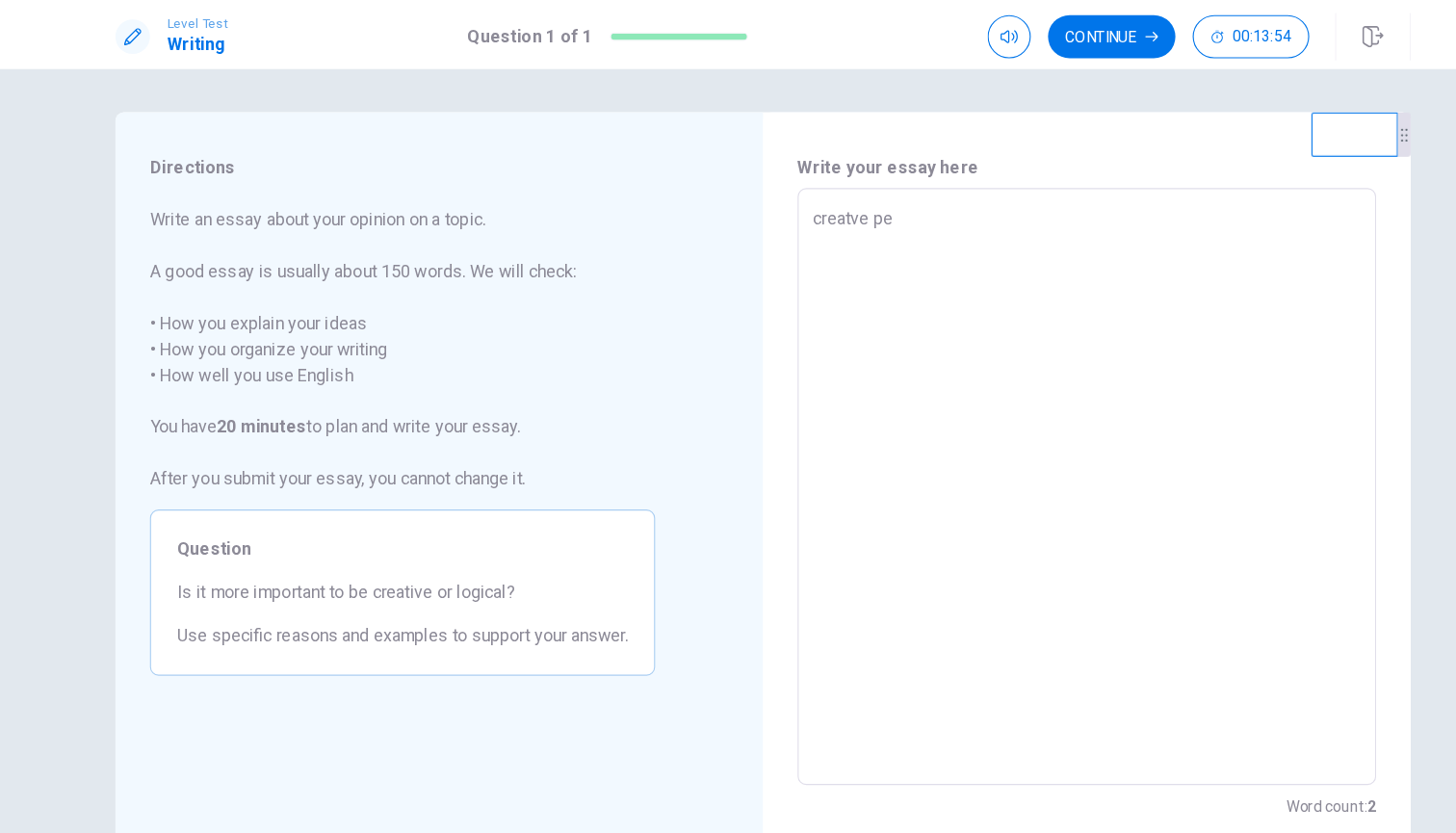 type on "creatve pep" 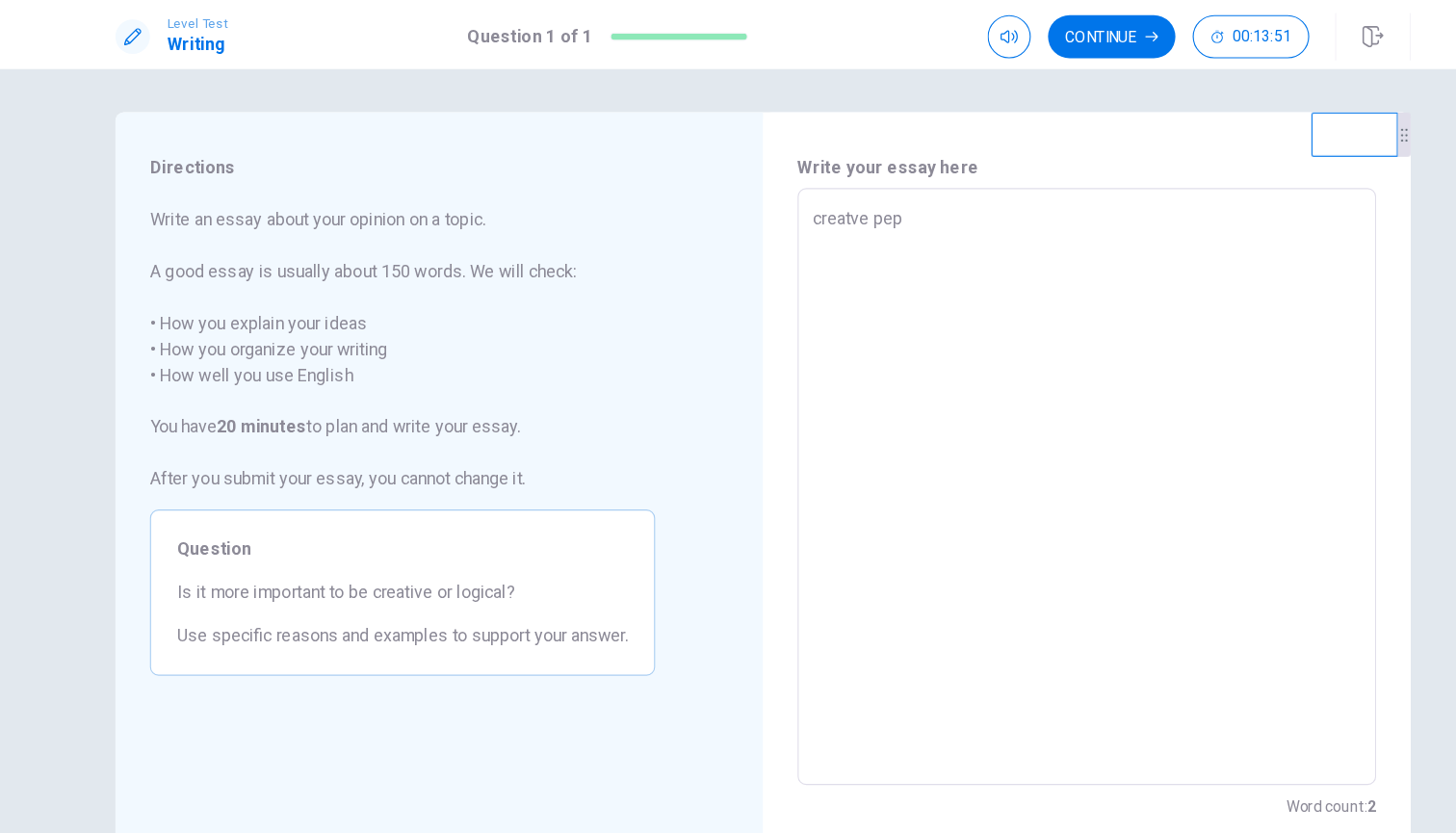 type on "x" 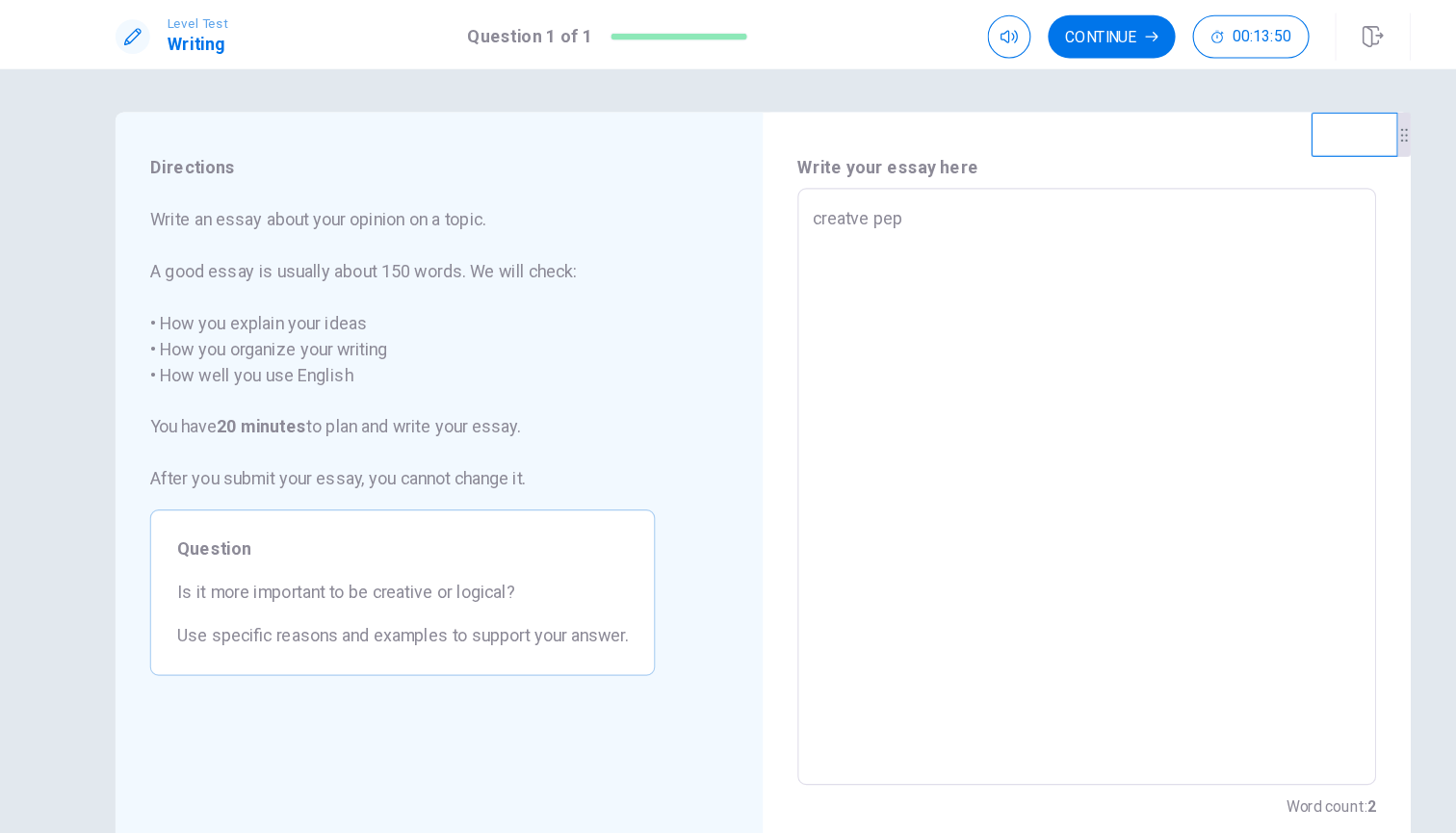 type on "creatve pe" 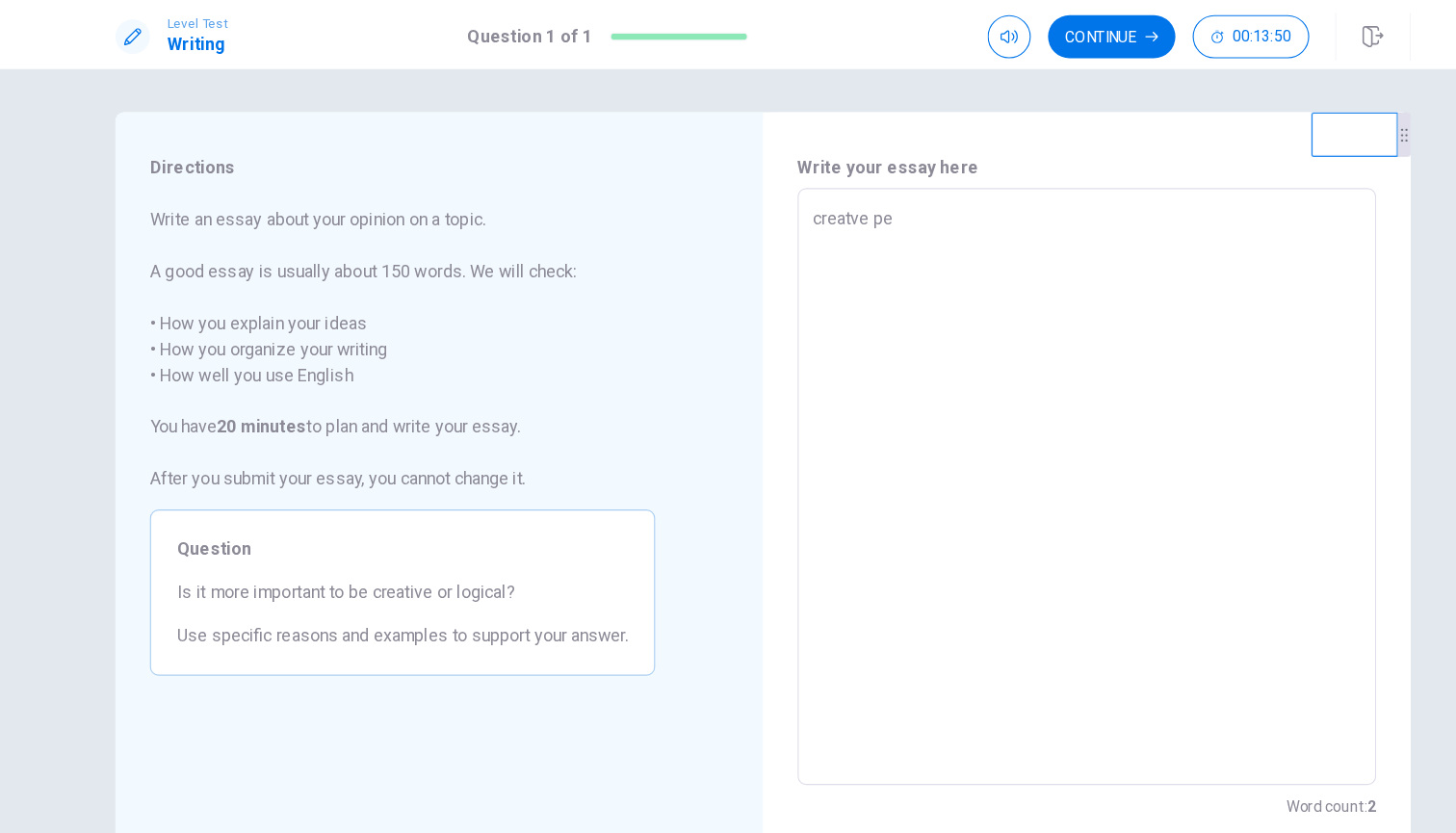 type on "x" 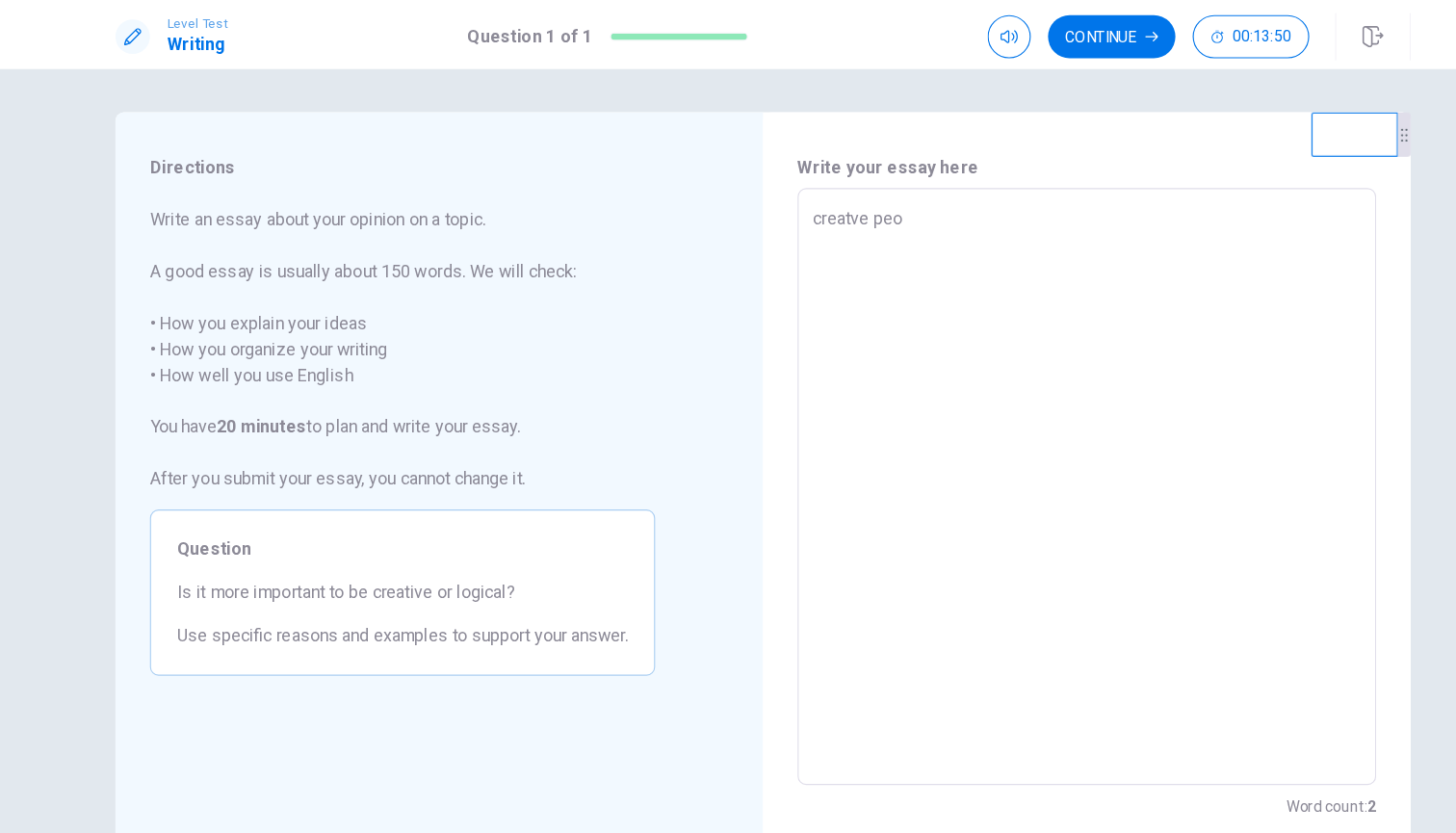 type on "x" 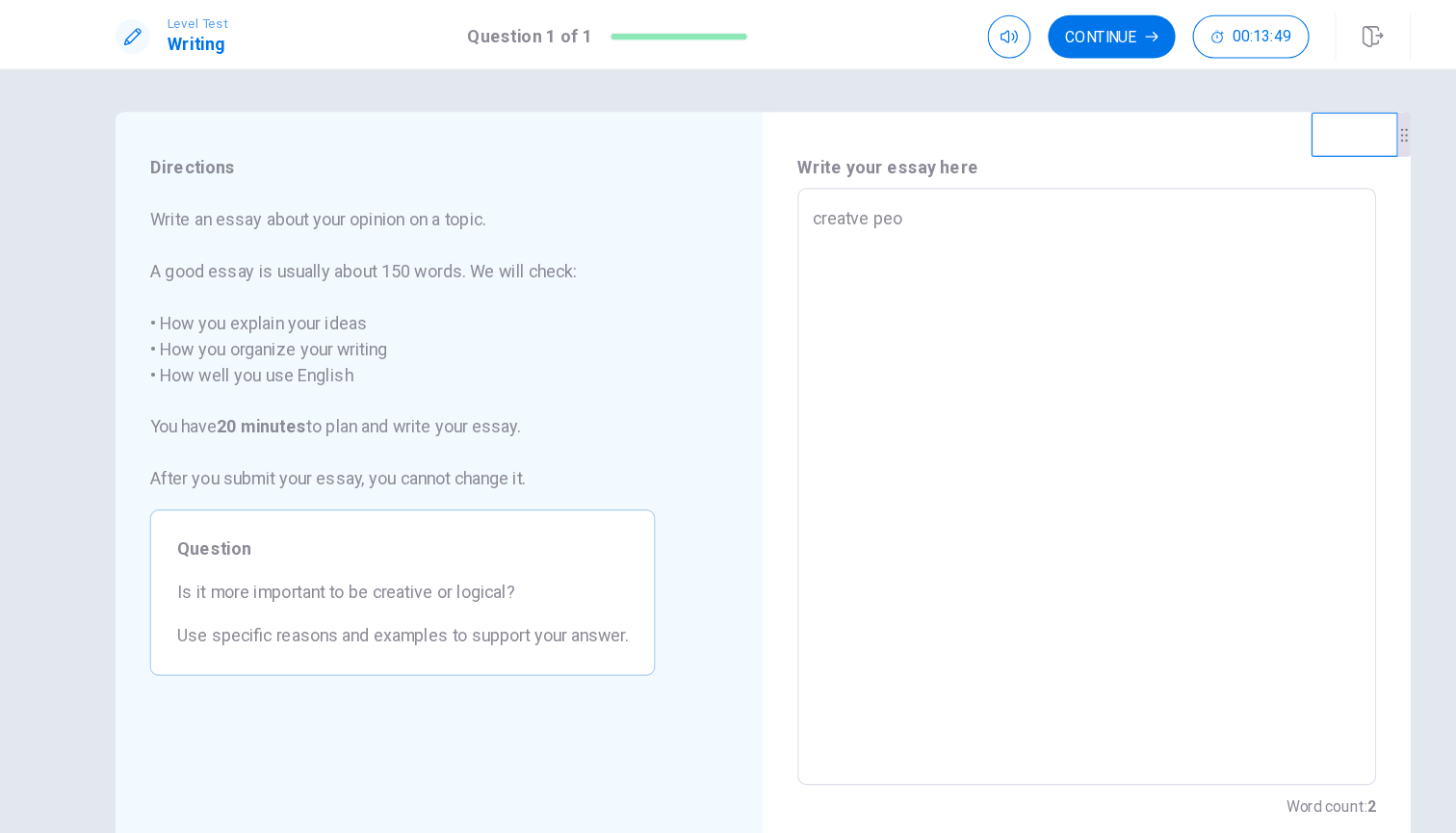 type on "creatve peop" 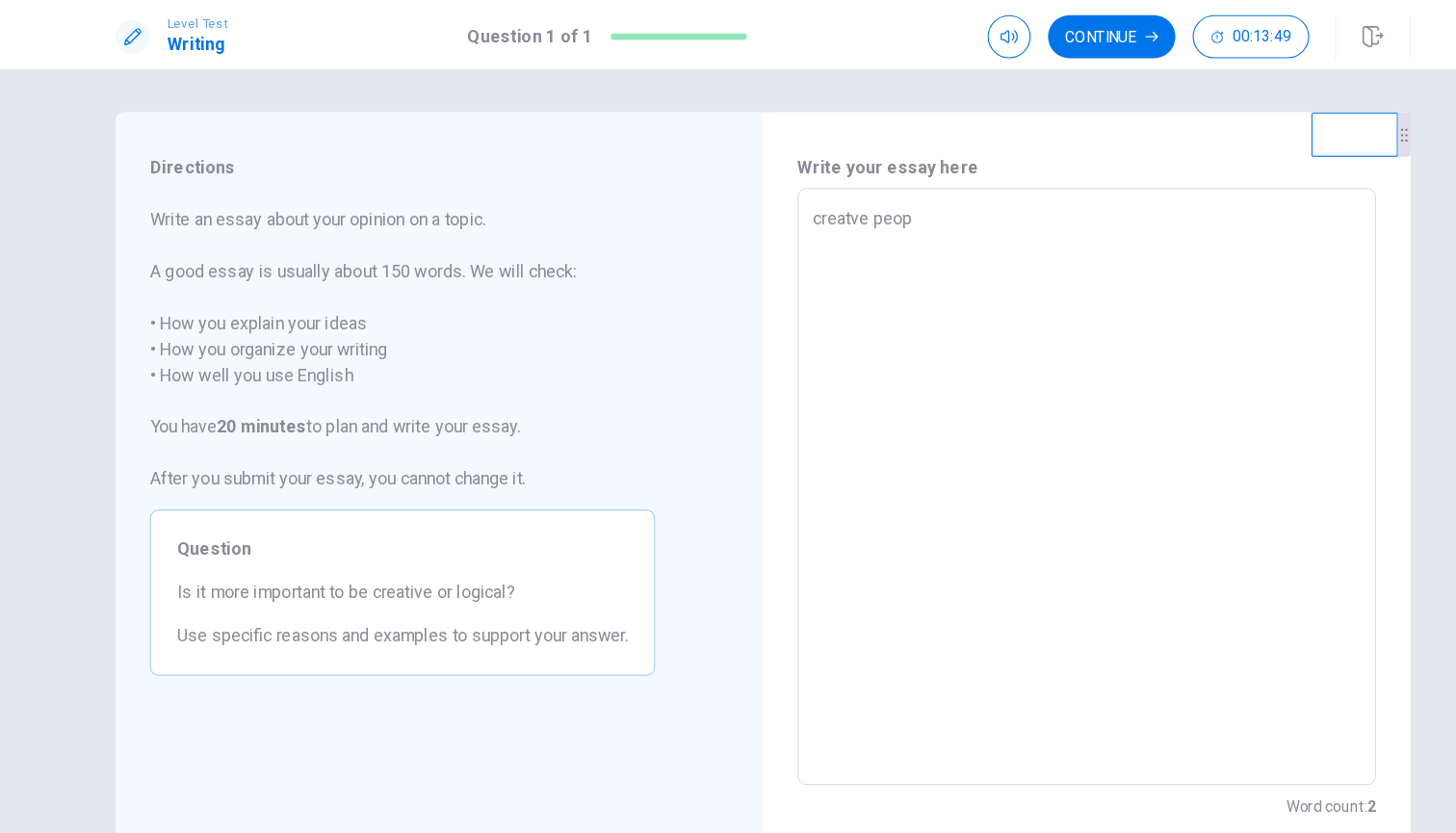 type on "x" 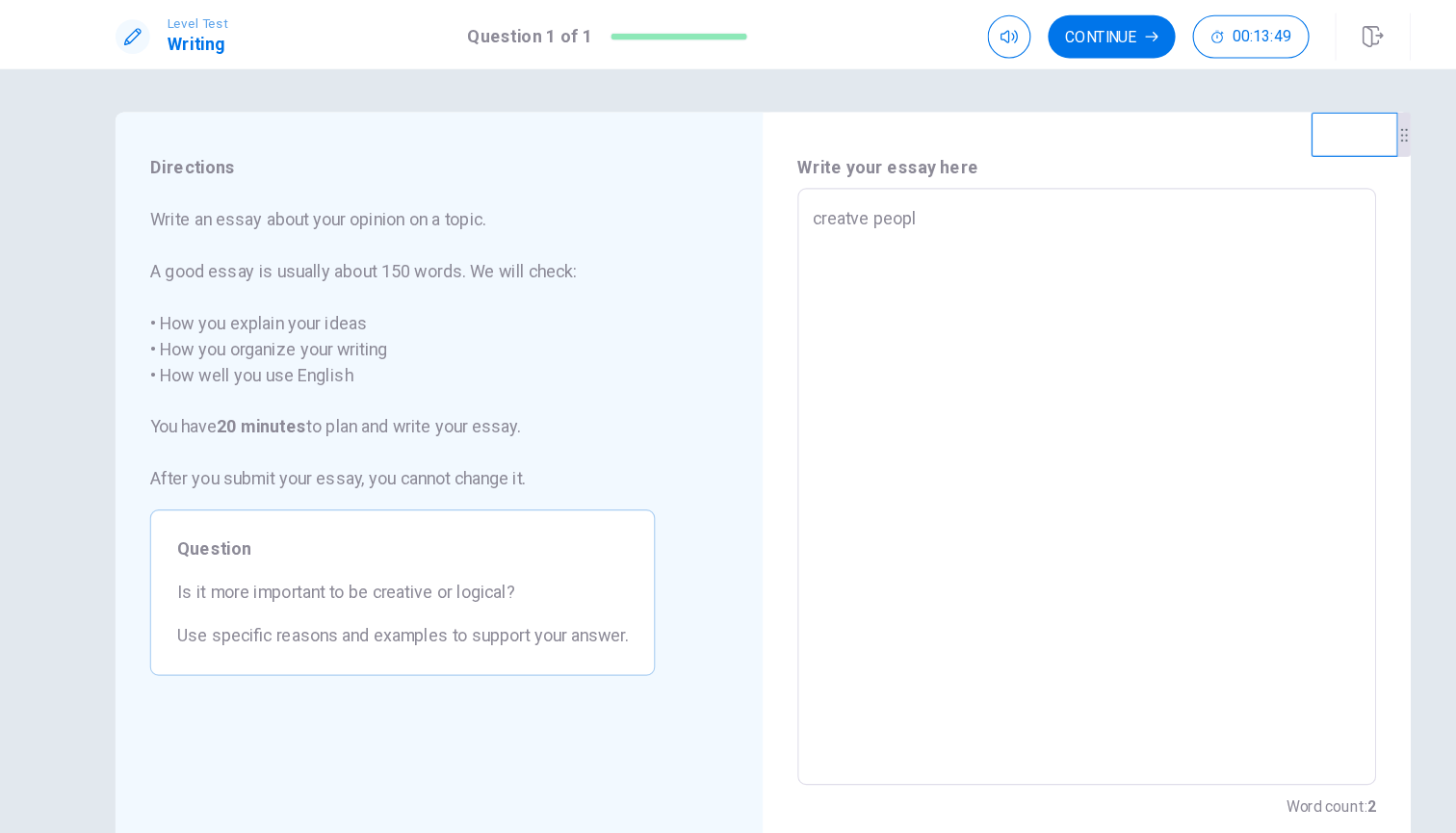 type on "x" 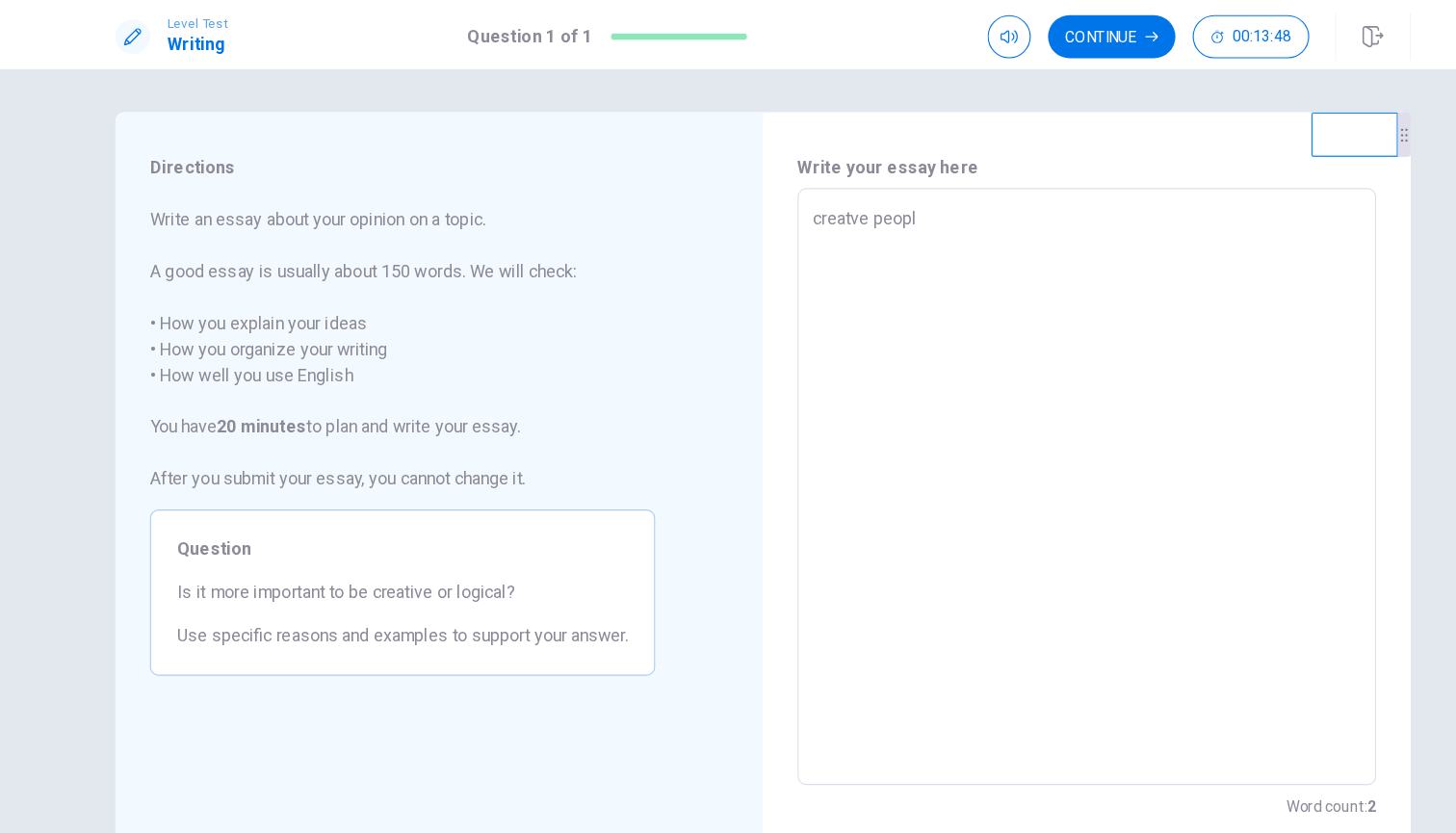 type on "creatve peoplo" 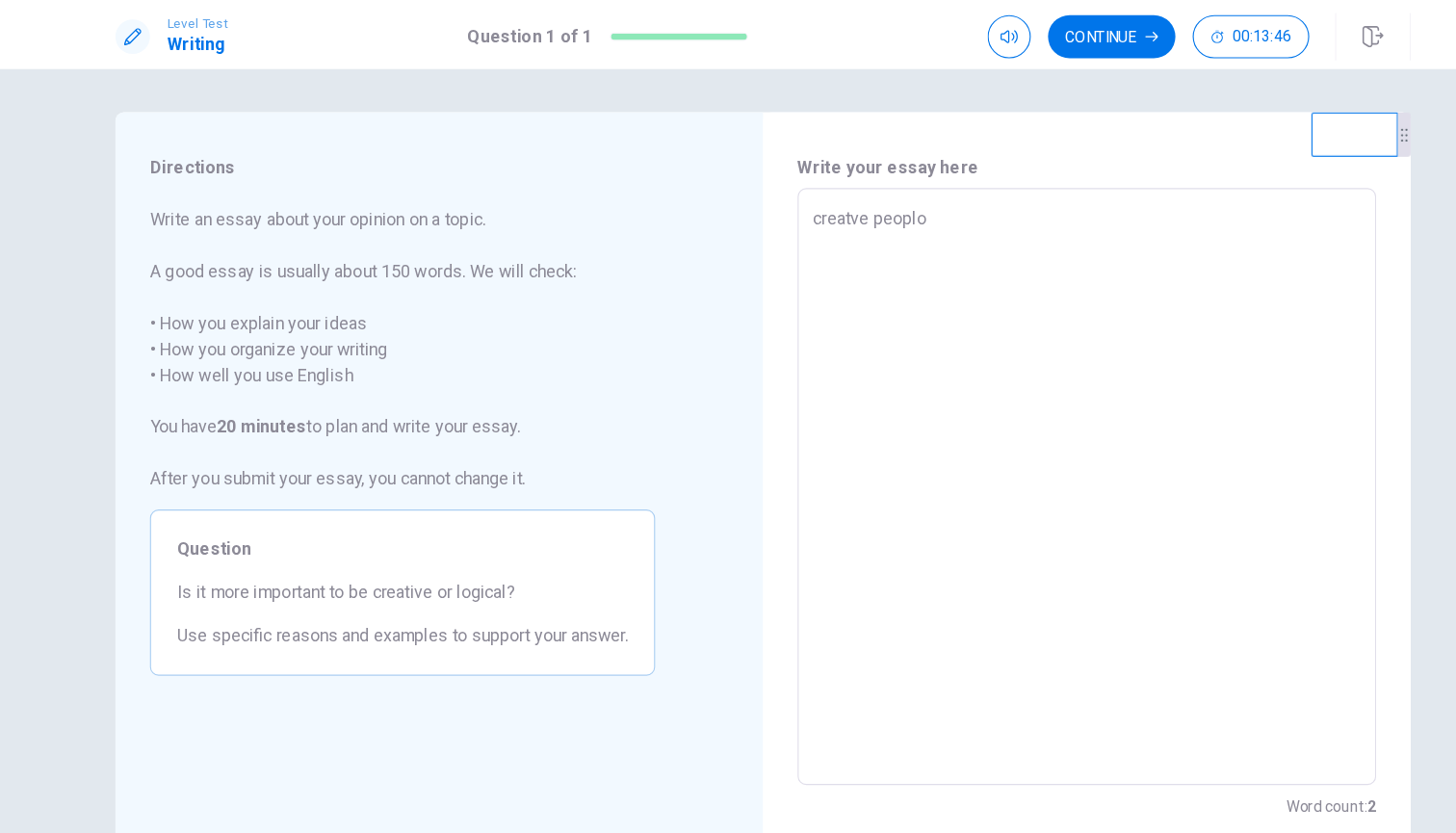 type on "x" 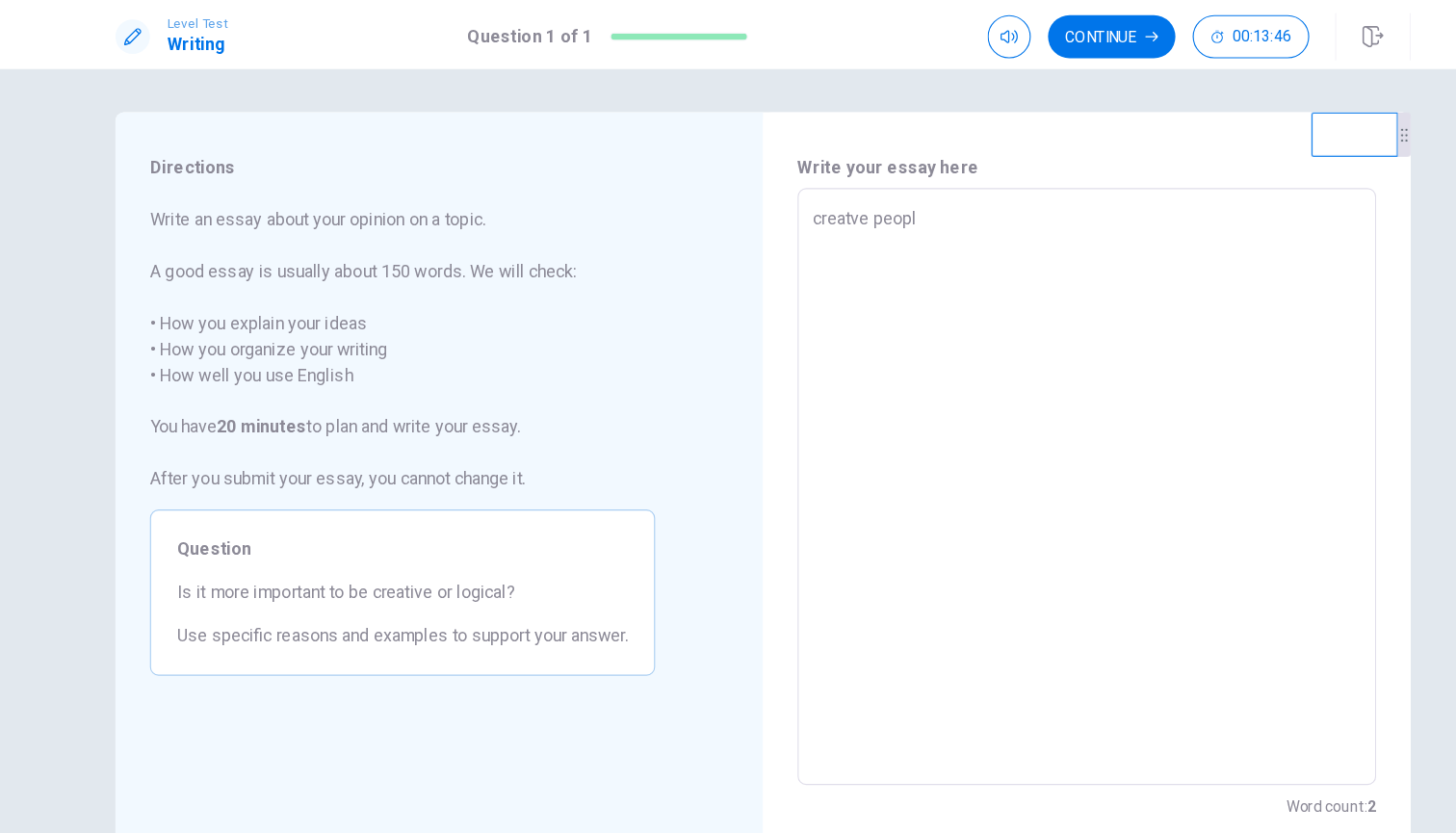 type on "x" 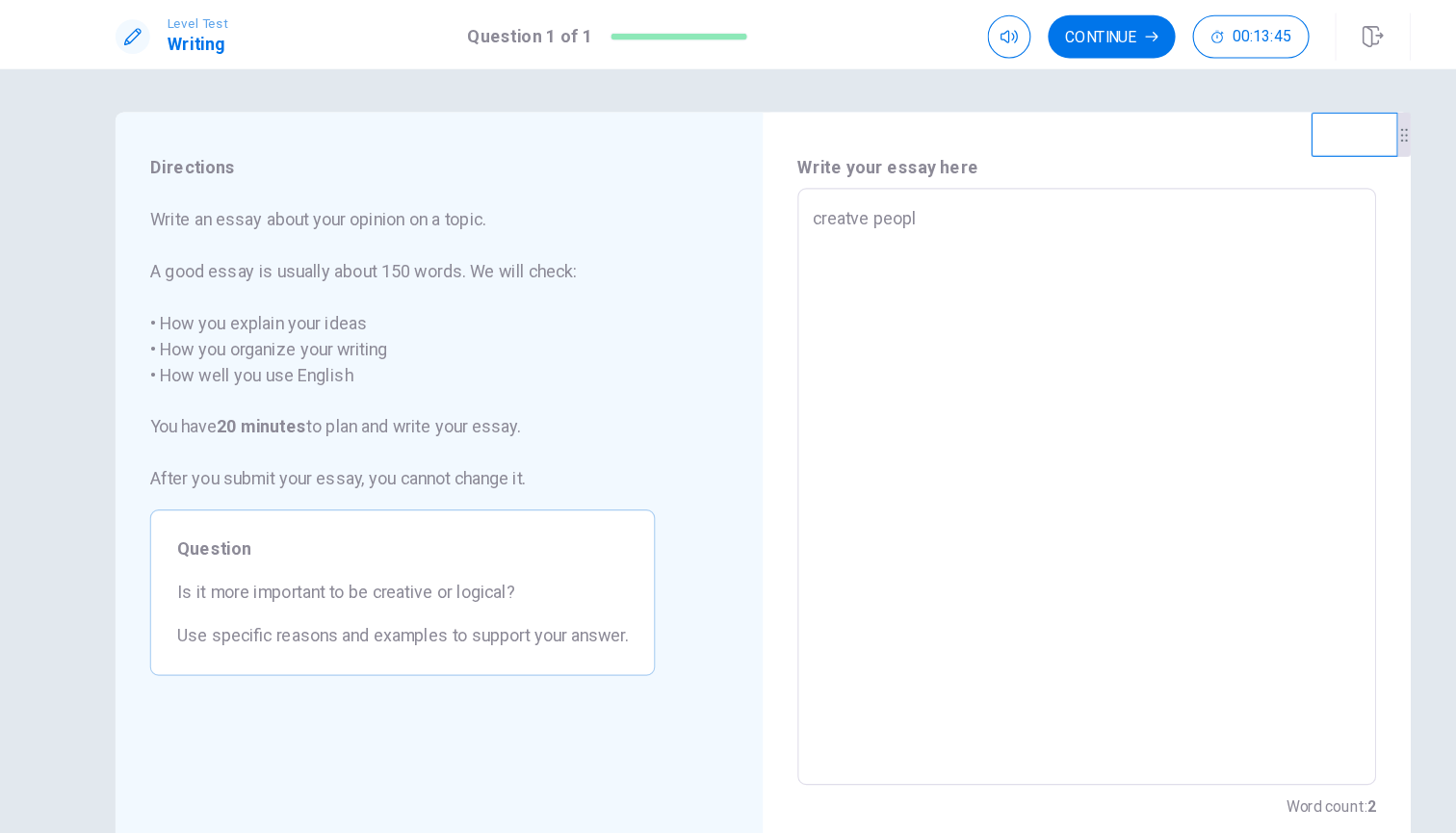type on "creatve people" 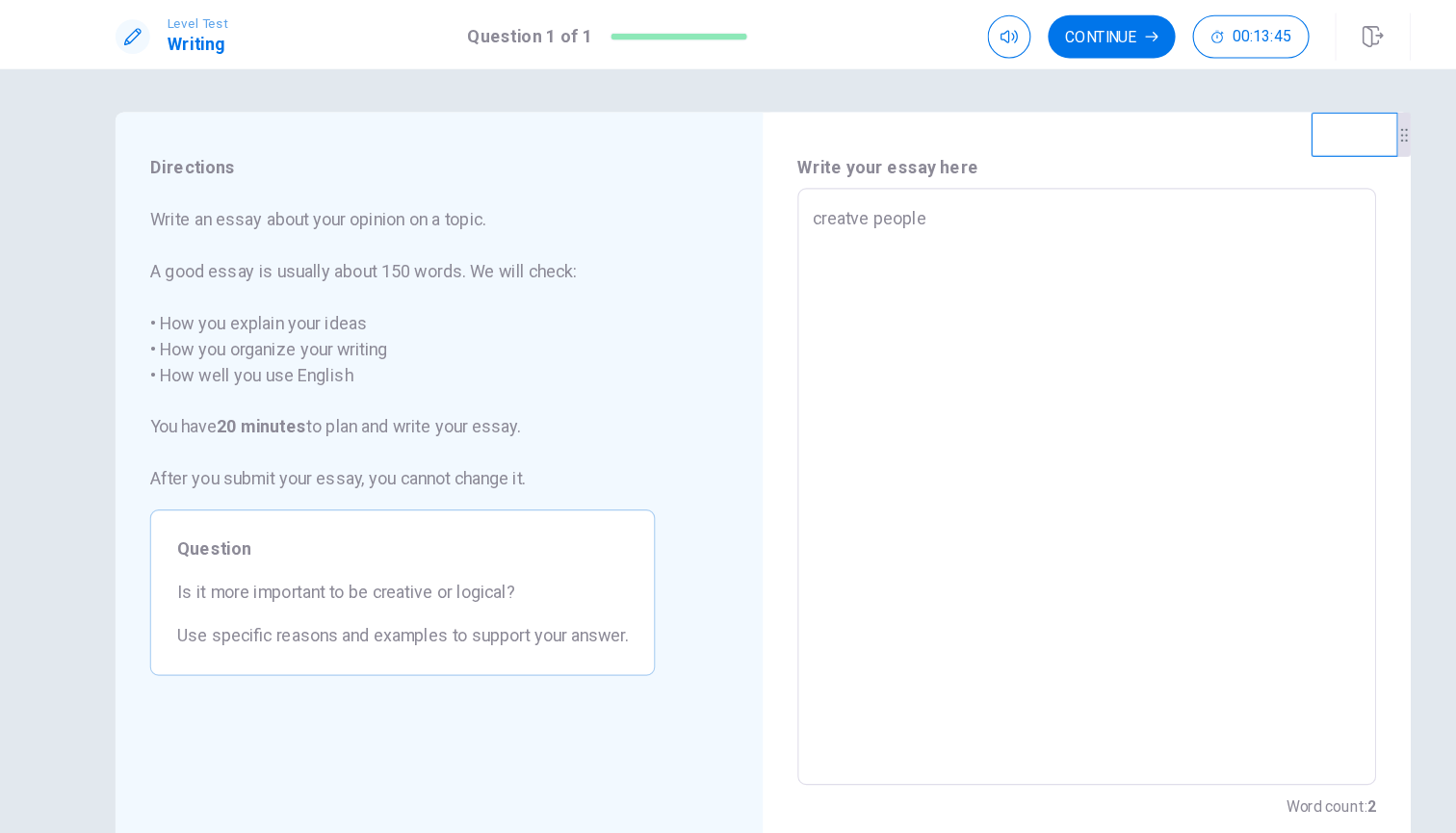 type on "x" 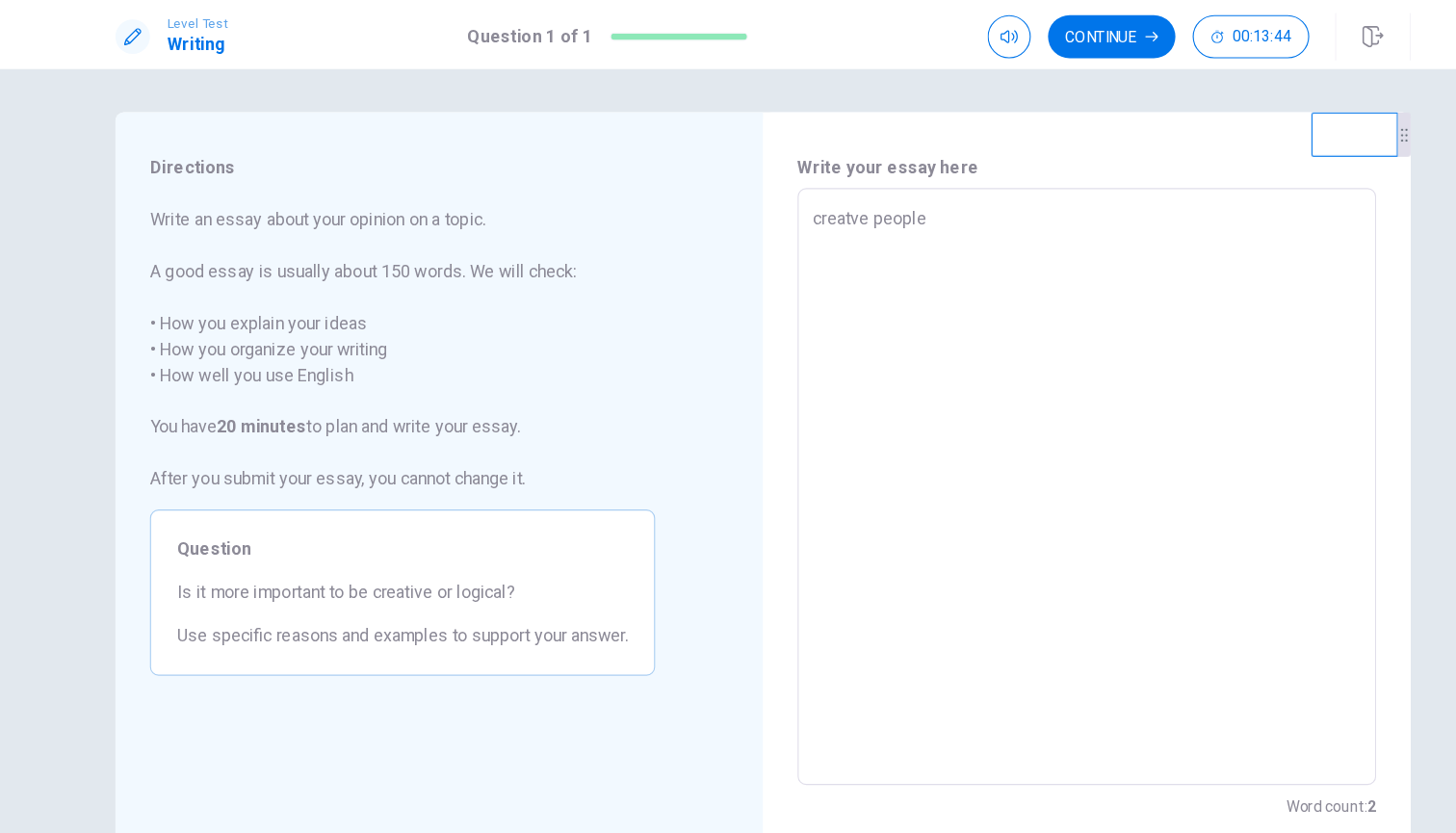 type on "creatve people c" 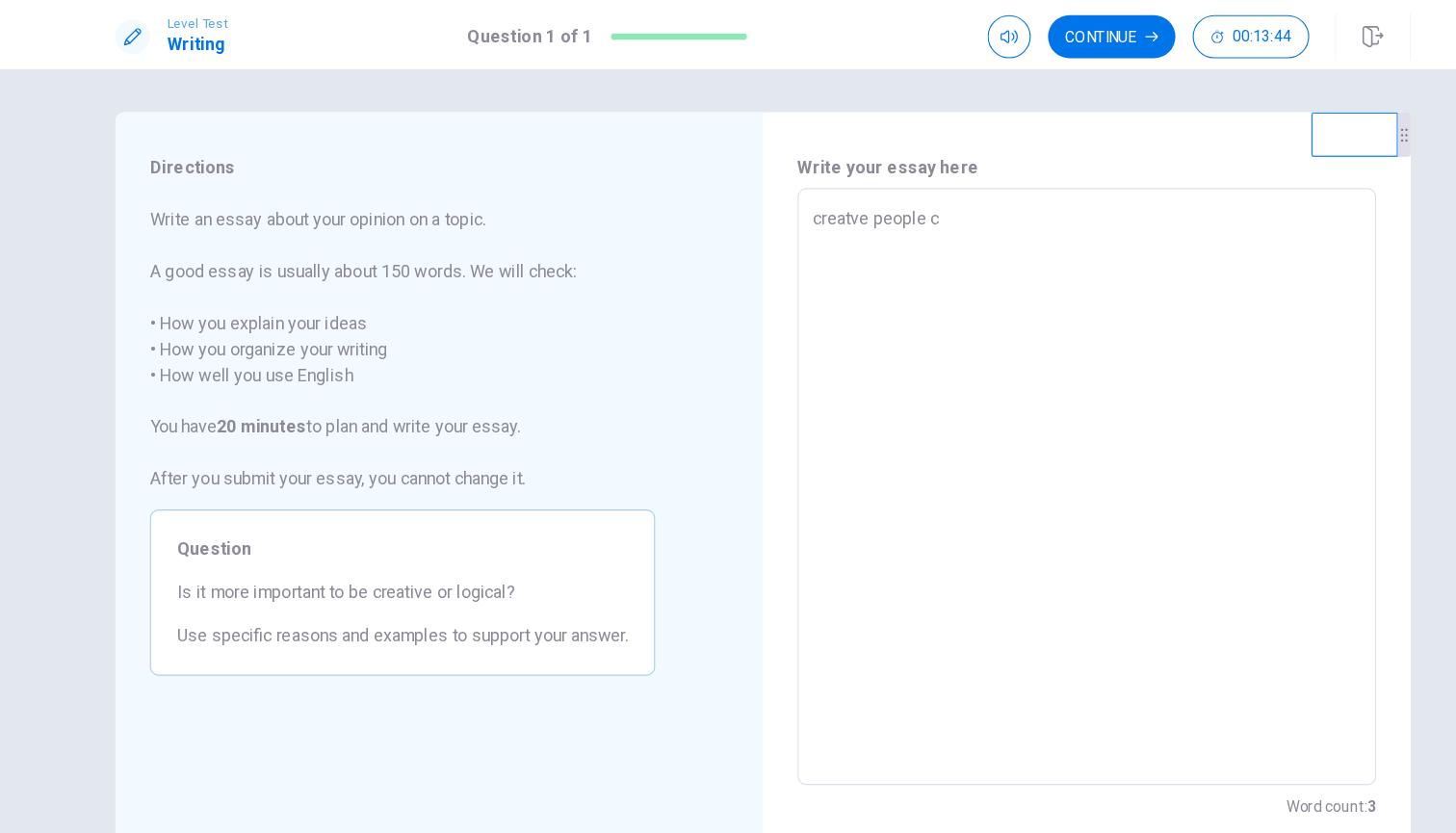 type on "x" 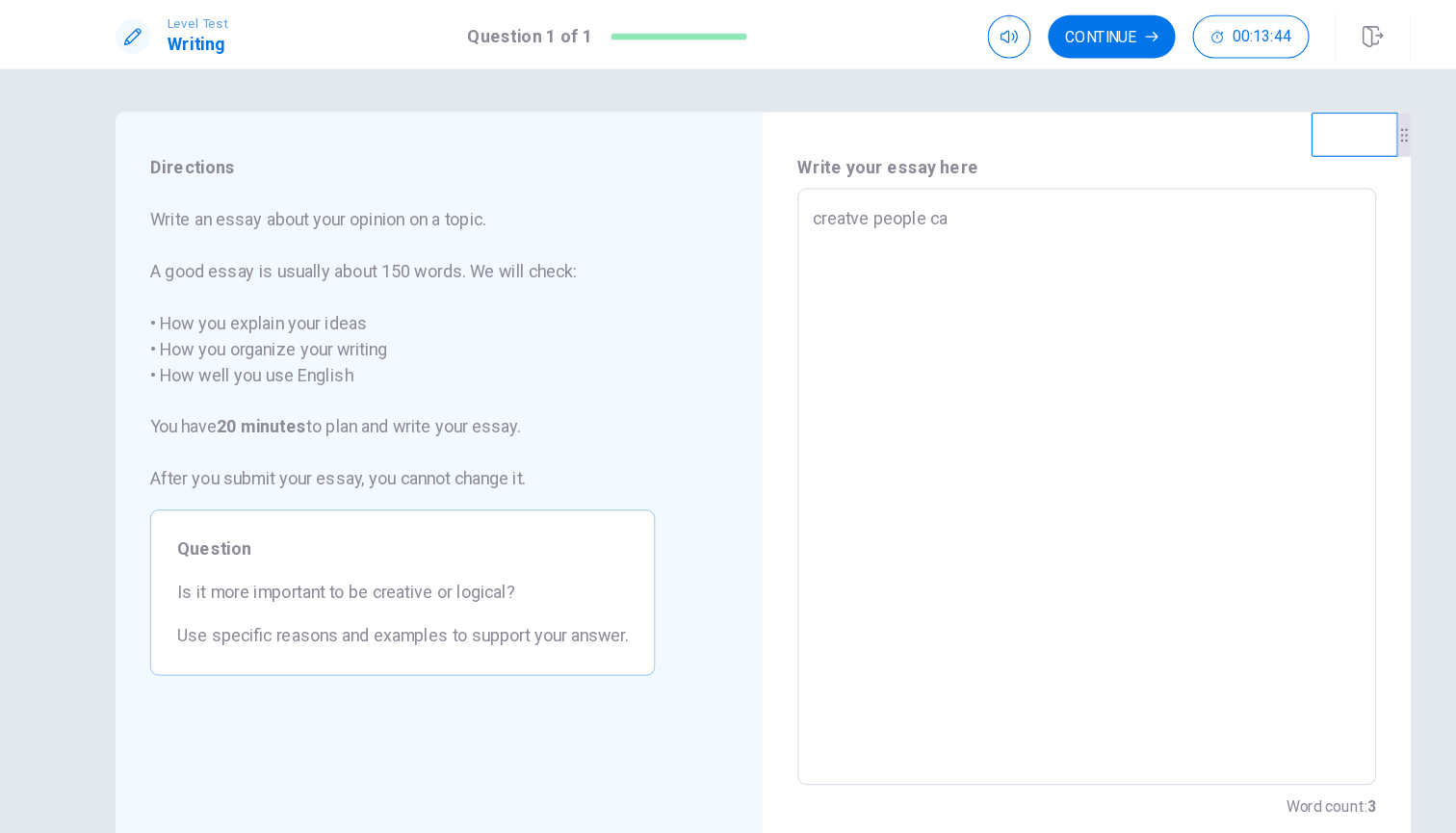 type on "x" 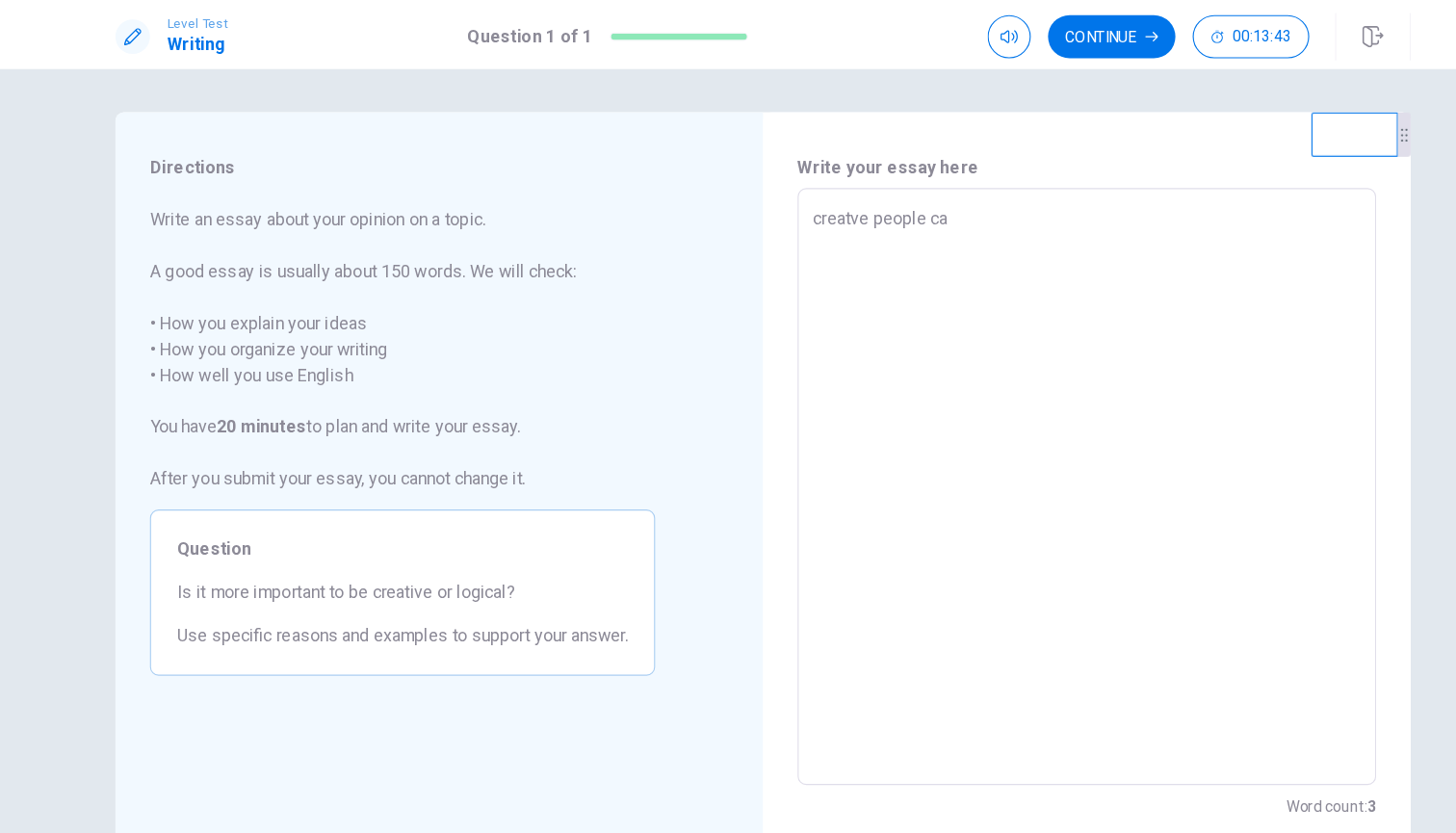 type on "creatve people can" 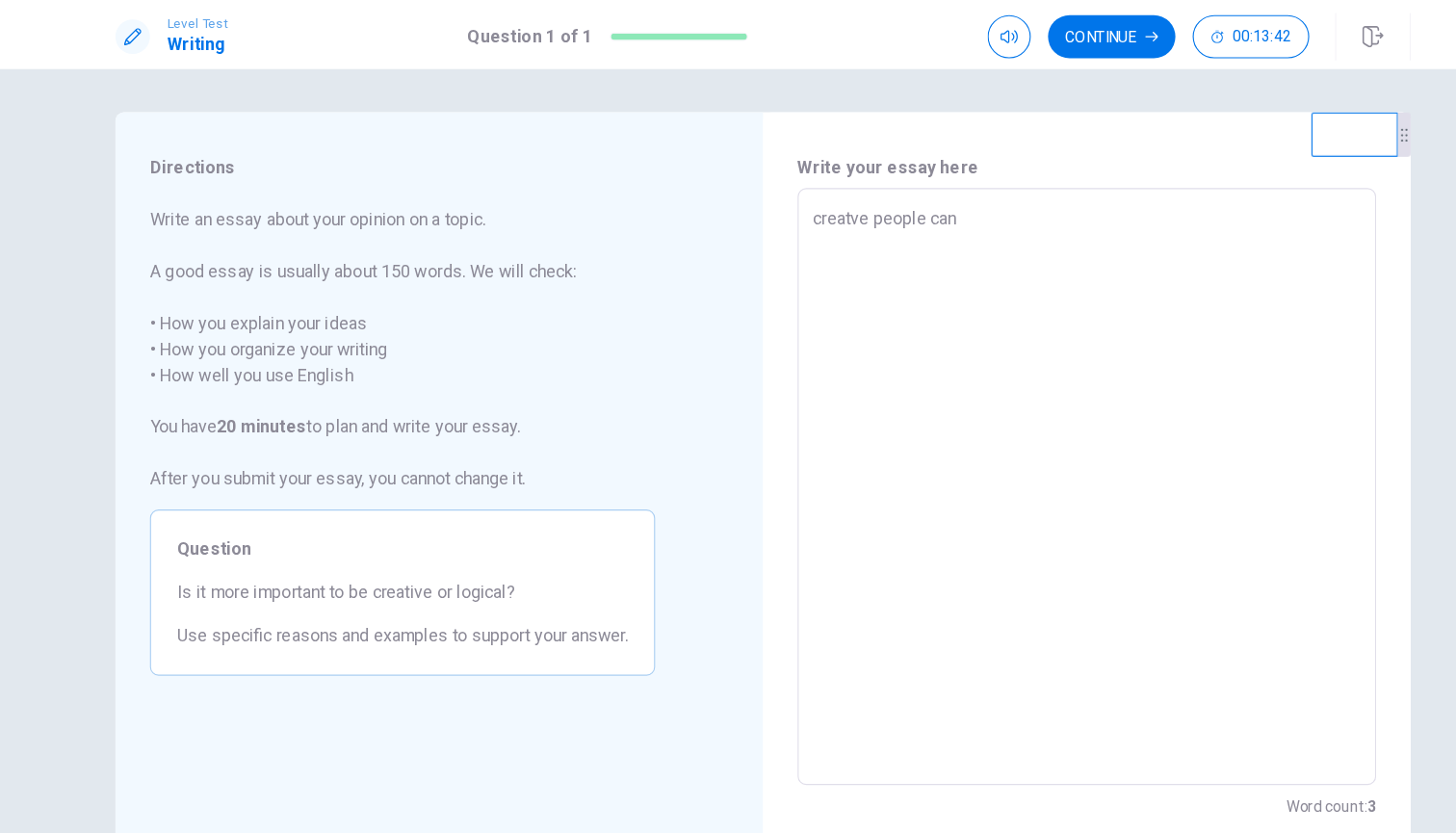 type on "x" 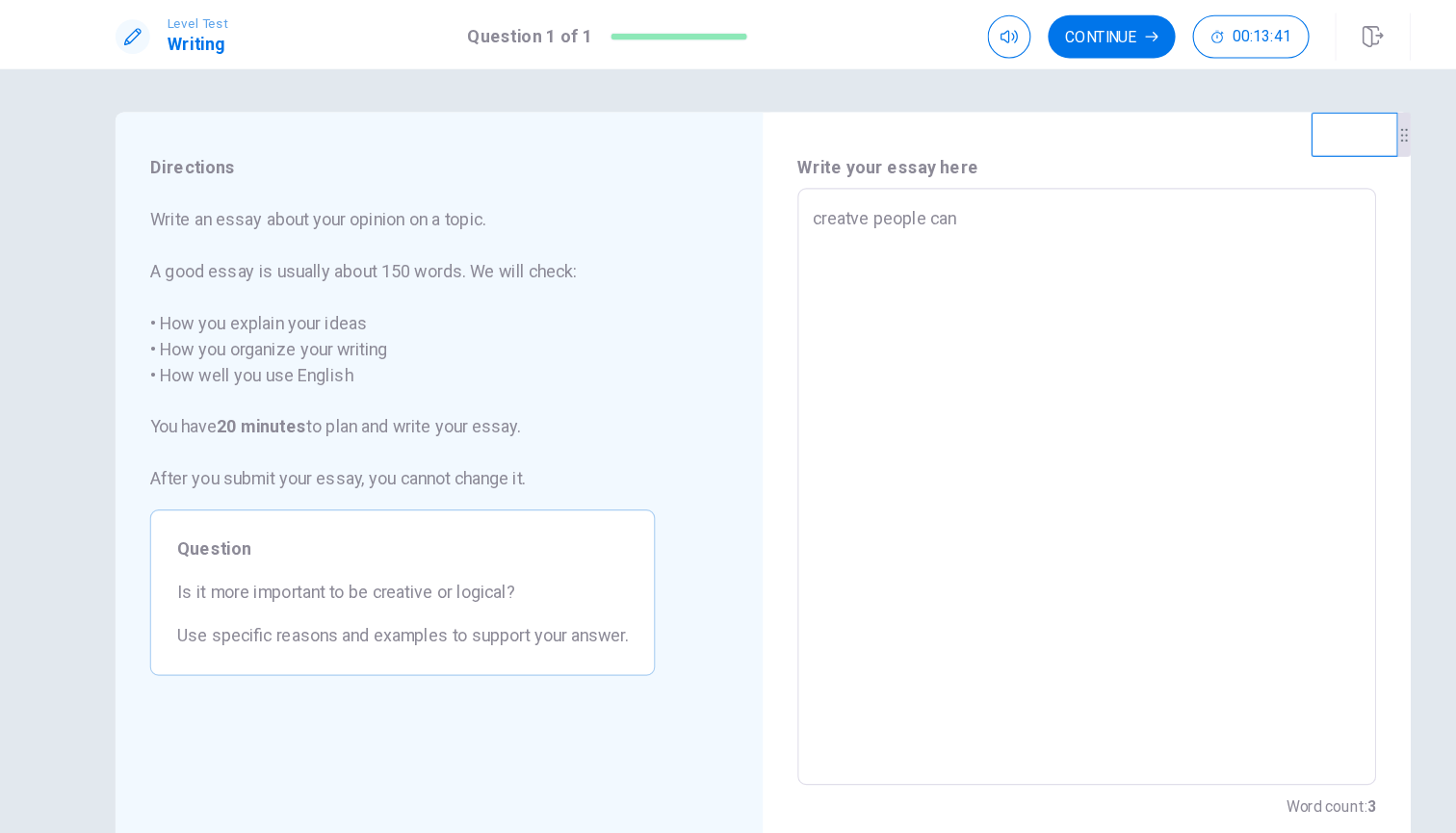 type on "creatve people can" 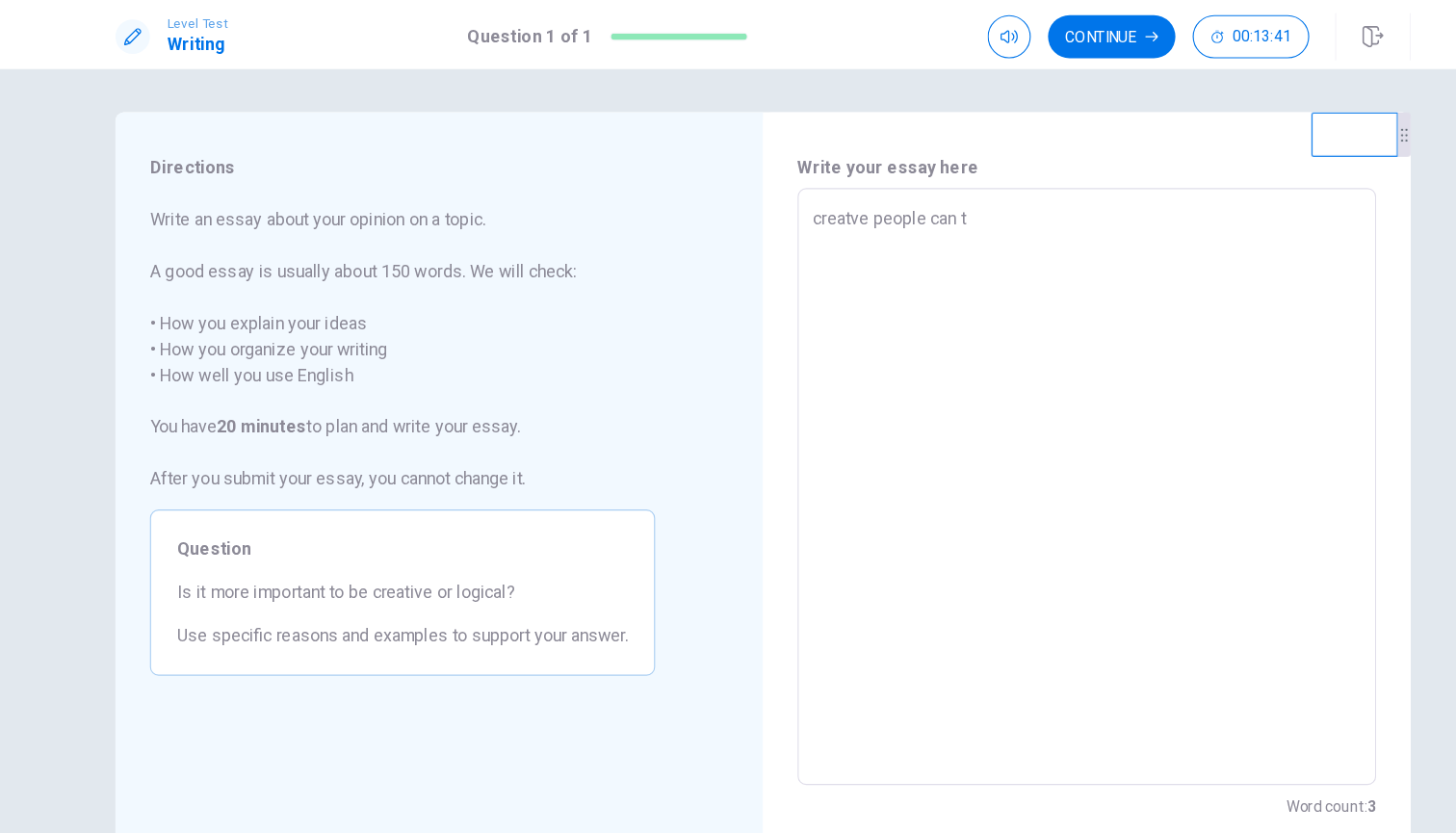 type on "x" 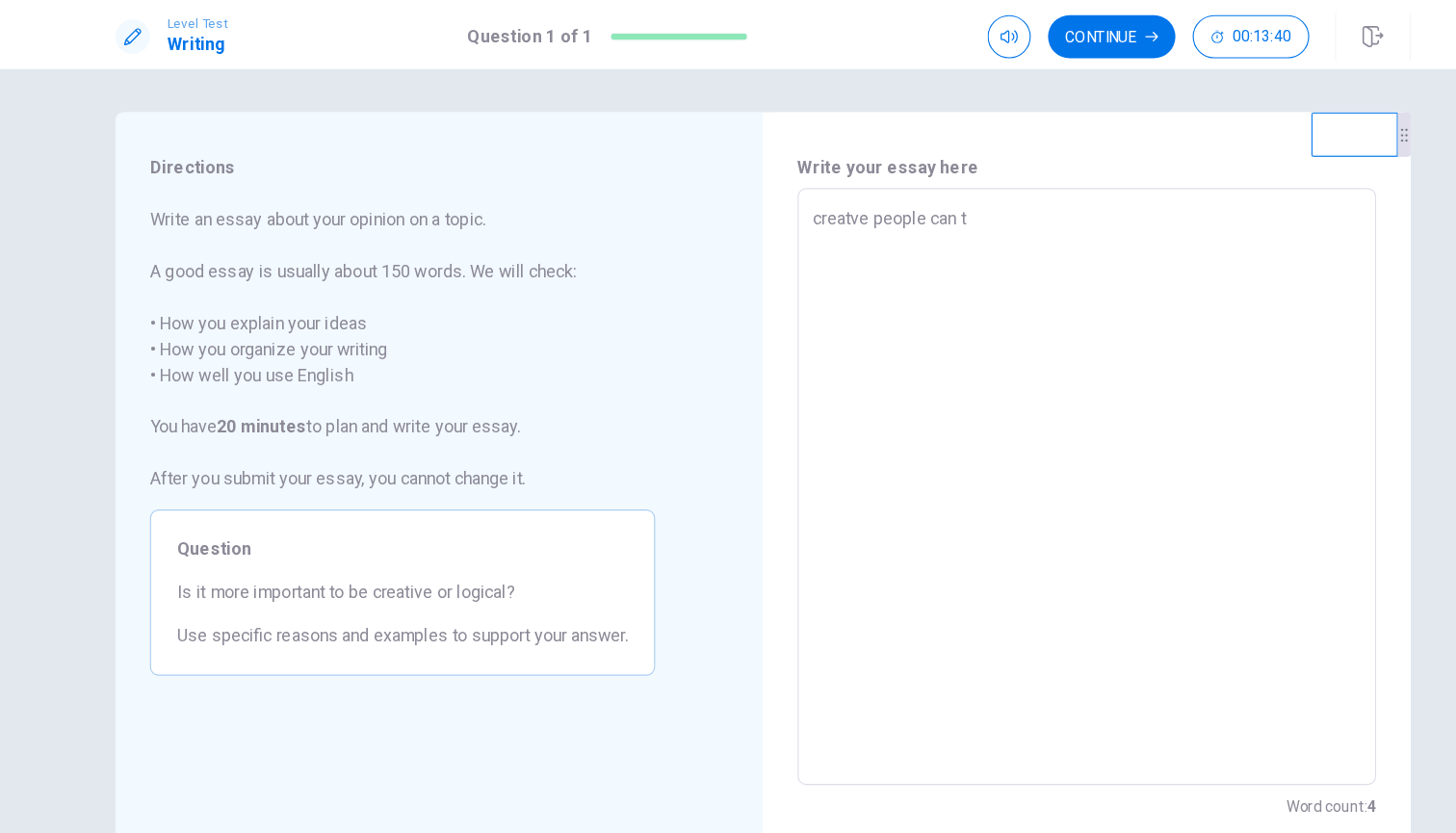 type on "creatve people can th" 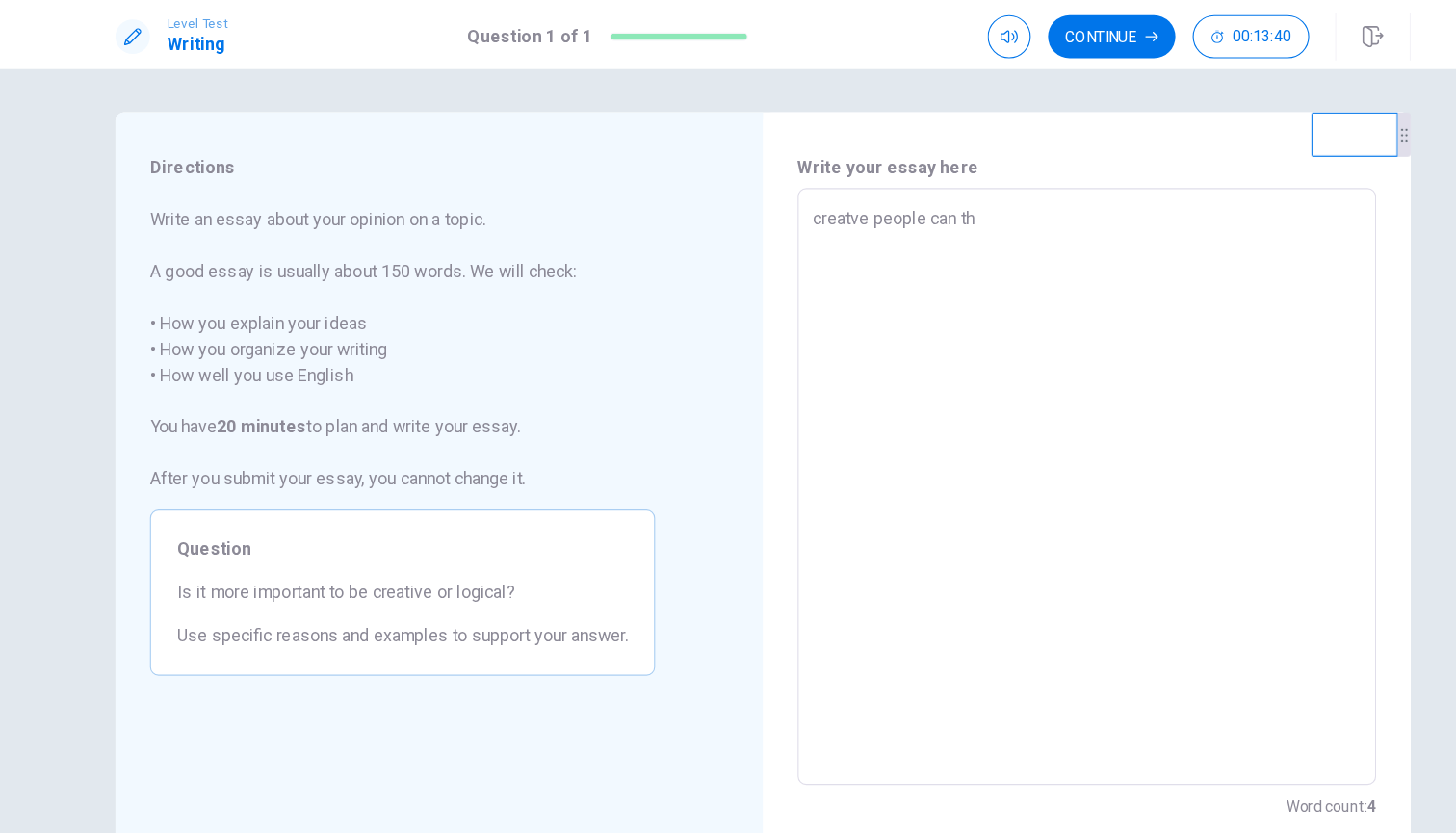 type on "x" 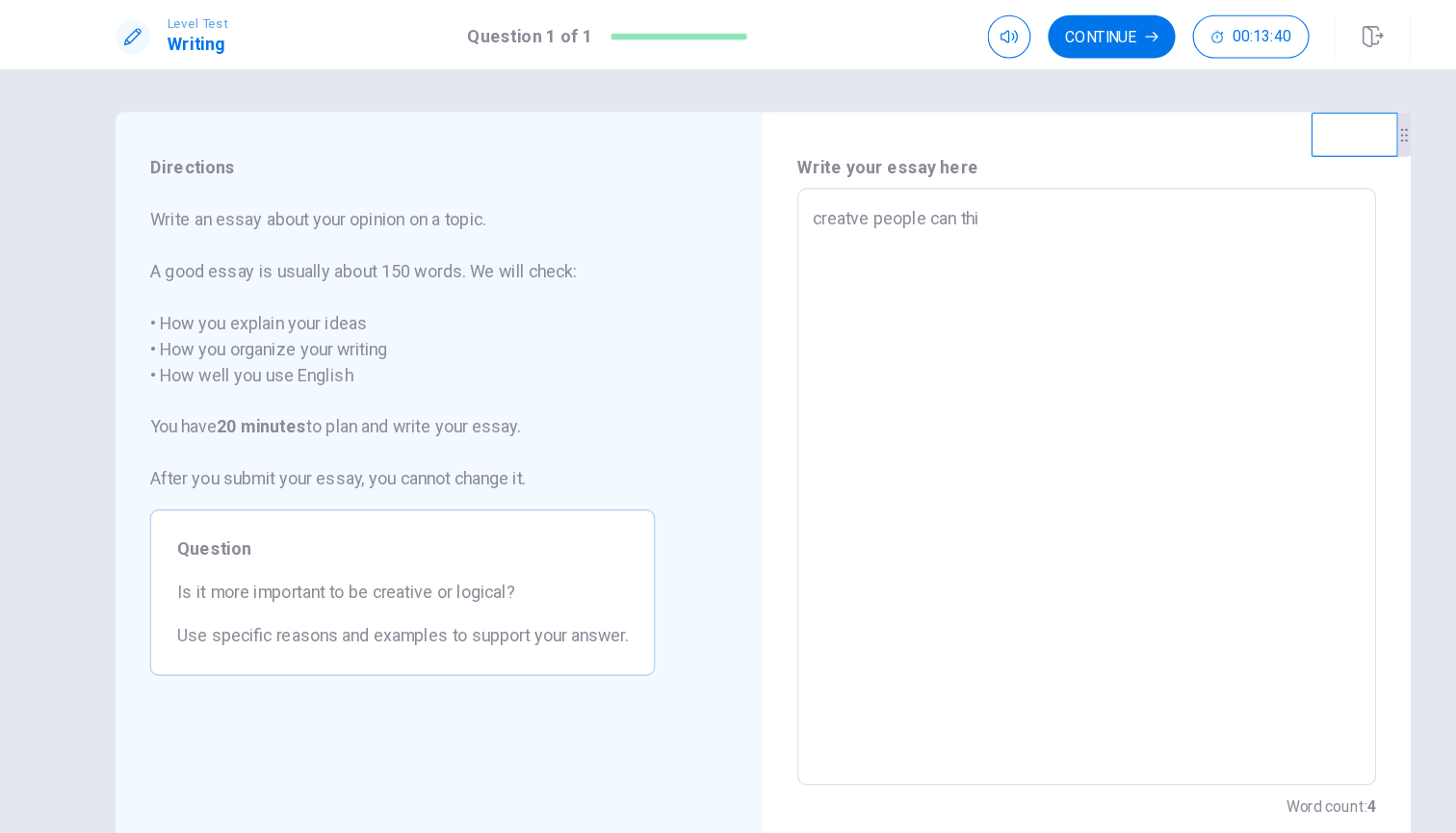 type on "x" 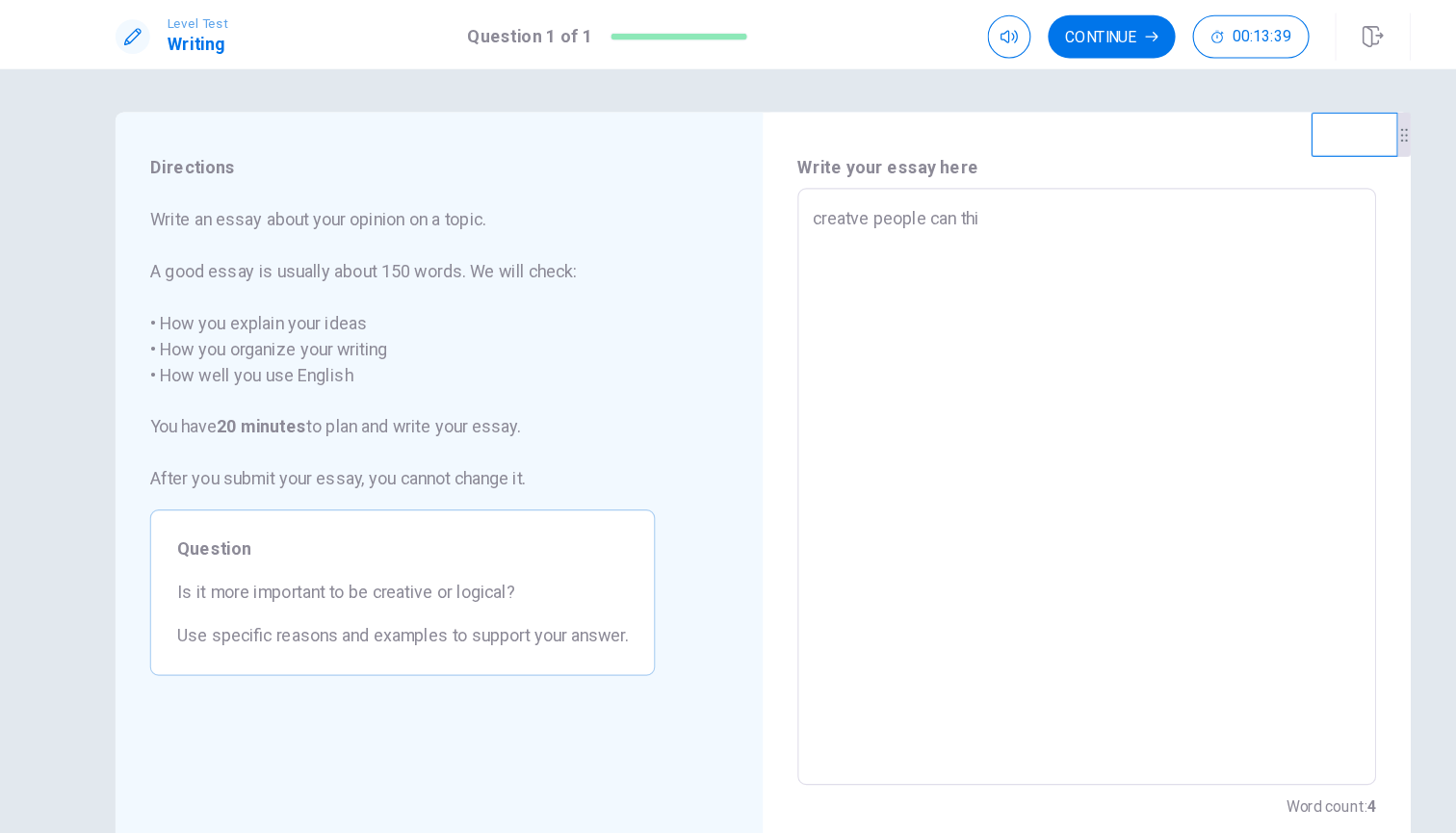 type on "creatve people can thin" 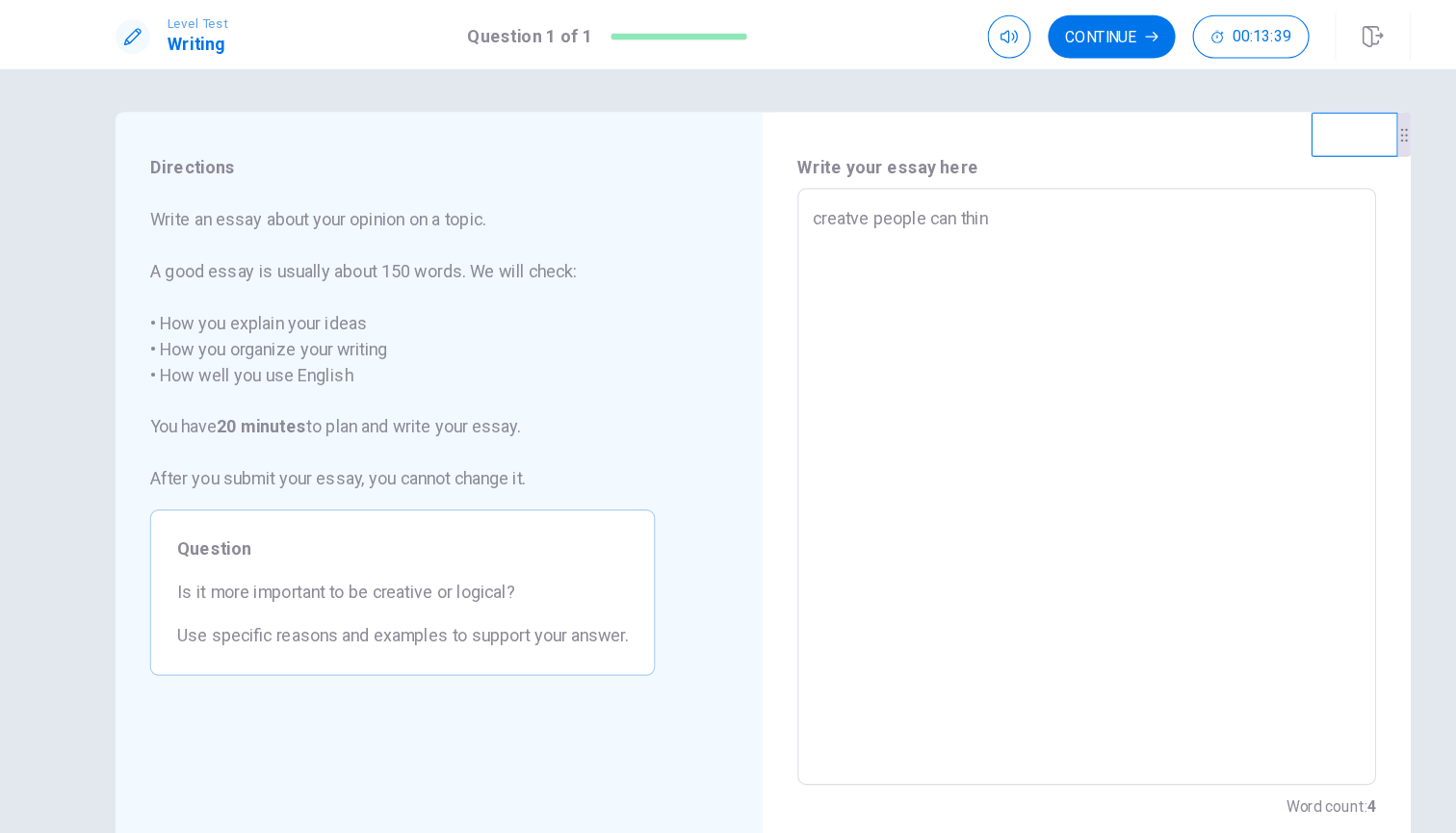 type on "x" 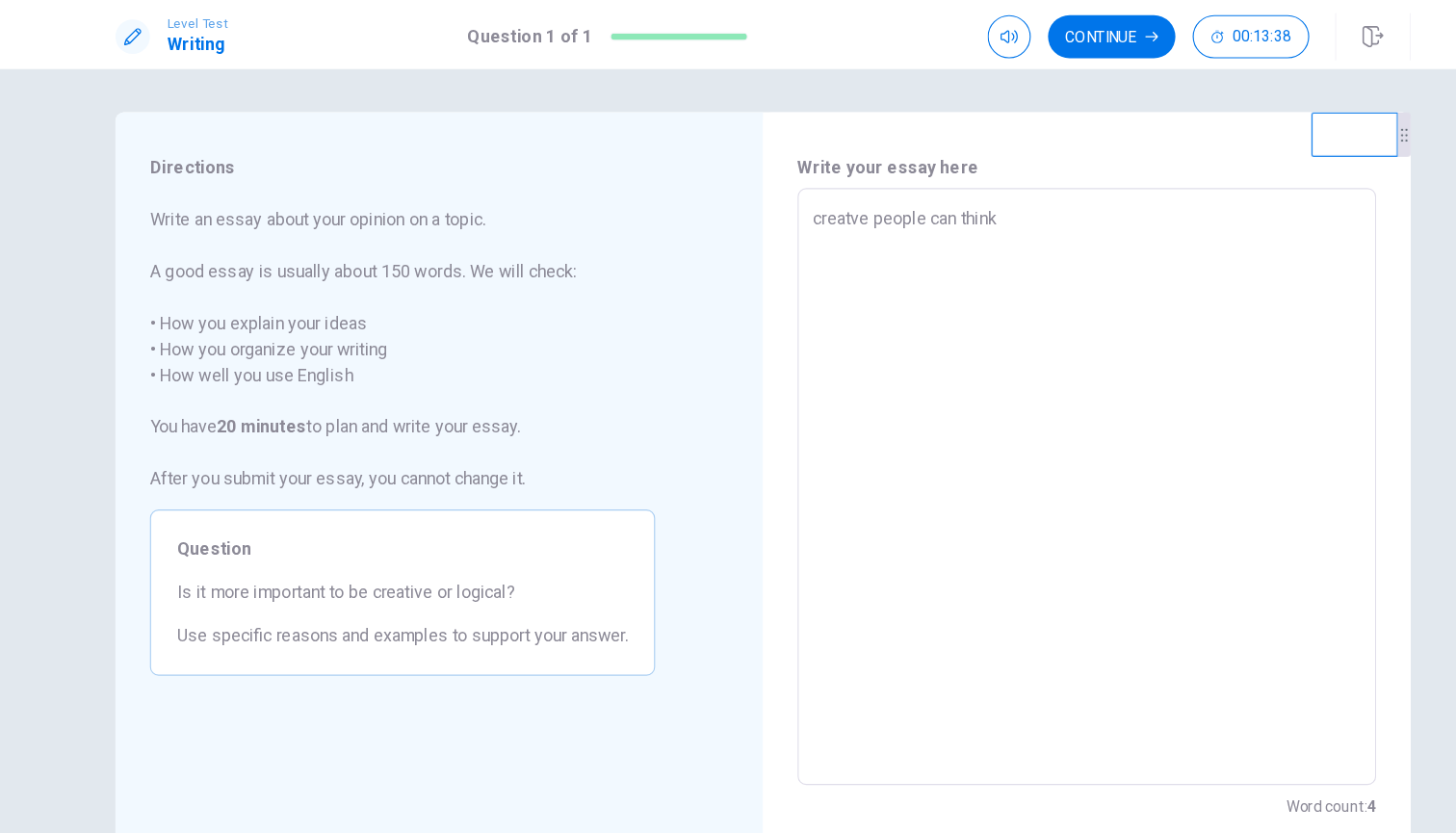 type on "x" 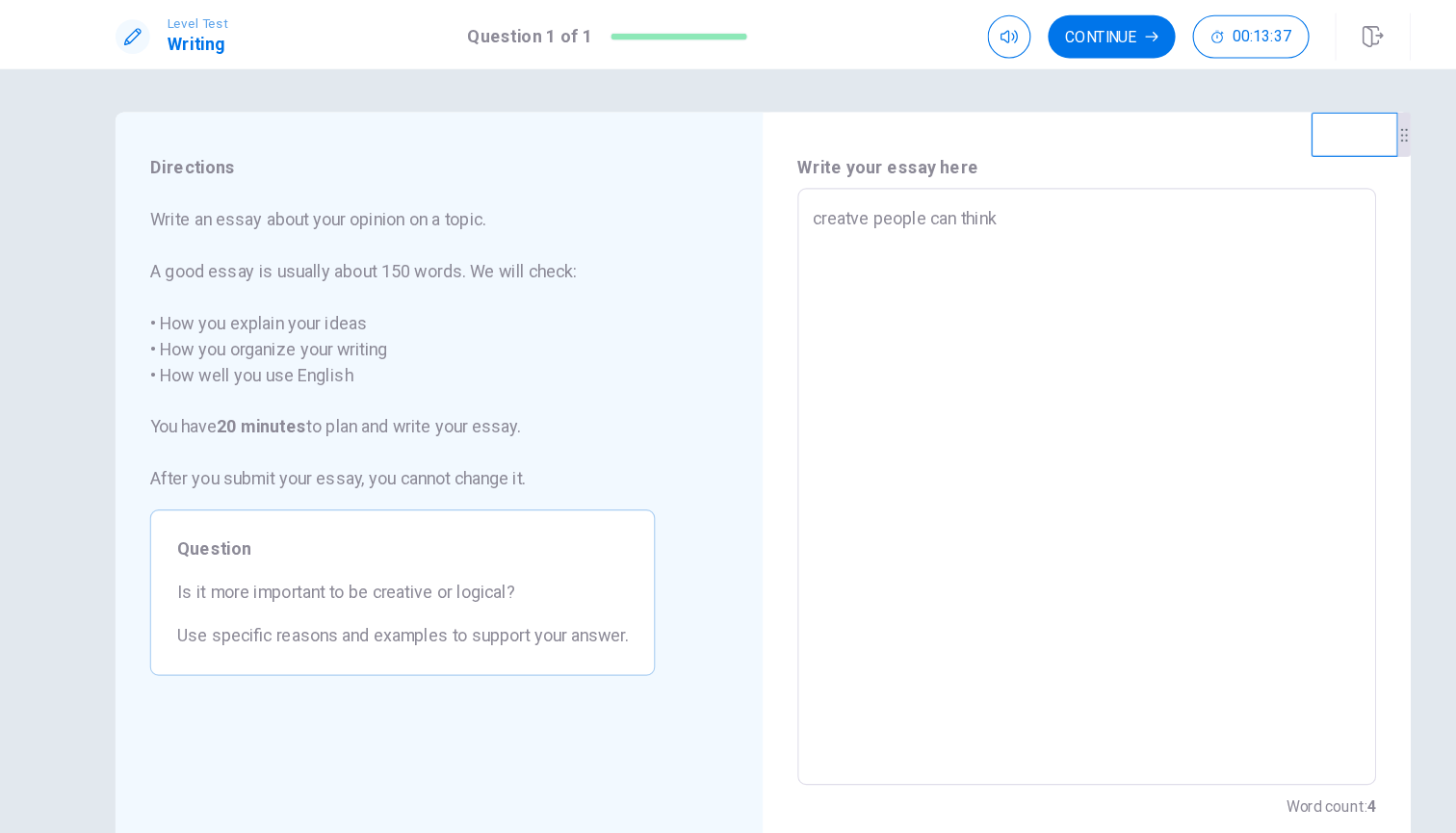 type on "x" 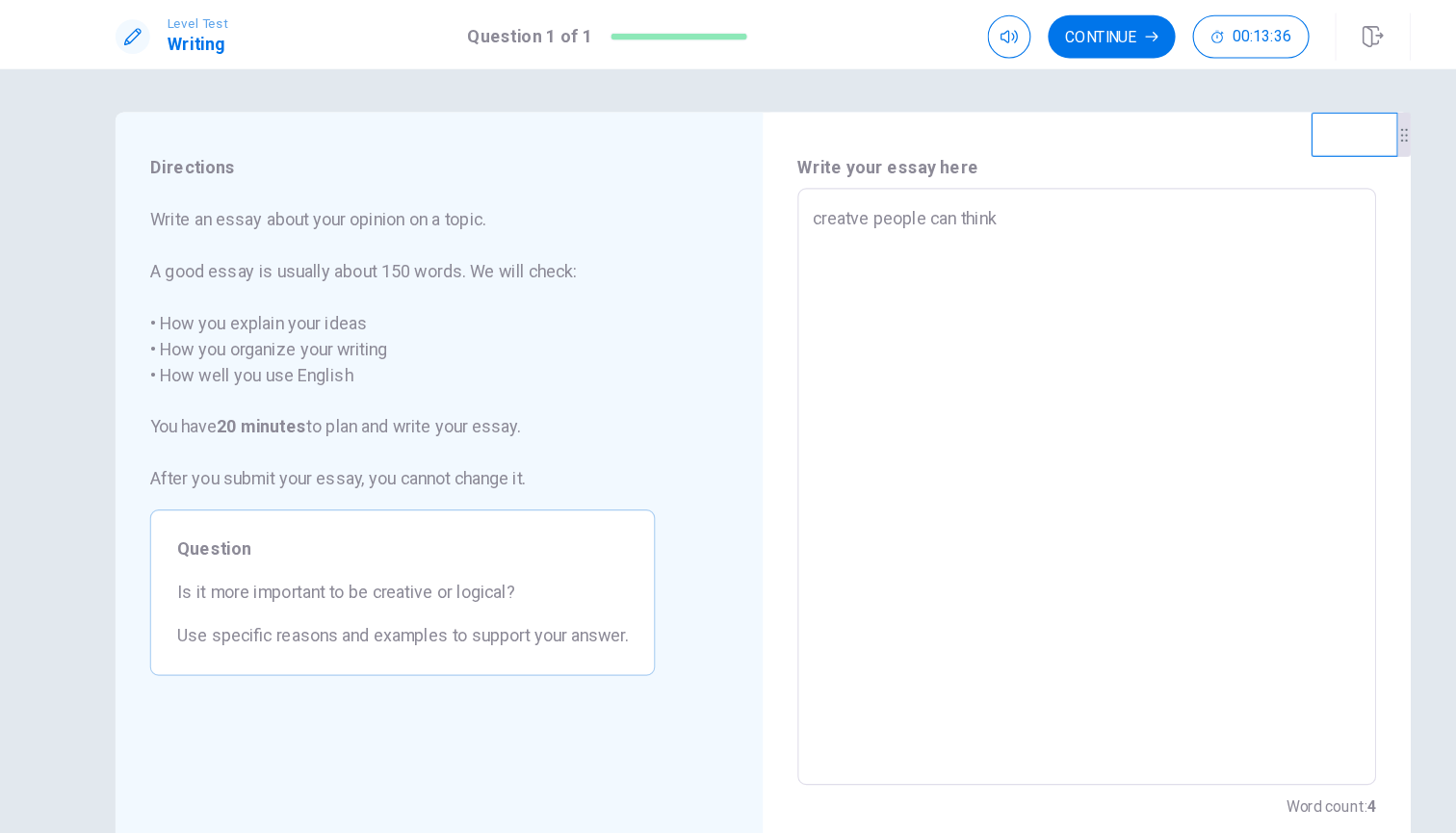 type on "creatve people can think o" 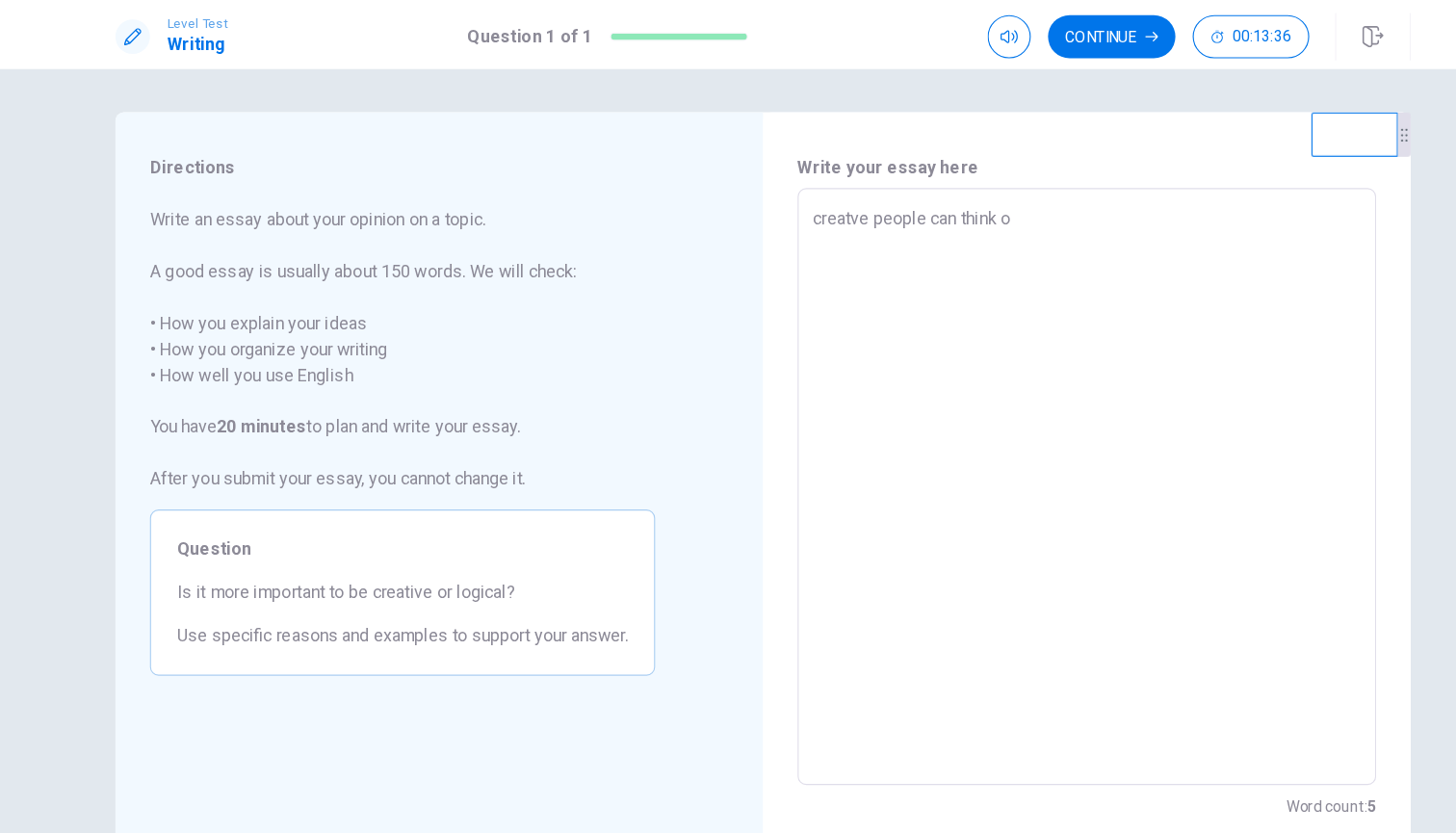 type on "x" 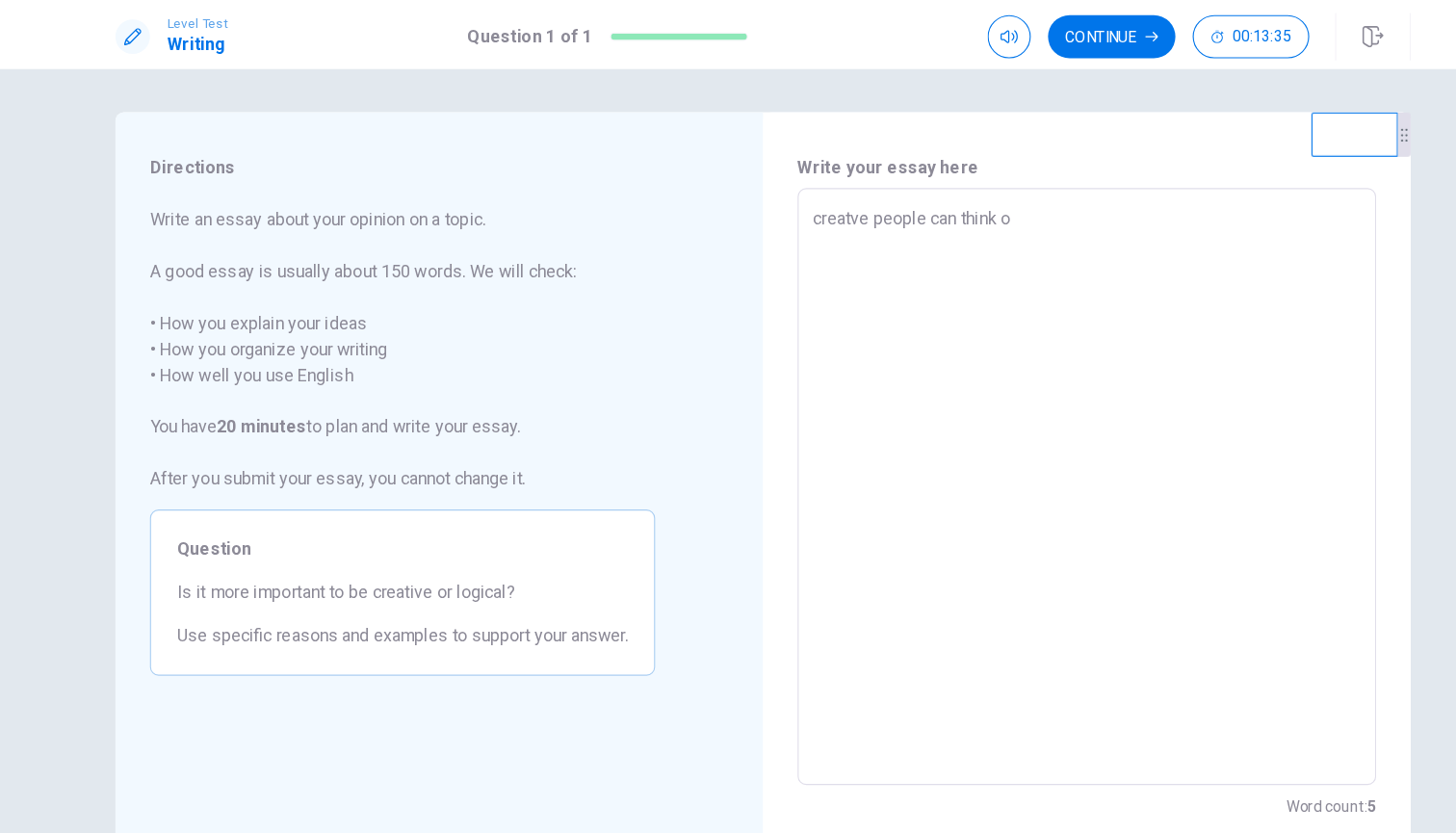 type on "creatve people can think of" 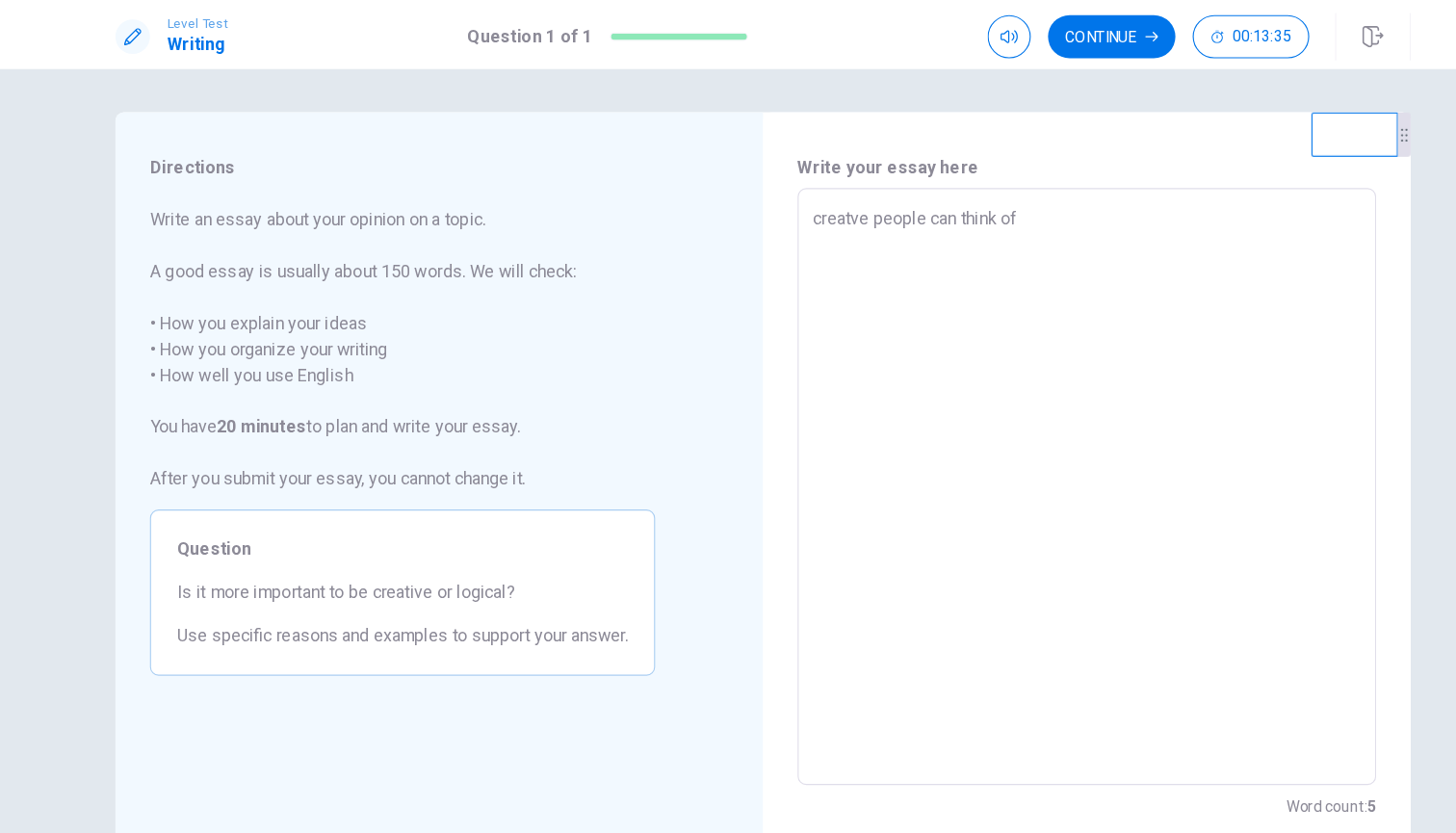 type on "x" 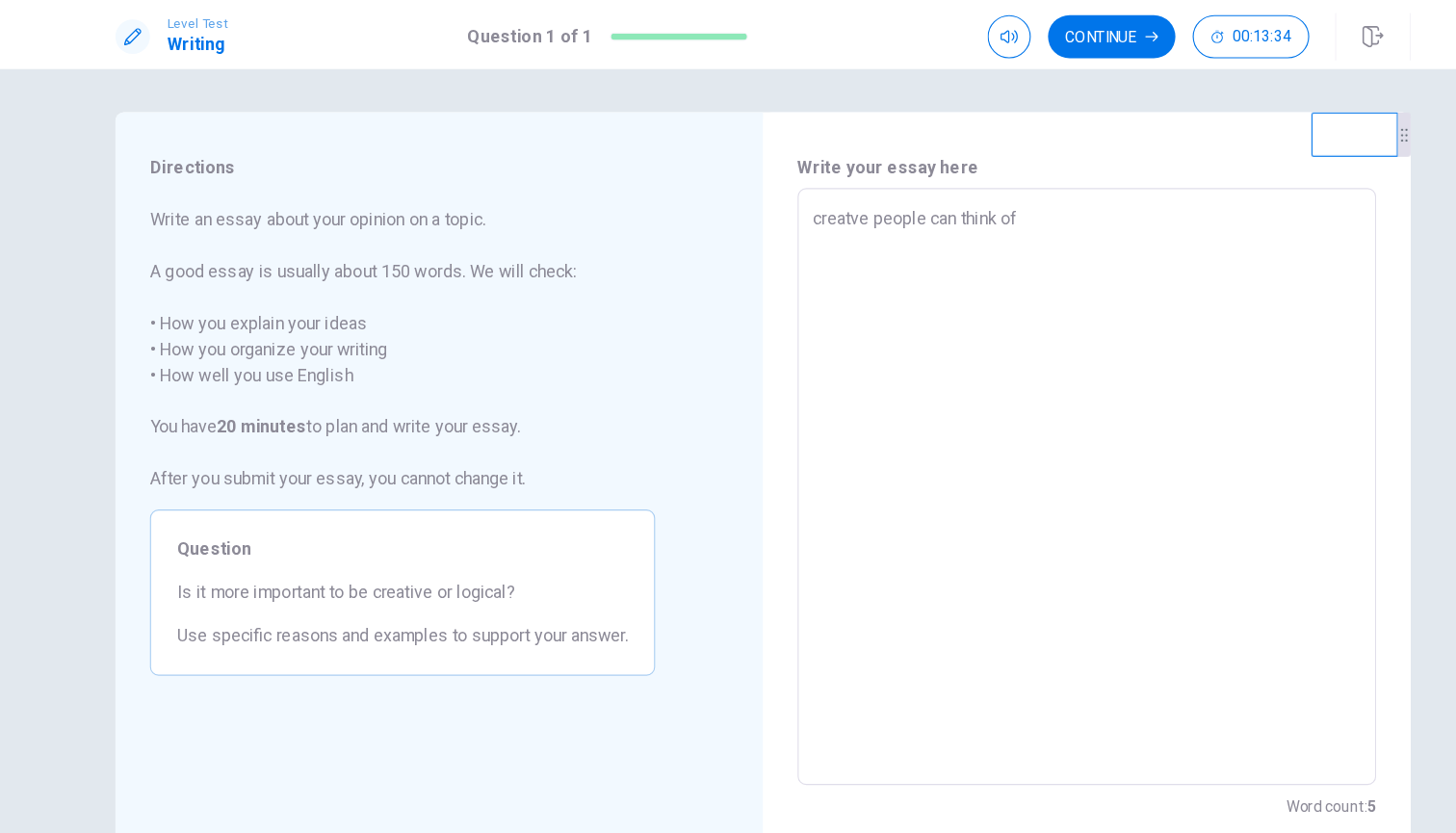 type on "creatve people can think of n" 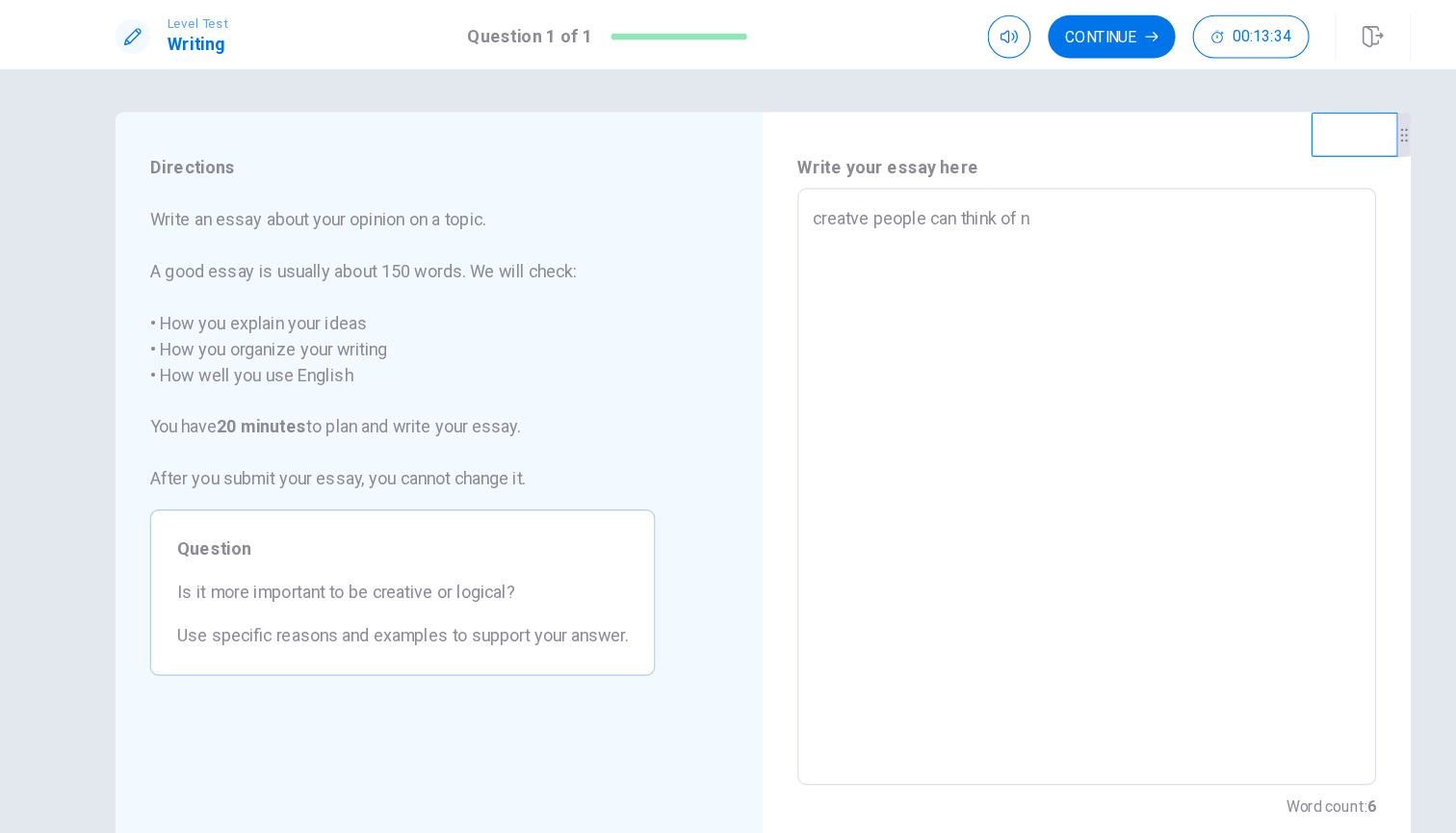 type on "x" 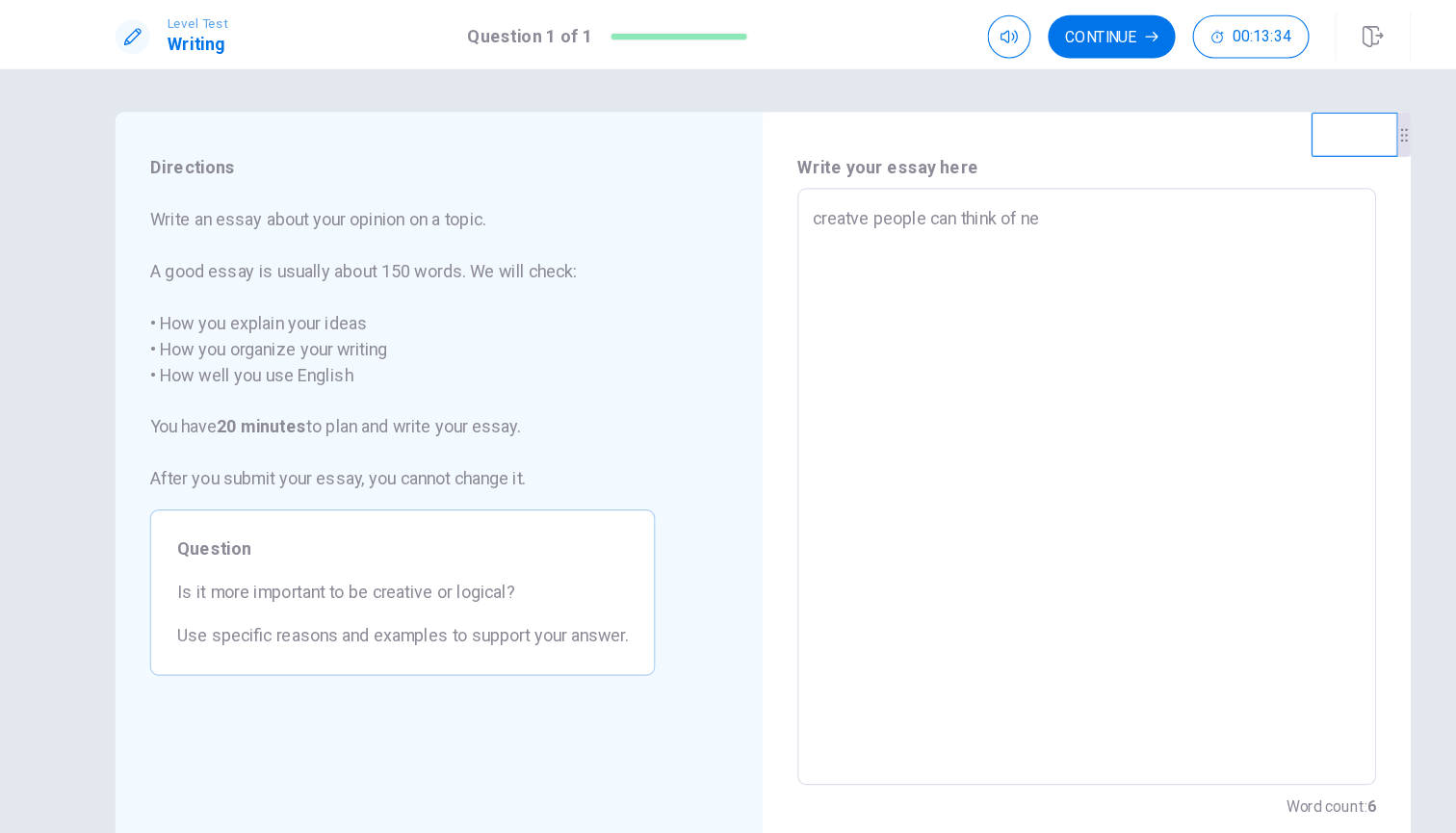 type on "x" 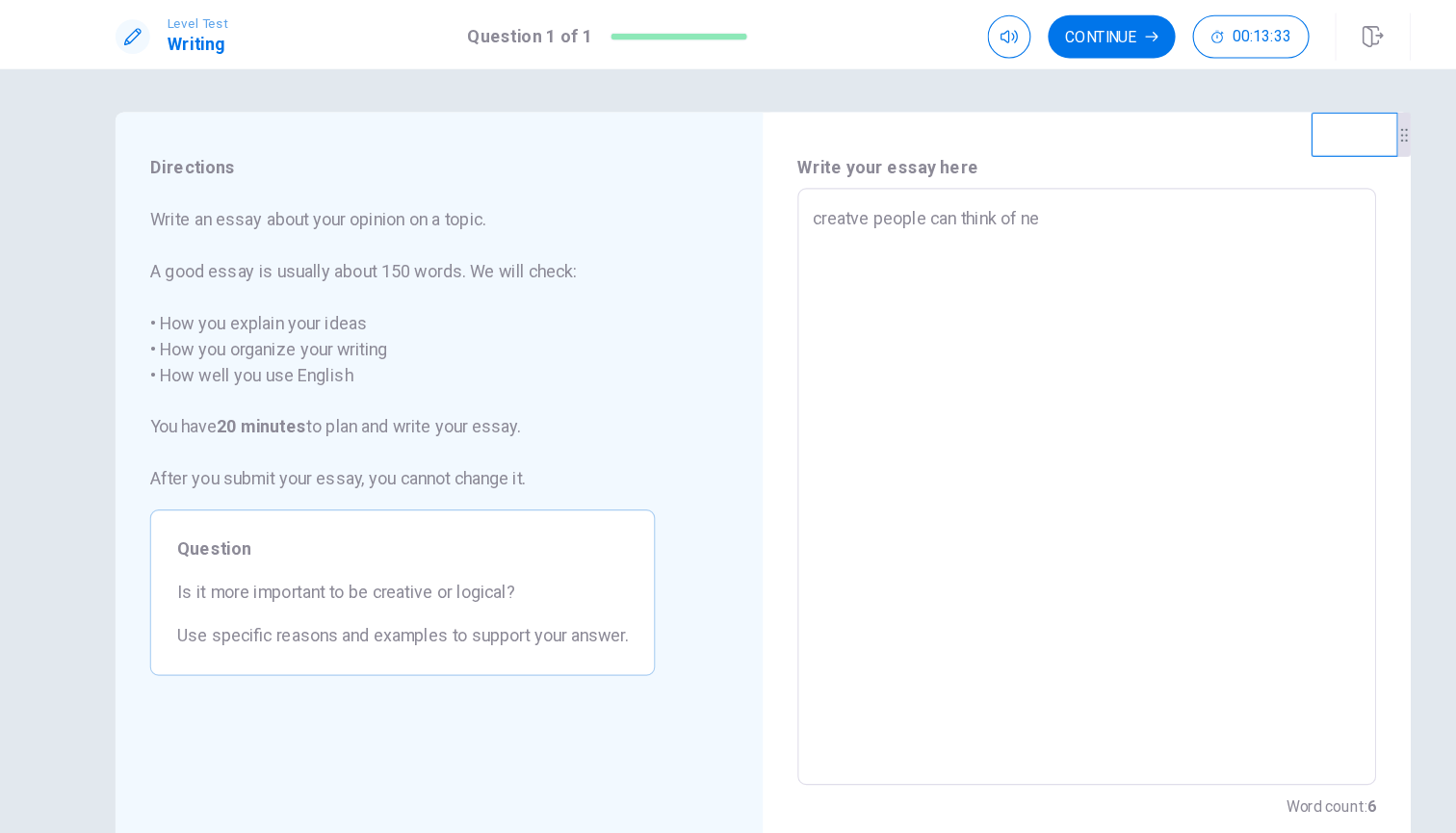 type on "creatve people can think of new" 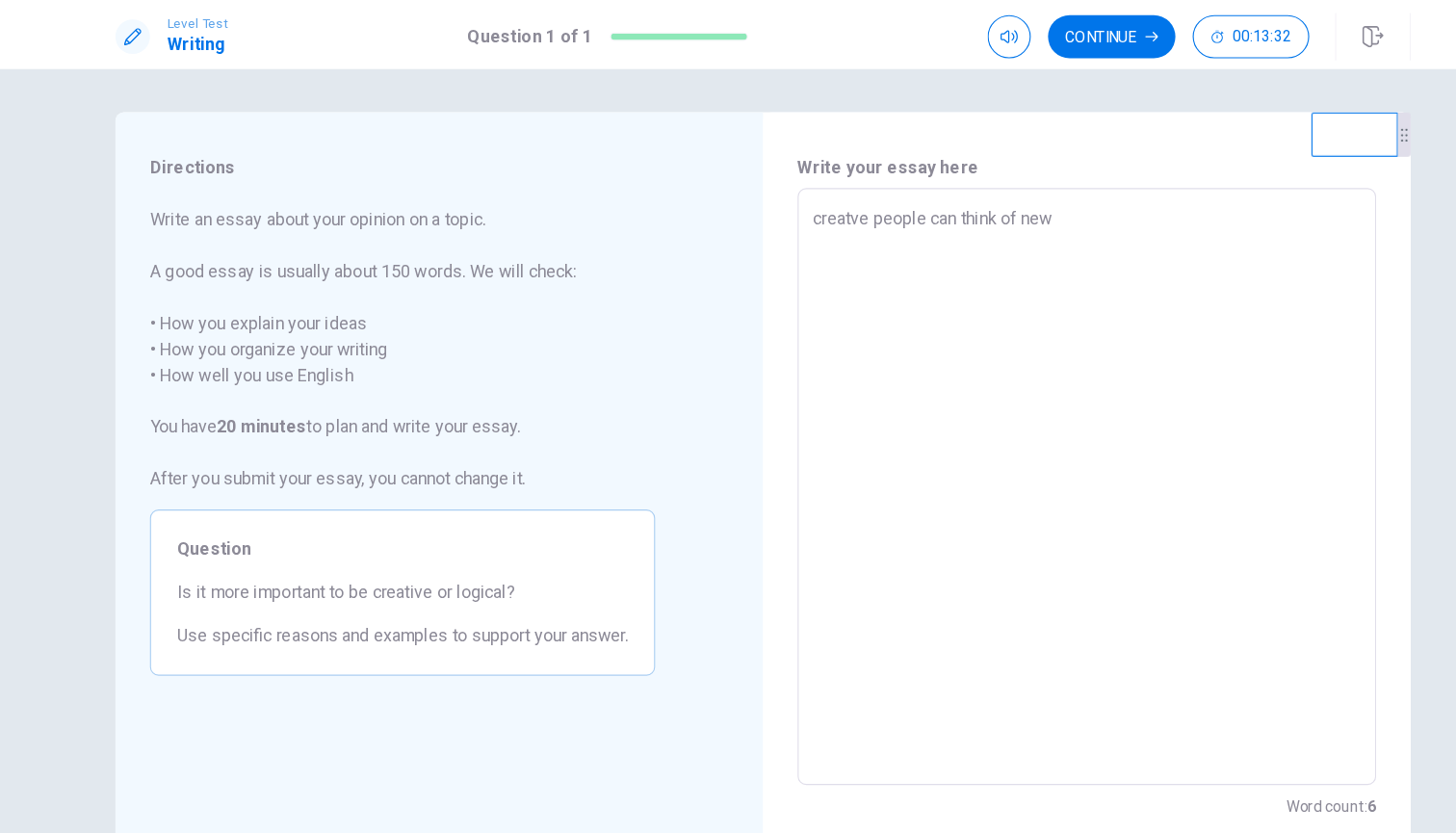 type on "x" 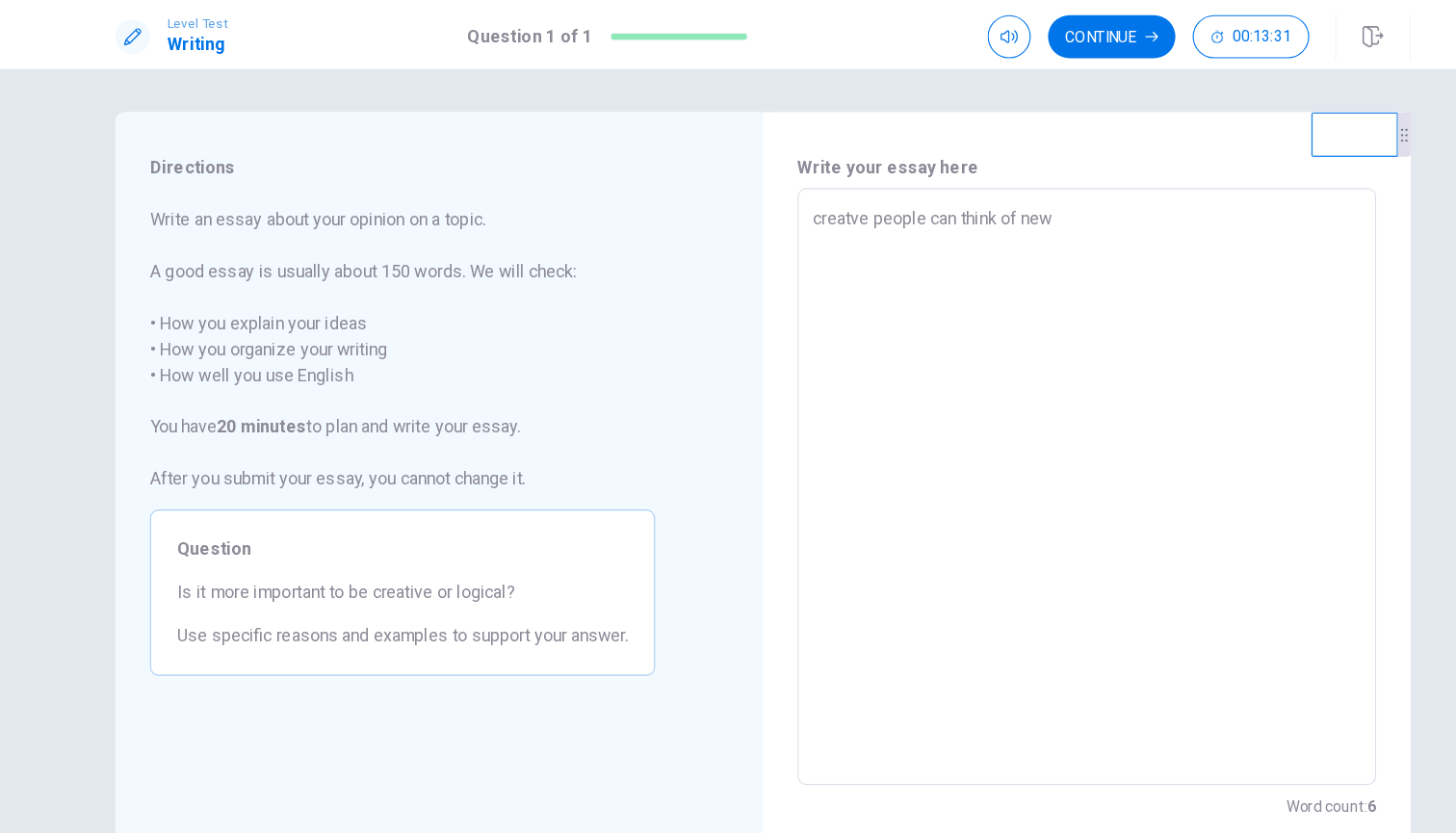 type on "creatve people can think of new i" 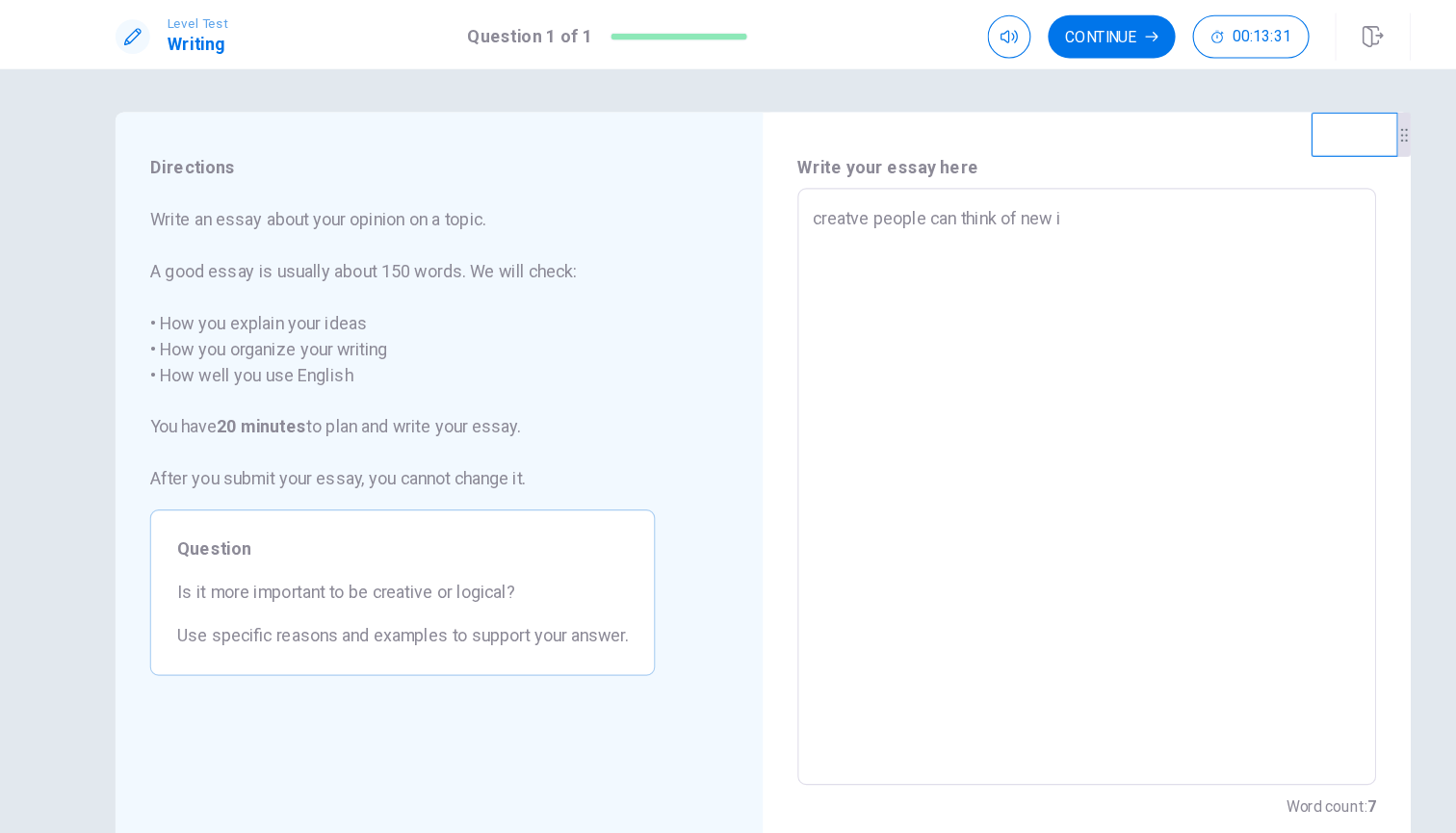 type on "x" 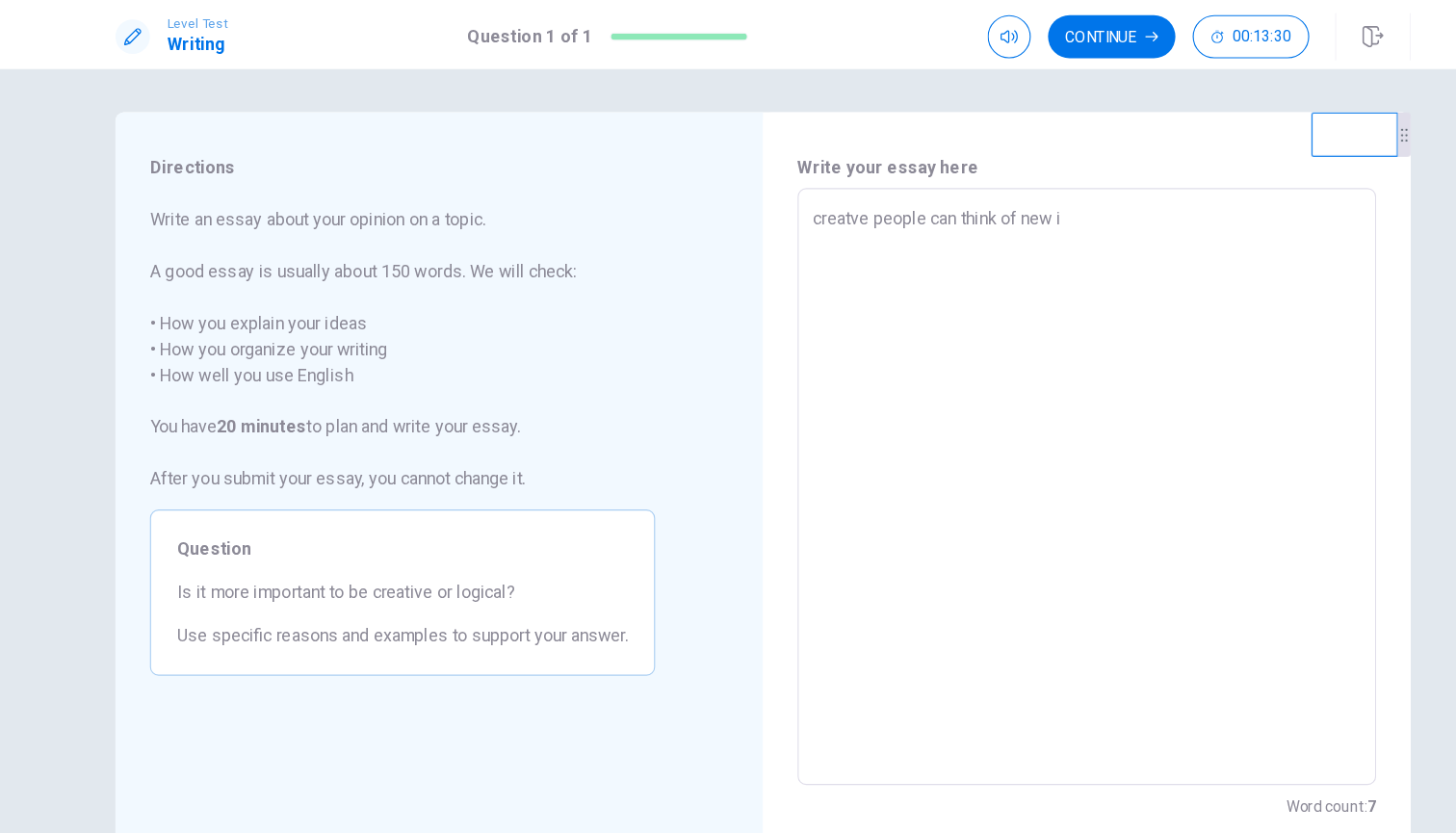 type on "creatve people can think of new id" 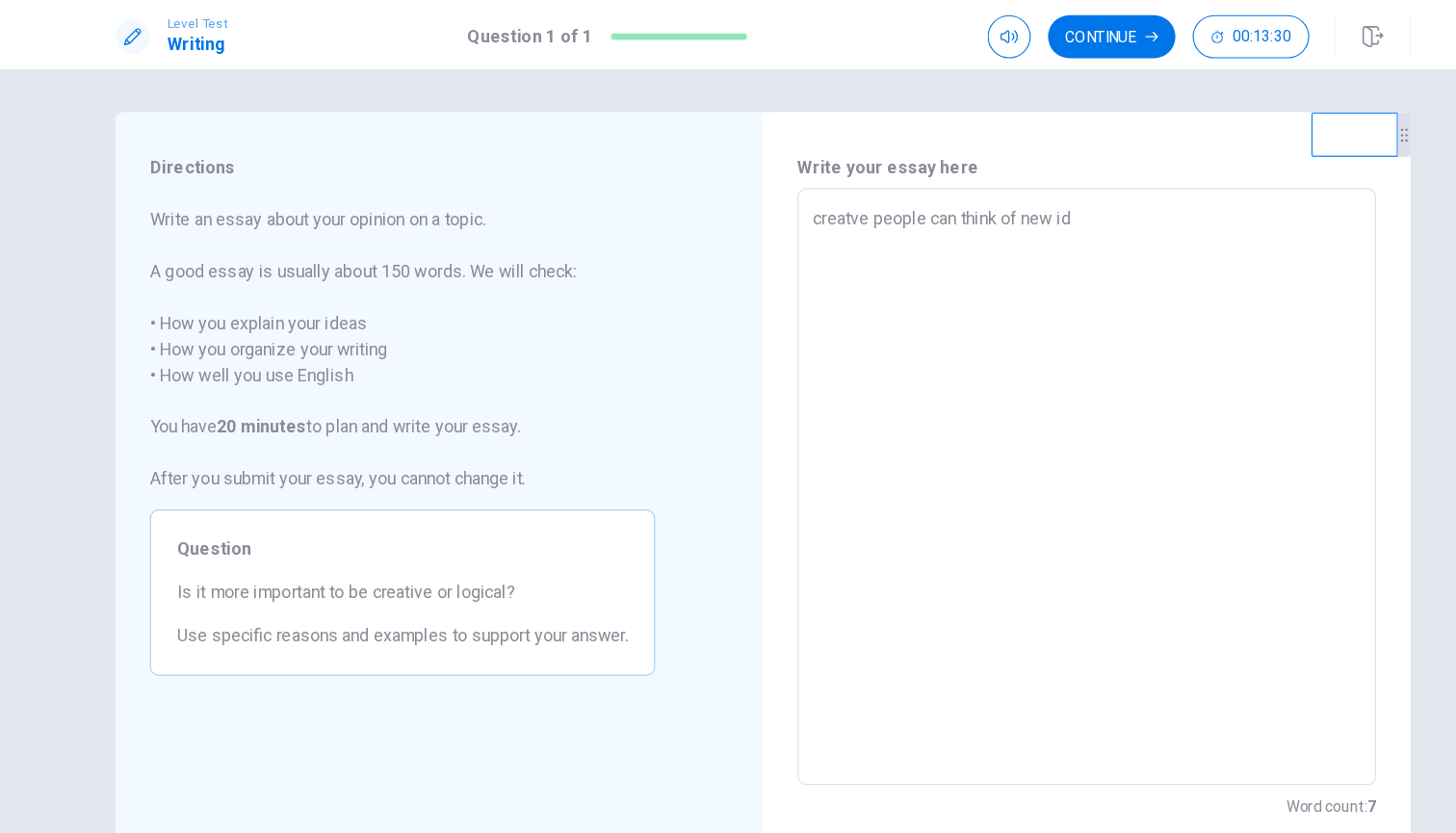 type on "x" 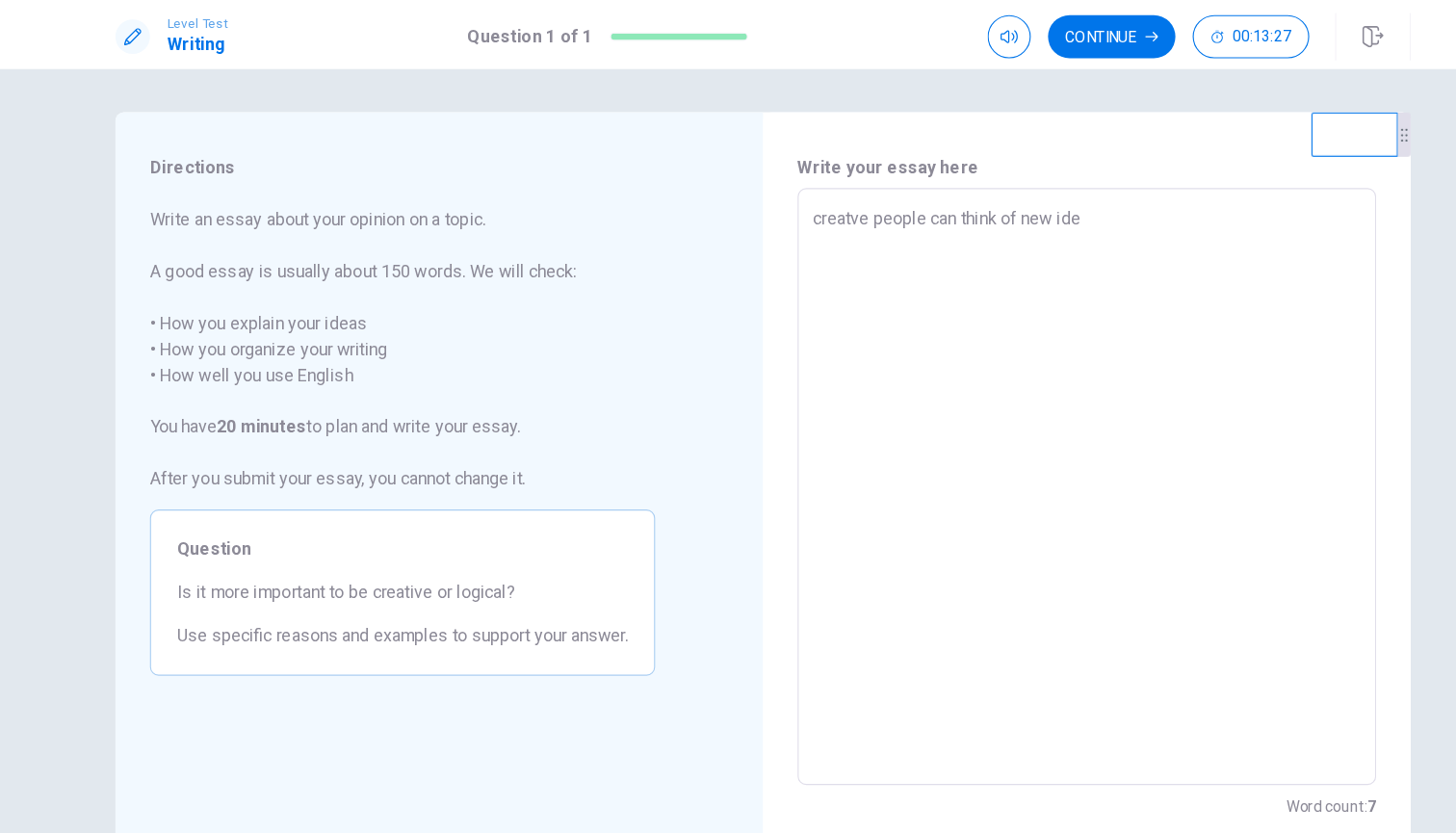 type on "x" 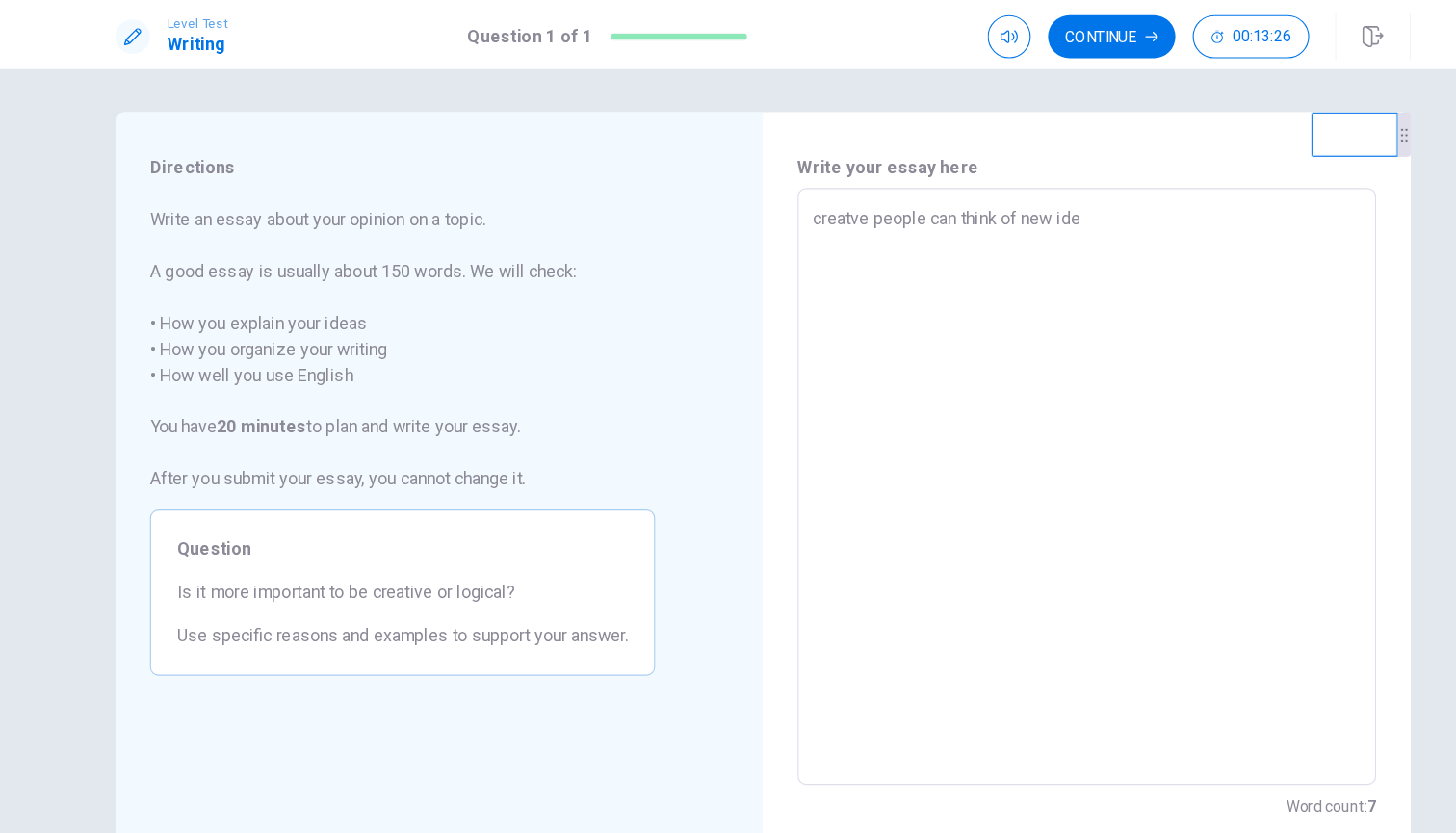 type on "creatve people can think of new idea" 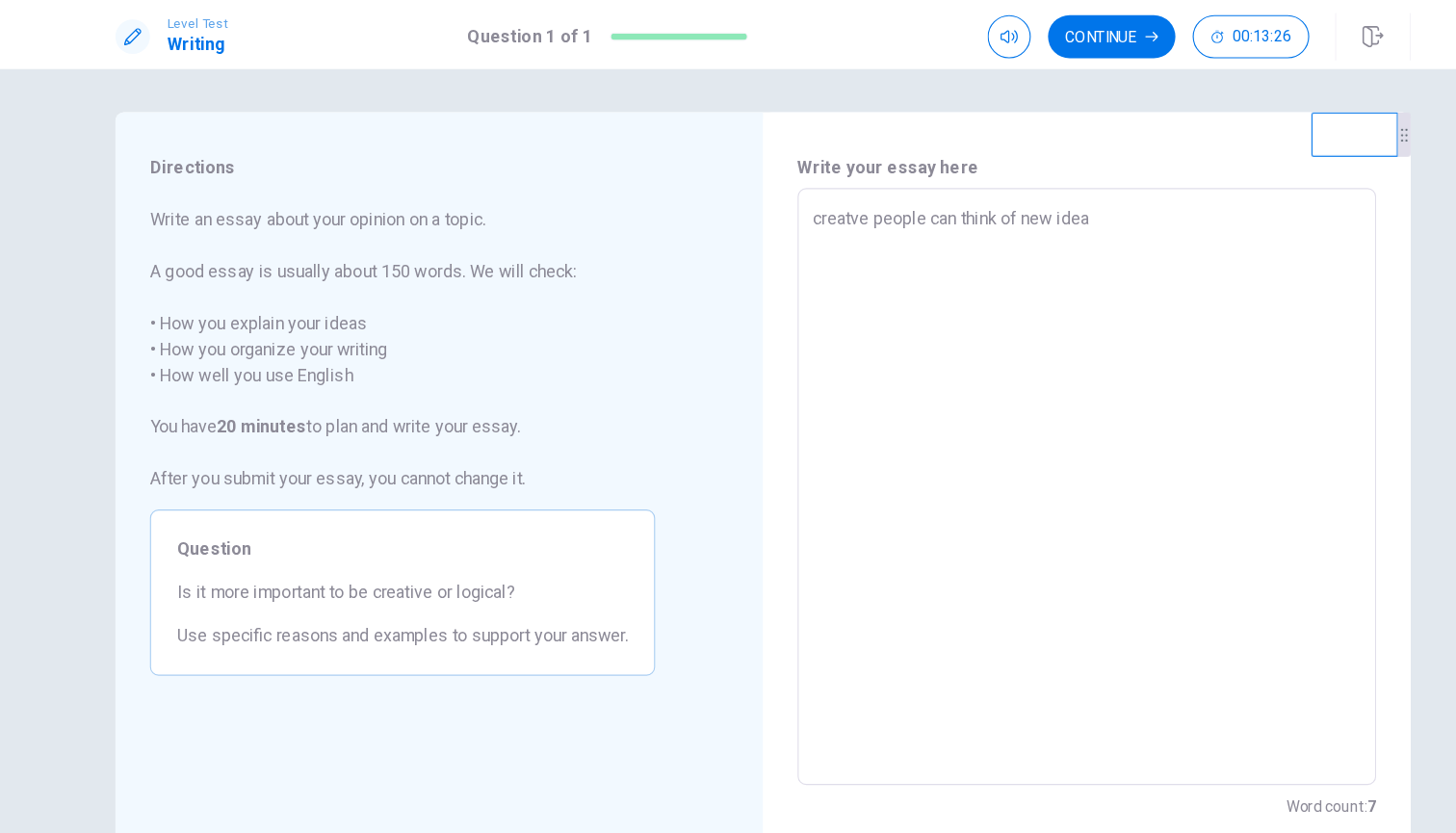 type on "x" 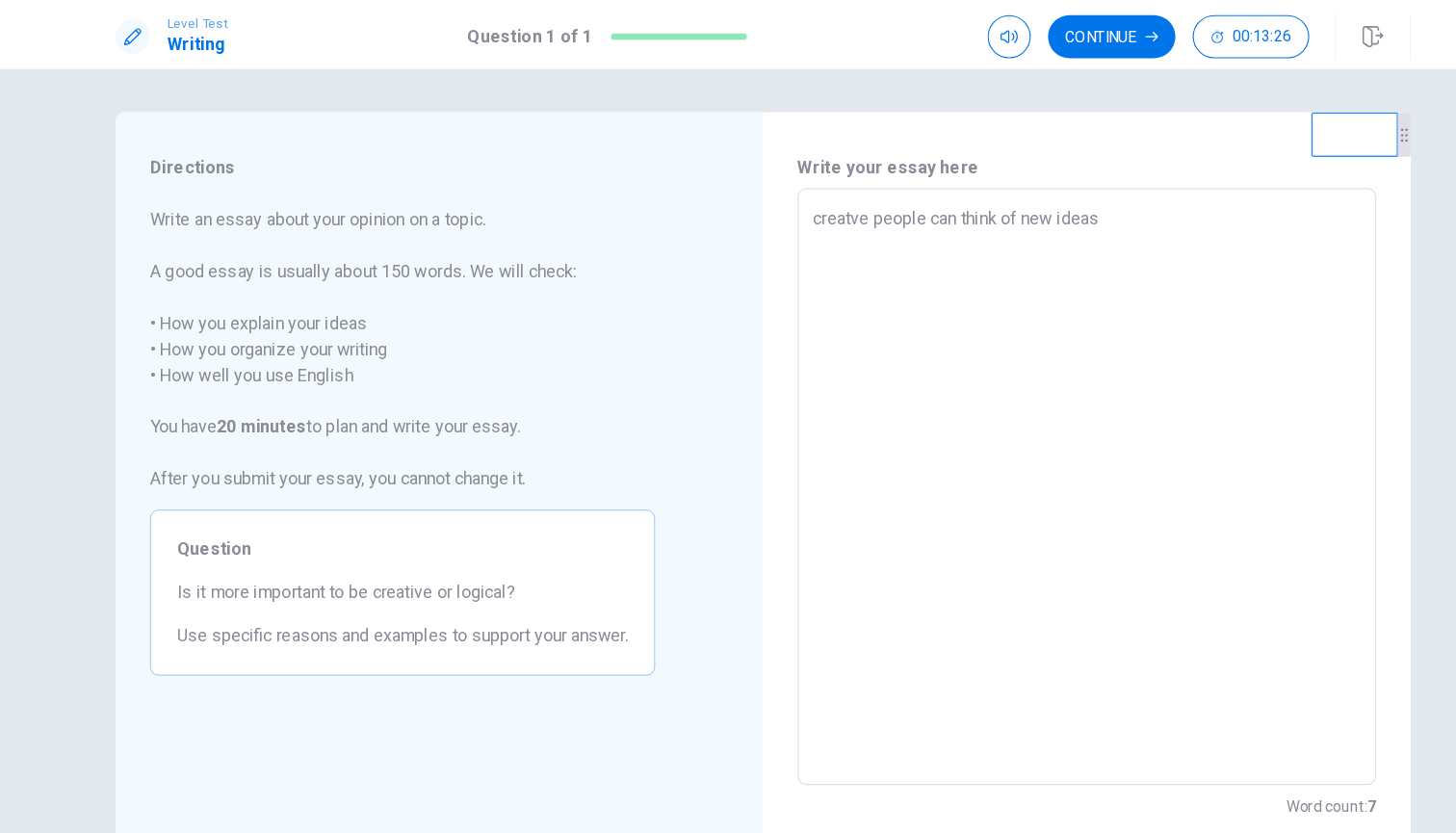 type on "x" 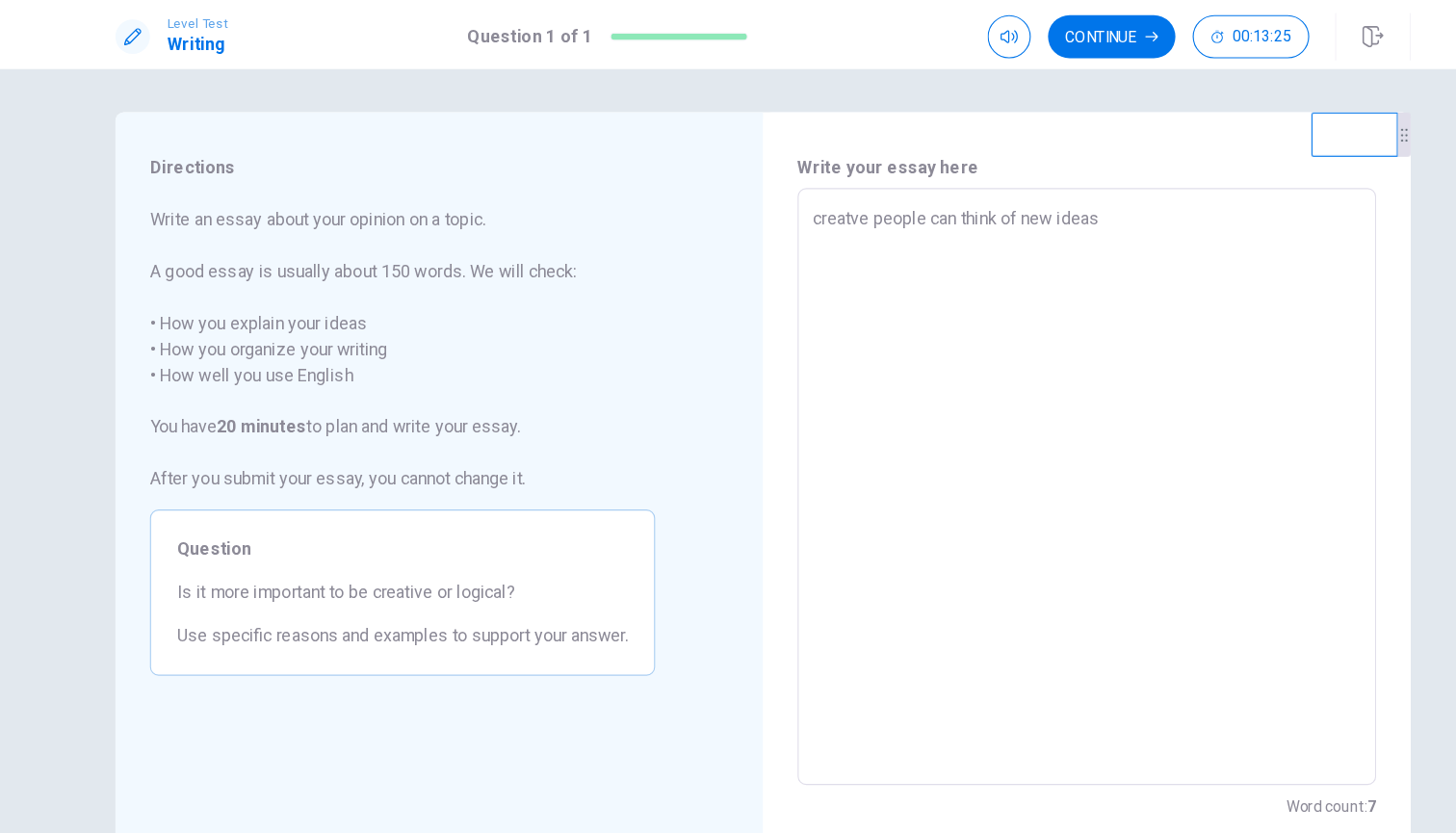 type on "creatve people can think of new ideas" 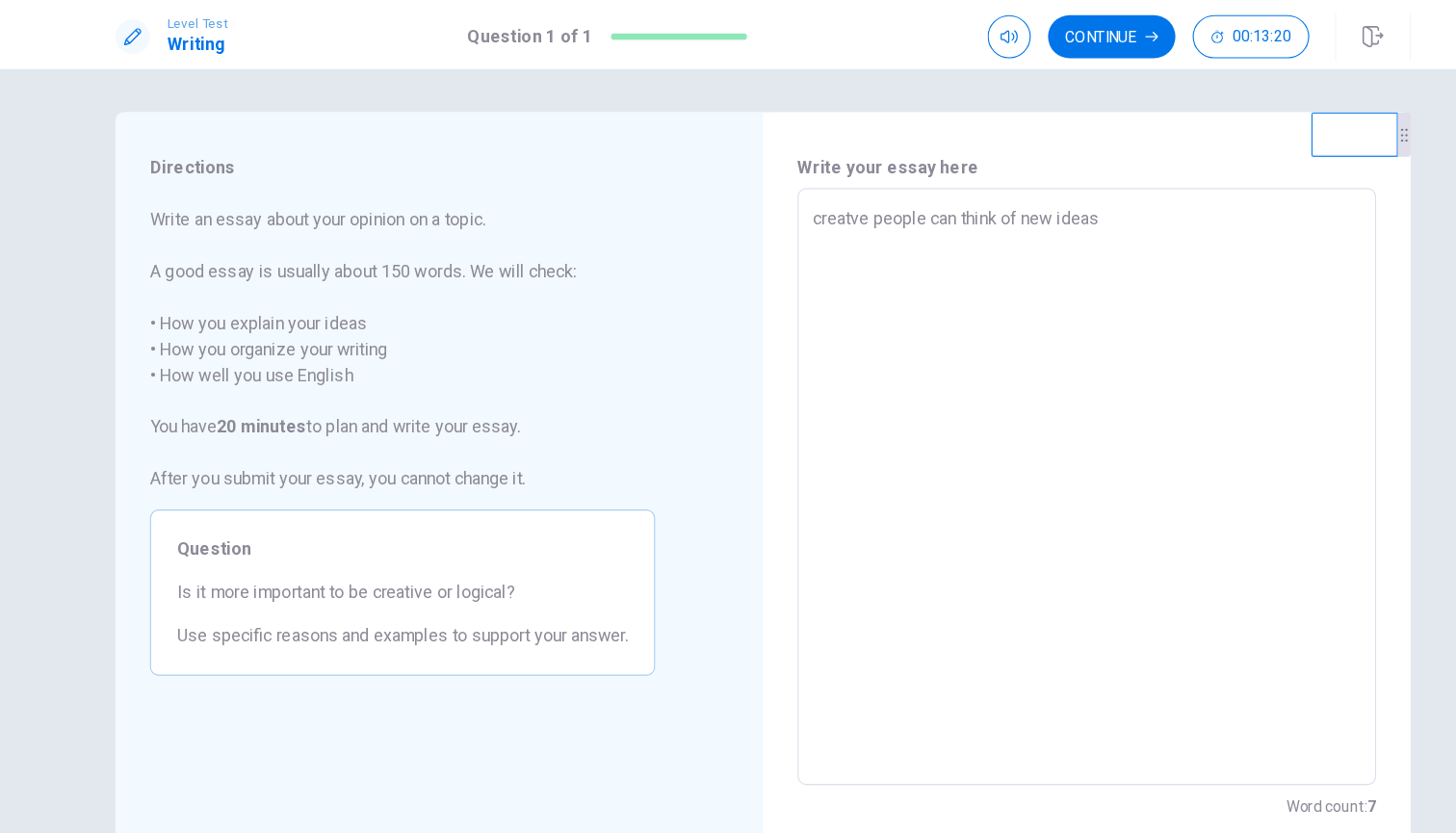 type on "x" 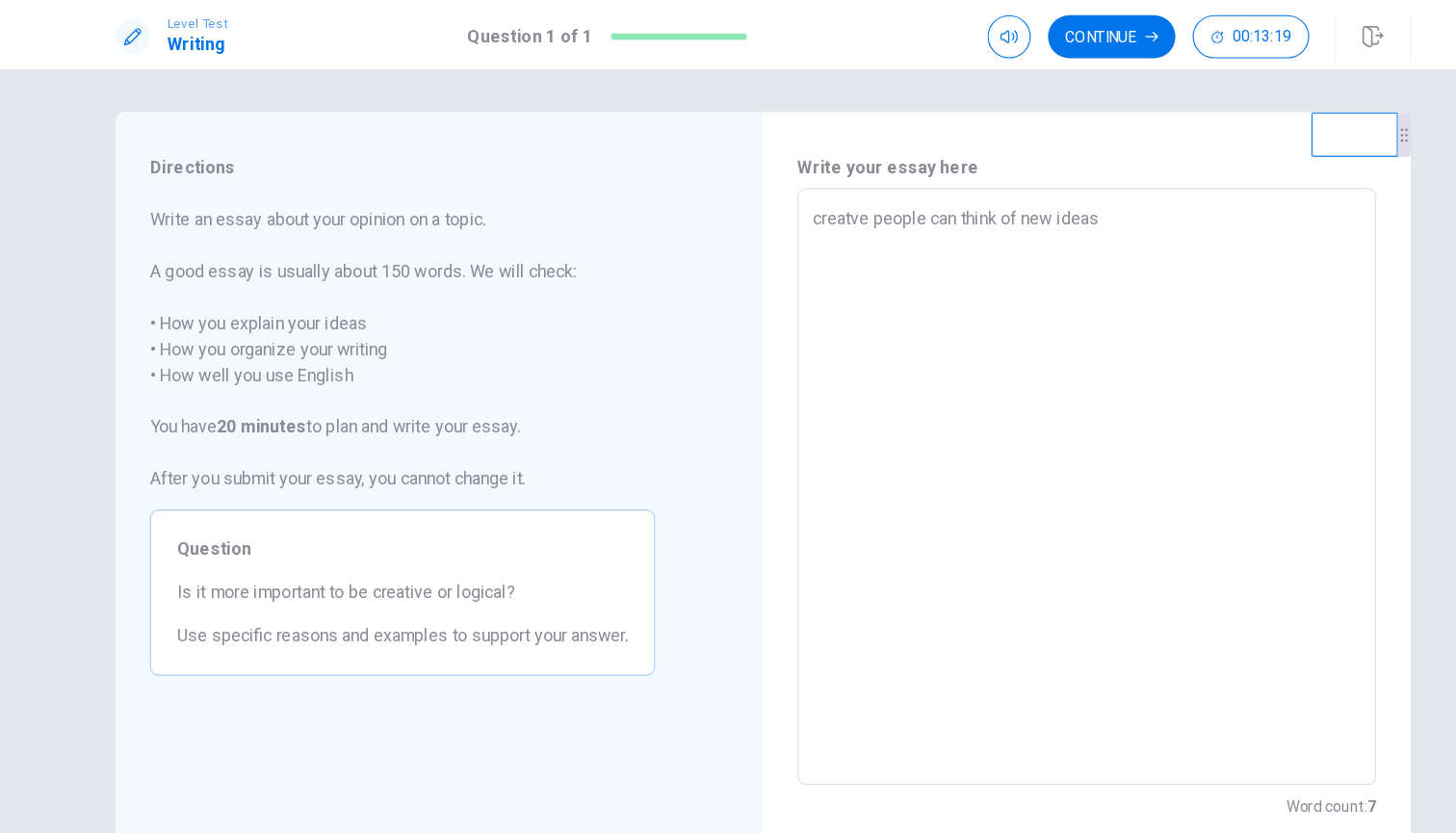 type on "creatve people can think of new ideas a" 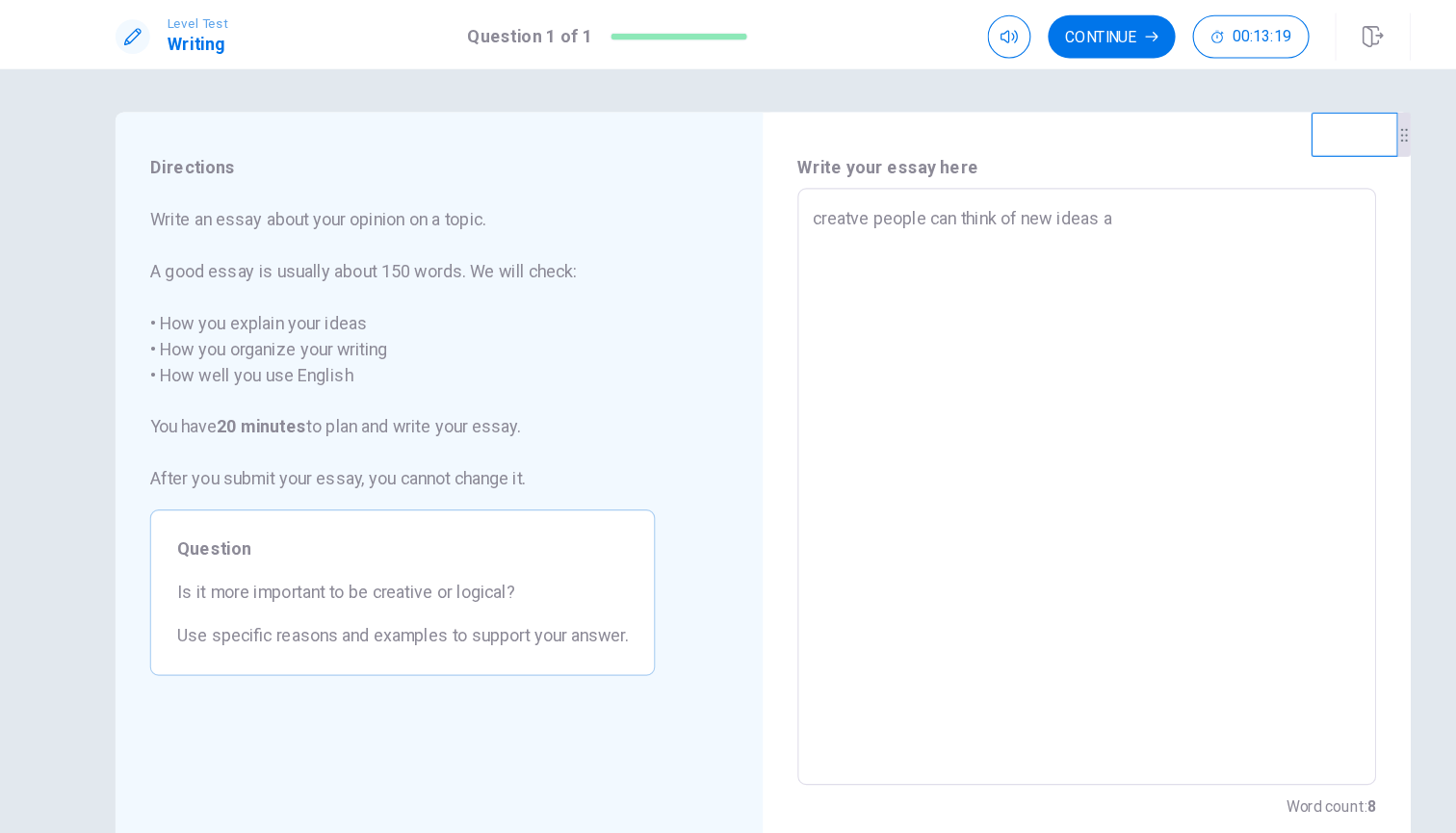 type on "x" 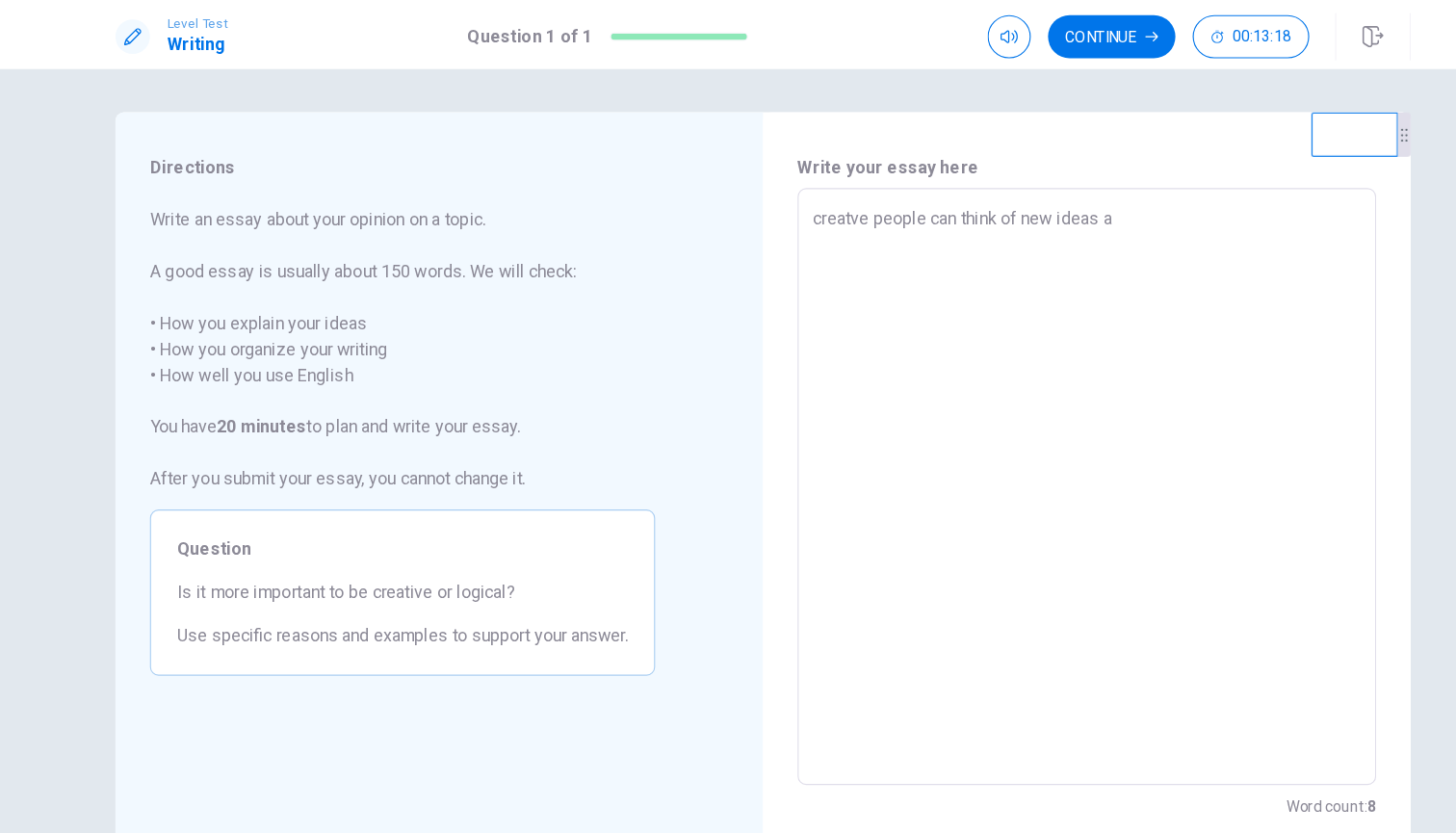 type on "creatve people can think of new ideas an" 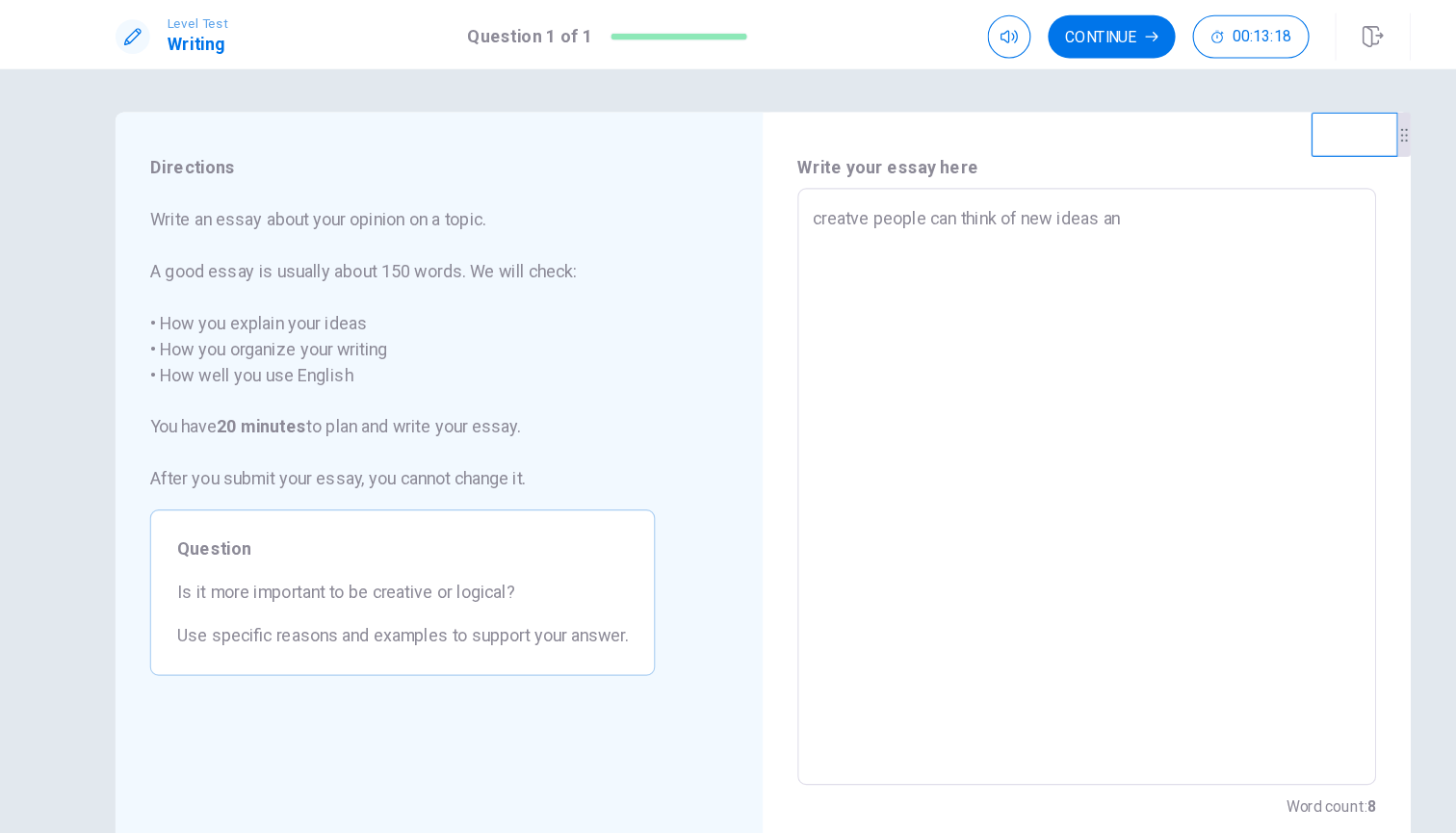 type on "x" 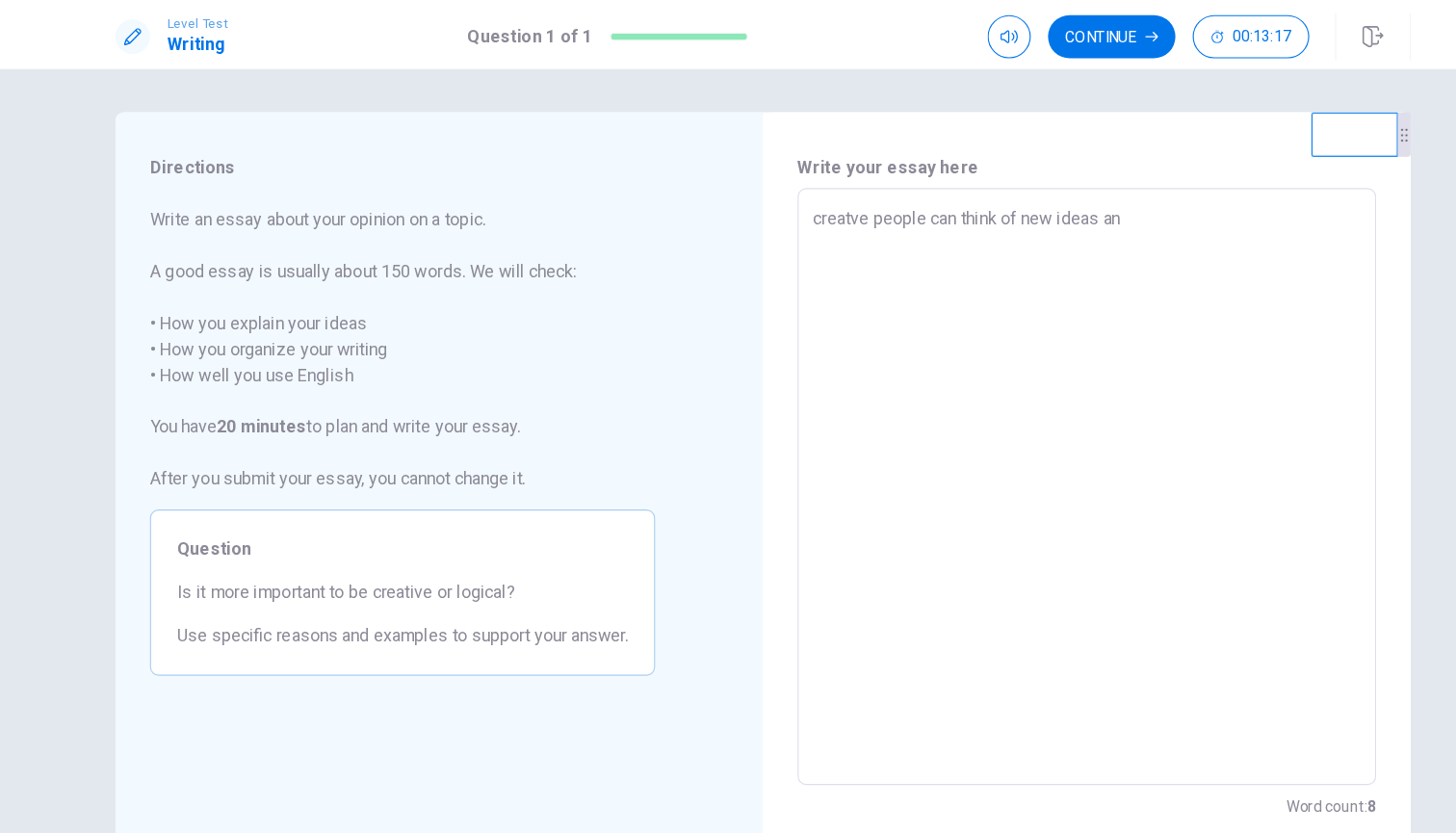 type on "creatve people can think of new ideas and" 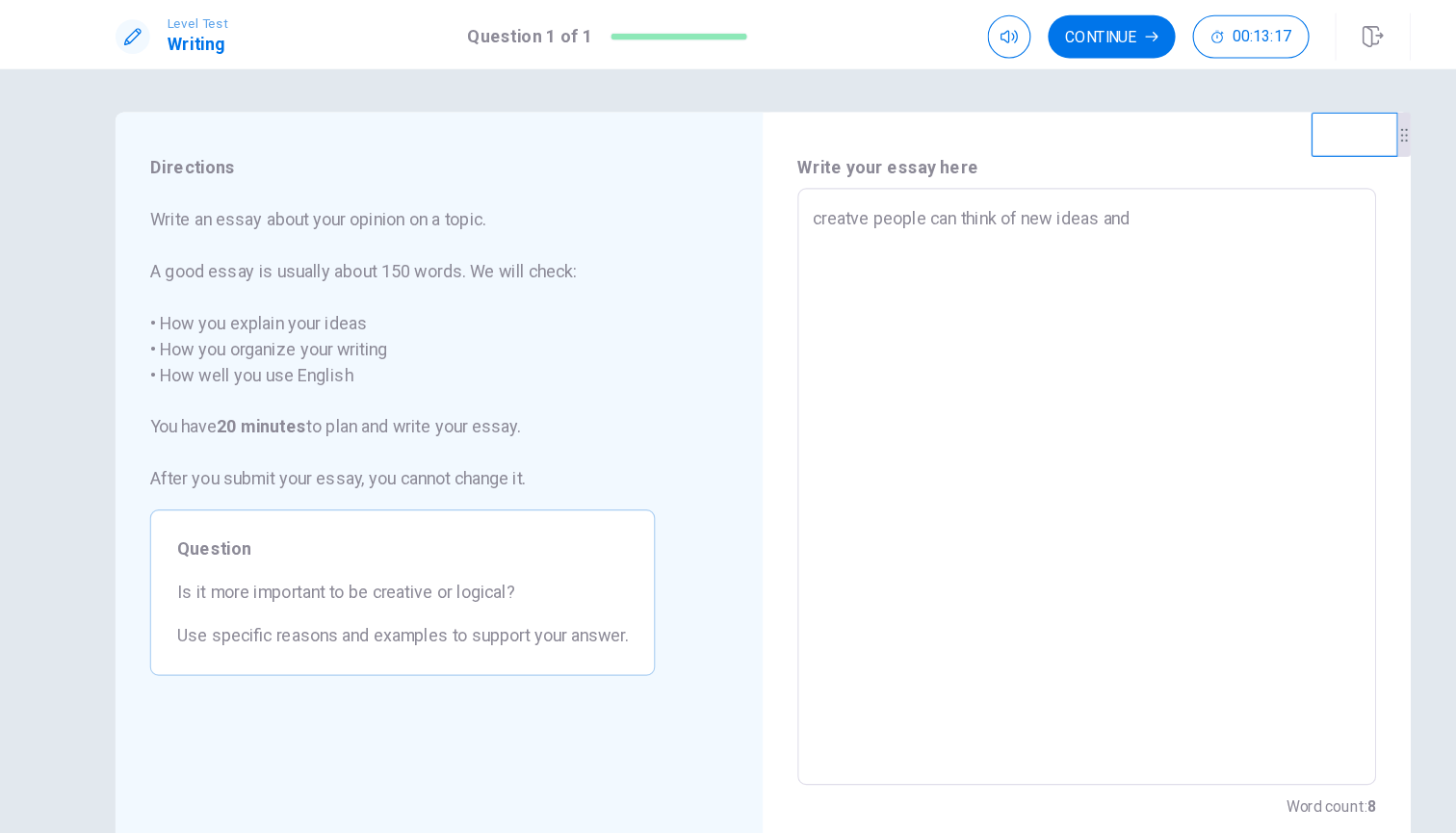 type on "x" 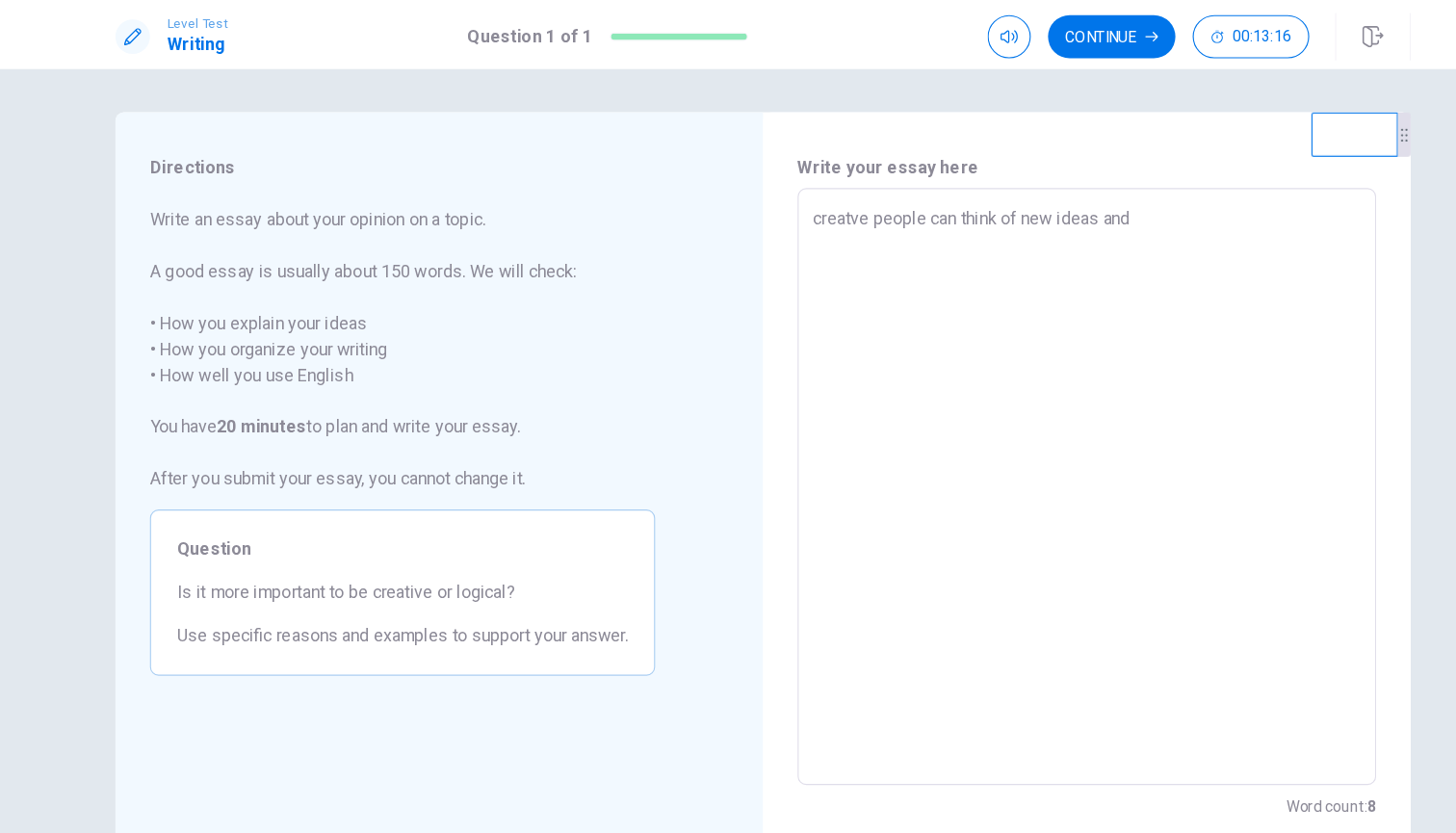 type on "creatve people can think of new ideas and s" 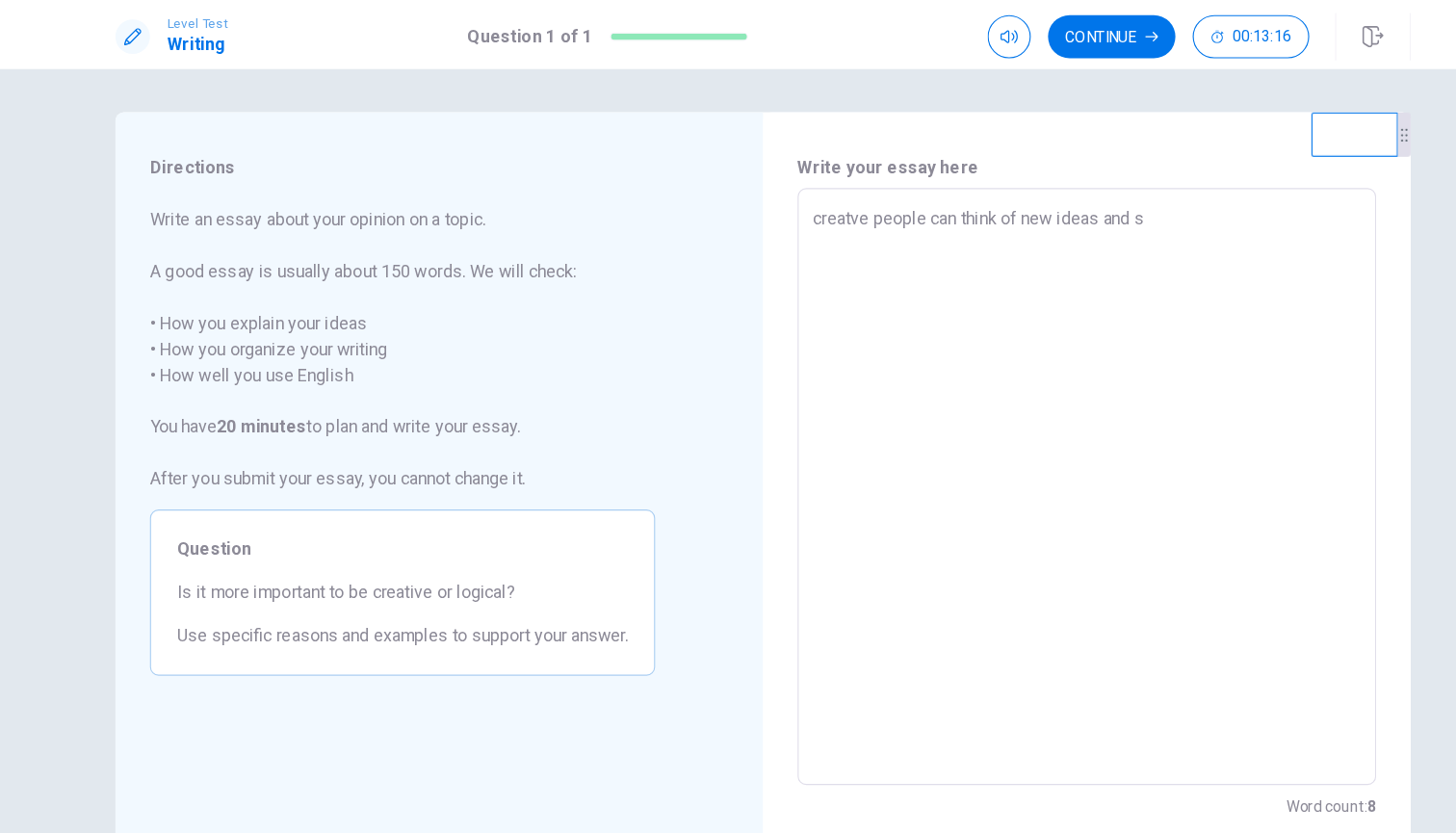 type on "x" 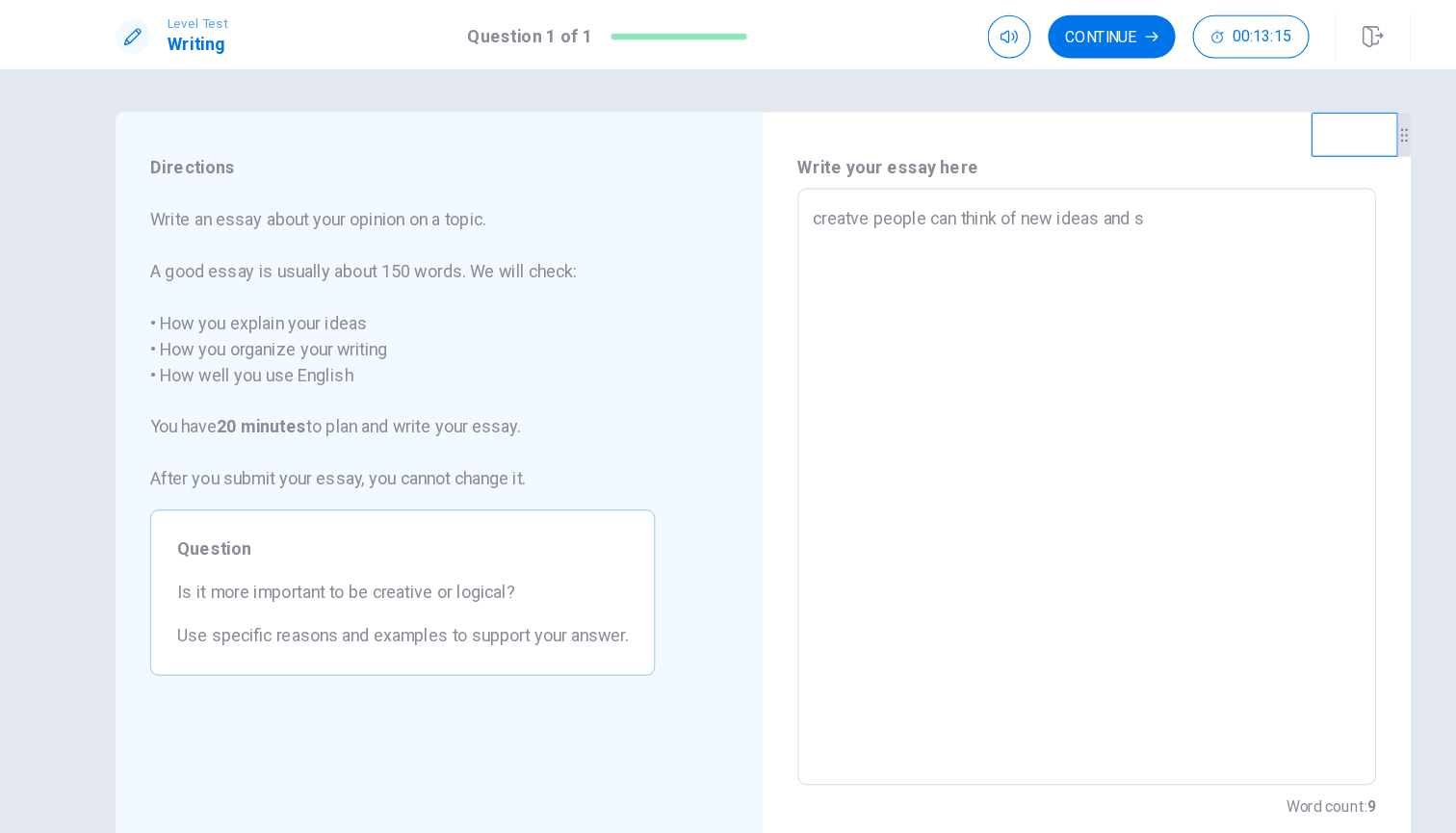 type on "creatve people can think of new ideas and so" 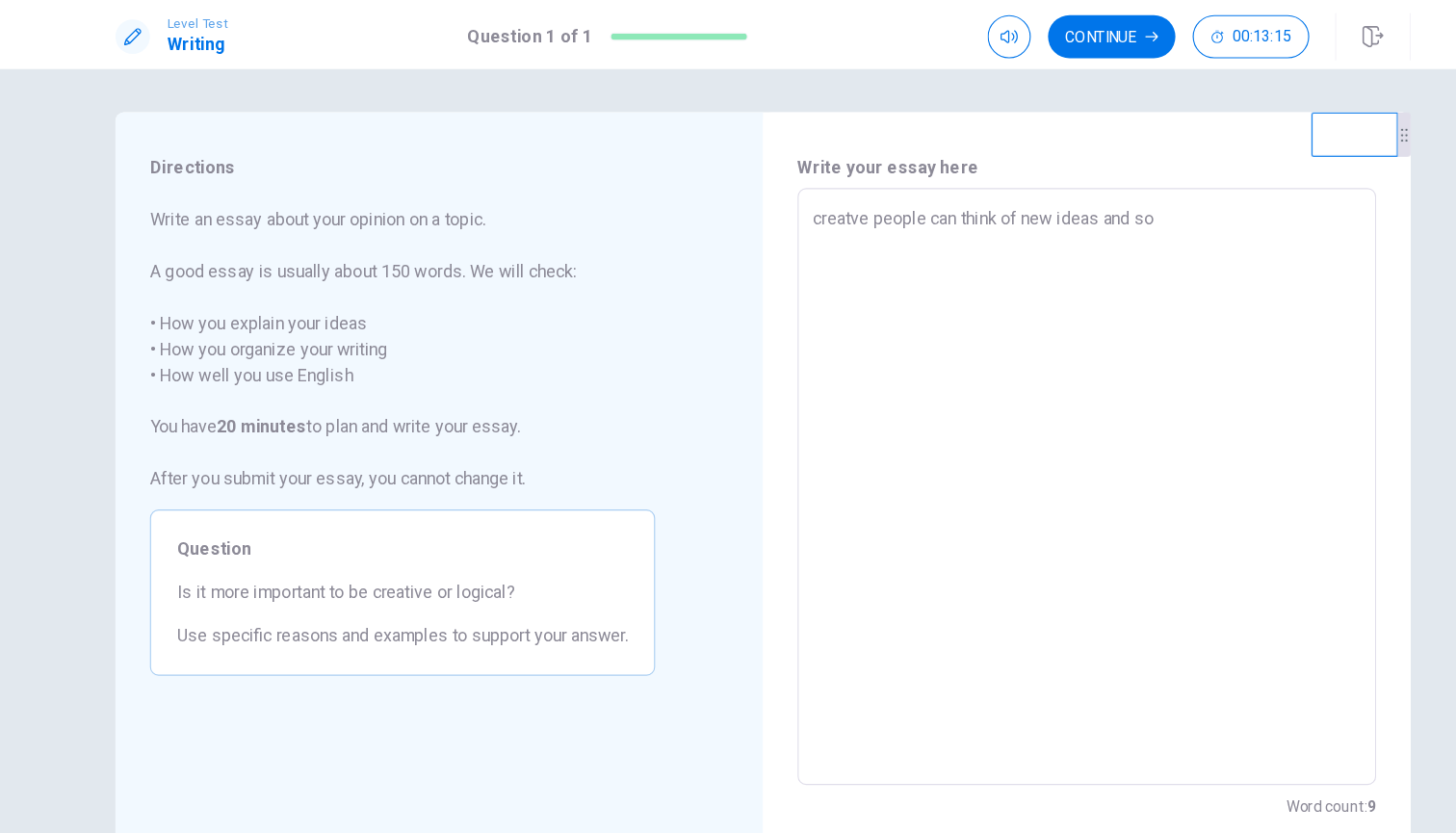type on "x" 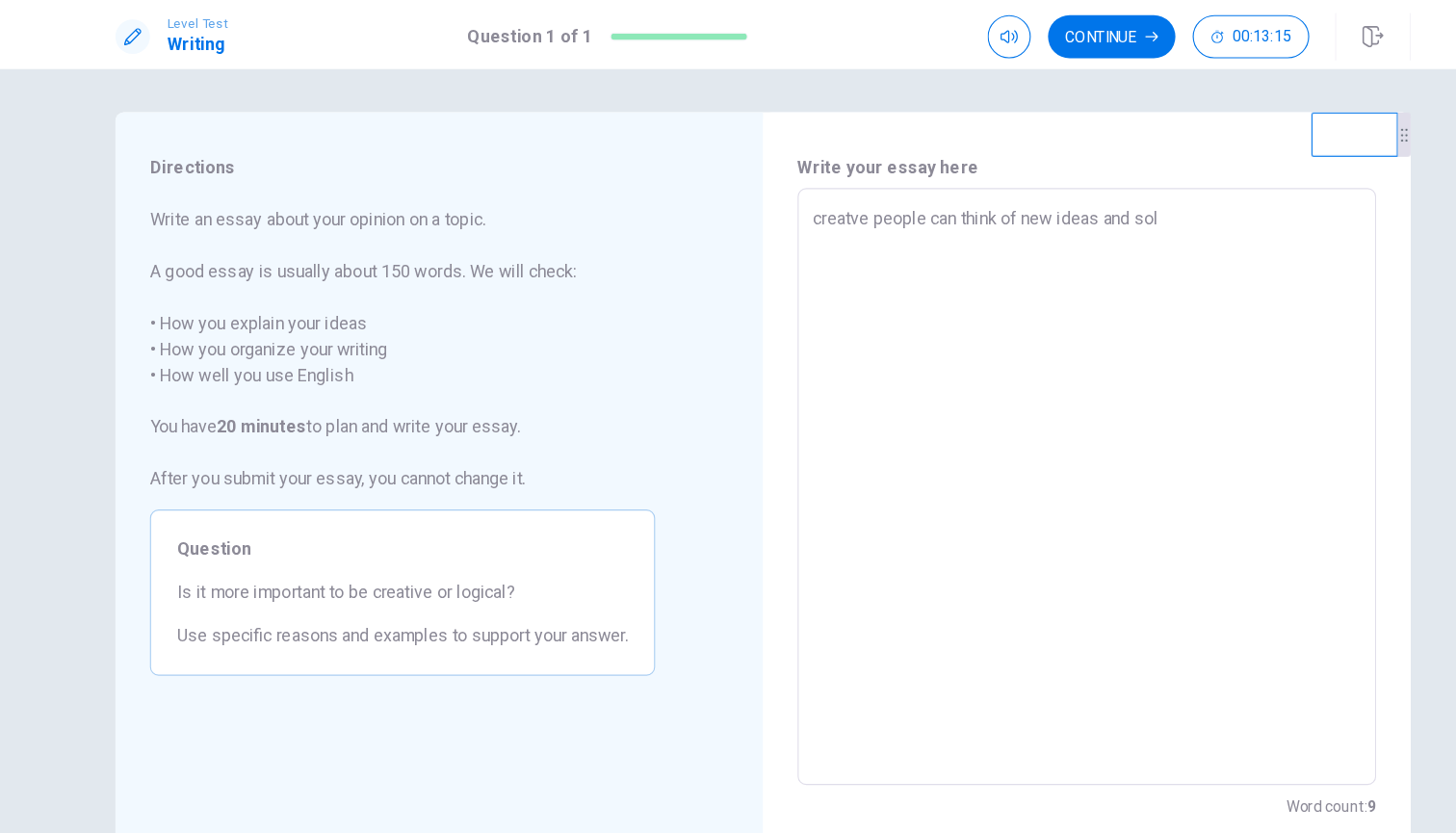 type on "x" 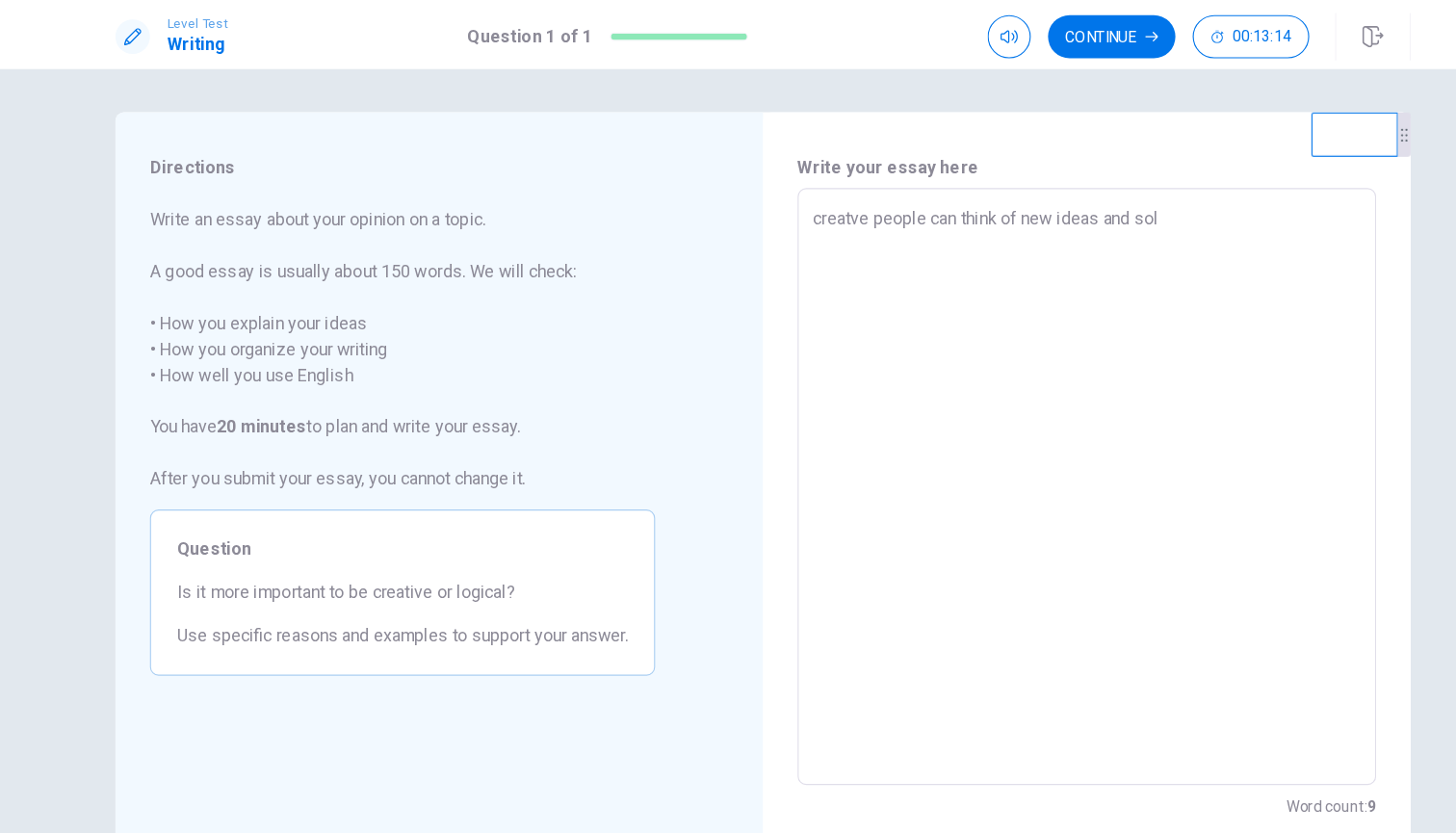 type on "creatve people can think of new ideas and solv" 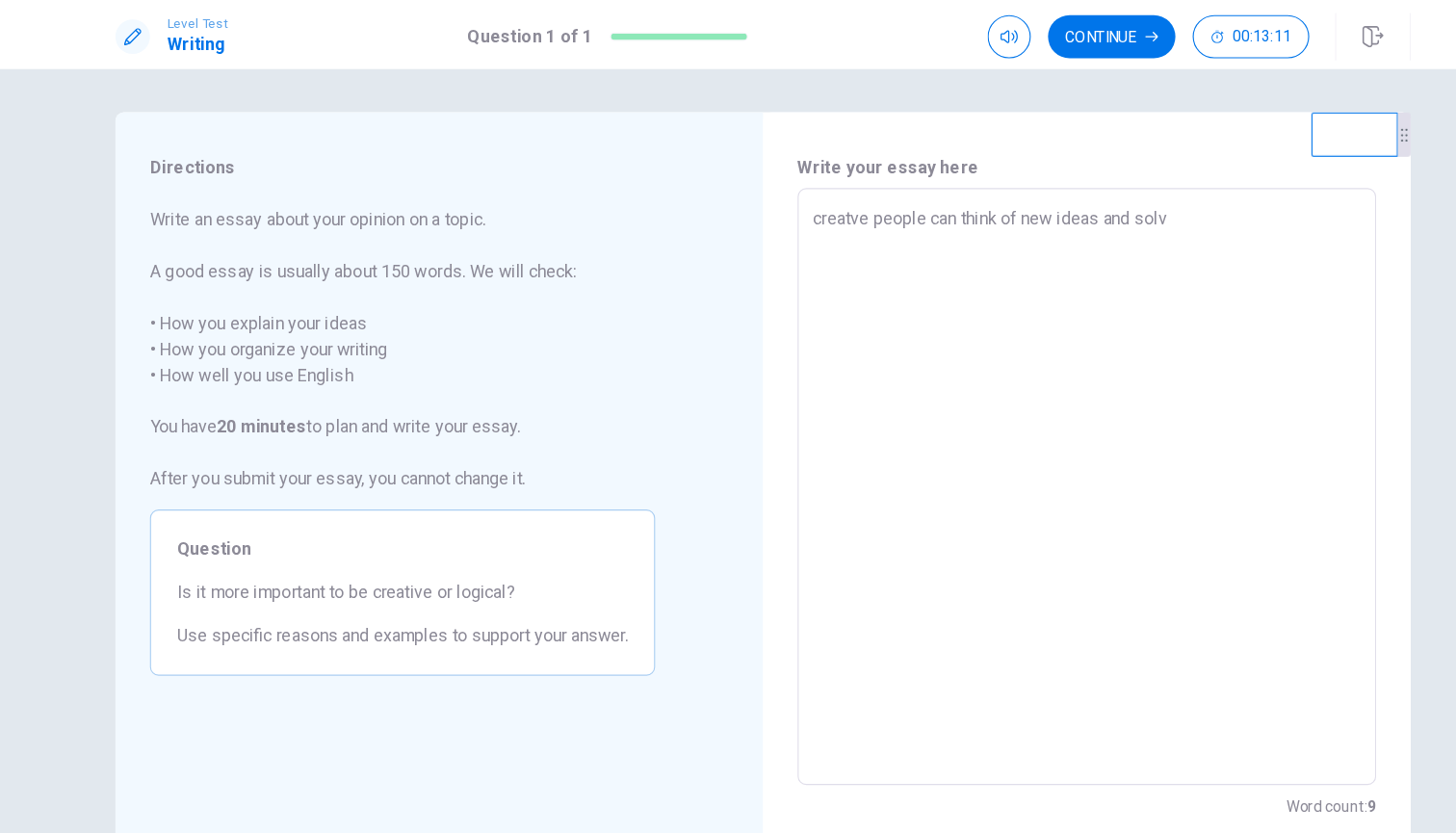 type on "x" 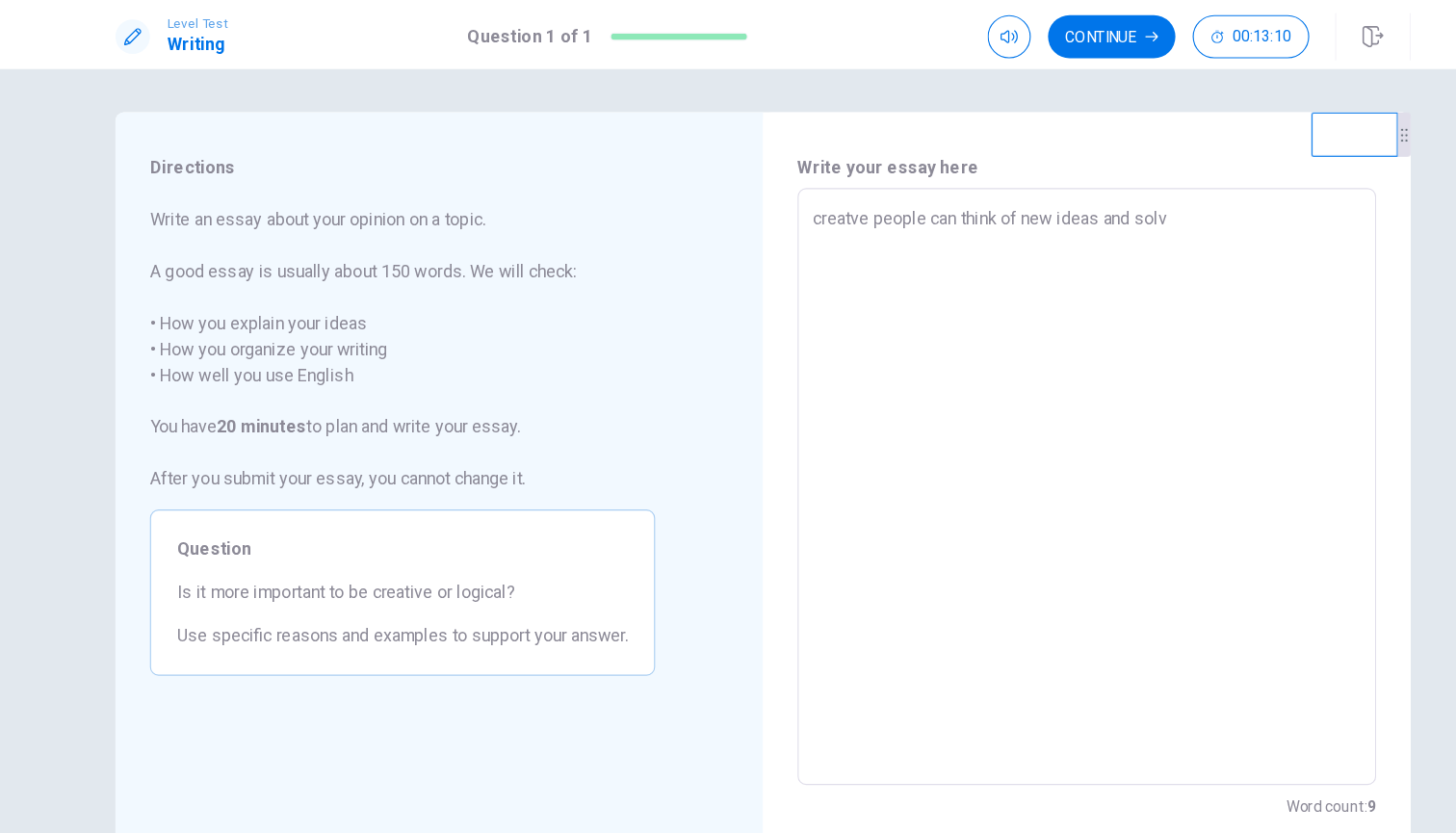type on "creatve people can think of new ideas and solve" 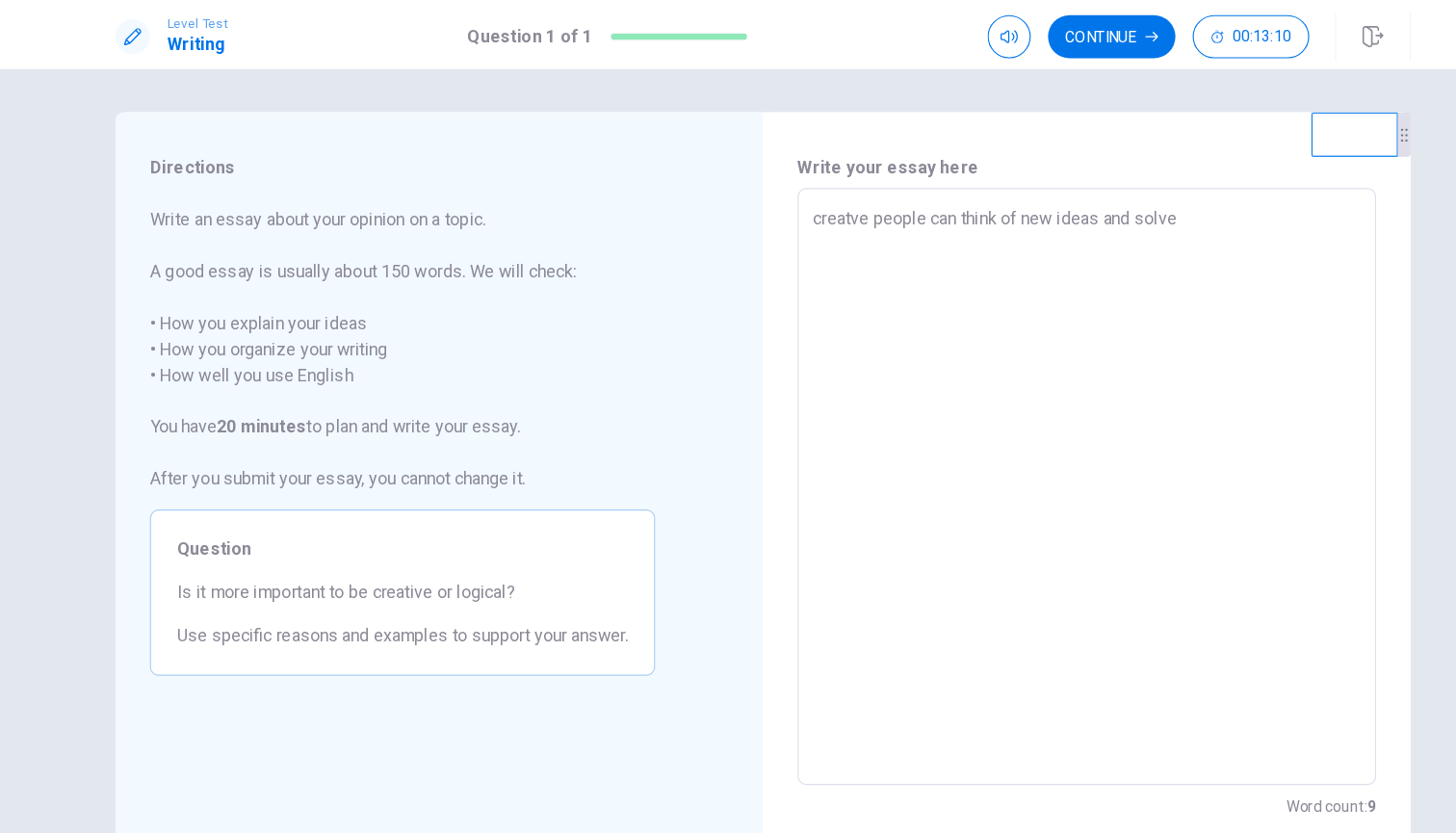 type on "x" 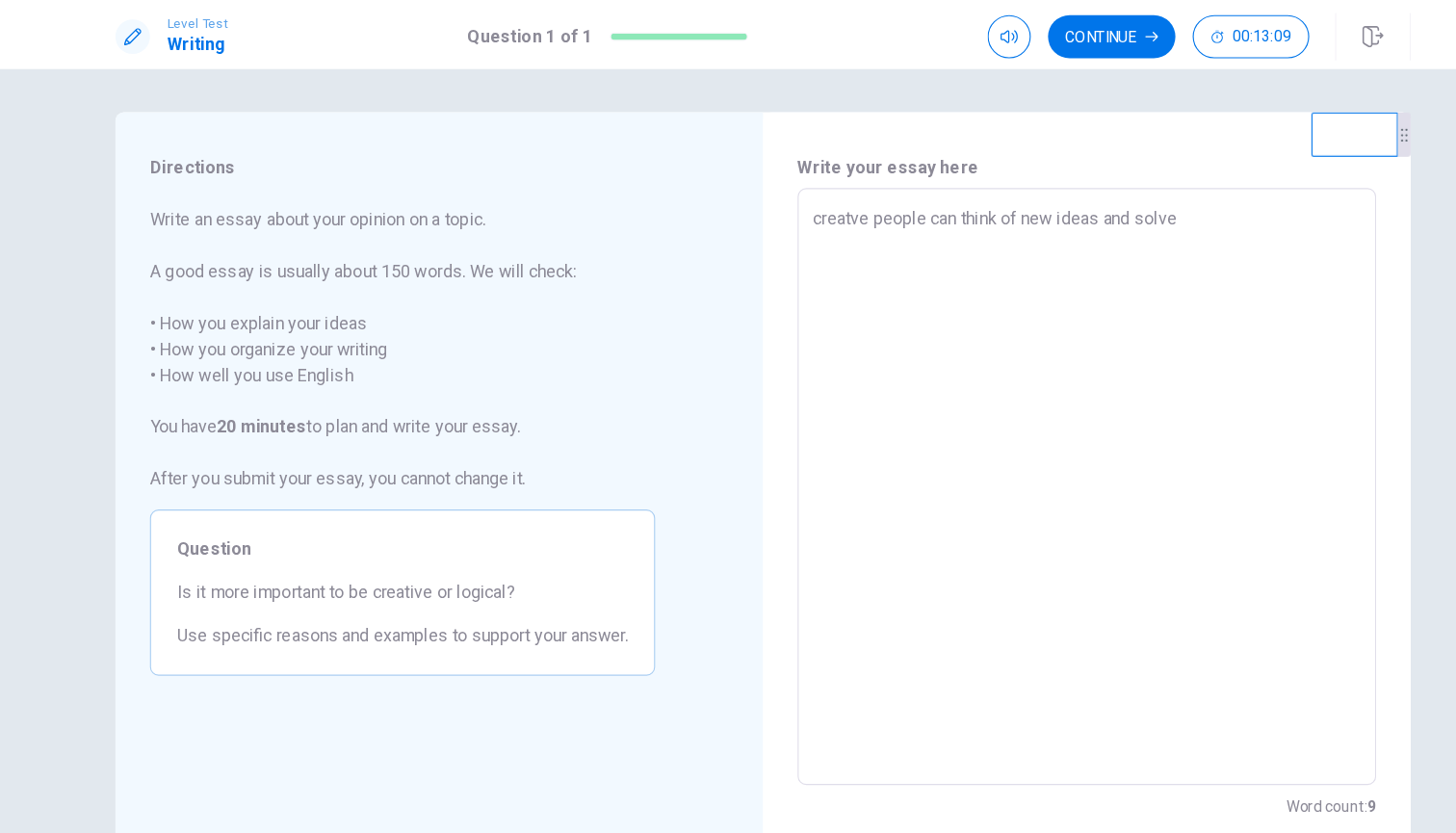 type on "creatve people can think of new ideas and solve" 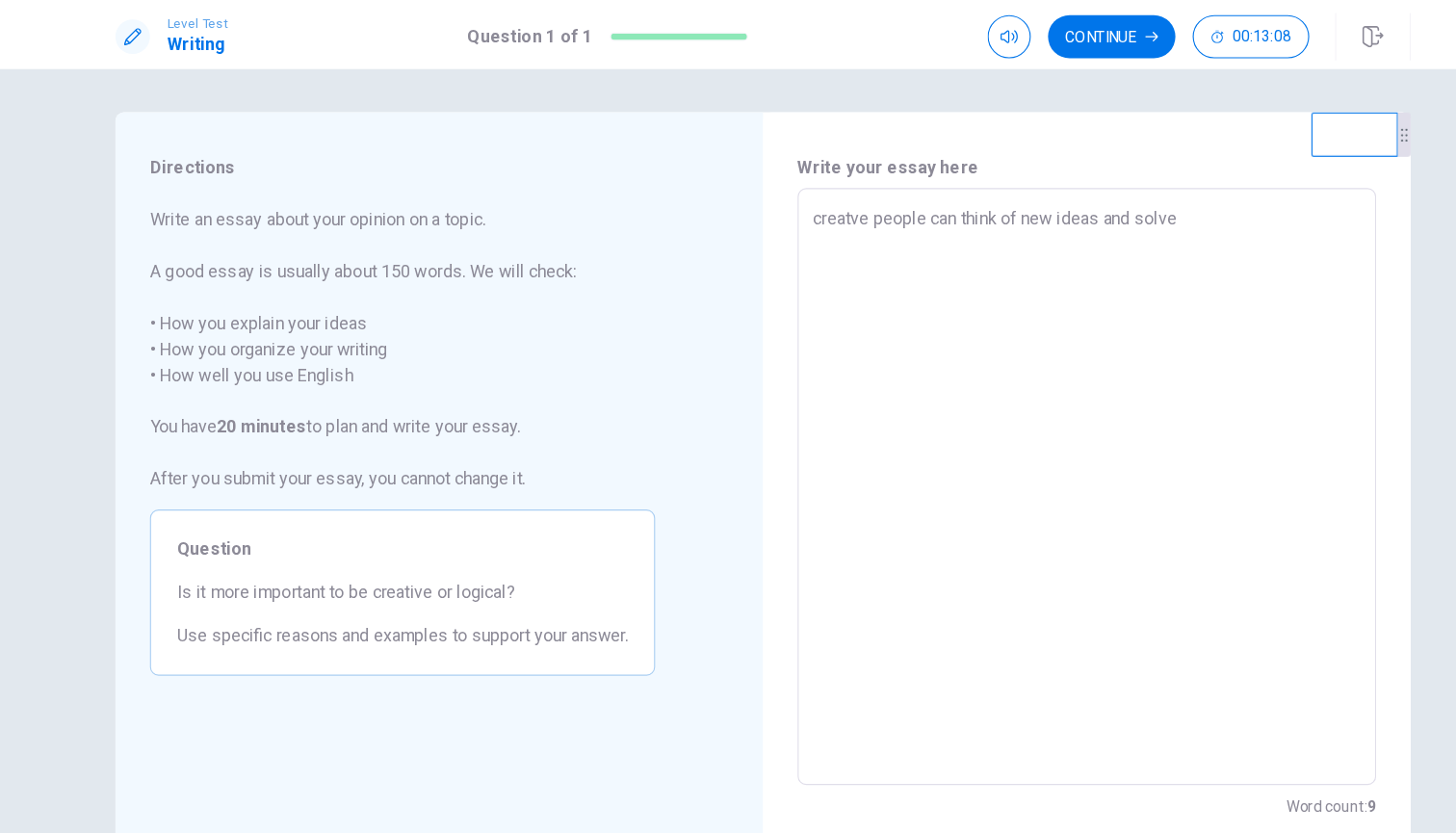 type on "x" 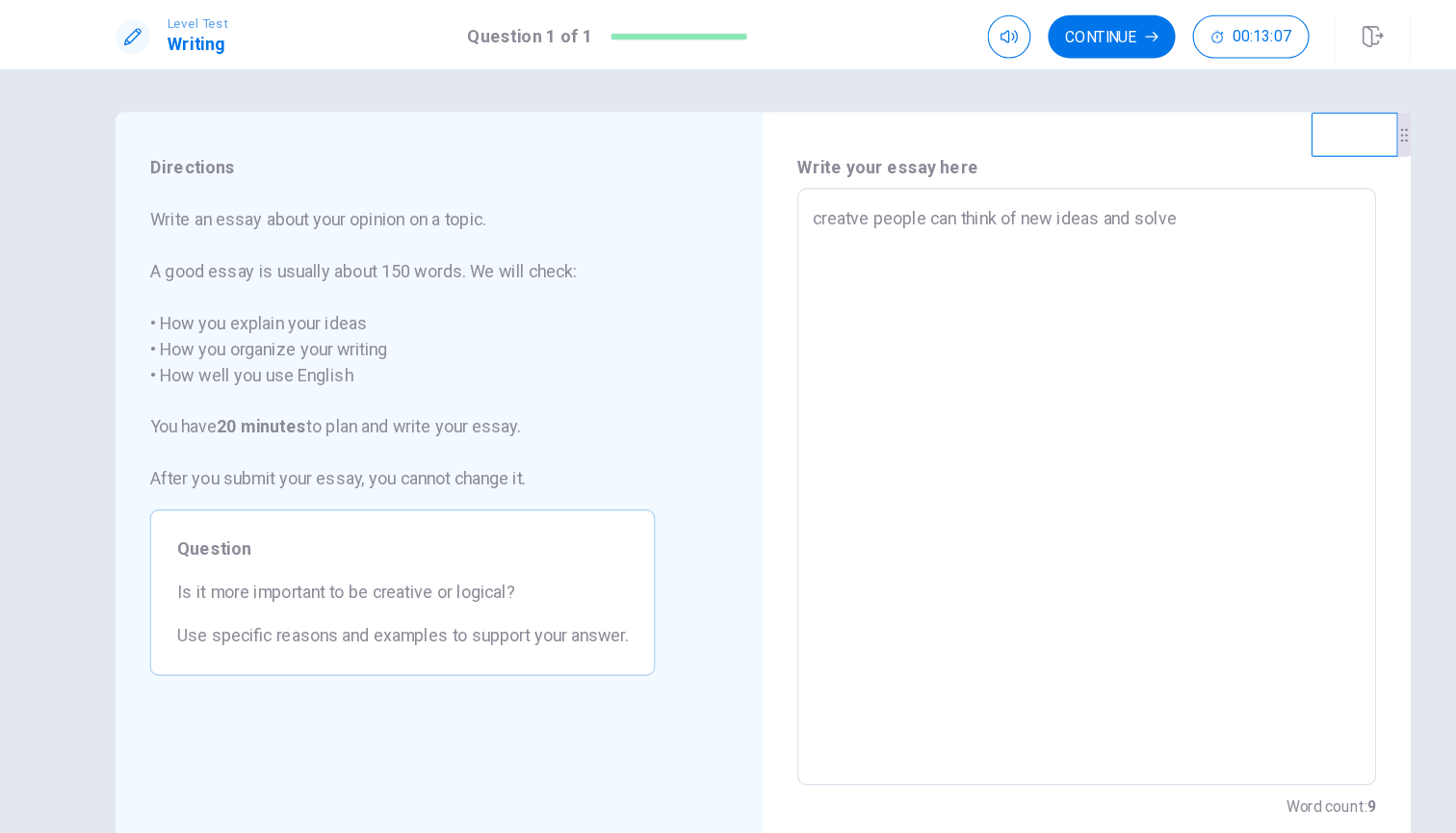 type on "creatve people can think of new ideas and solve p" 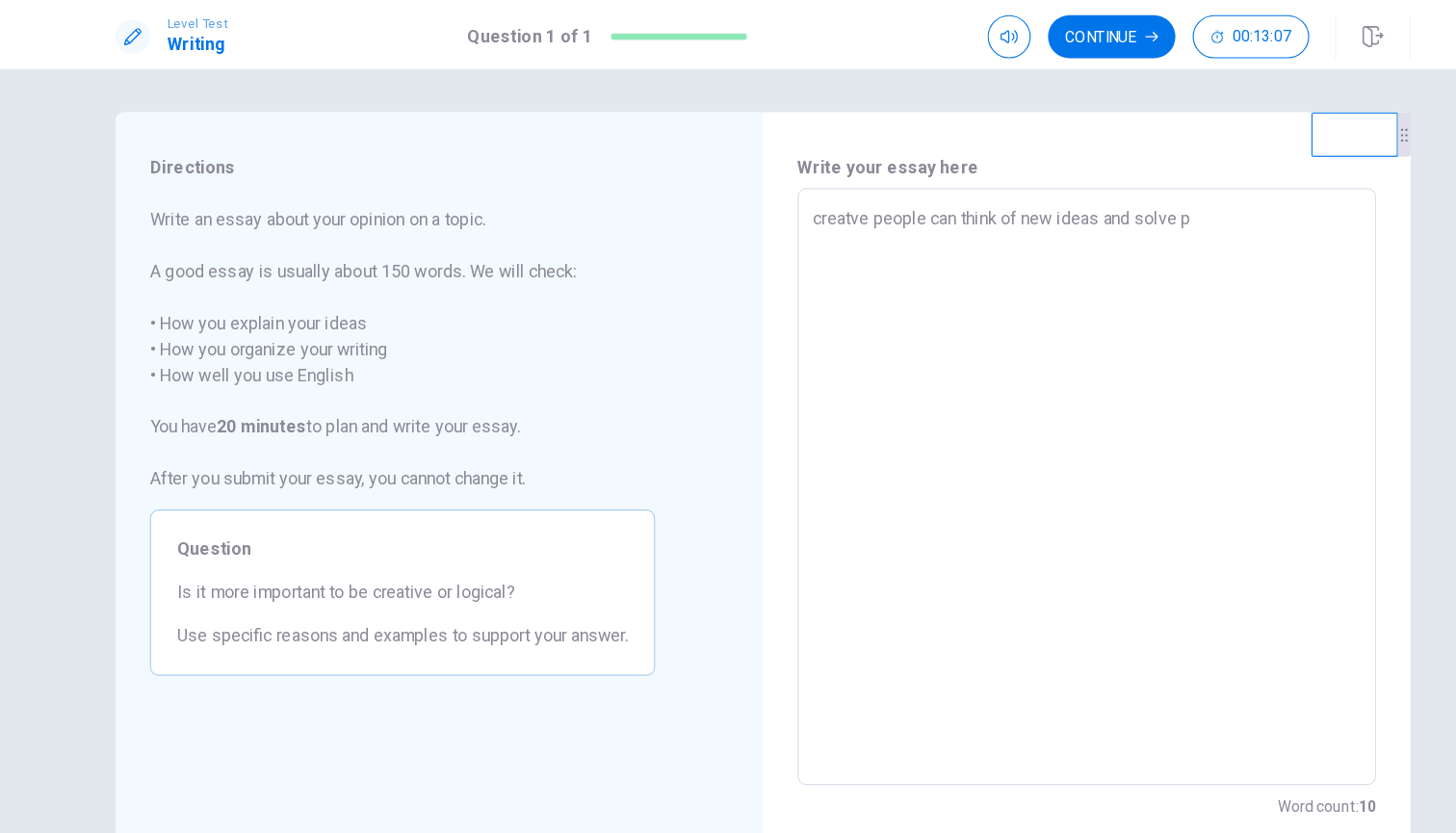 type on "x" 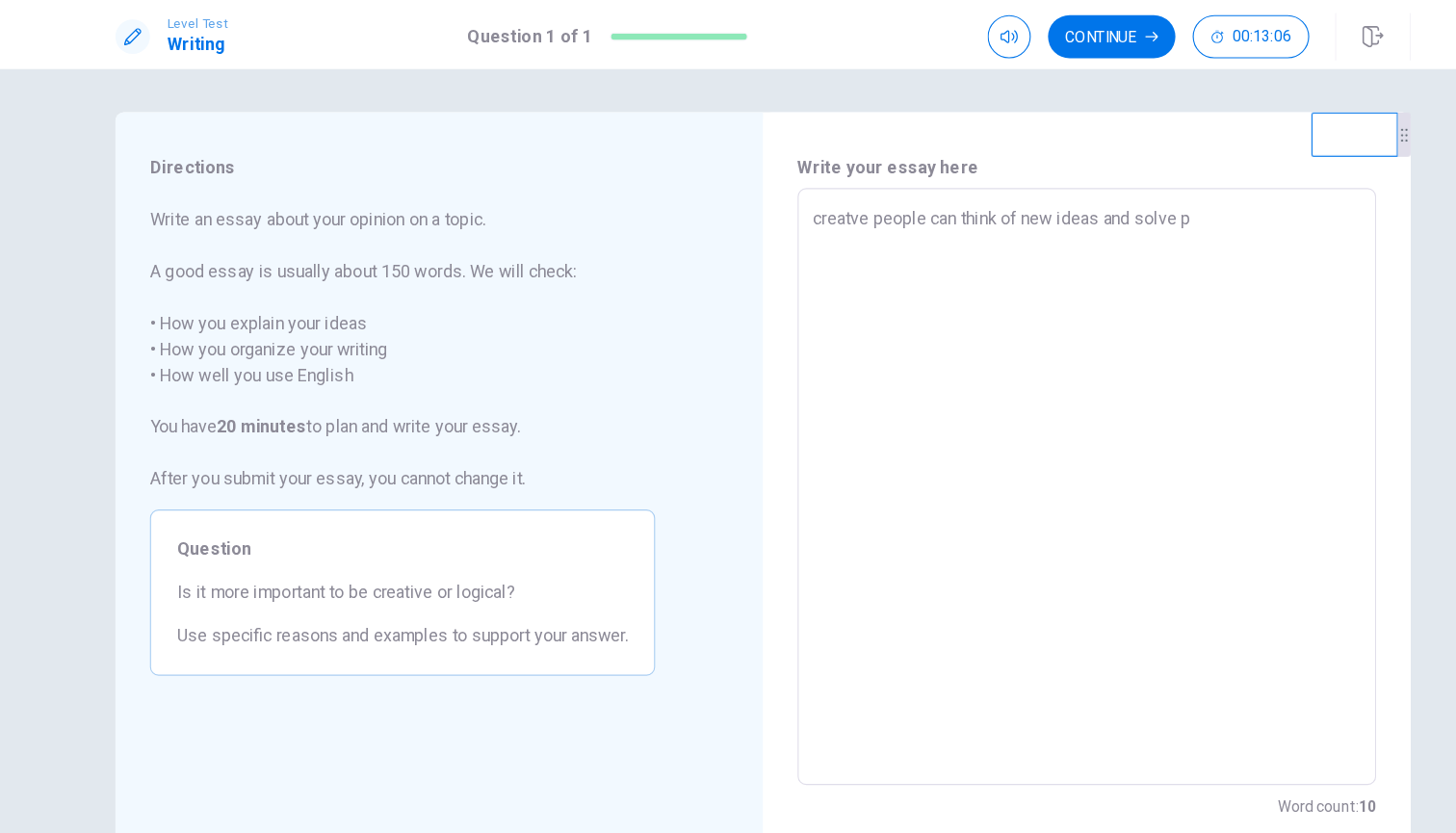 type on "creatve people can think of new ideas and solve pr" 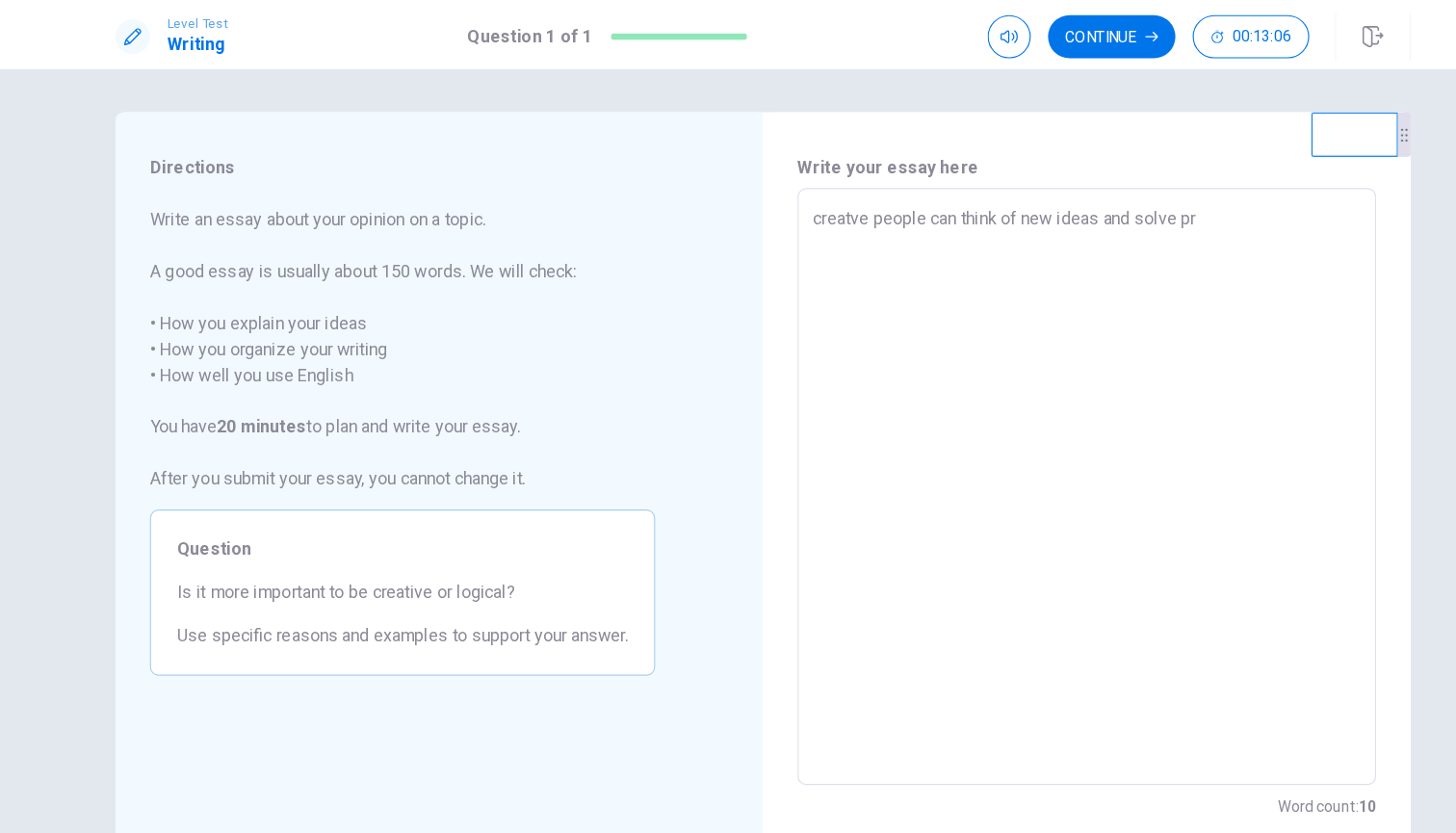 type on "x" 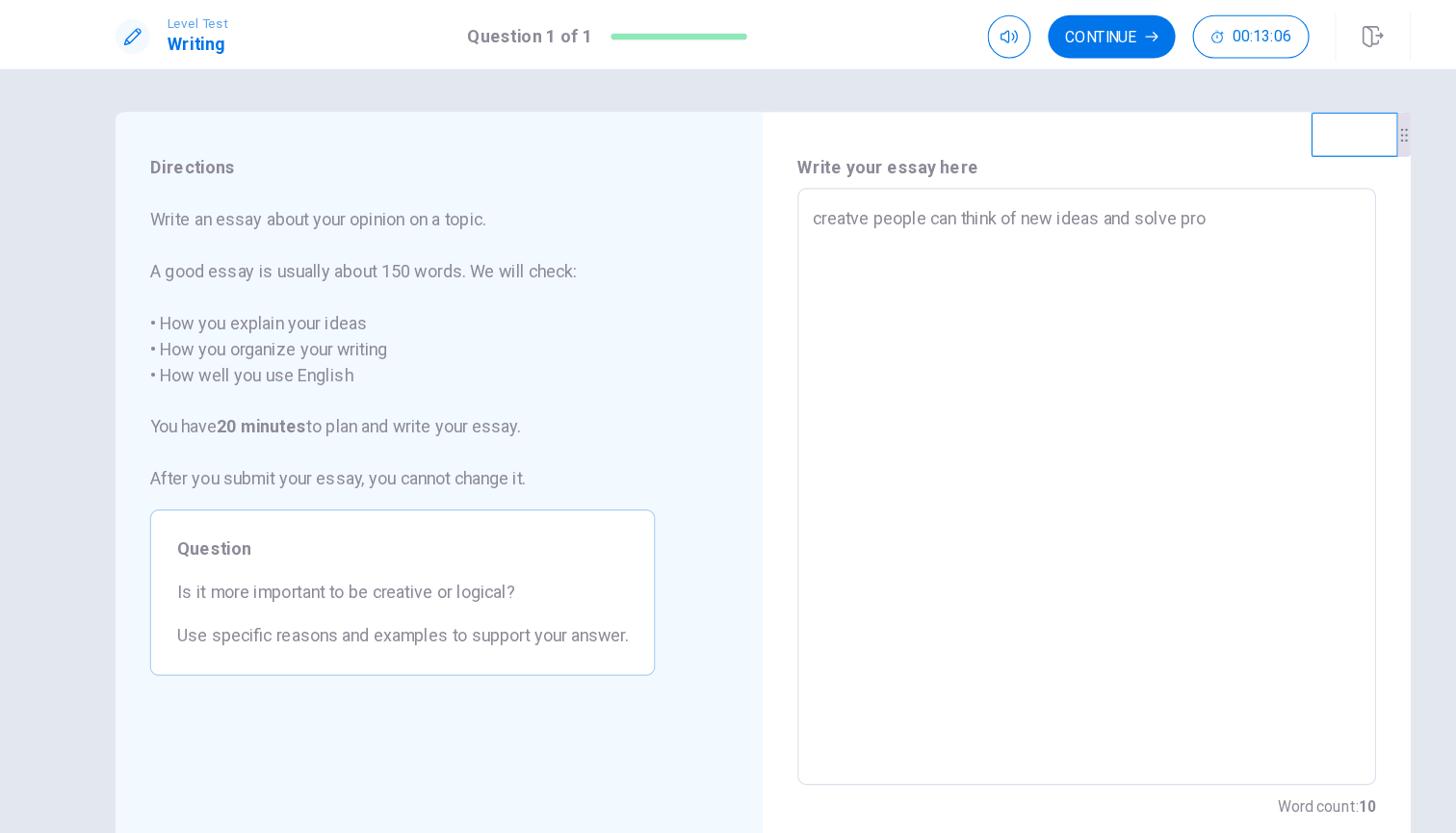 type on "x" 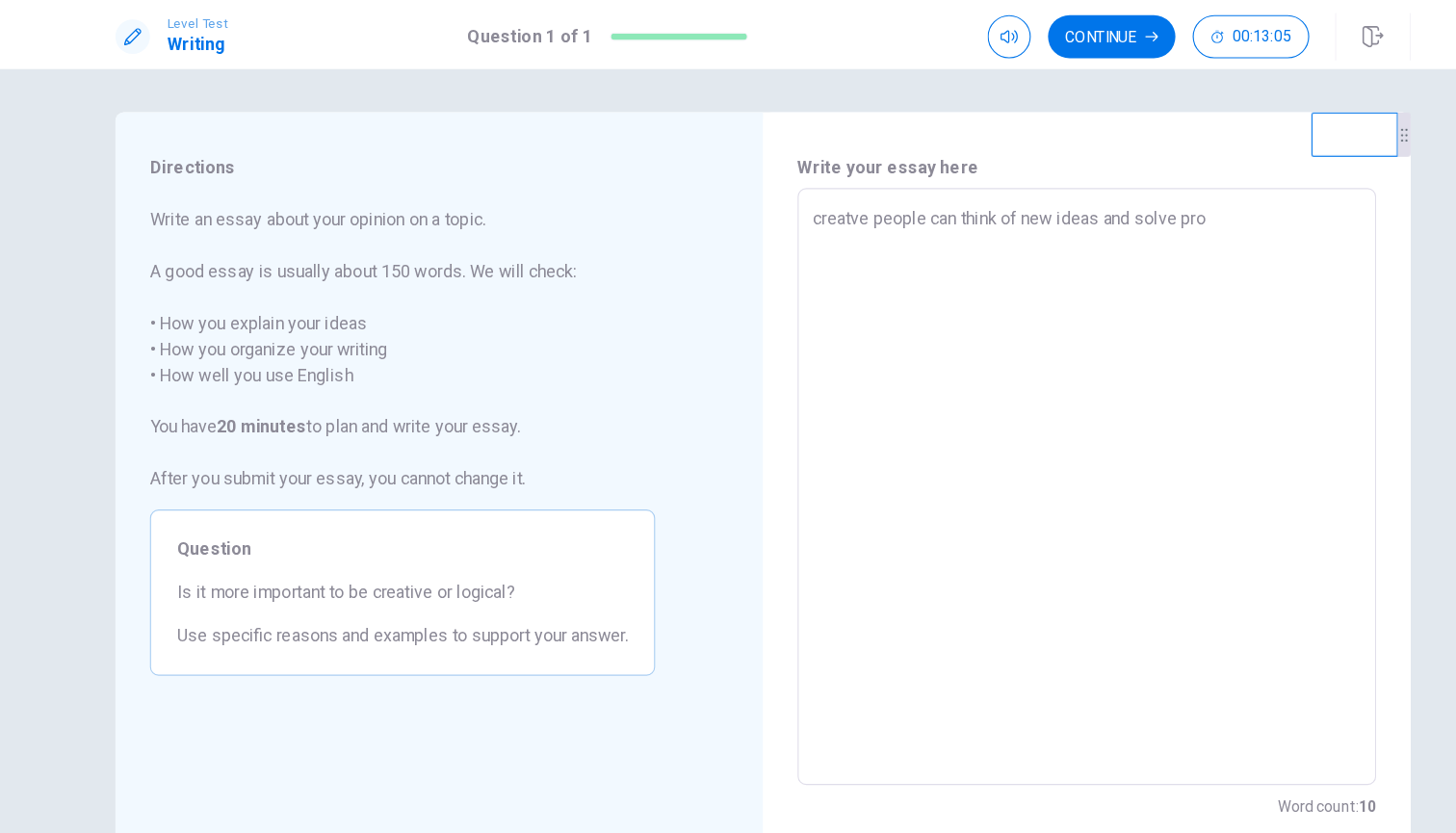 type on "creatve people can think of new ideas and solve prob" 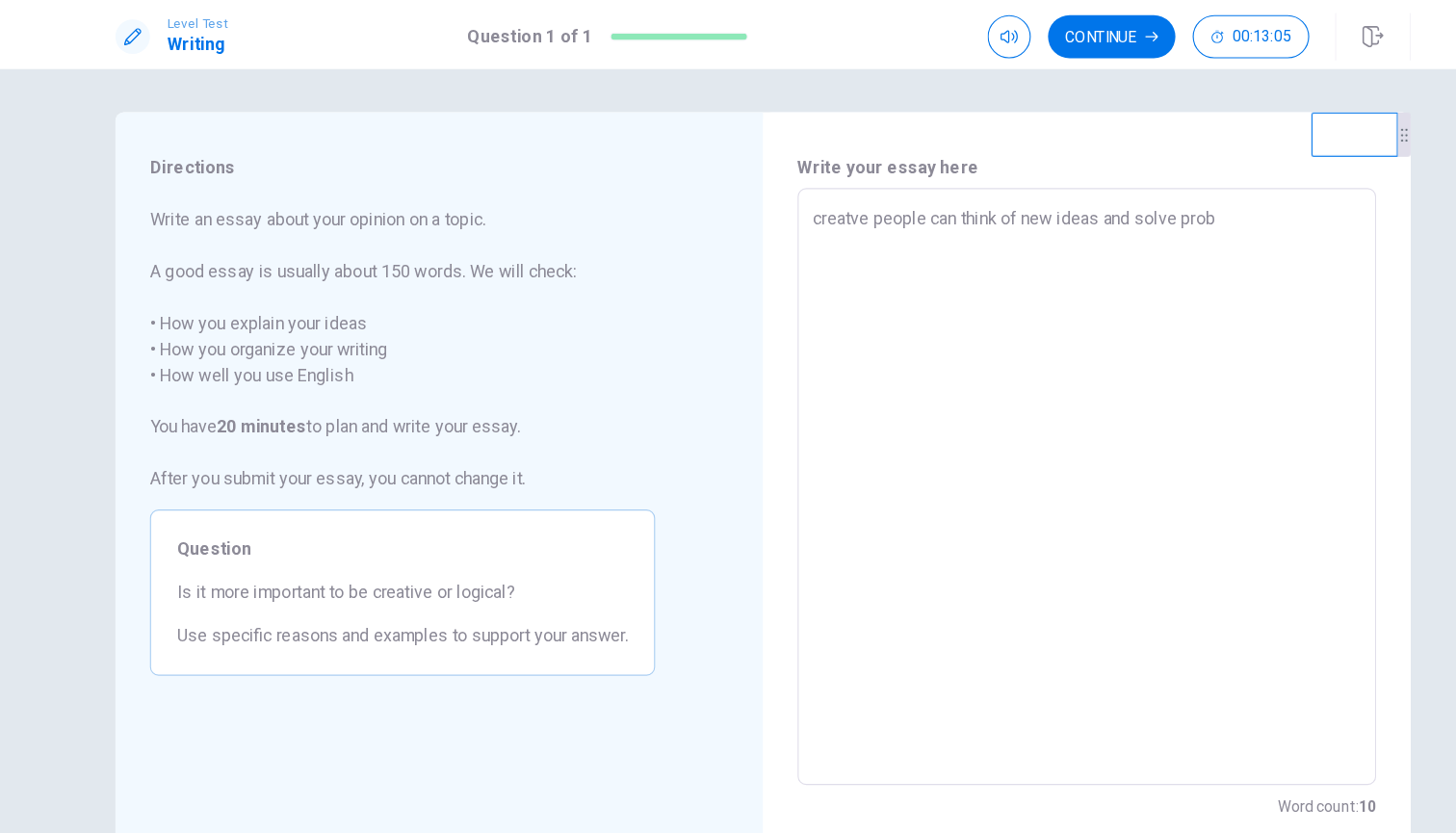 type on "x" 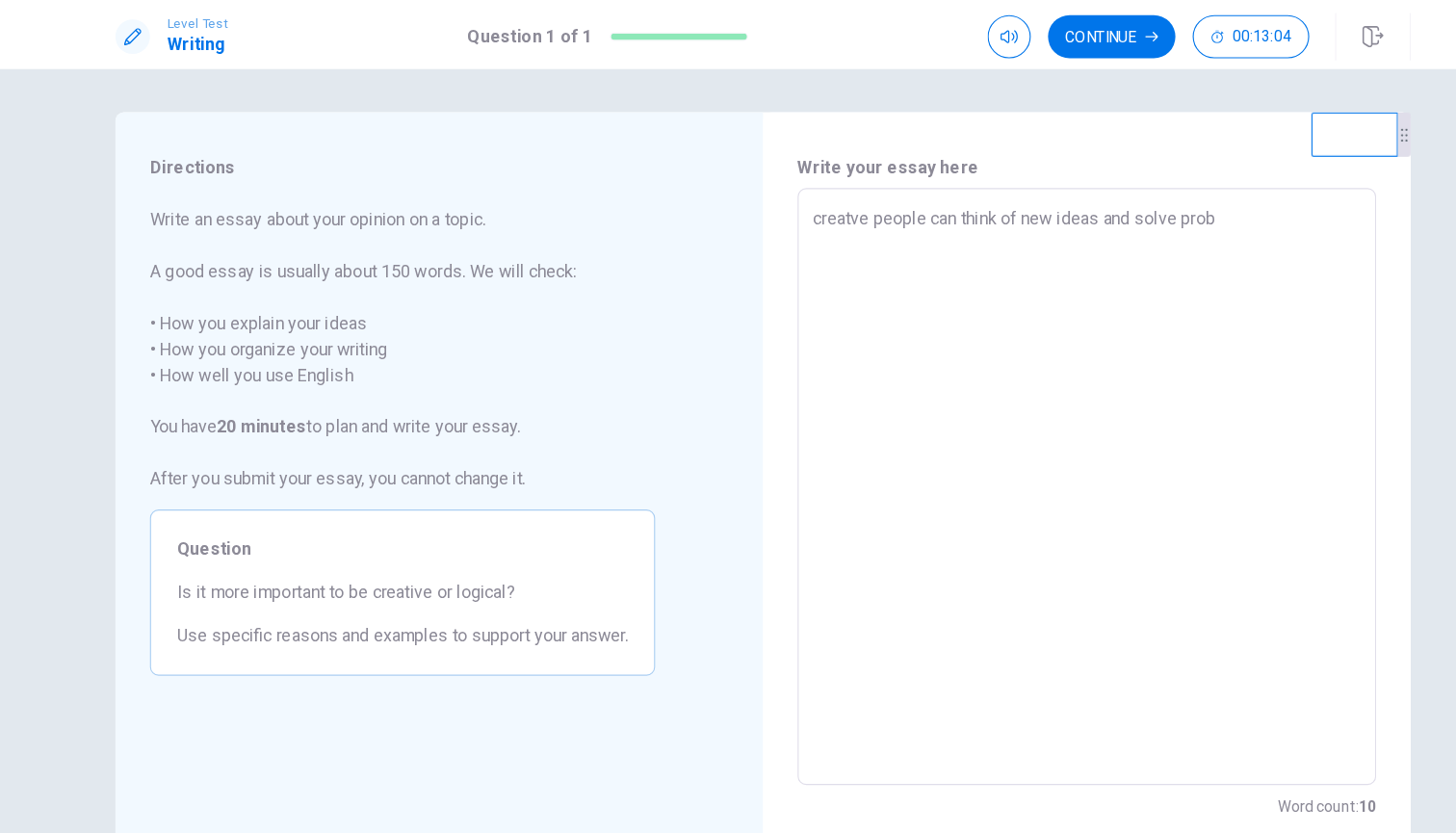 type on "creatve people can think of new ideas and solve probl" 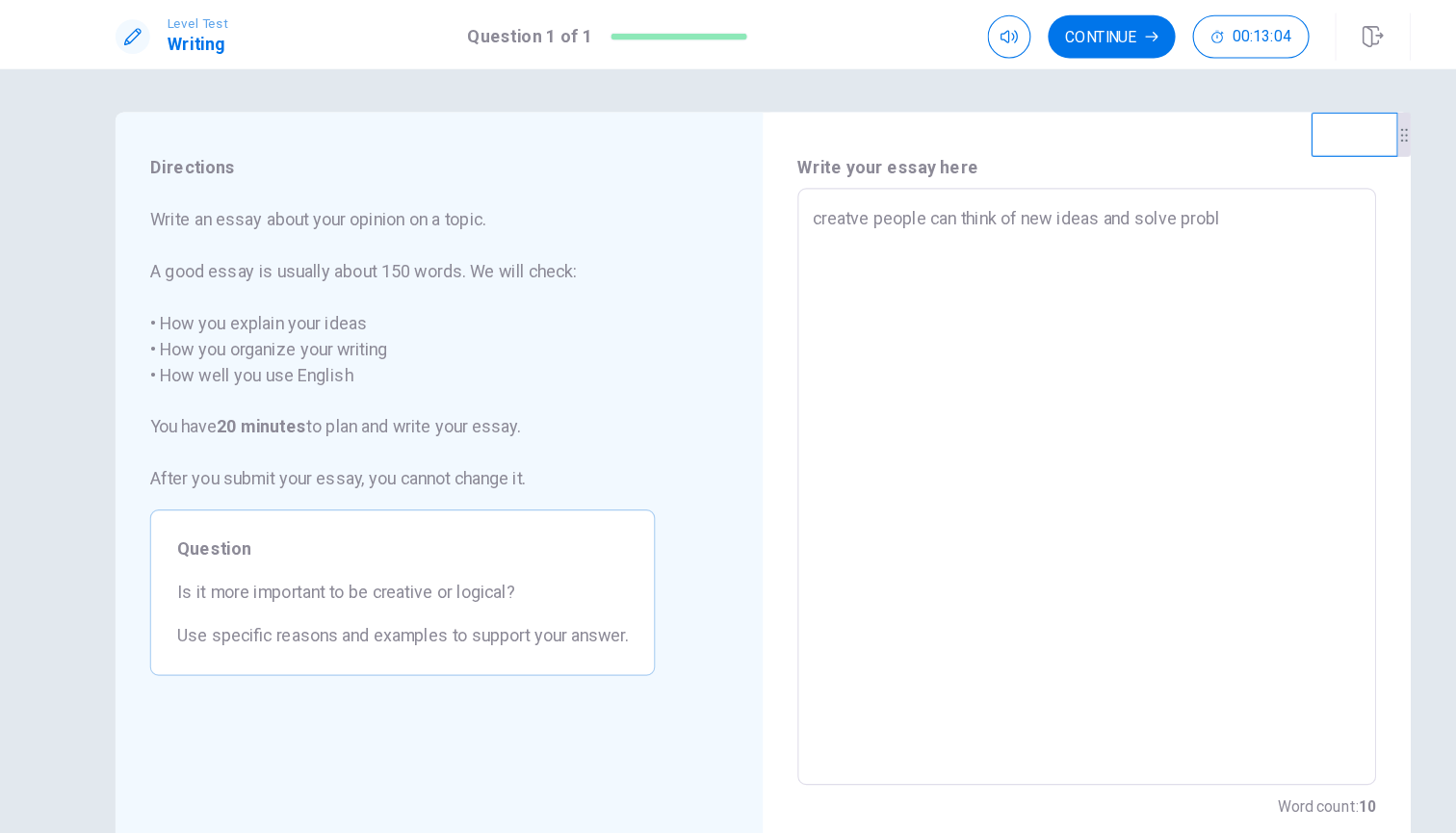 type on "x" 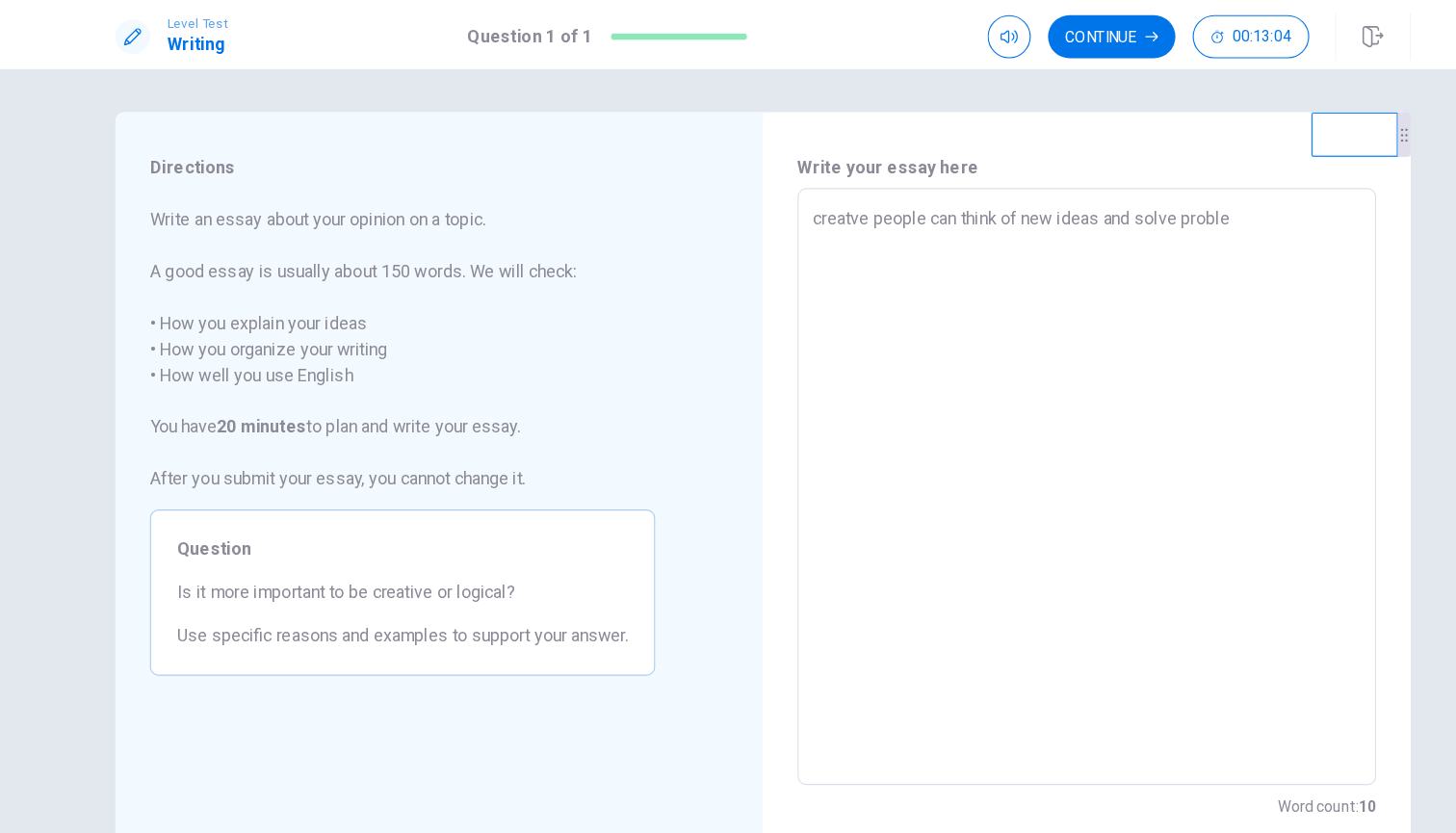 type on "x" 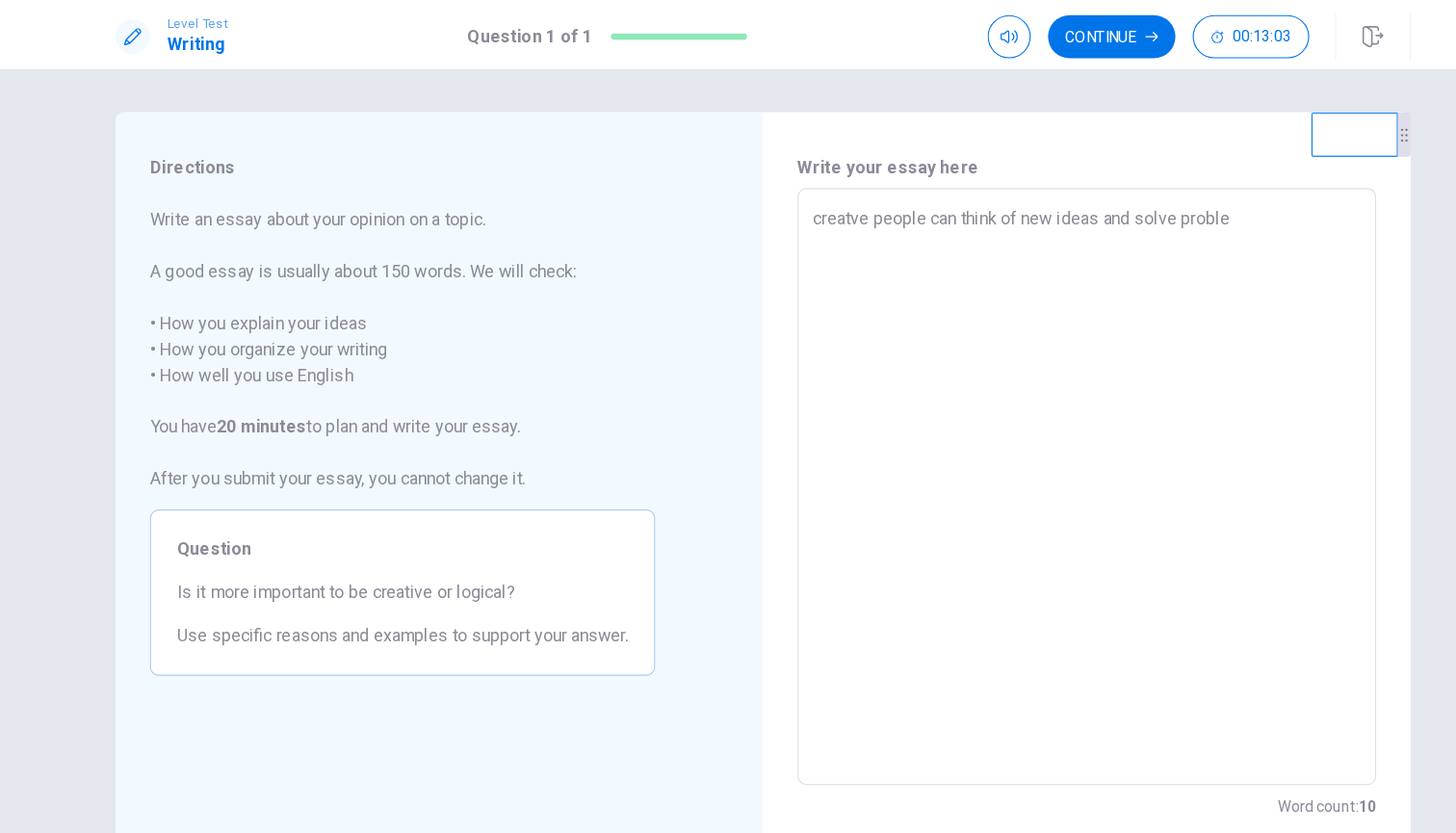 type on "creatve people can think of new ideas and solve problem" 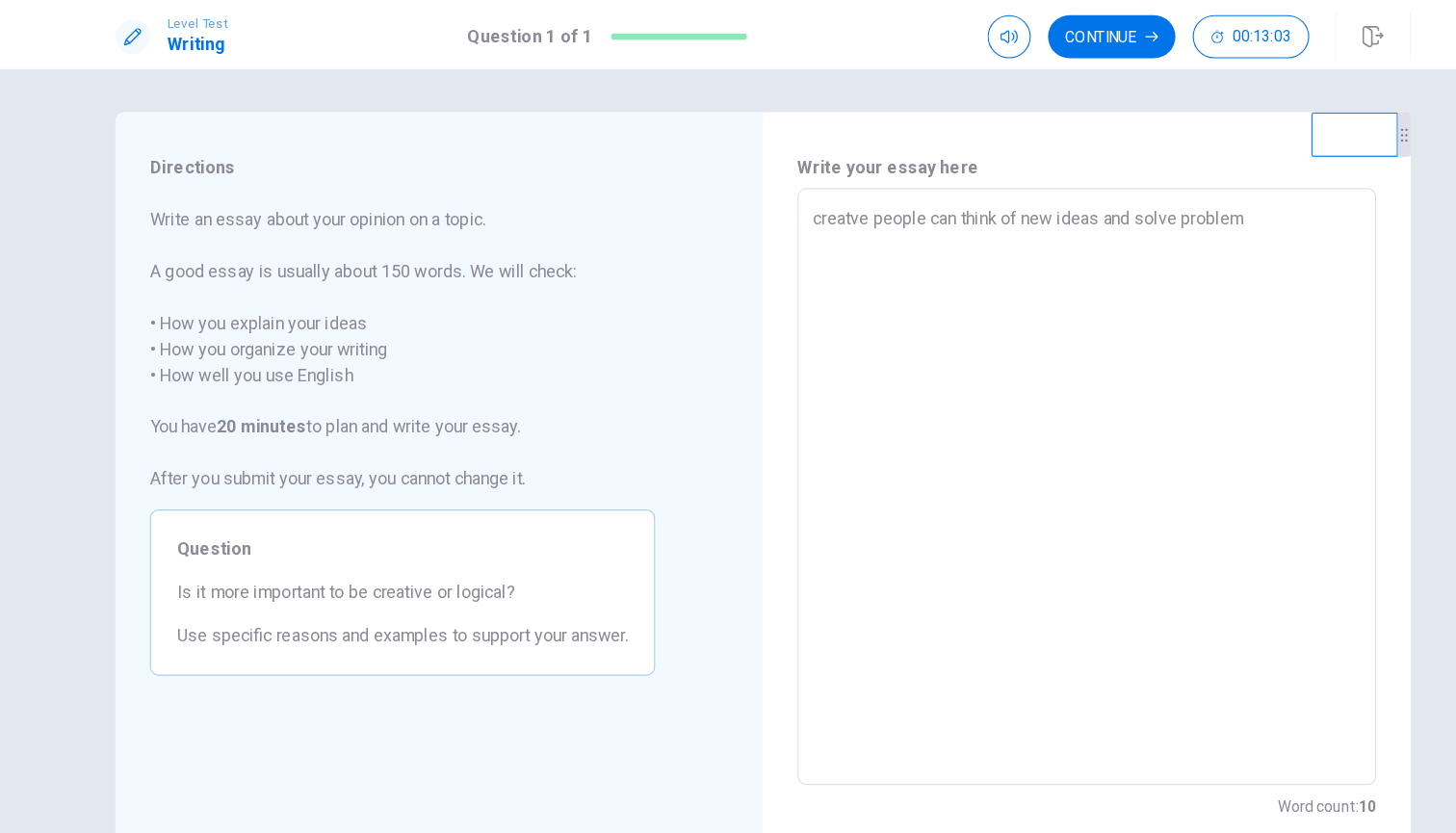 type on "x" 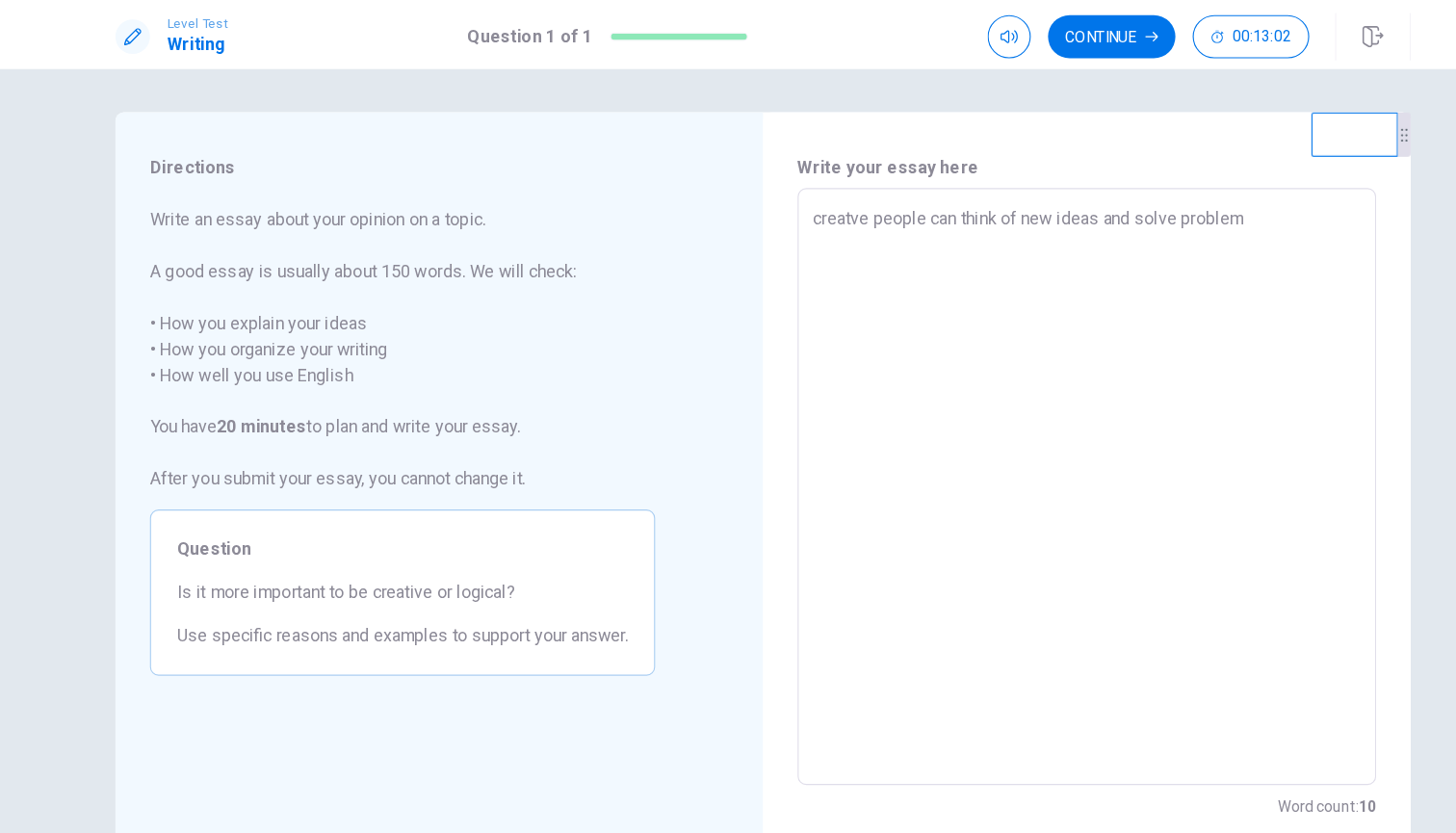 type on "creatve people can think of new ideas and solve problem" 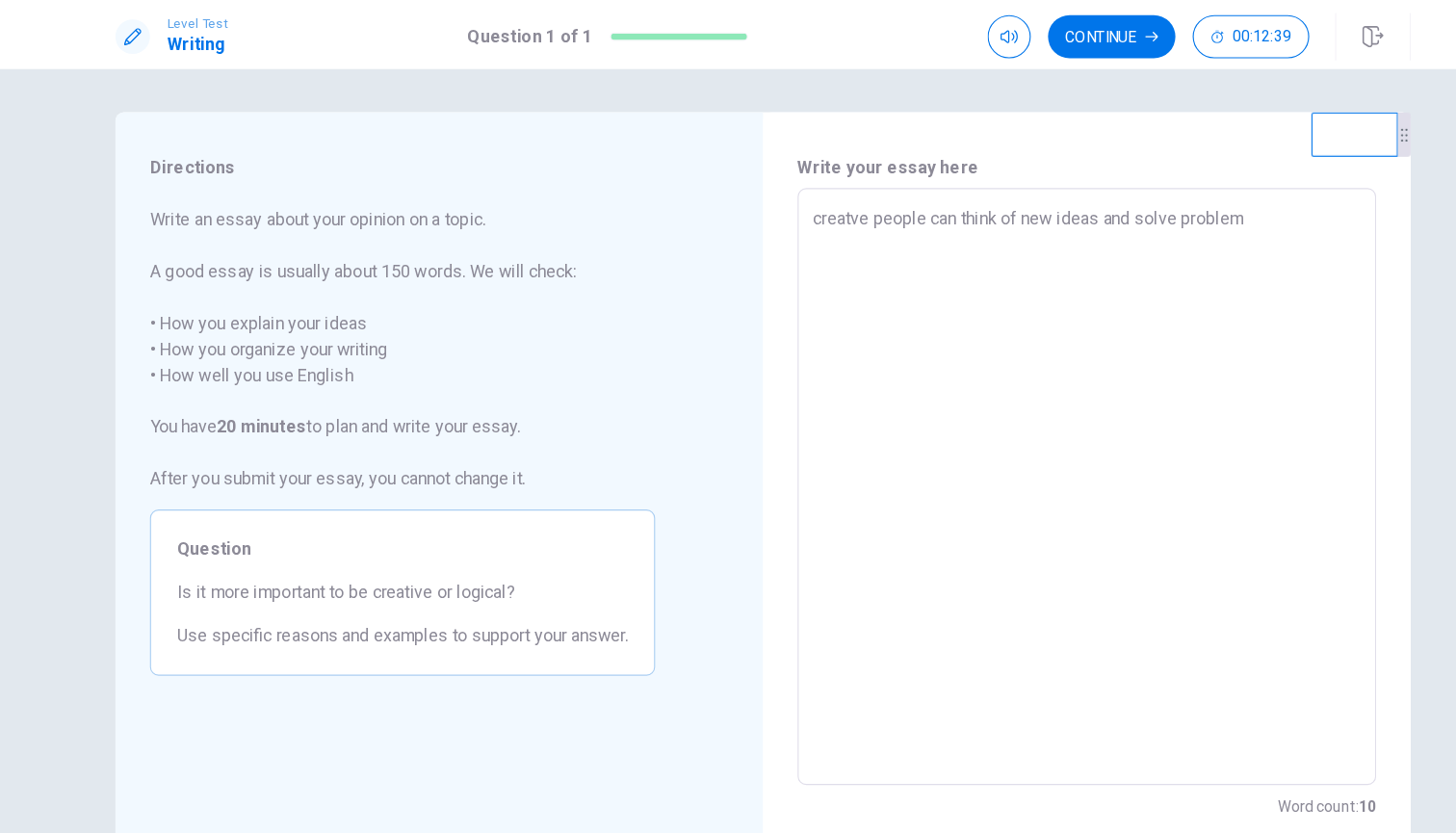 type on "x" 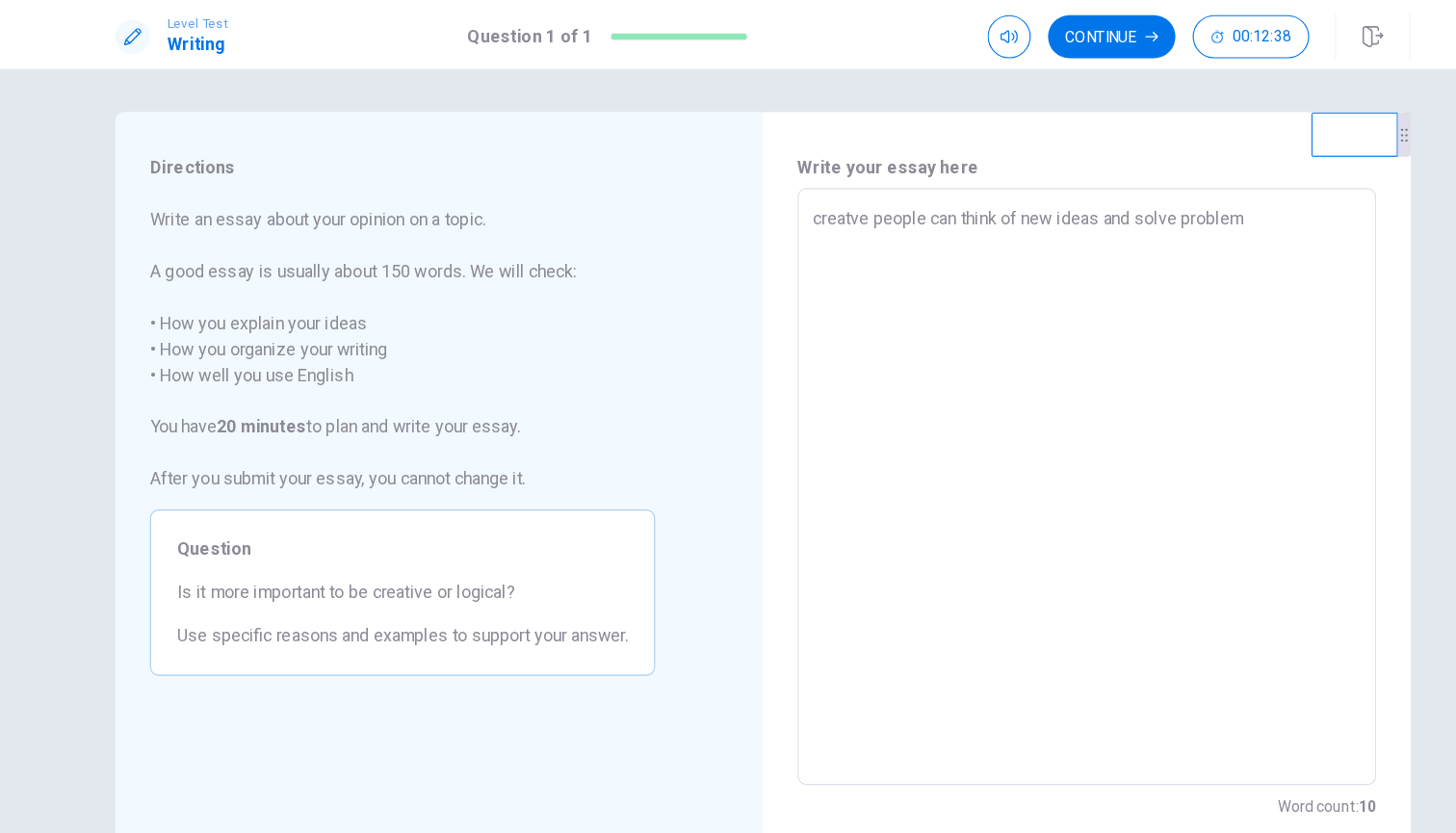type on "creatve people can think of new ideas and solve problem ," 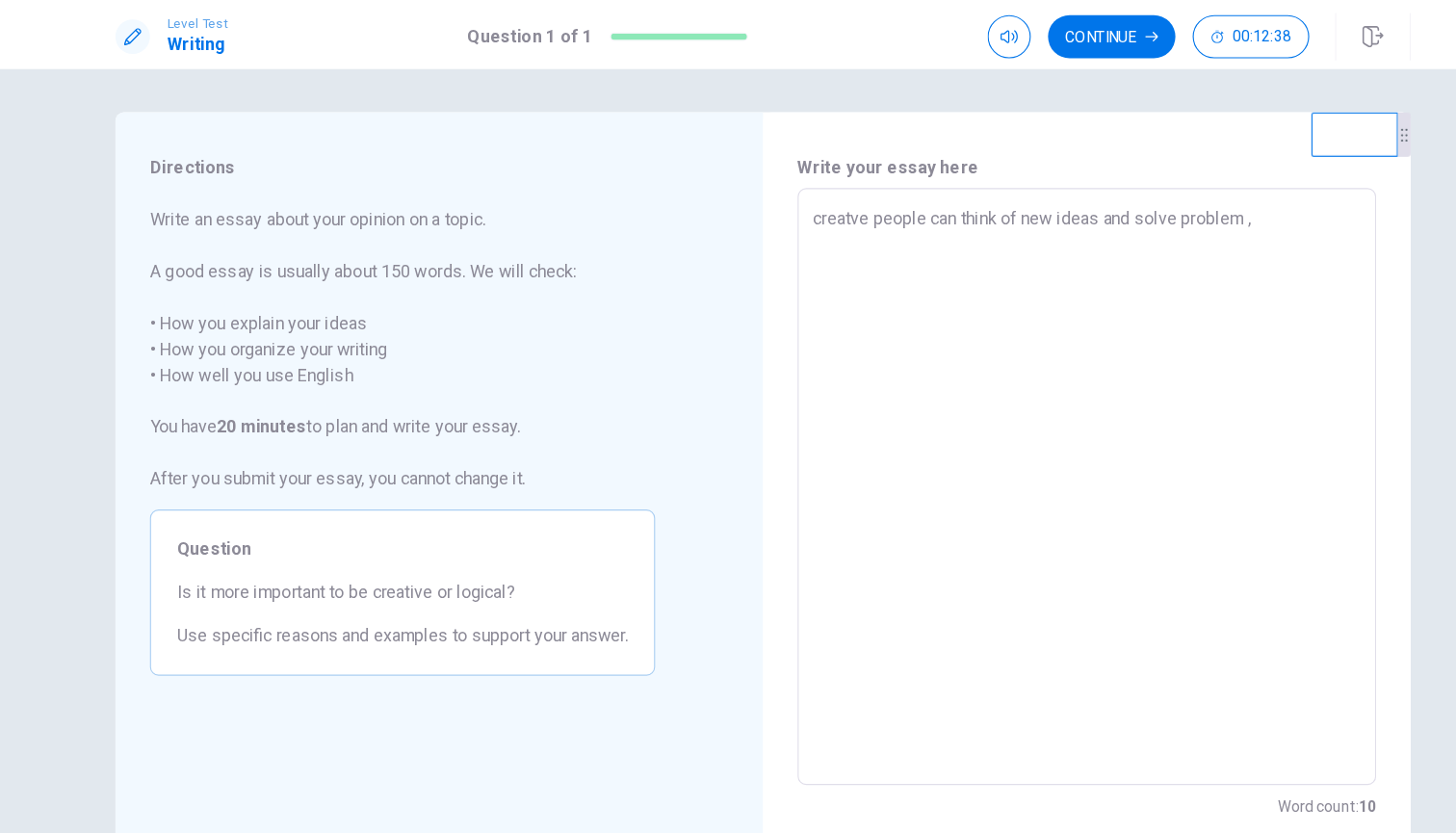 type on "x" 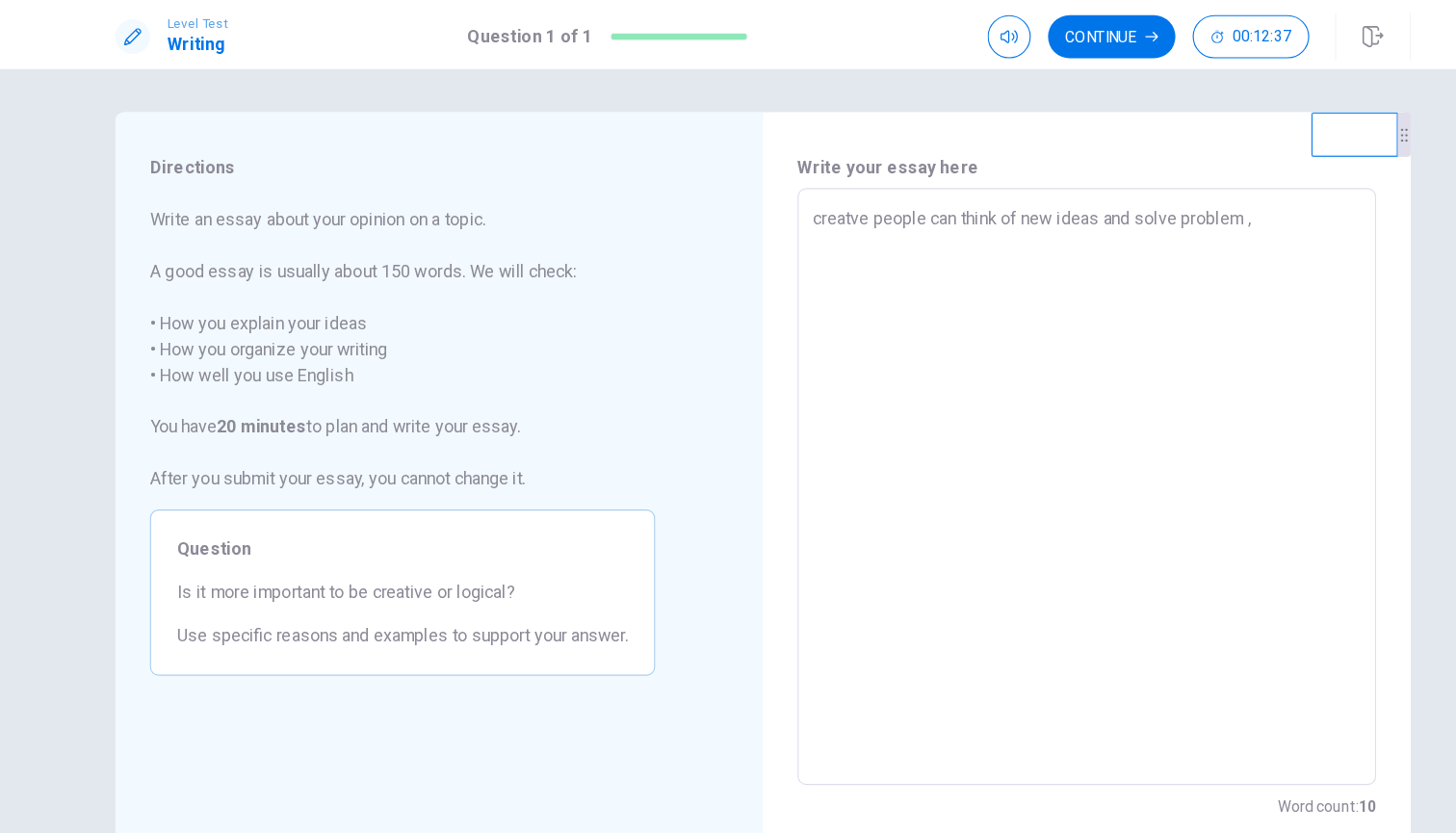 type on "creatve people can think of new ideas and solve problem ," 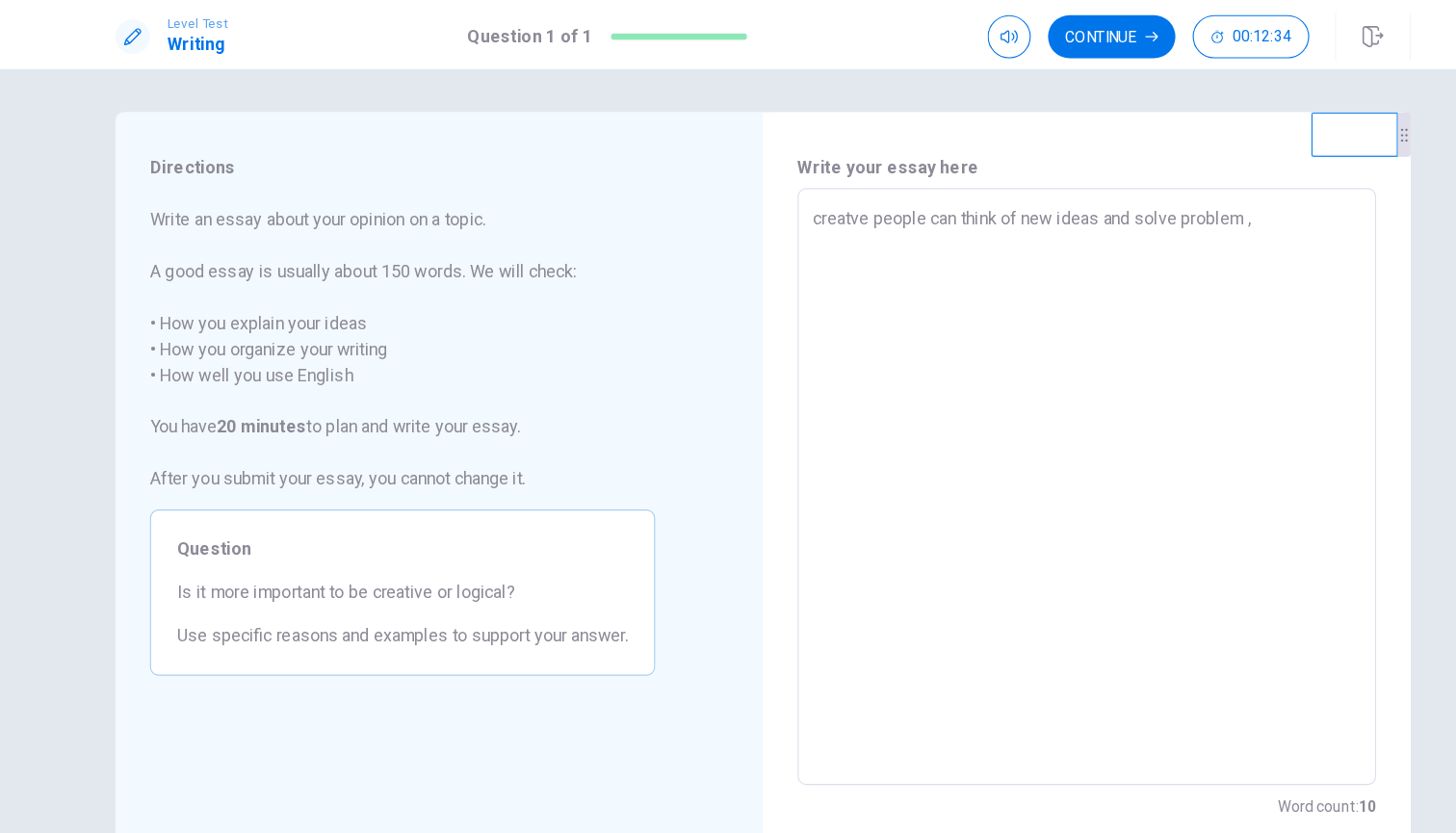 type on "x" 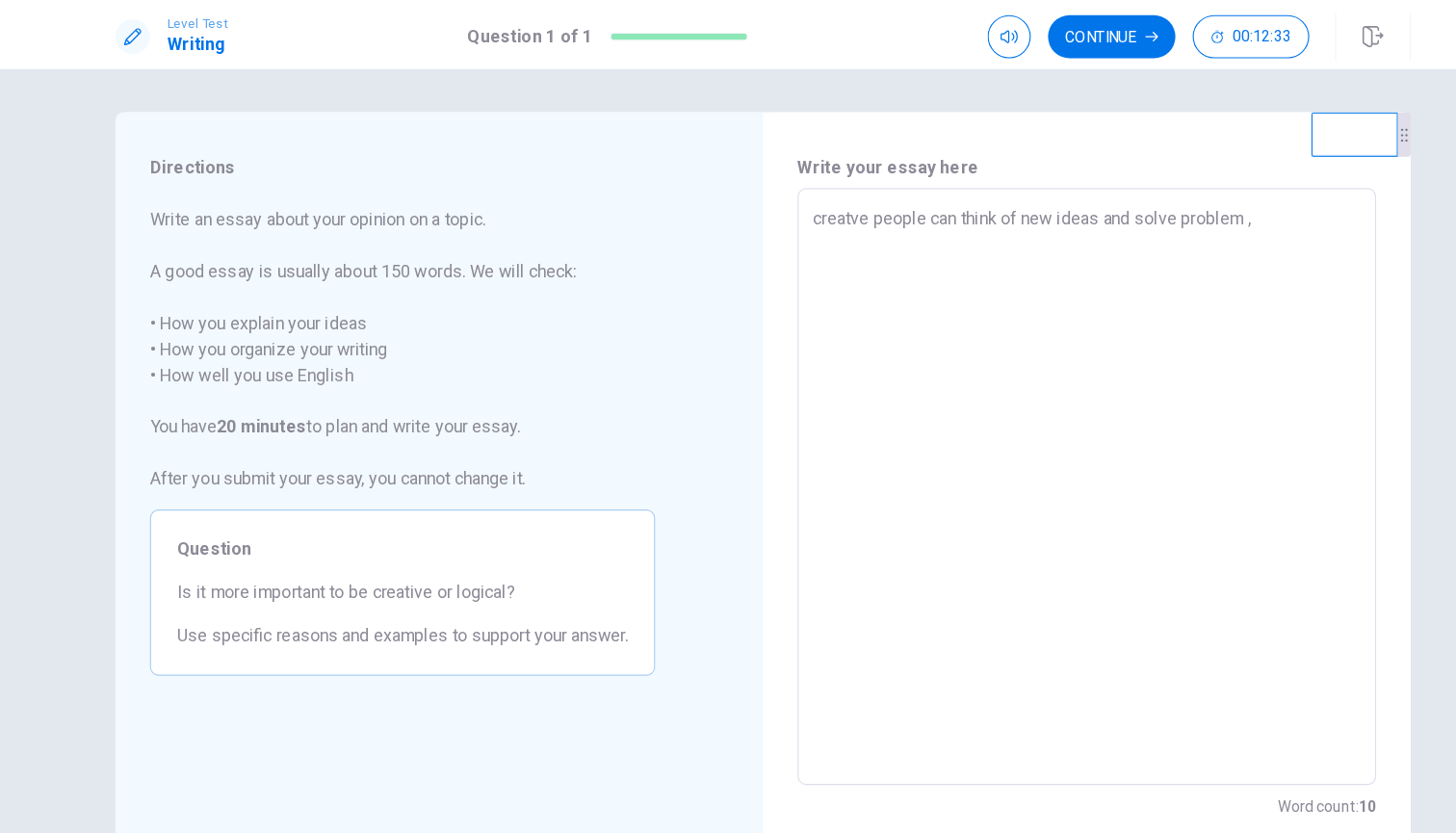 type on "creatve people can think of new ideas and solve problem , e" 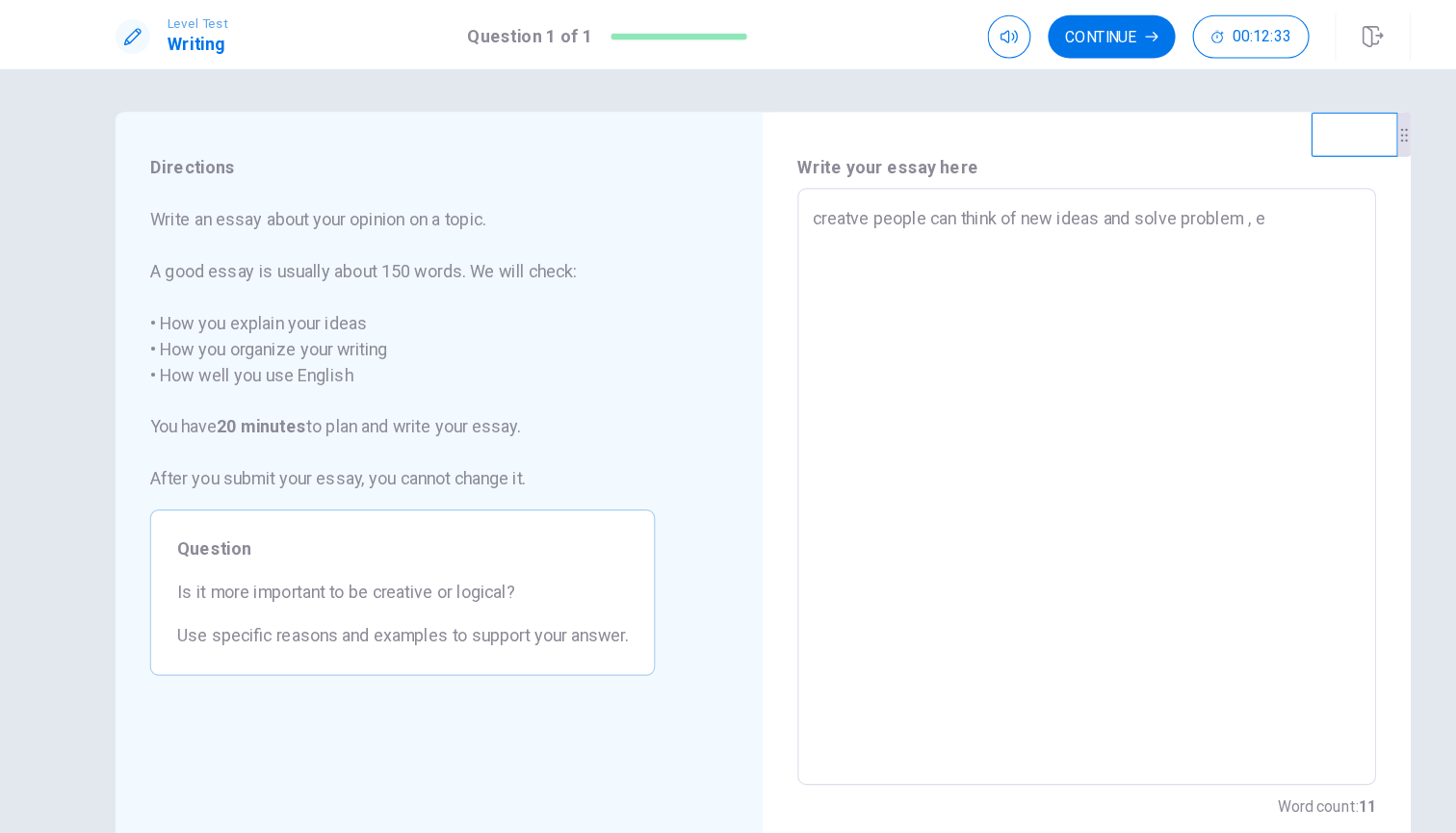 type on "x" 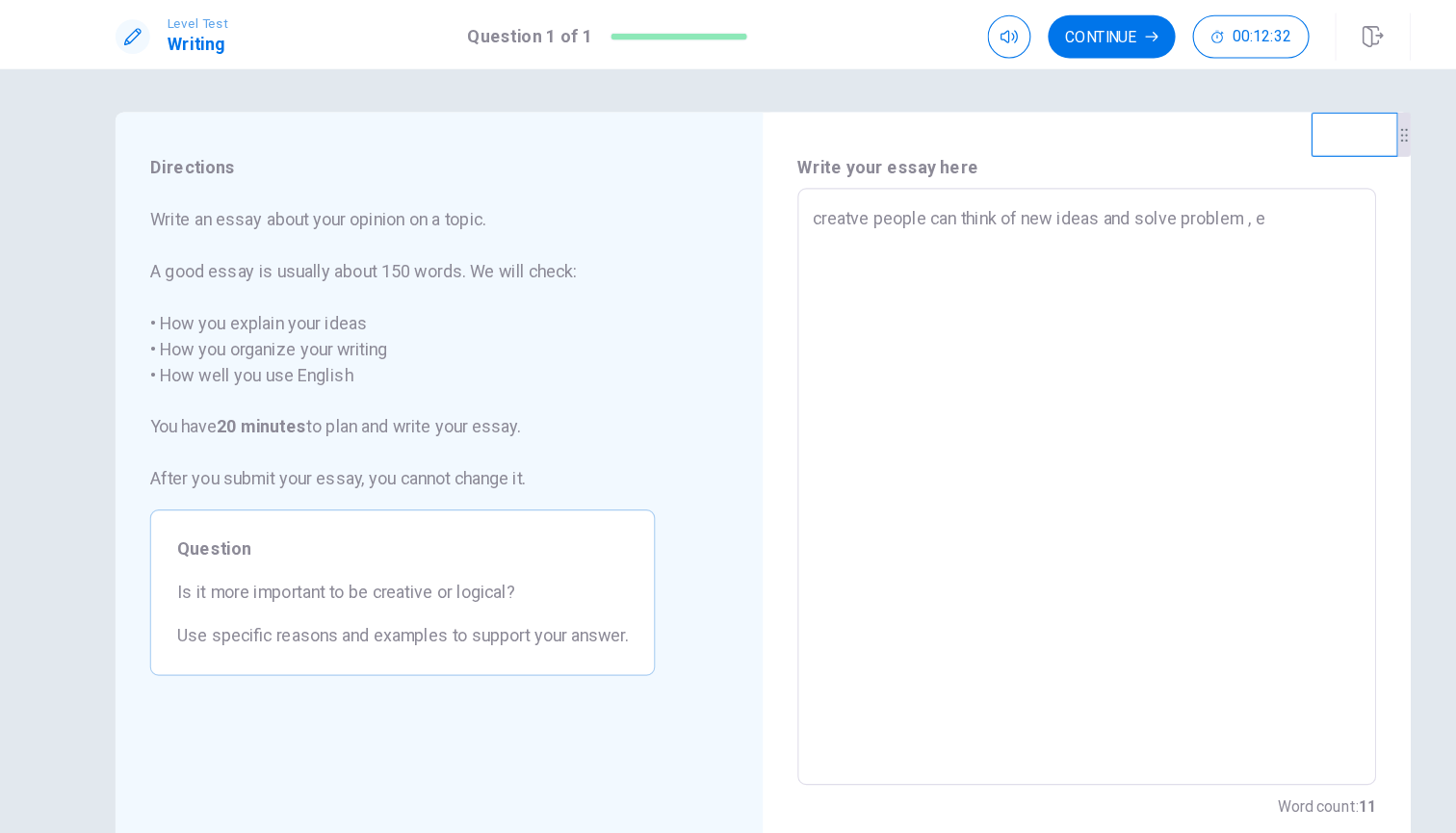 type on "creatve people can think of new ideas and solve problem , ex" 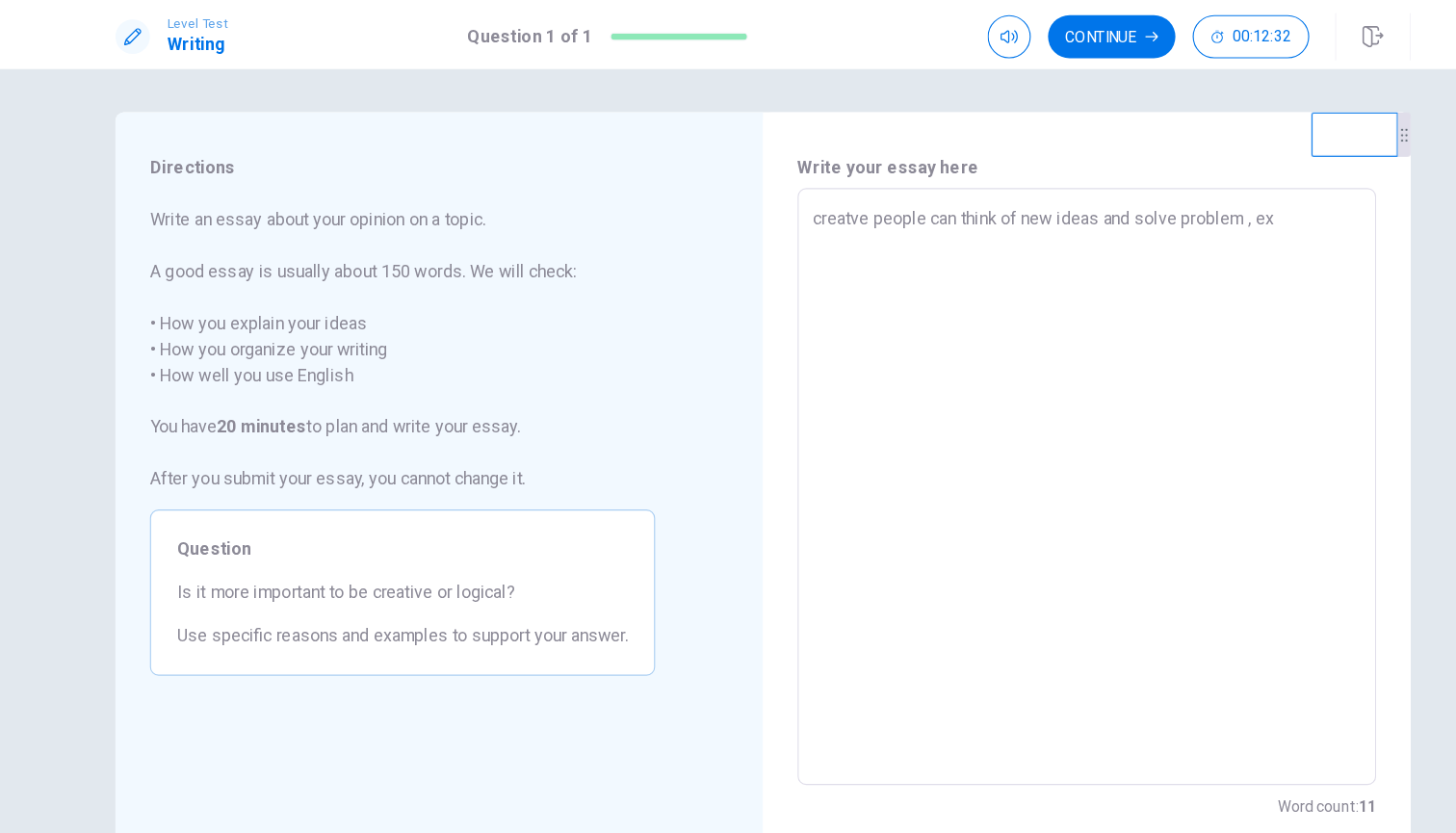 type on "x" 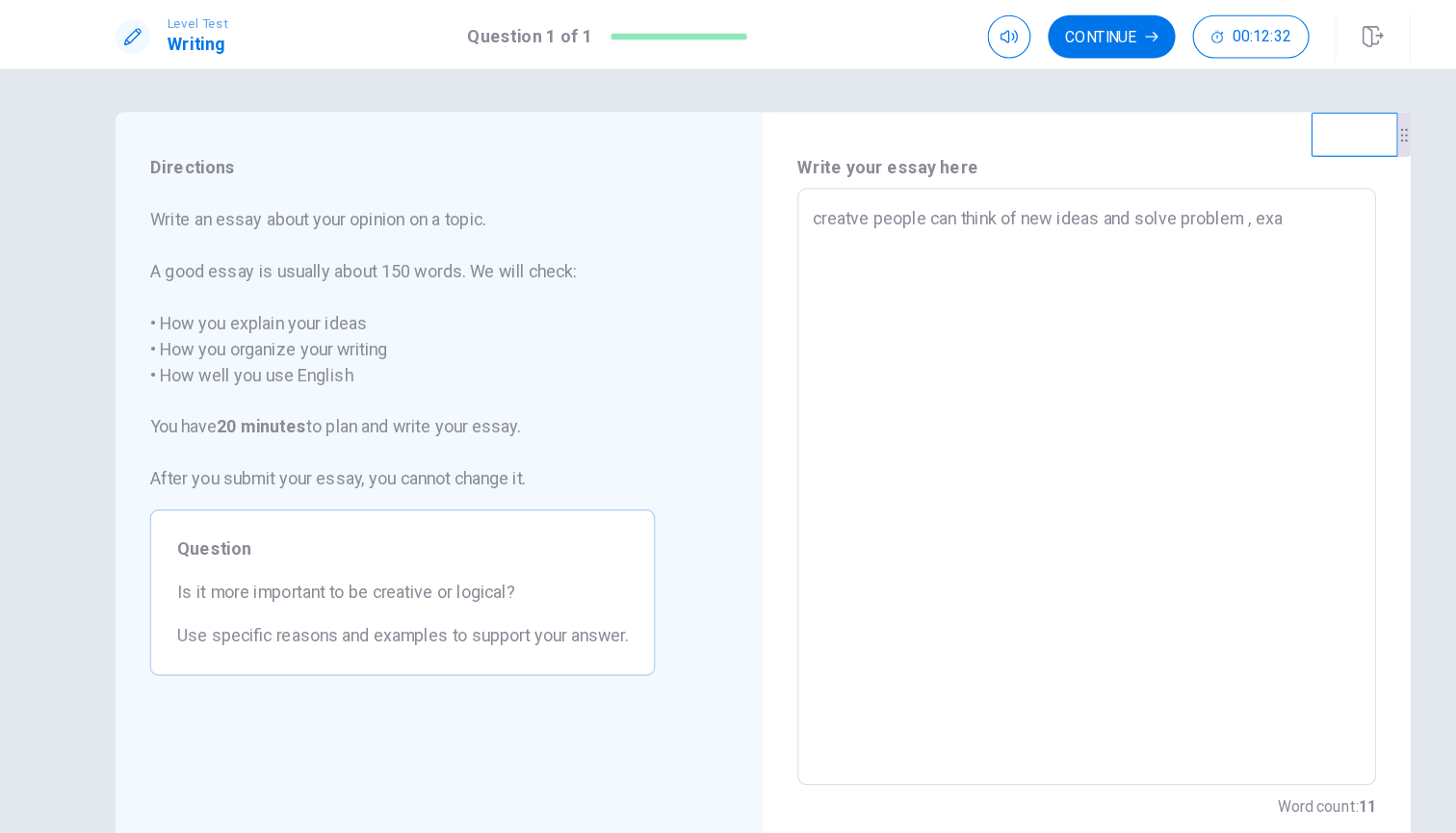 type on "x" 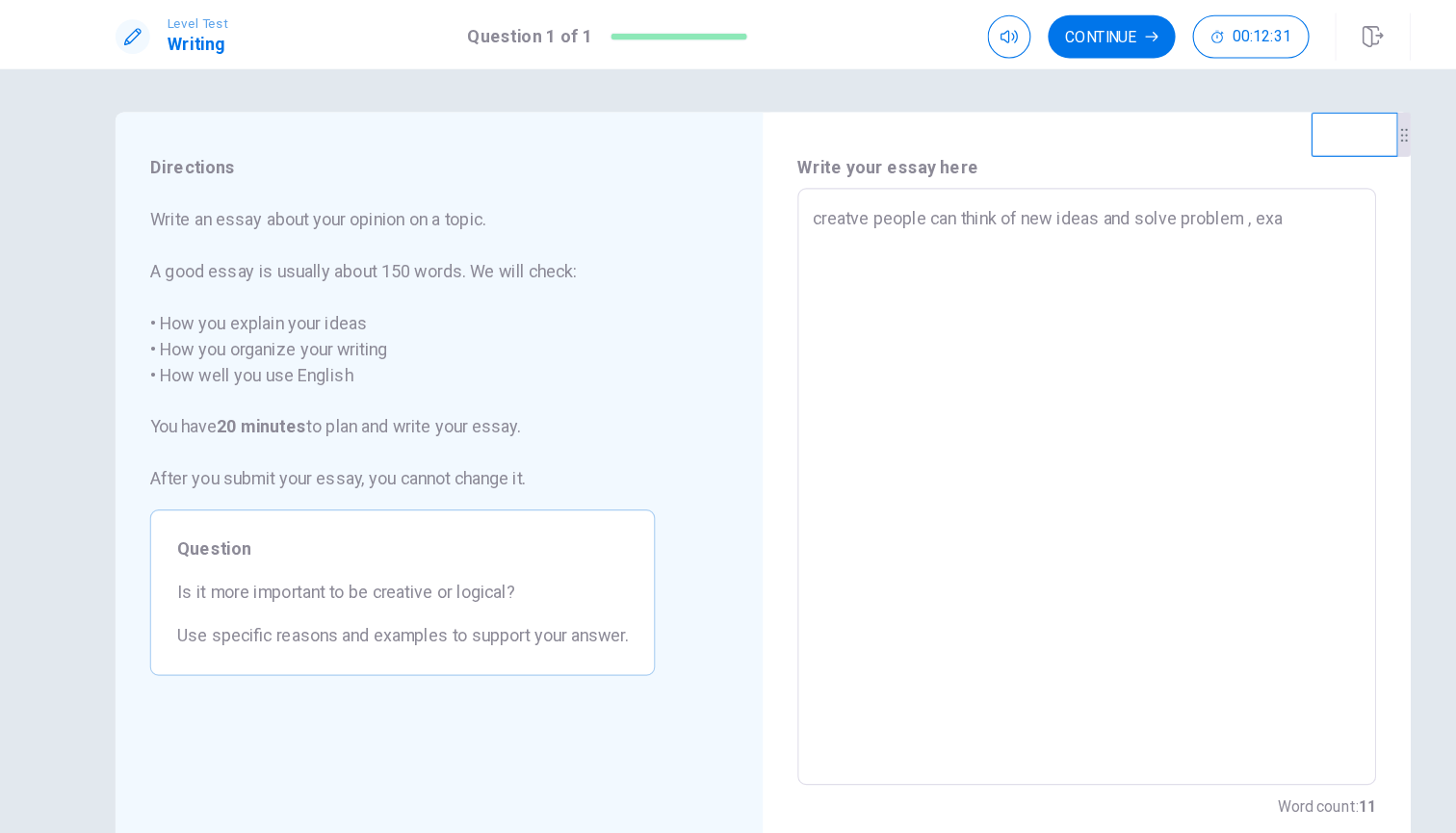 type on "creatve people can think of new ideas and solve problem , exam" 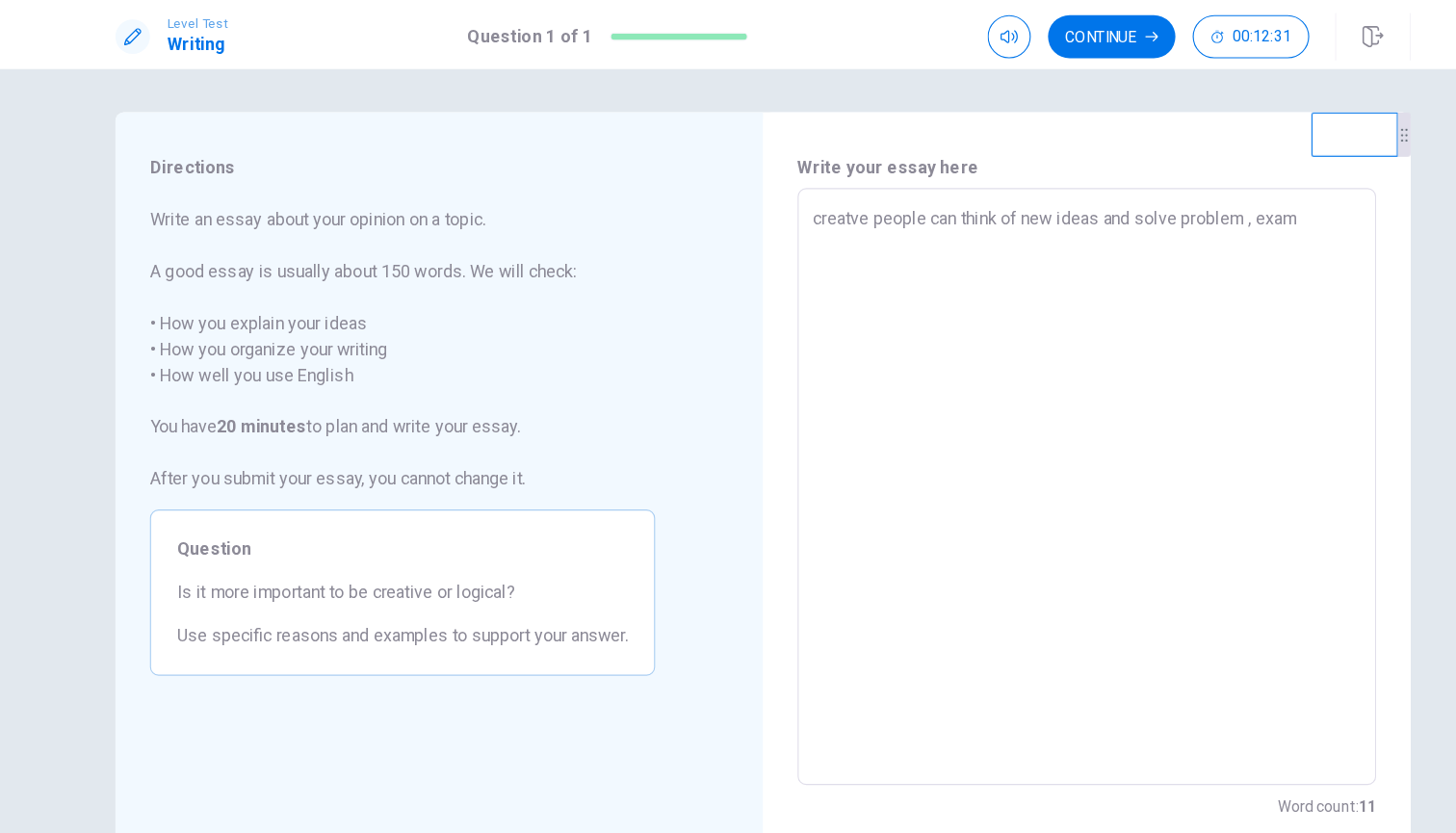 type on "x" 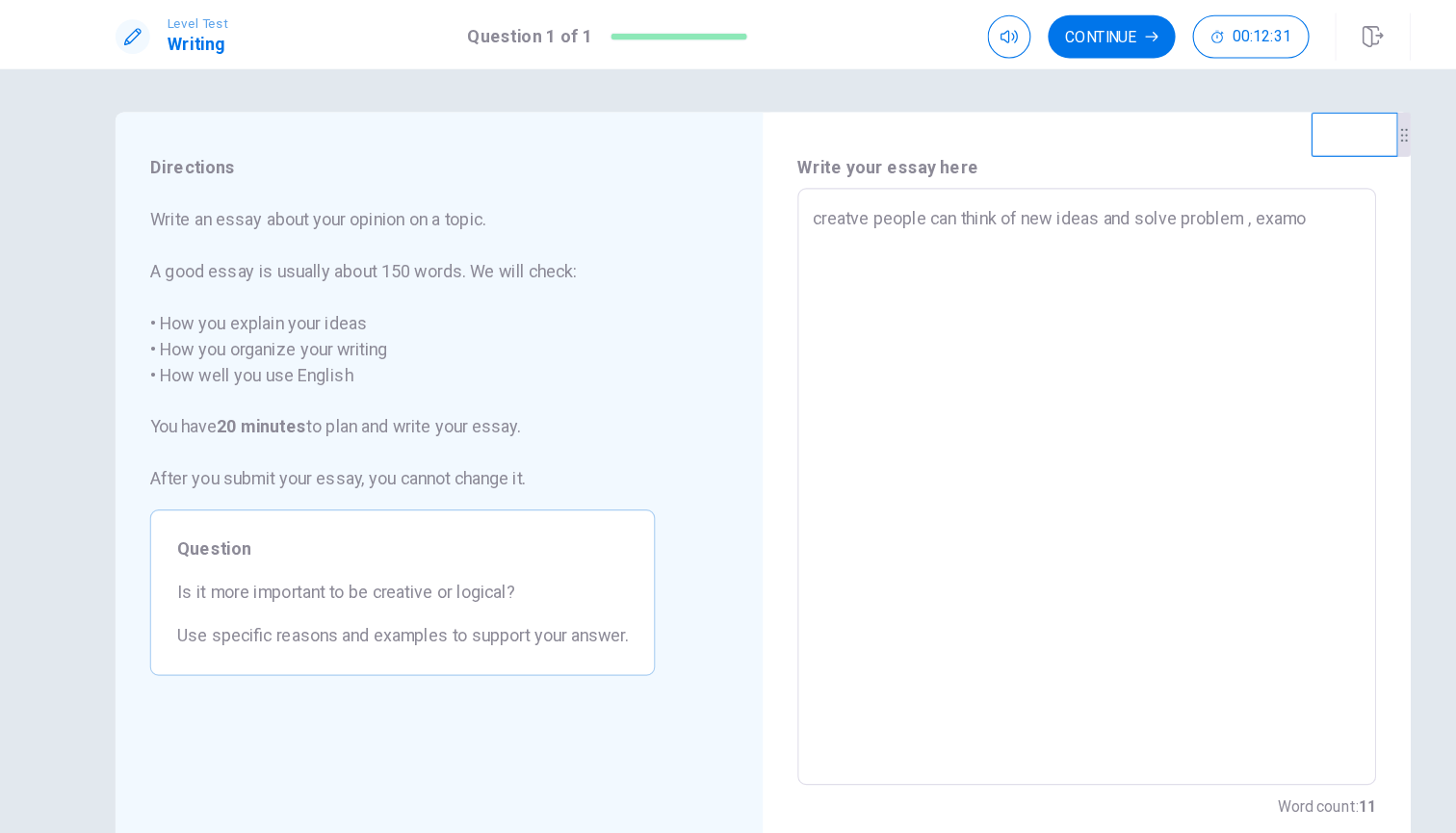 type on "x" 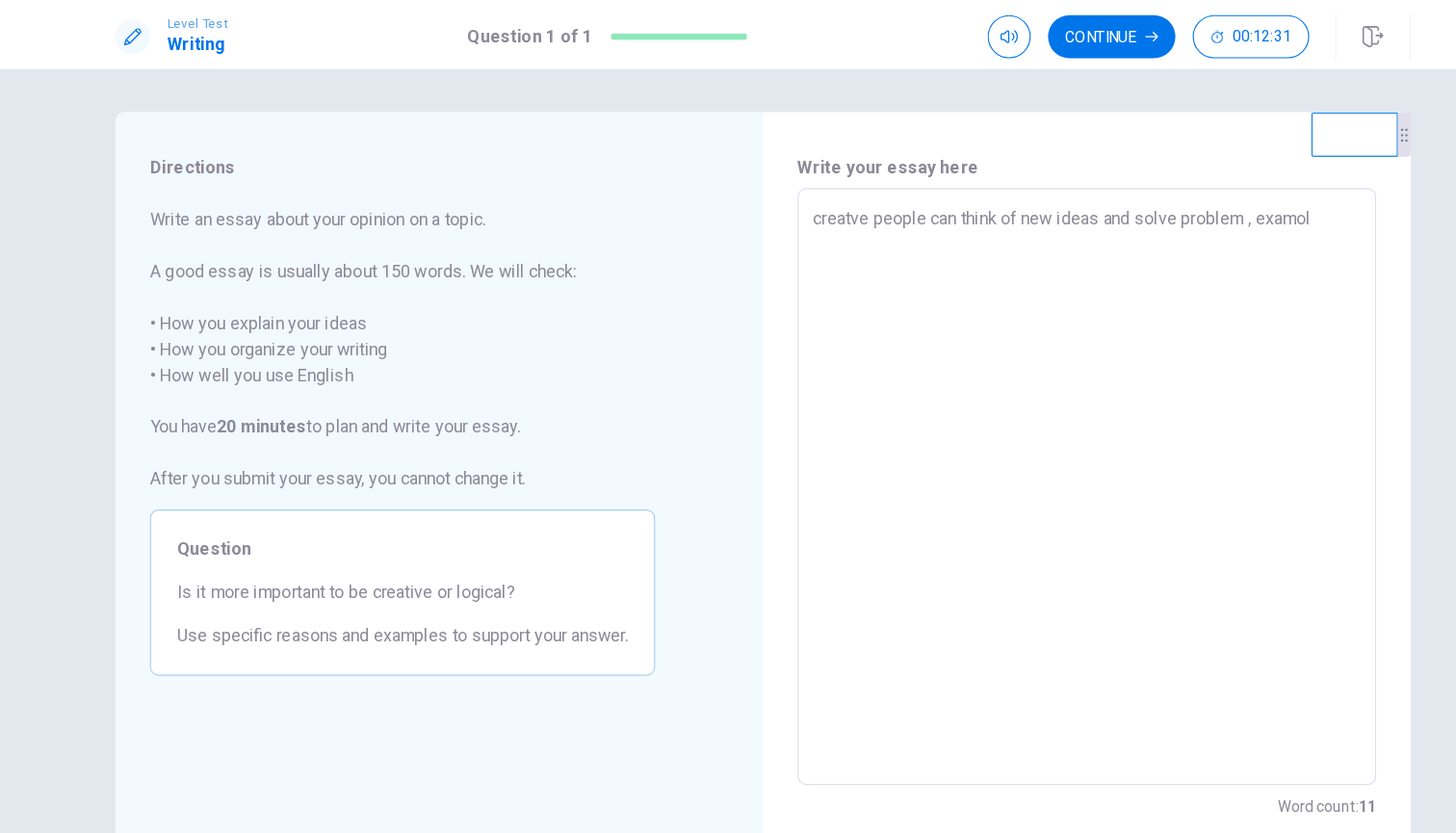 type on "x" 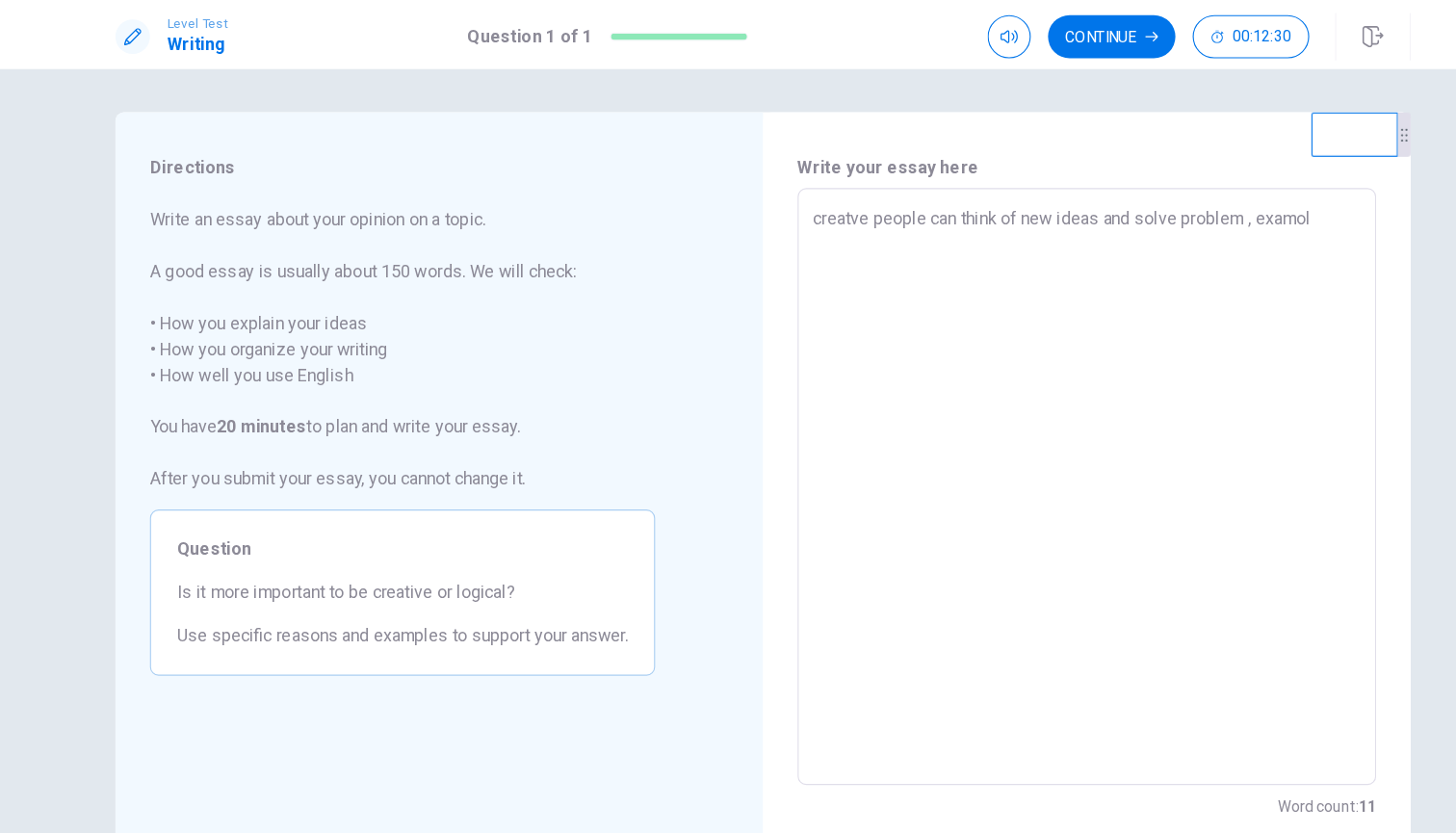 type on "creatve people can think of new ideas and solve problem , examole" 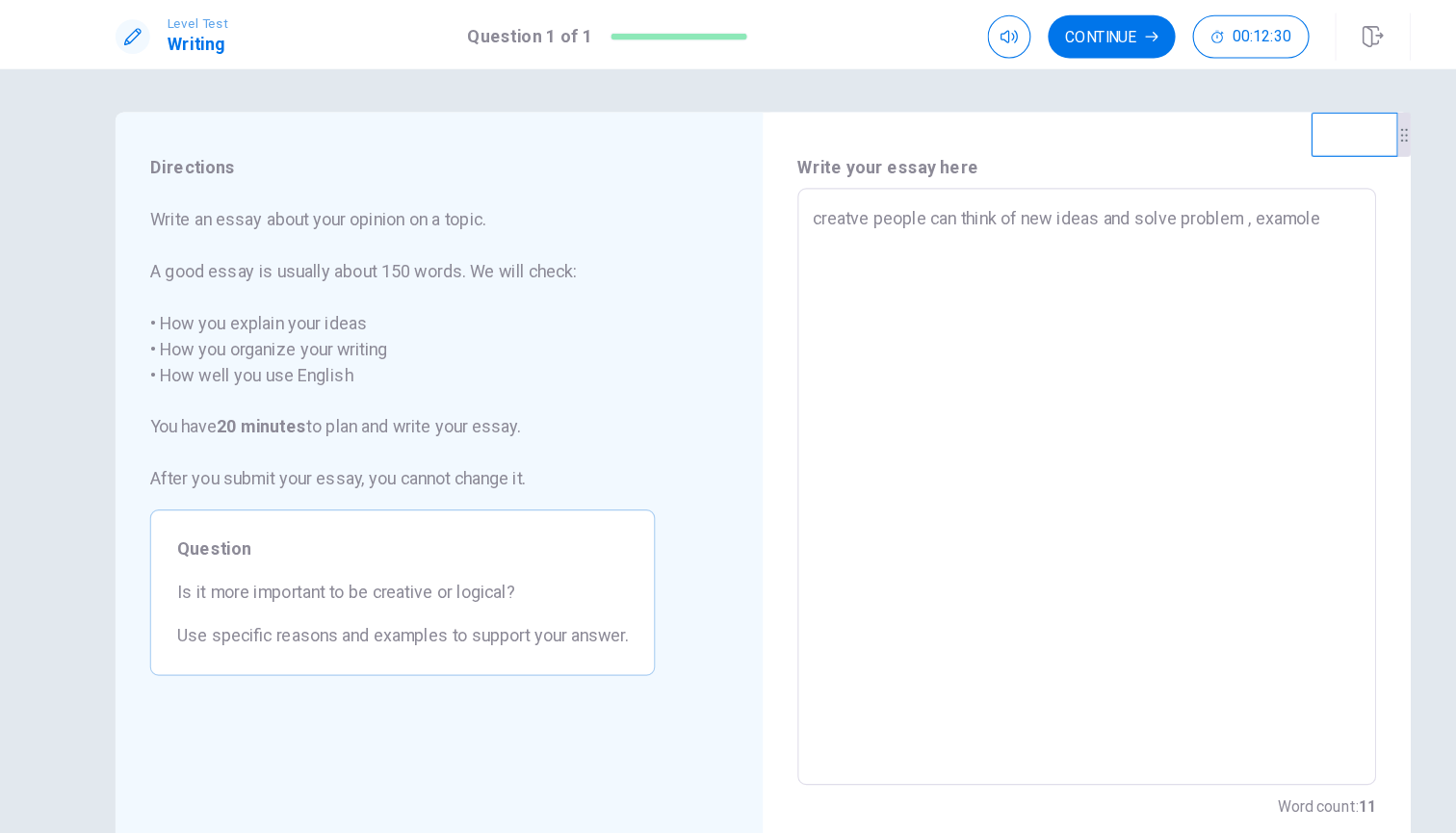type on "x" 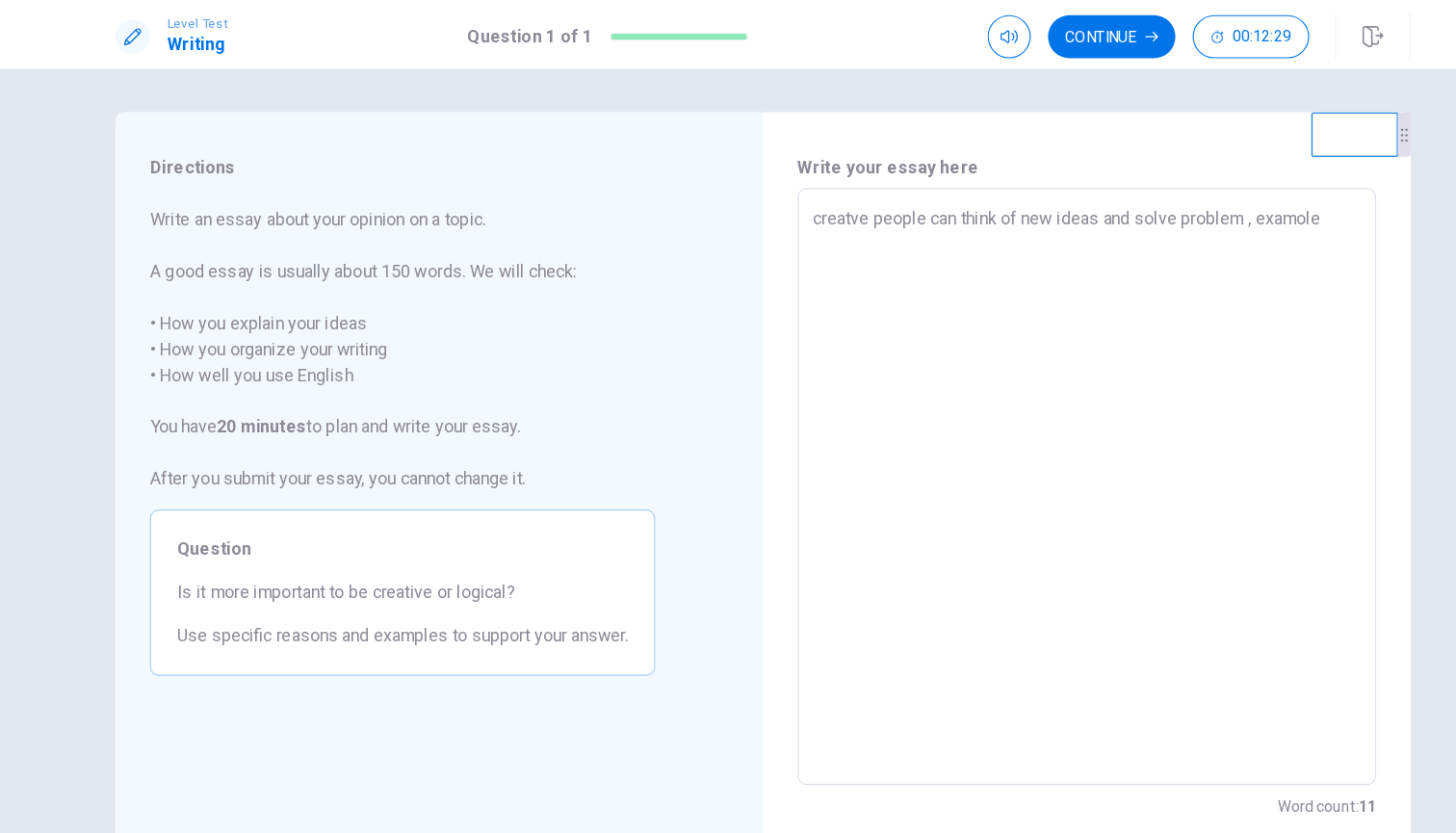 type on "creatve people can think of new ideas and solve problem , examole" 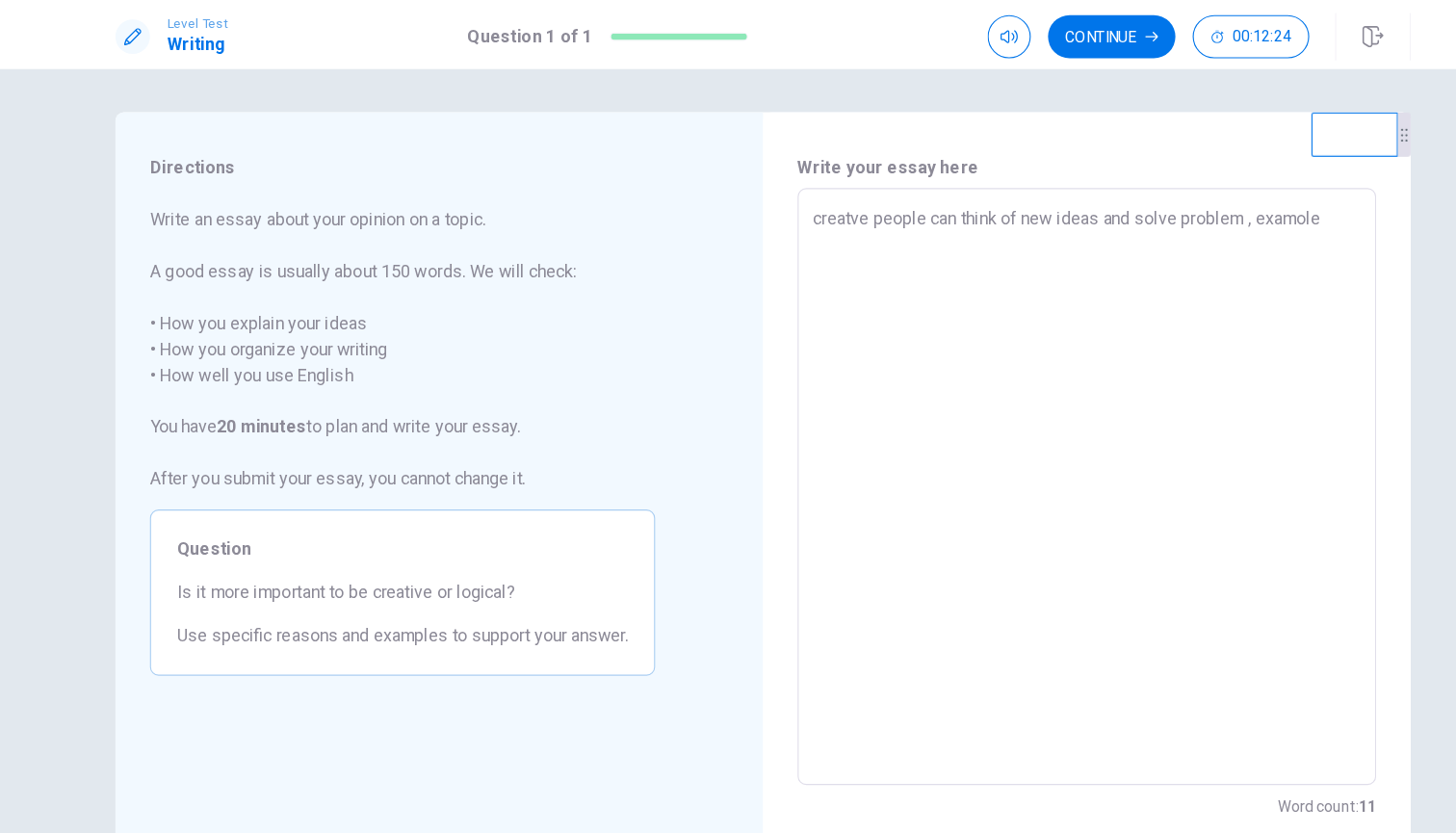type on "x" 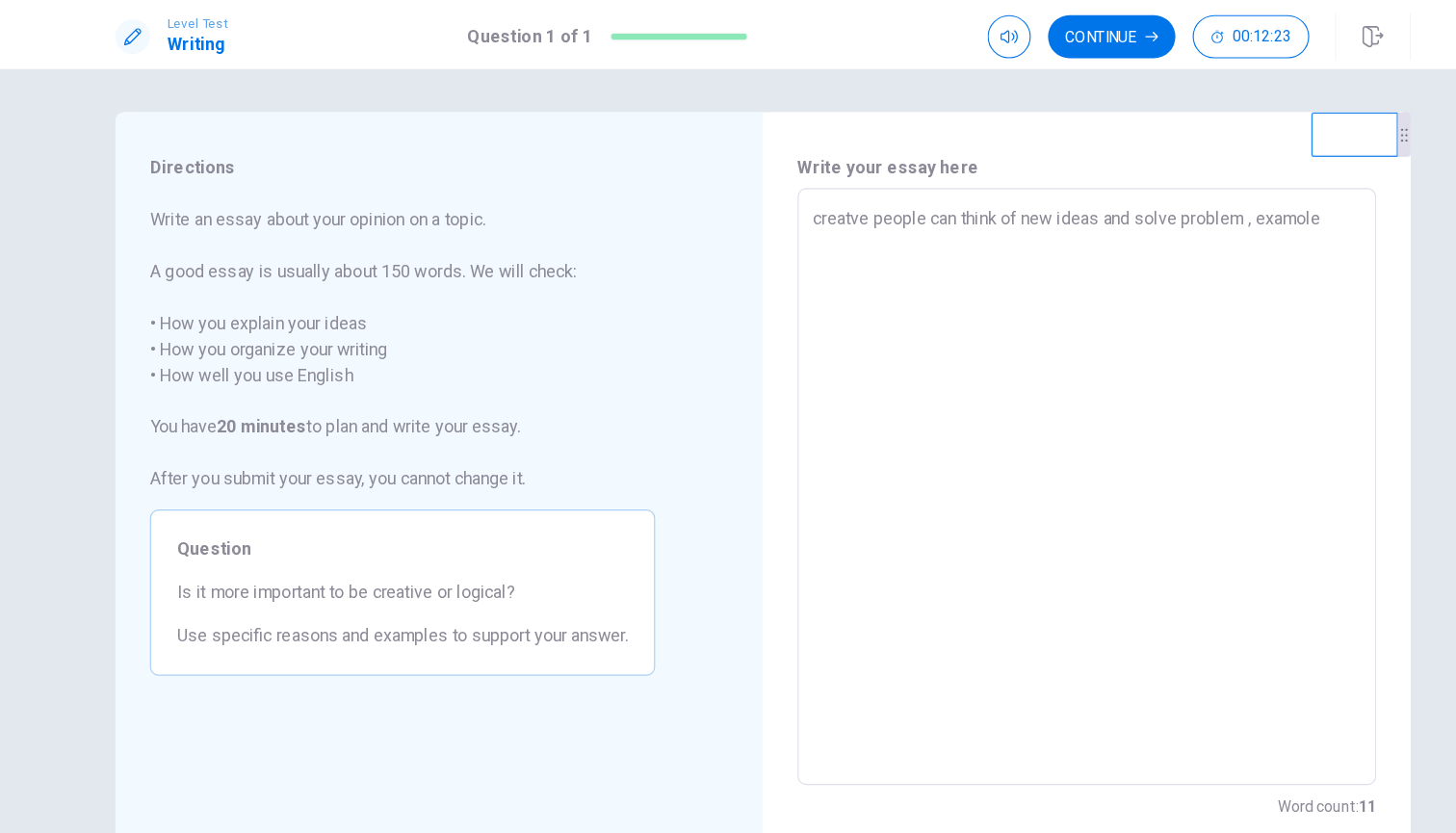 type on "creatve people can think of new ideas and solve problem , examole a" 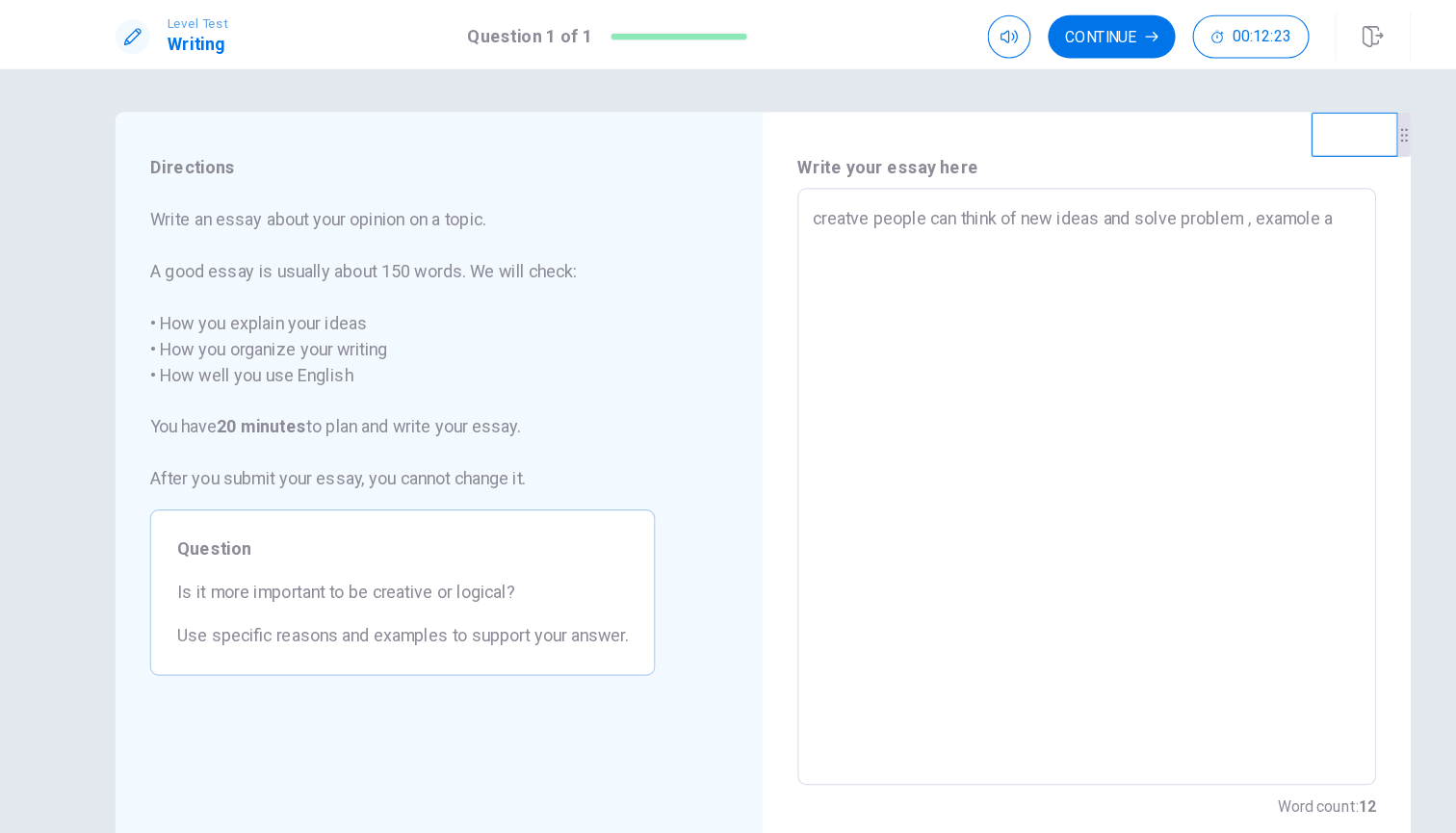 type on "x" 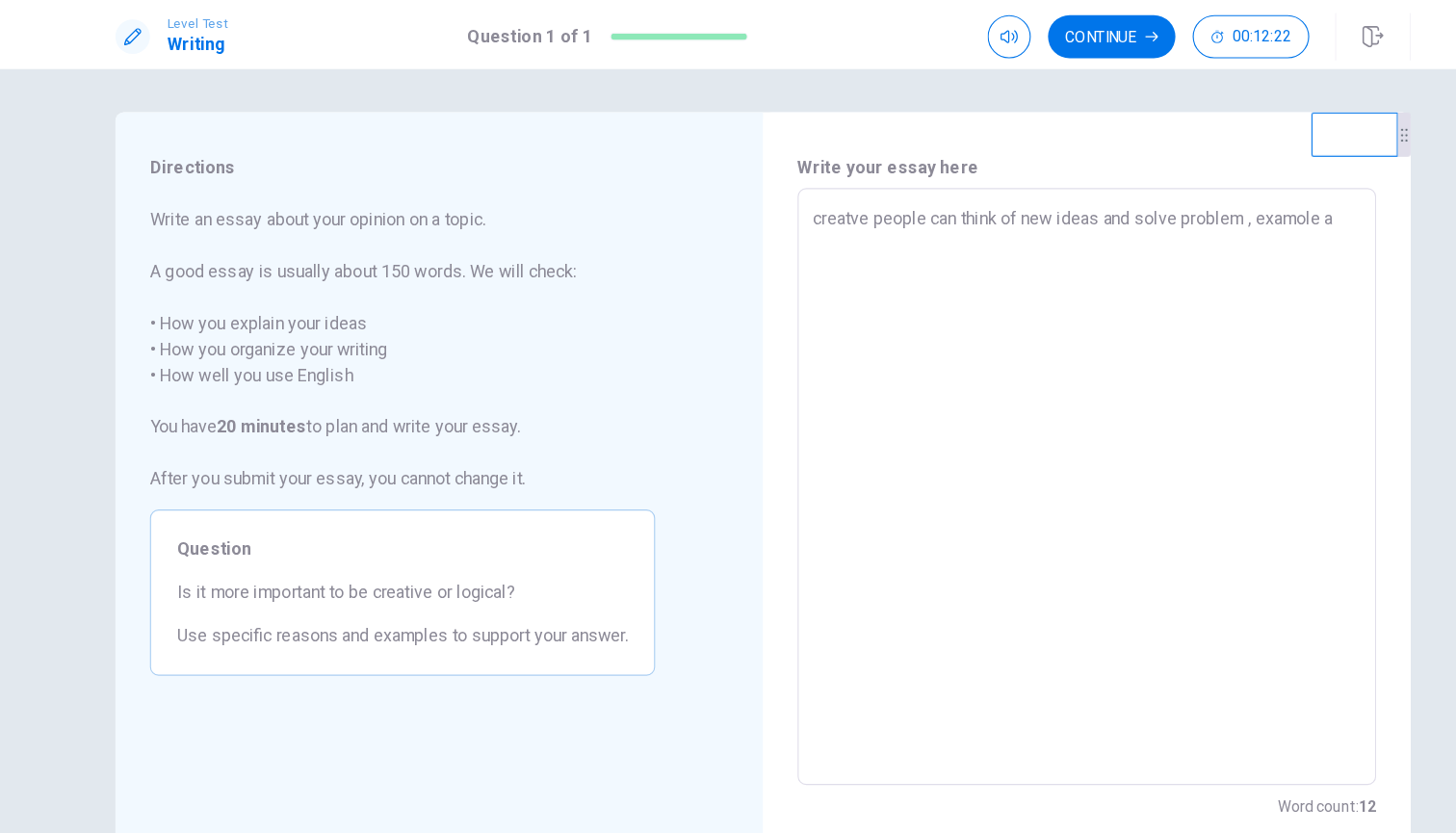 type on "creatve people can think of new ideas and solve problem , examole ar" 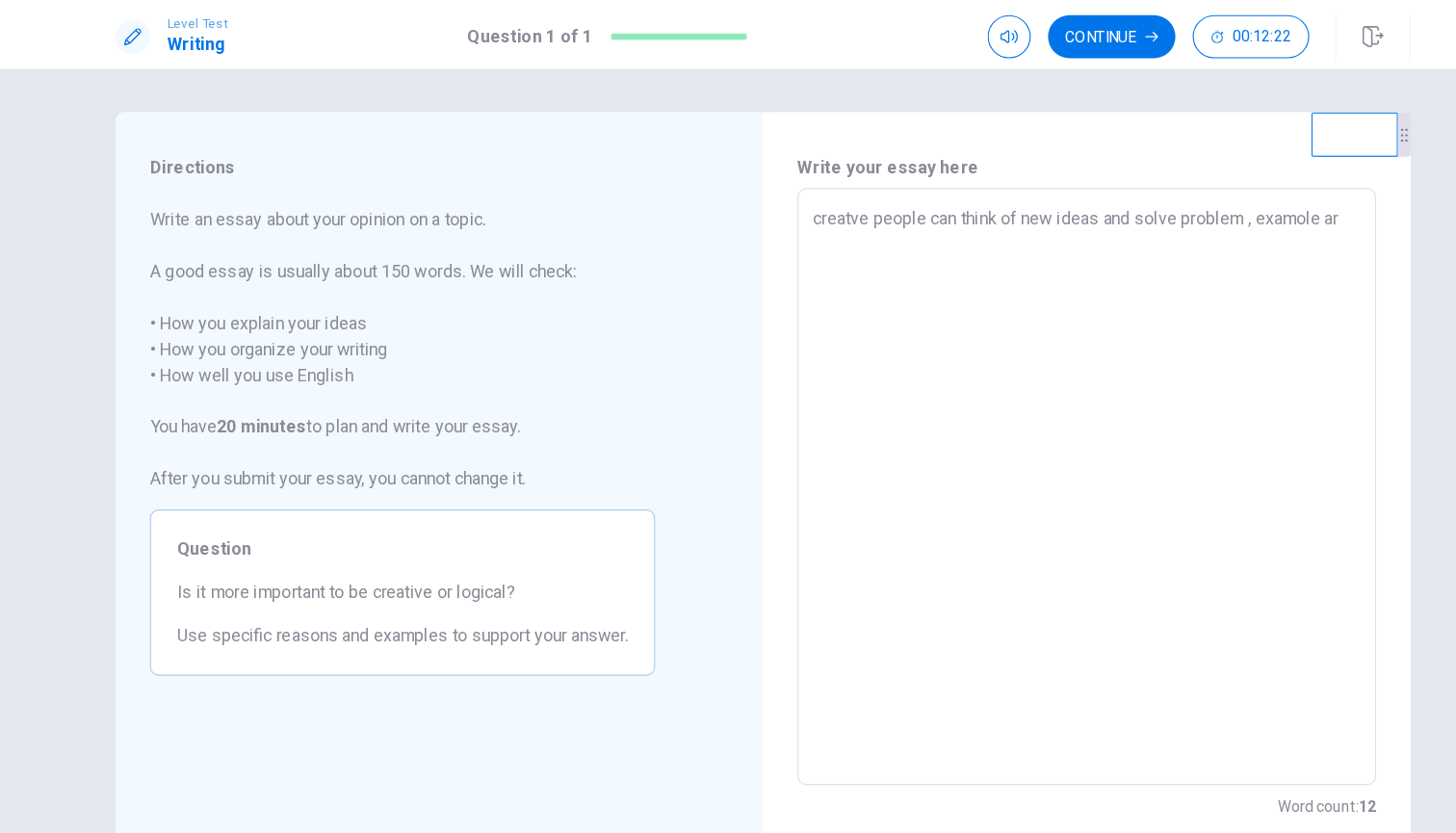 type on "x" 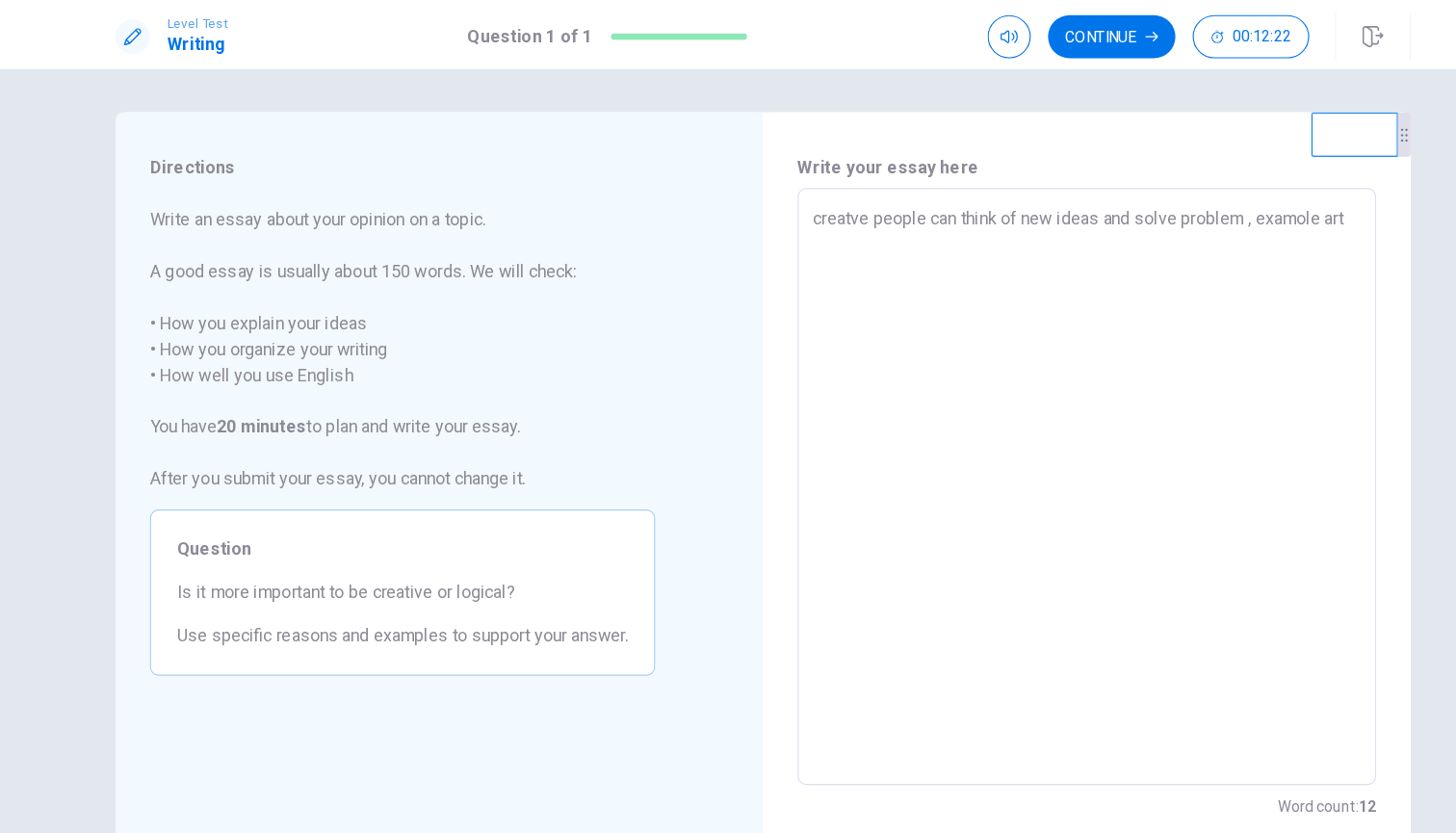 type on "x" 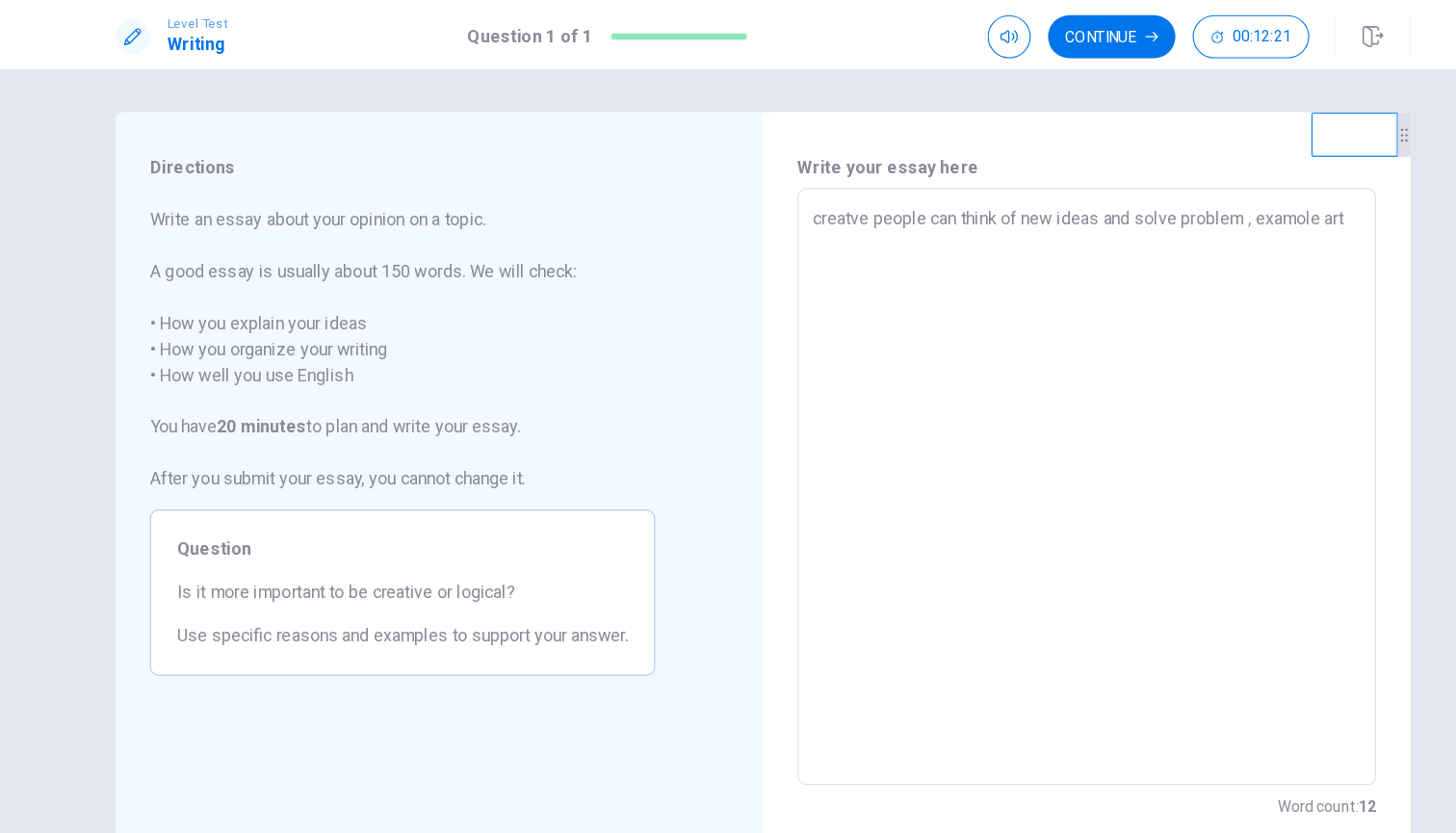 type on "creatve people can think of new ideas and solve problem , examole arti" 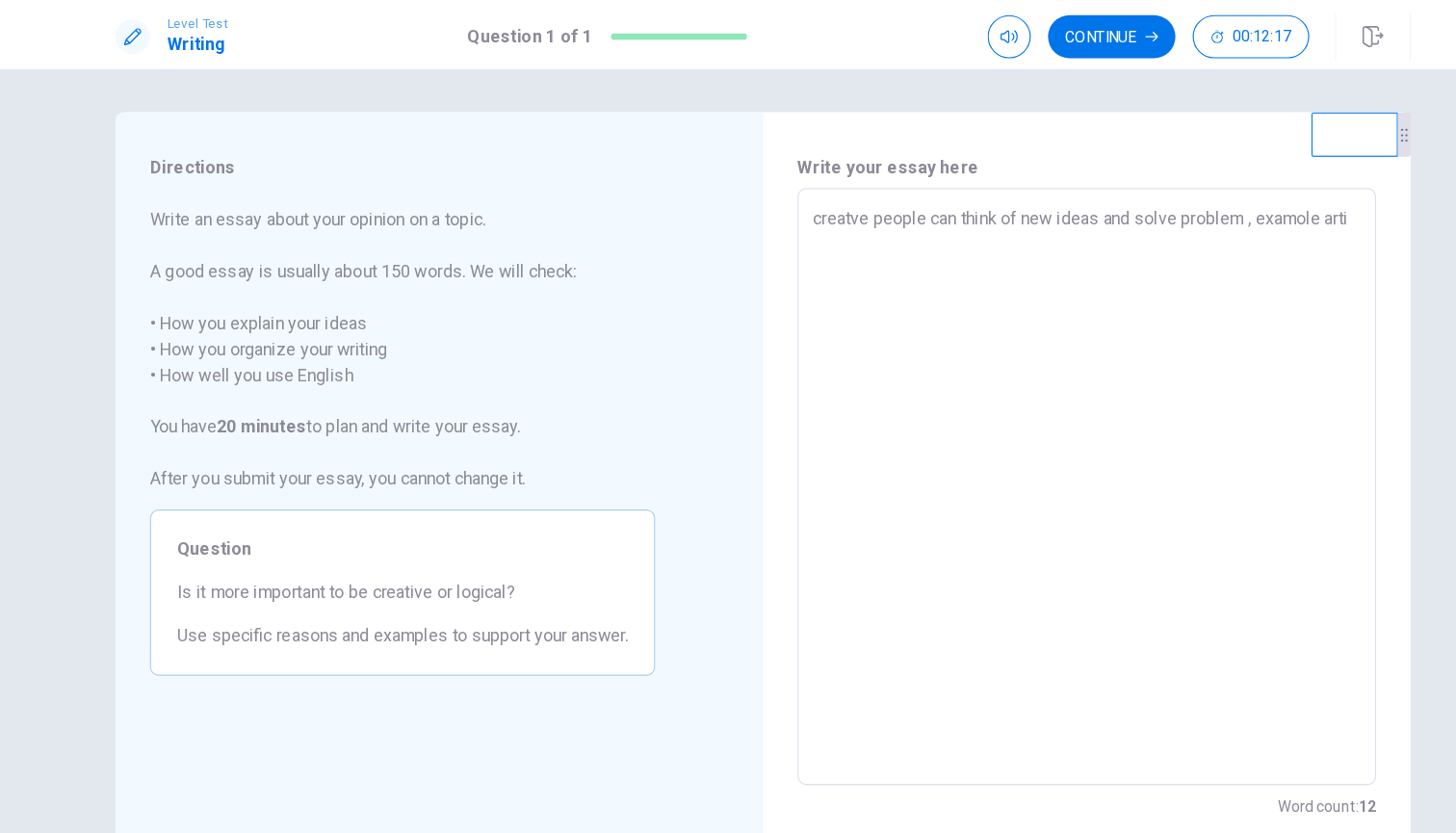 type on "x" 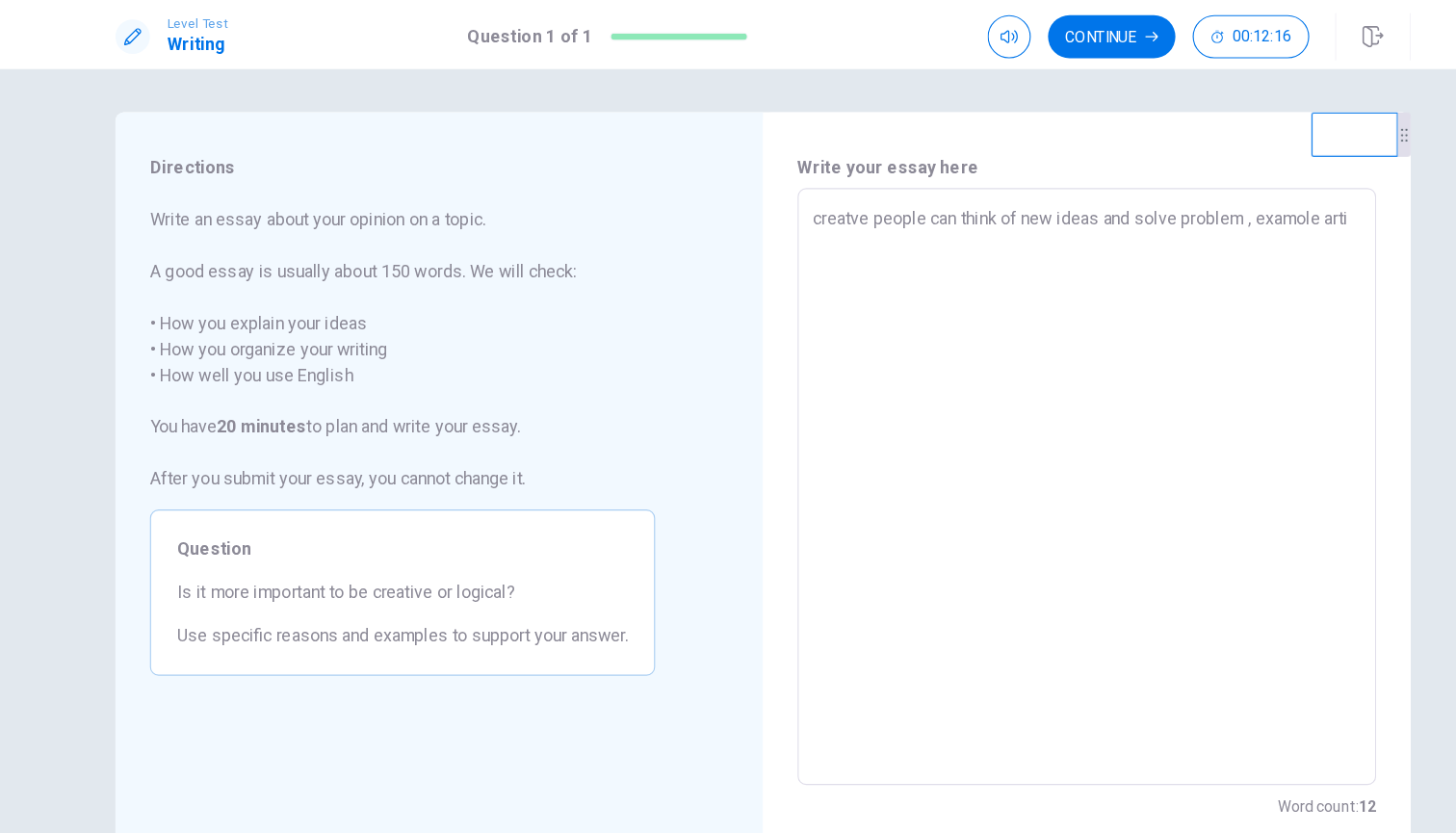 type on "creatve people can think of new ideas and solve problem , examole artic" 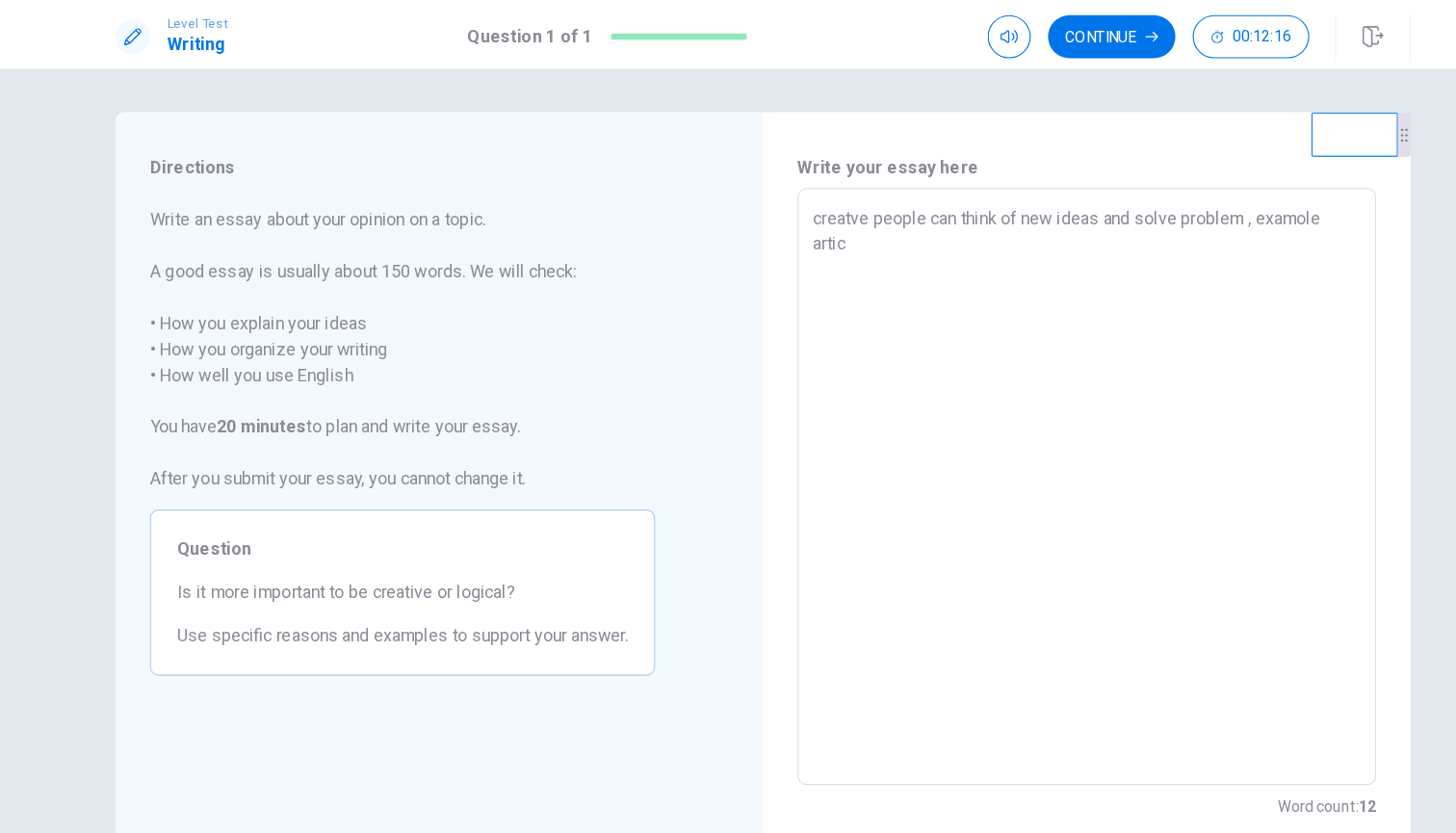 type on "x" 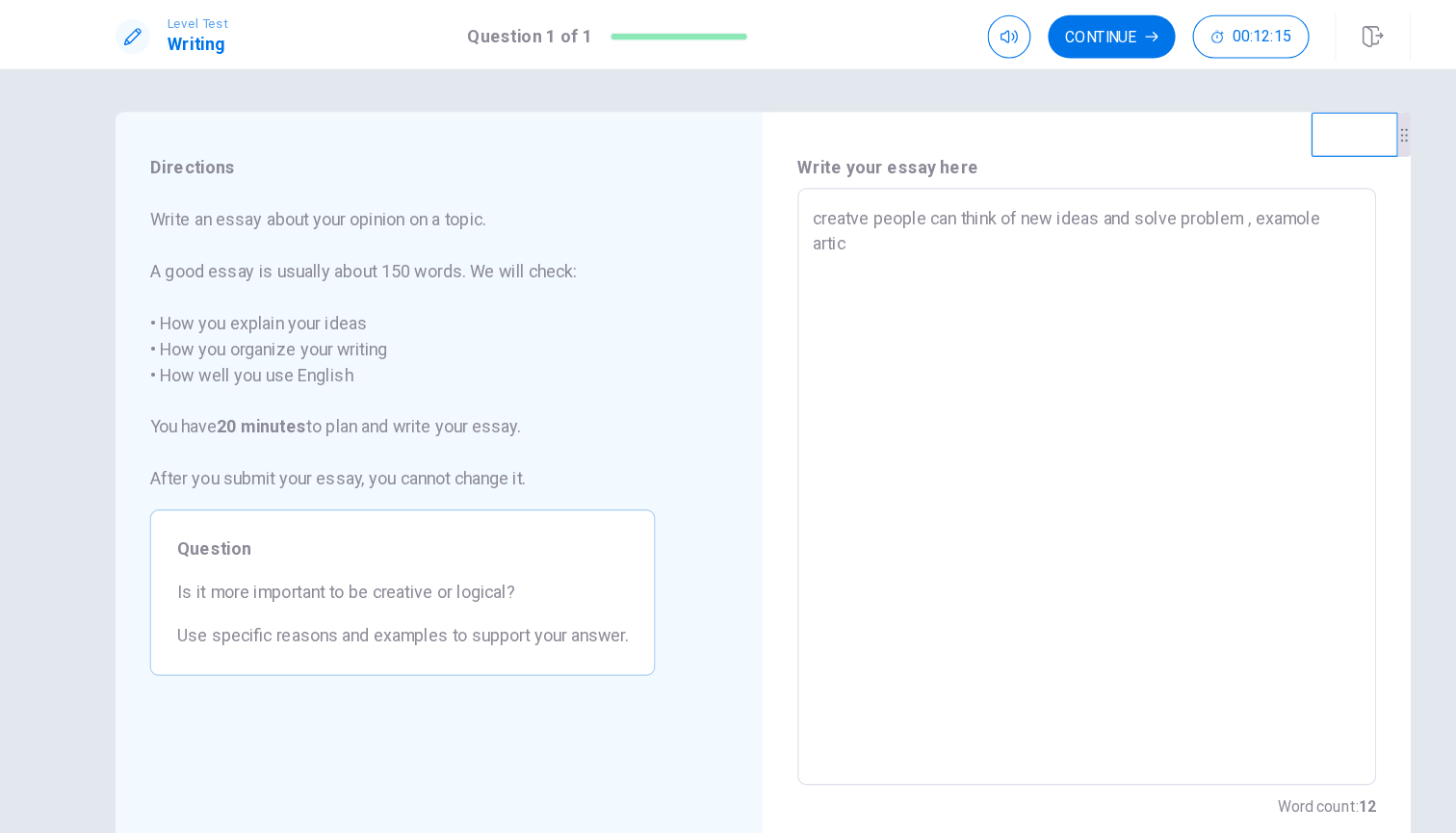 type on "creatve people can think of new ideas and solve problem , examole artict" 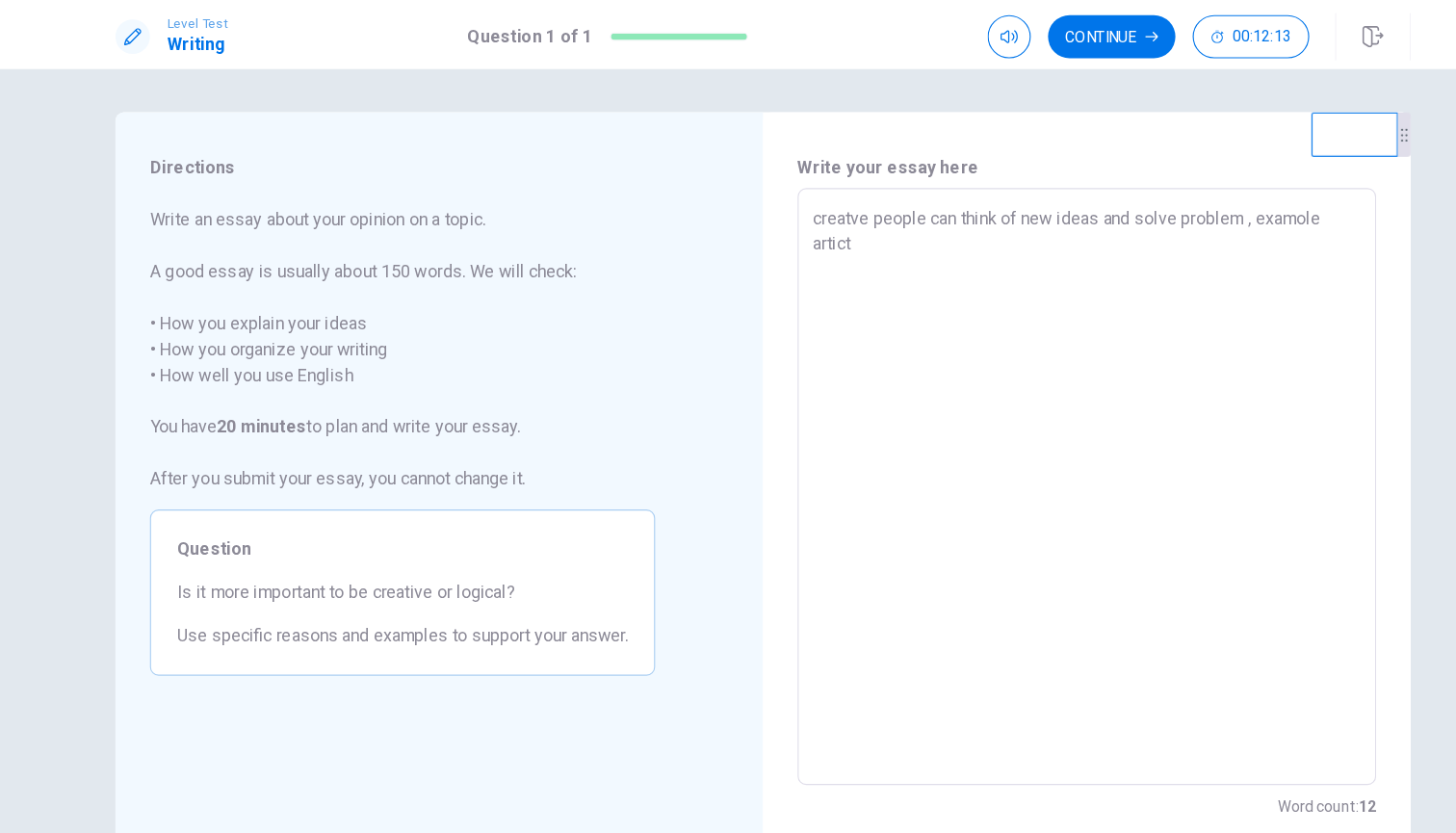 type on "x" 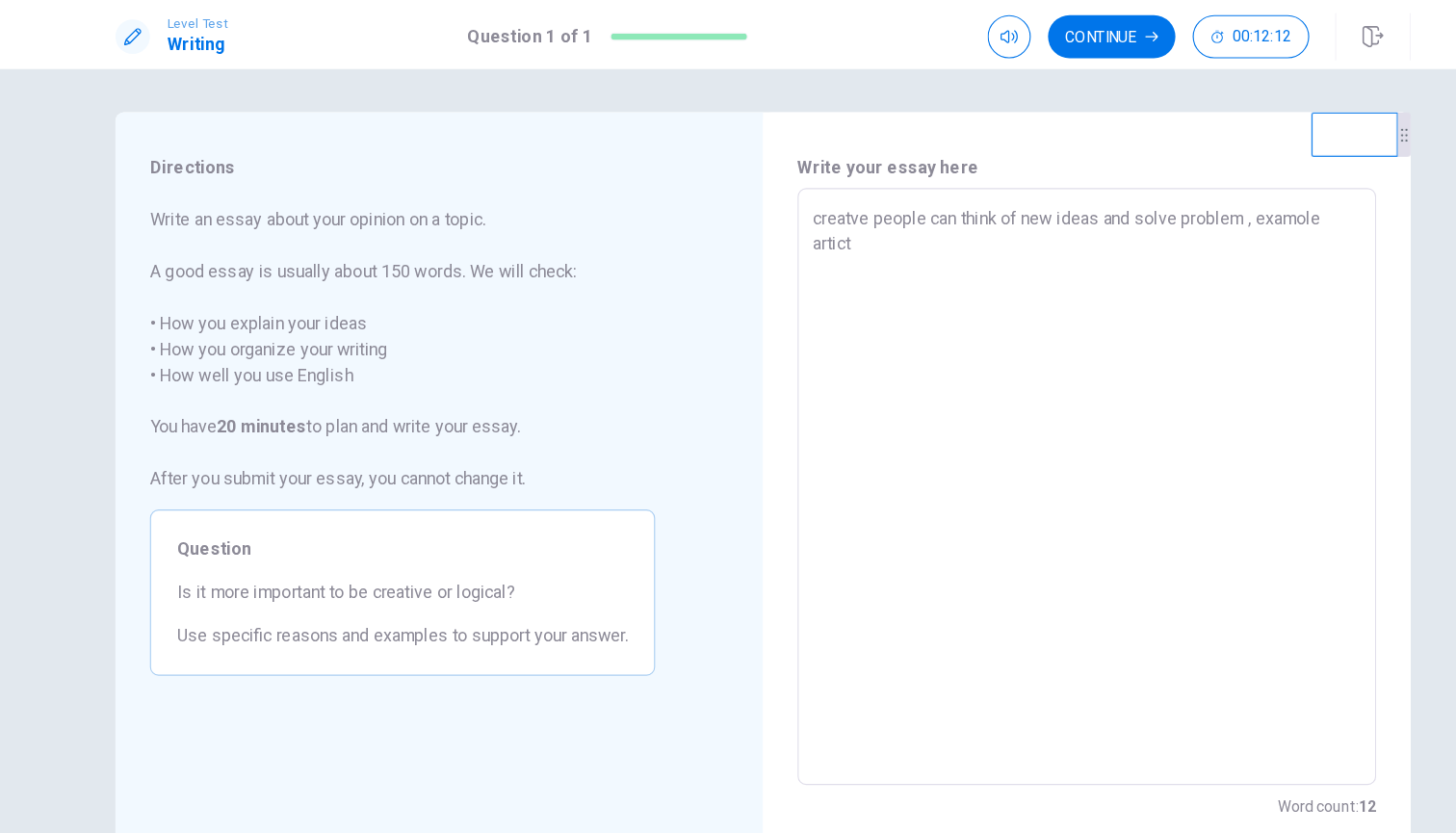 type on "creatve people can think of new ideas and solve problem , examole artic" 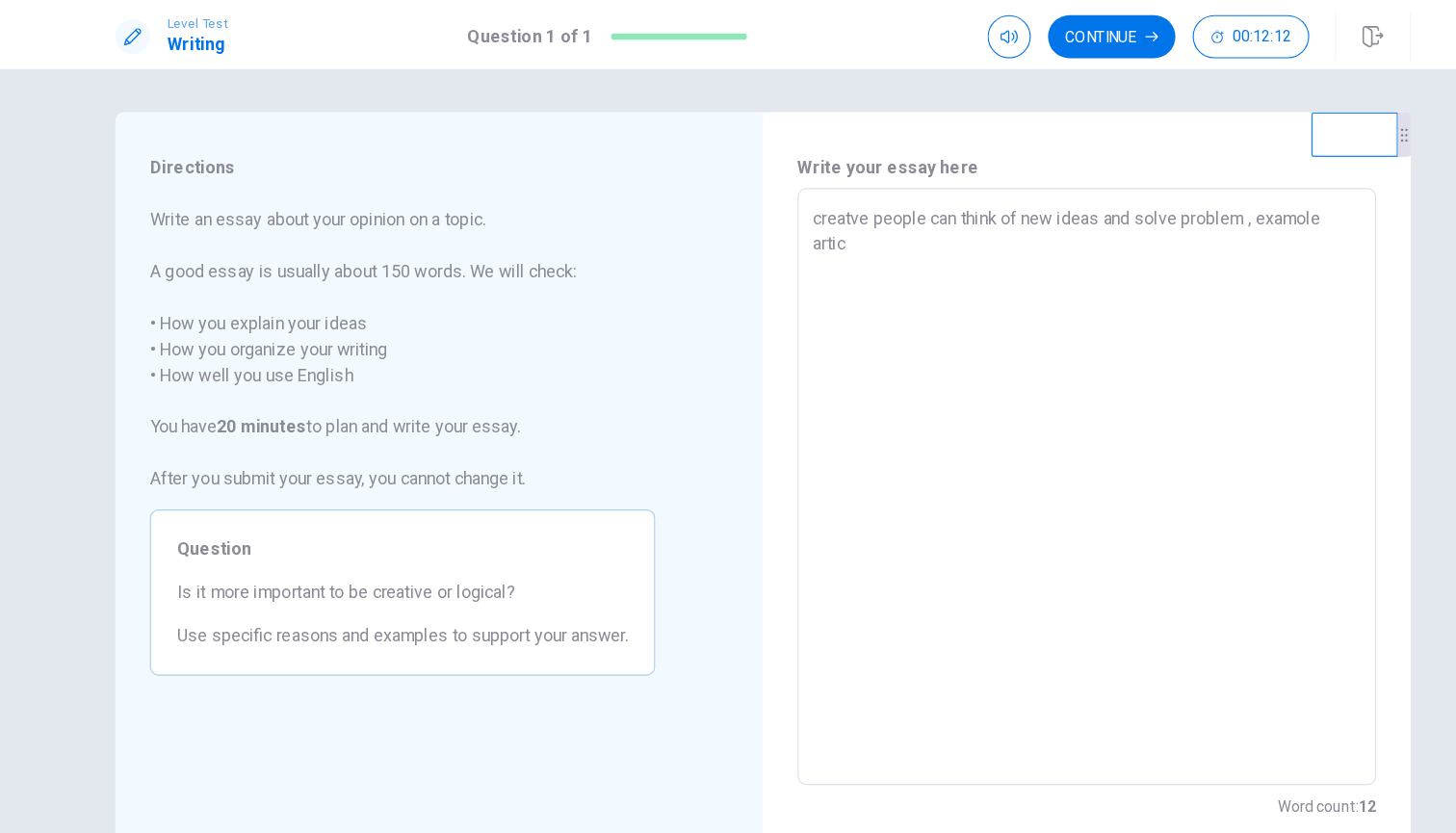 type on "x" 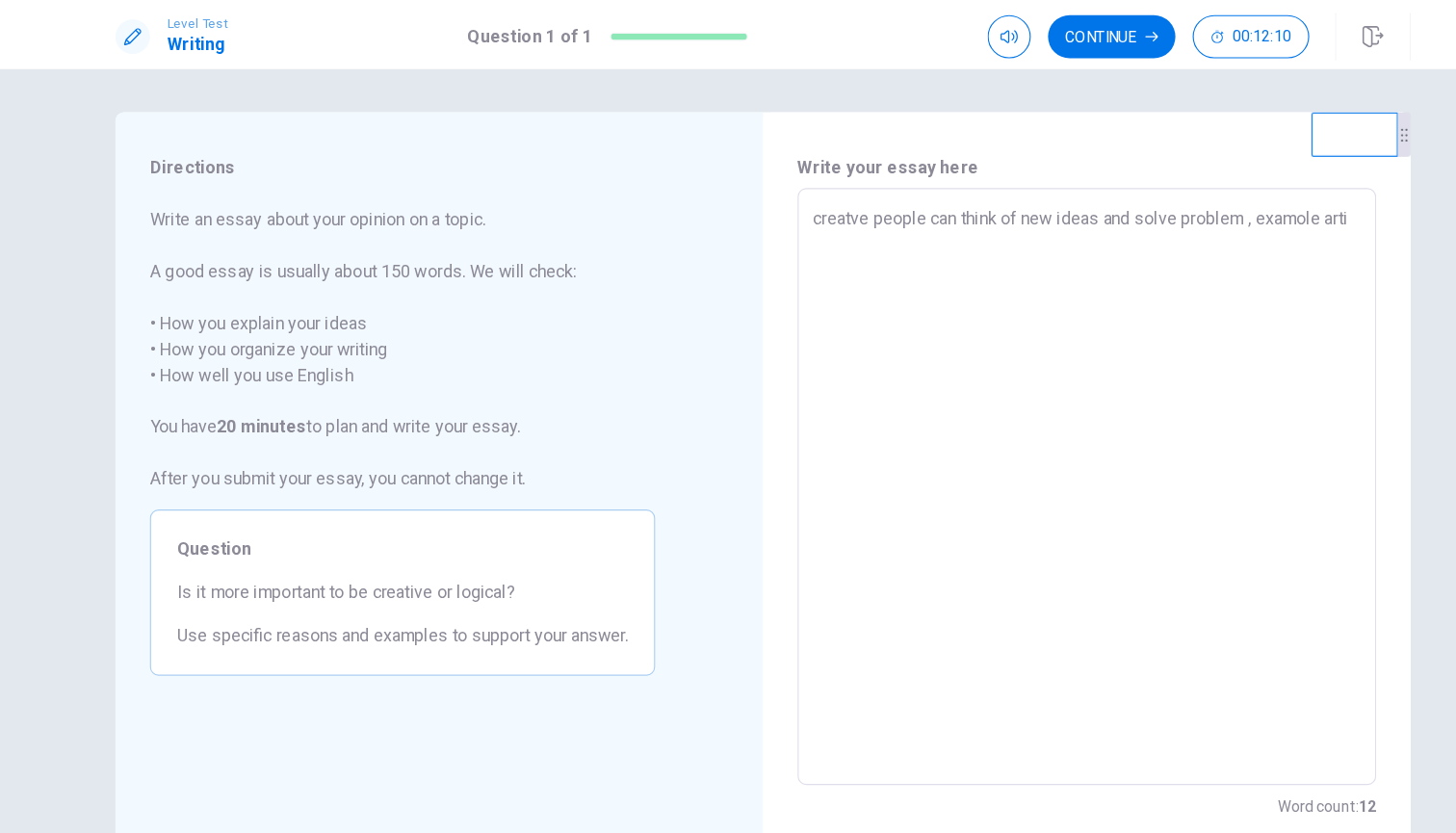 type on "x" 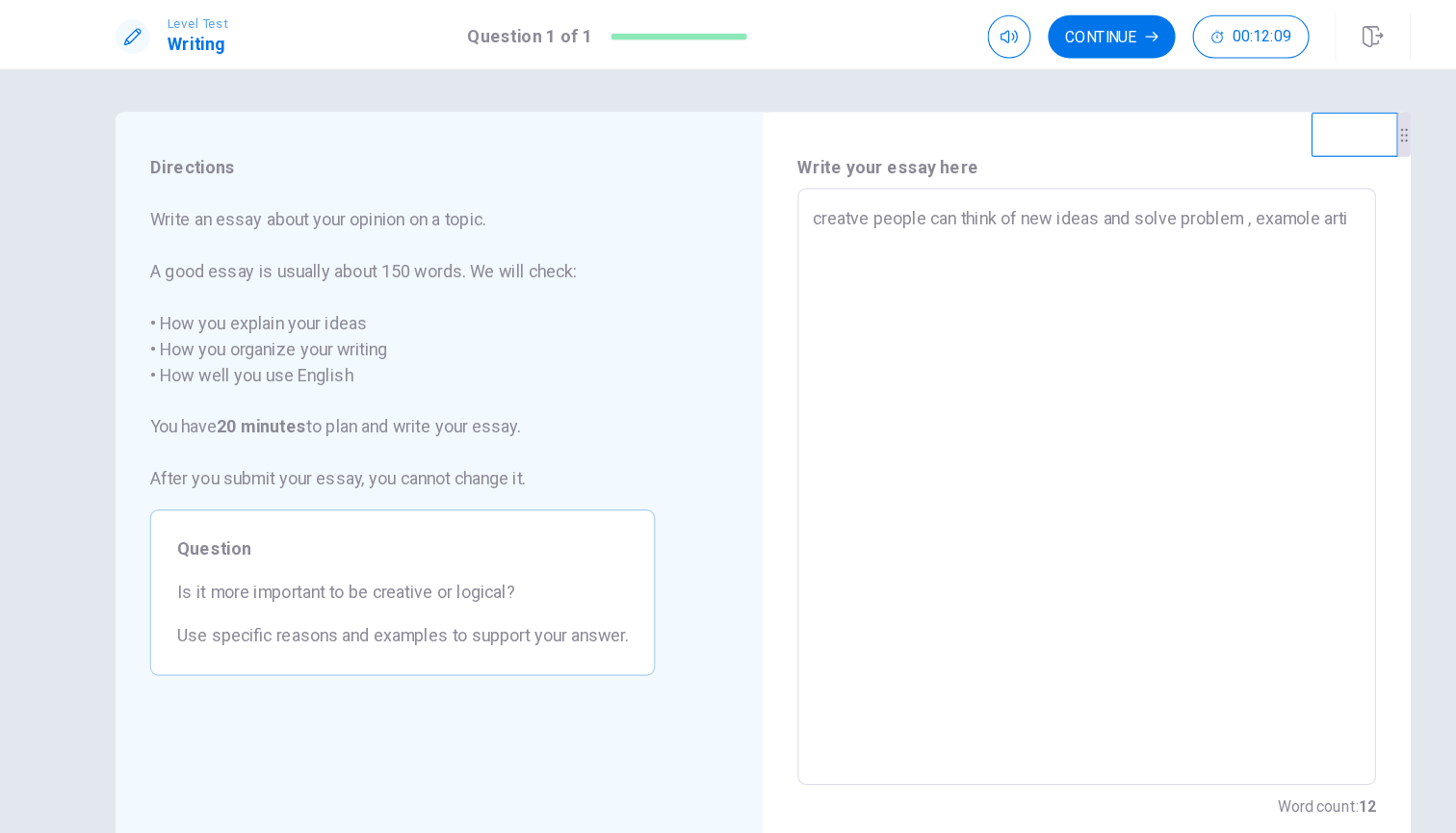 type on "creatve people can think of new ideas and solve problem , examole [PERSON_NAME]" 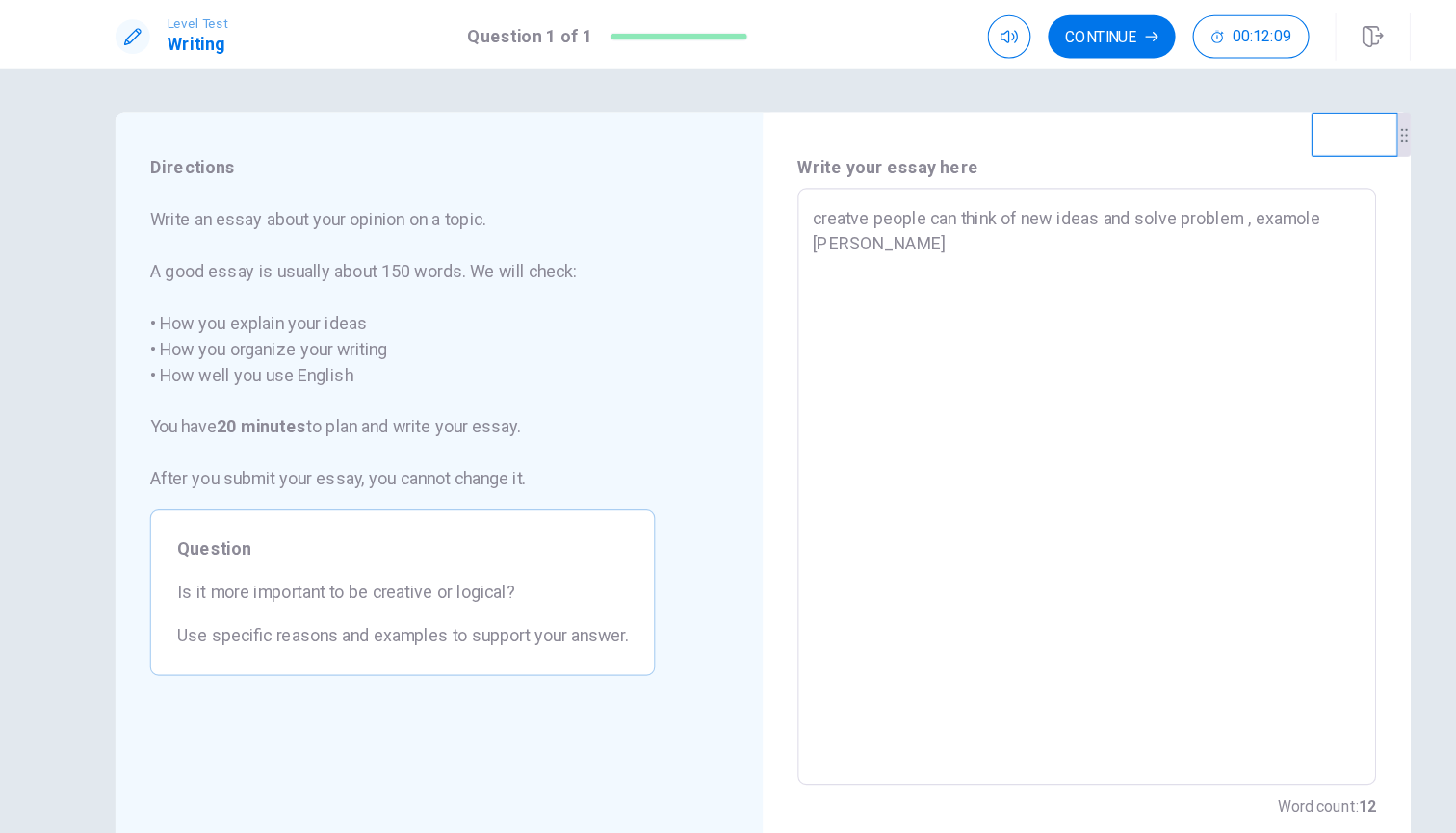 type on "x" 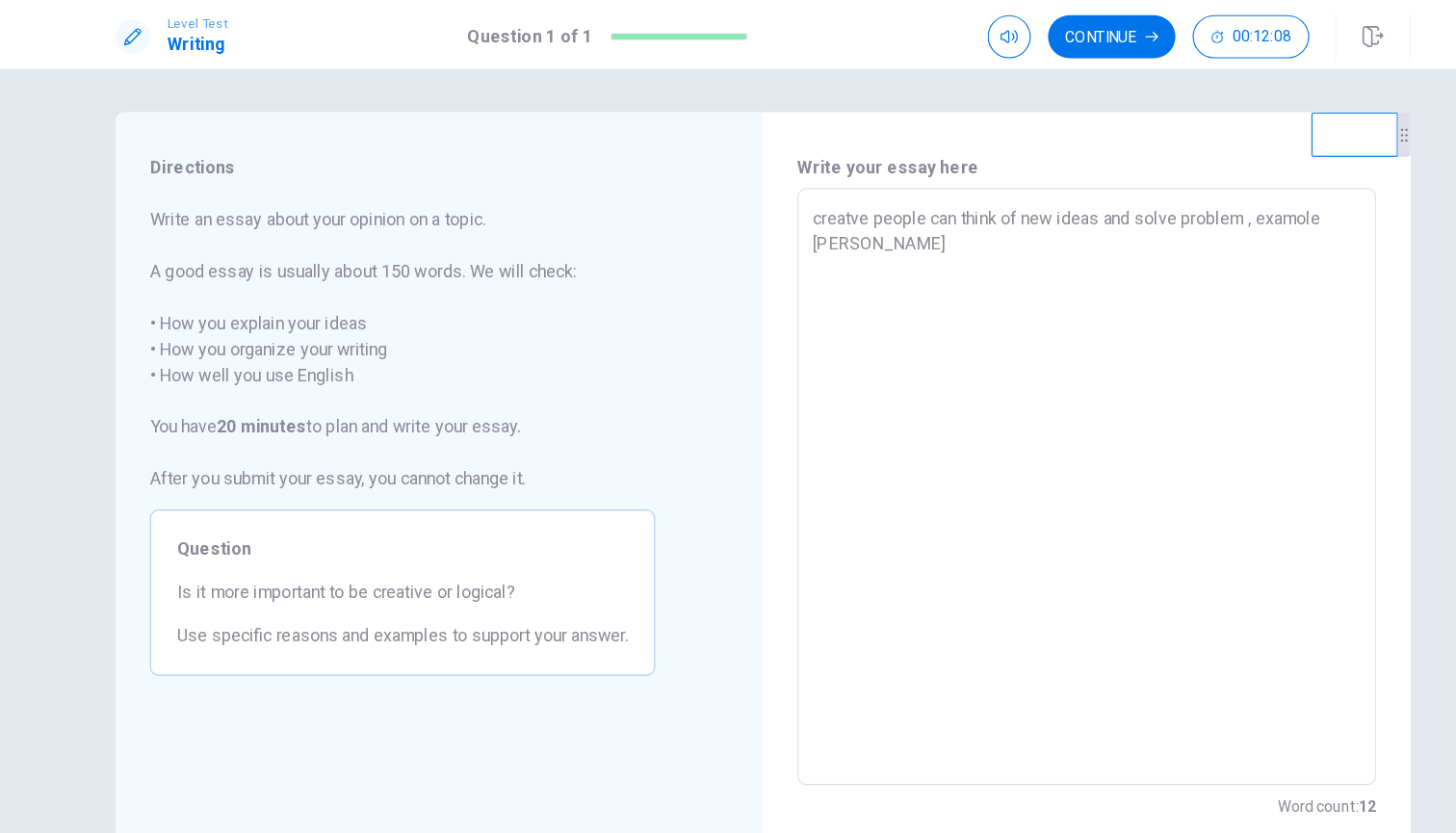 type on "creatve people can think of new ideas and solve problem , examole artist" 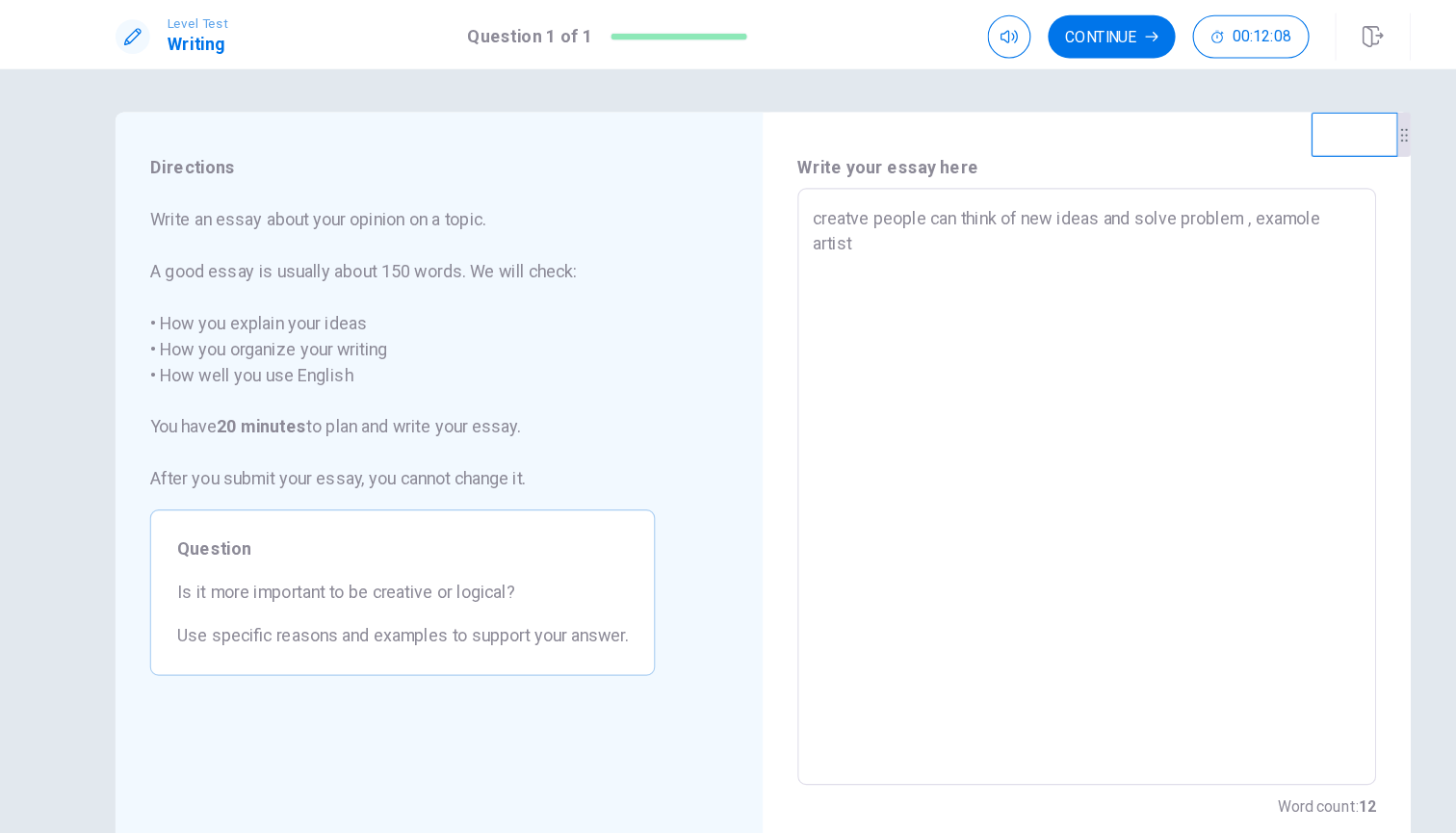 type on "x" 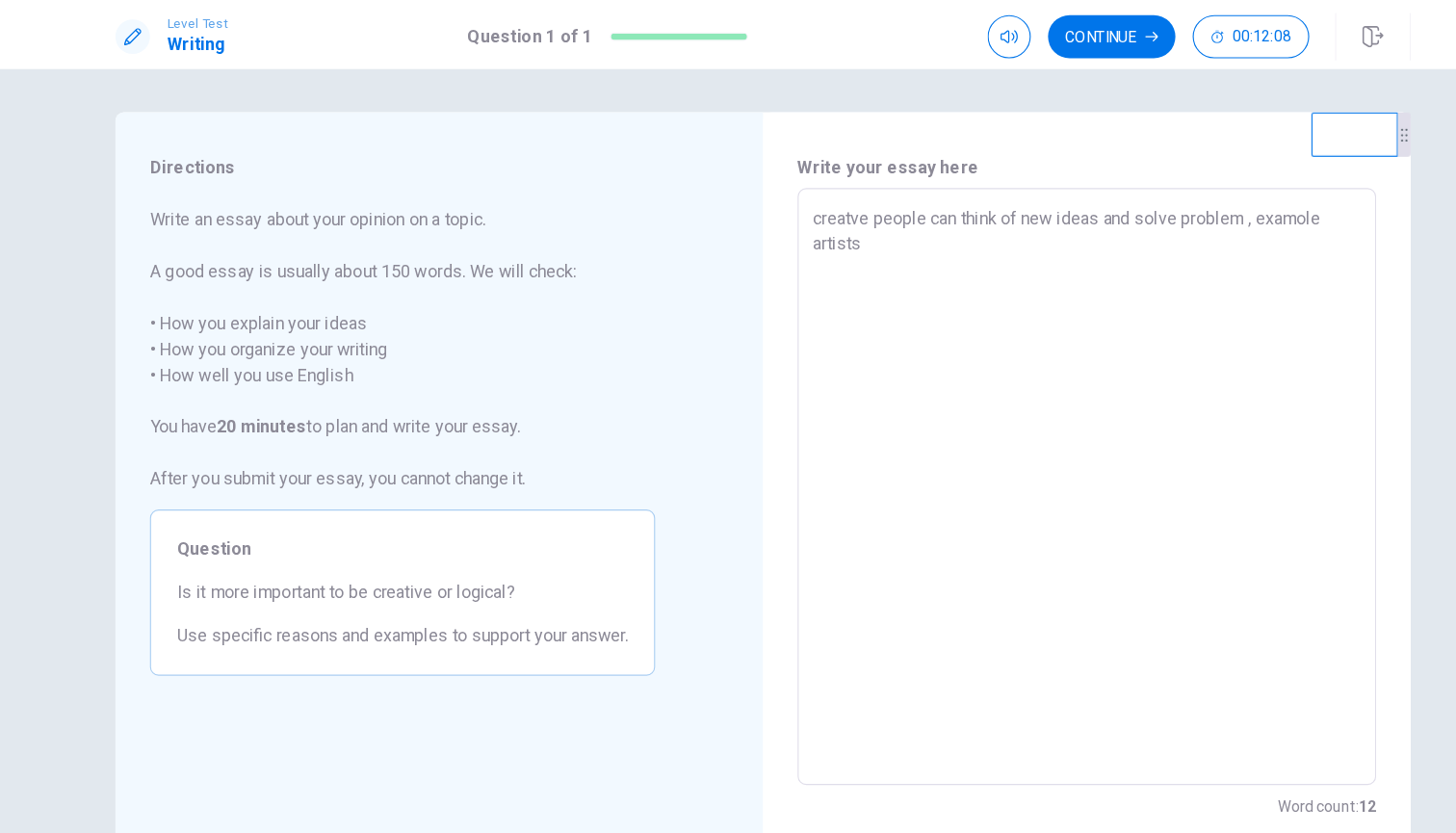 type on "x" 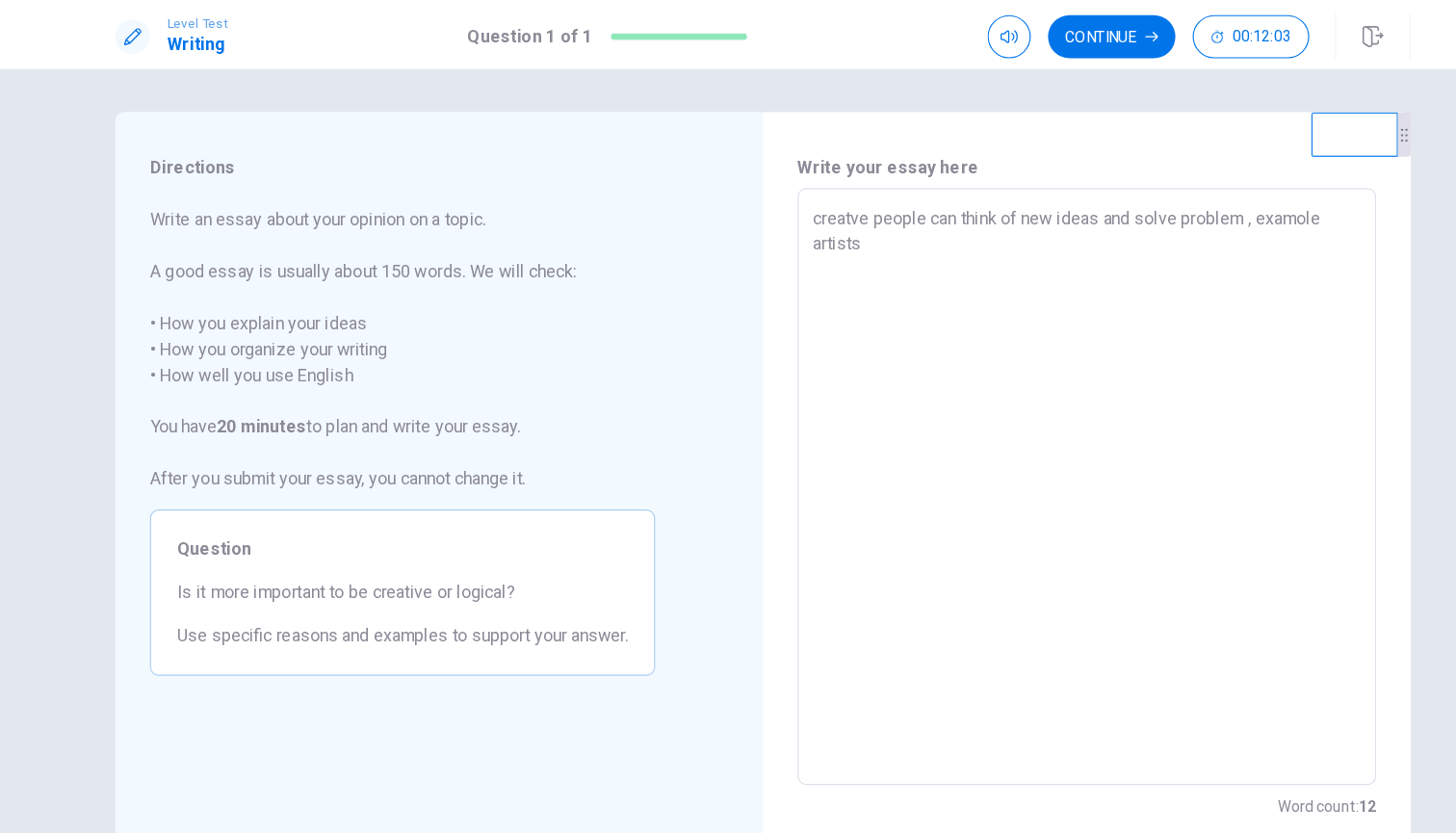 type on "x" 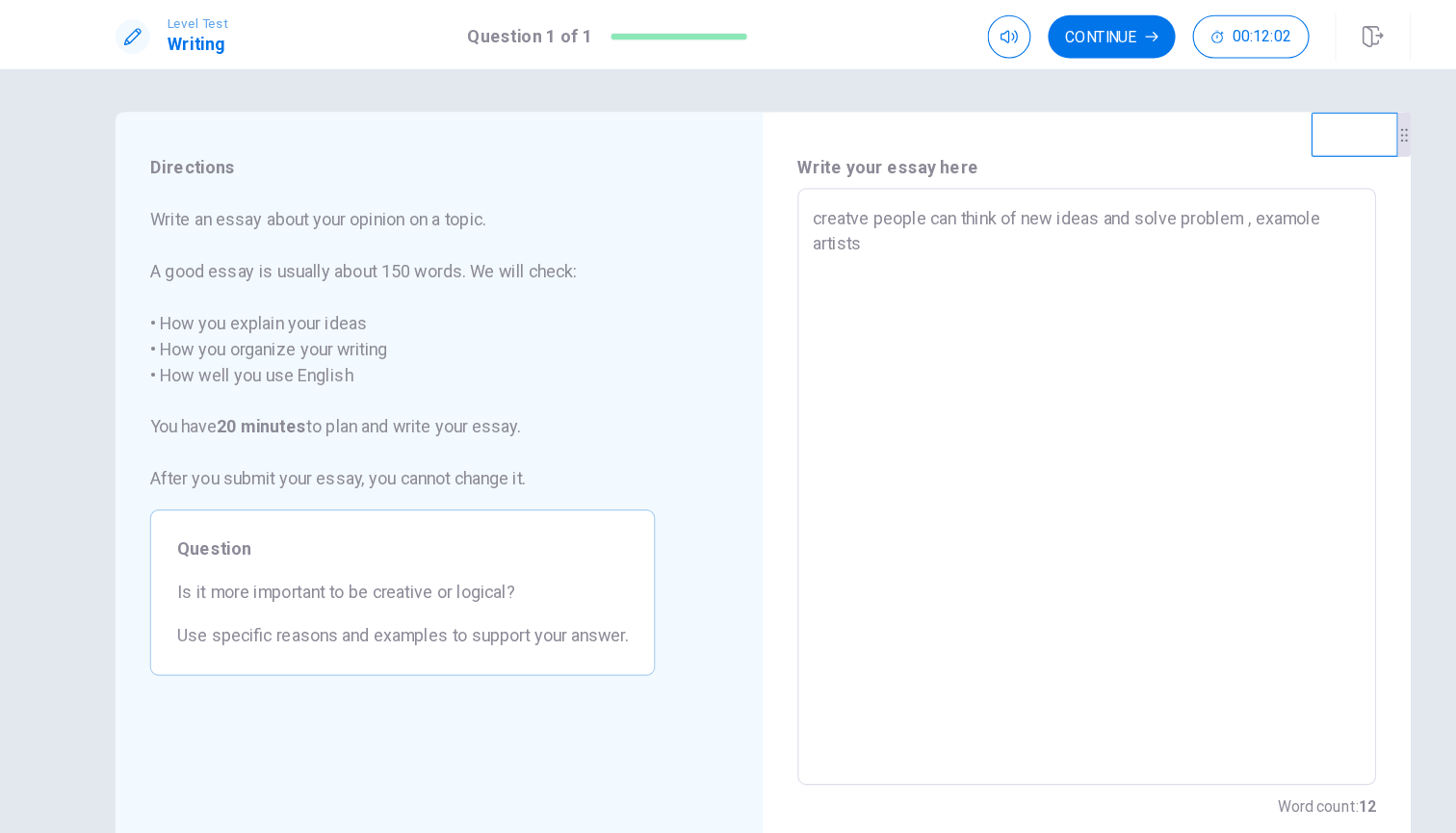 type on "creatve people can think of new ideas and solve problem , examole artists d" 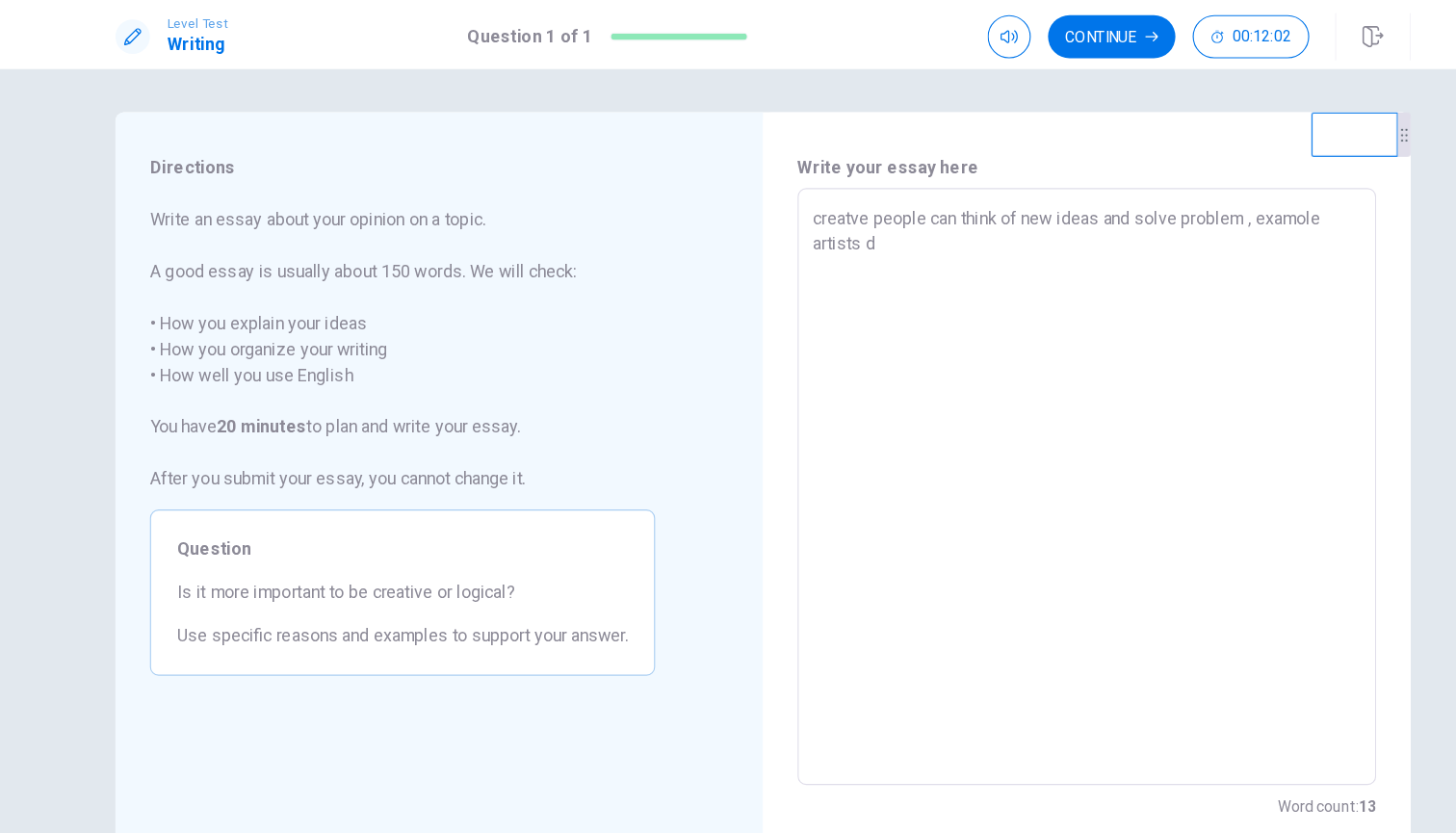 type on "x" 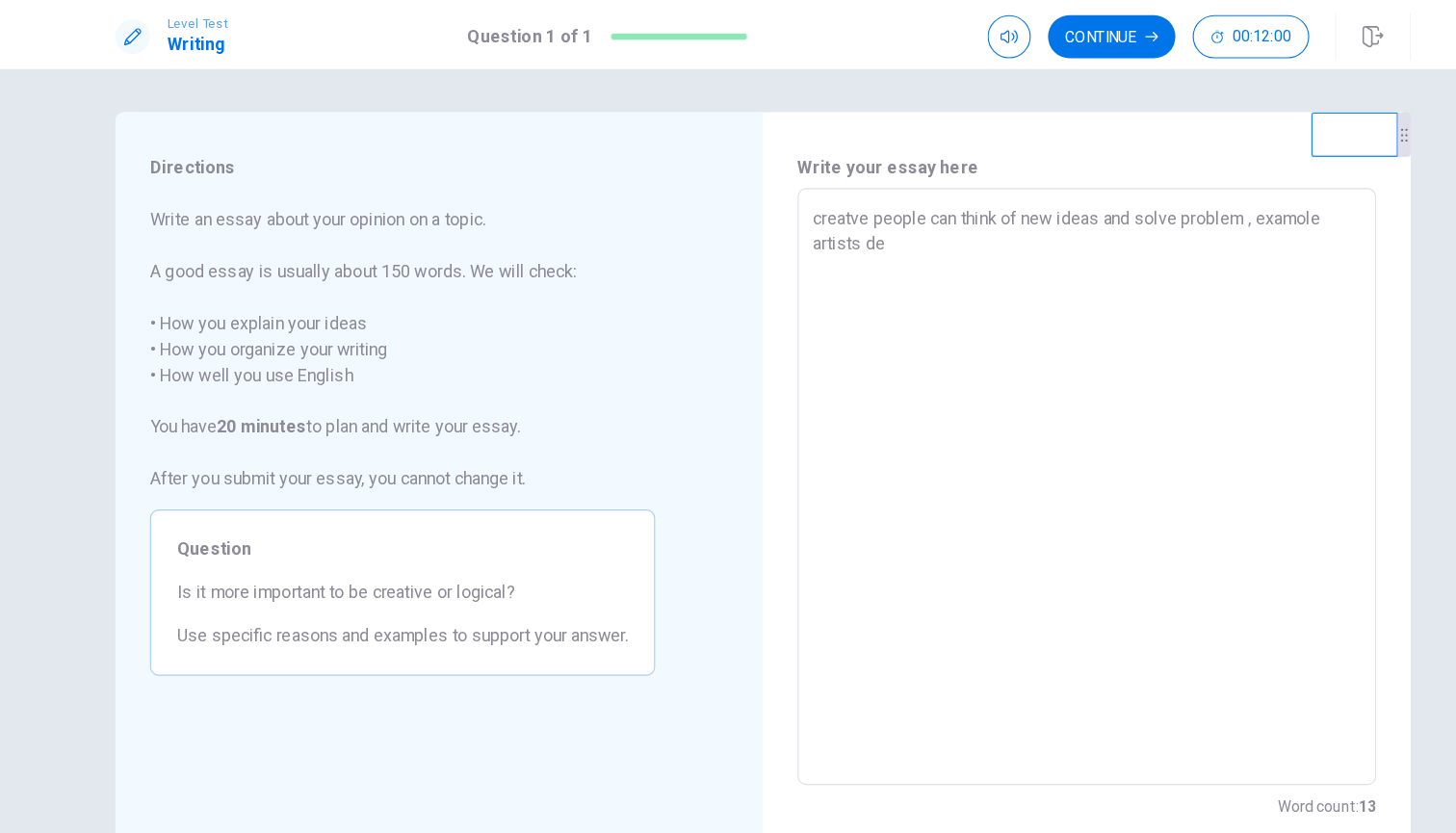 type on "x" 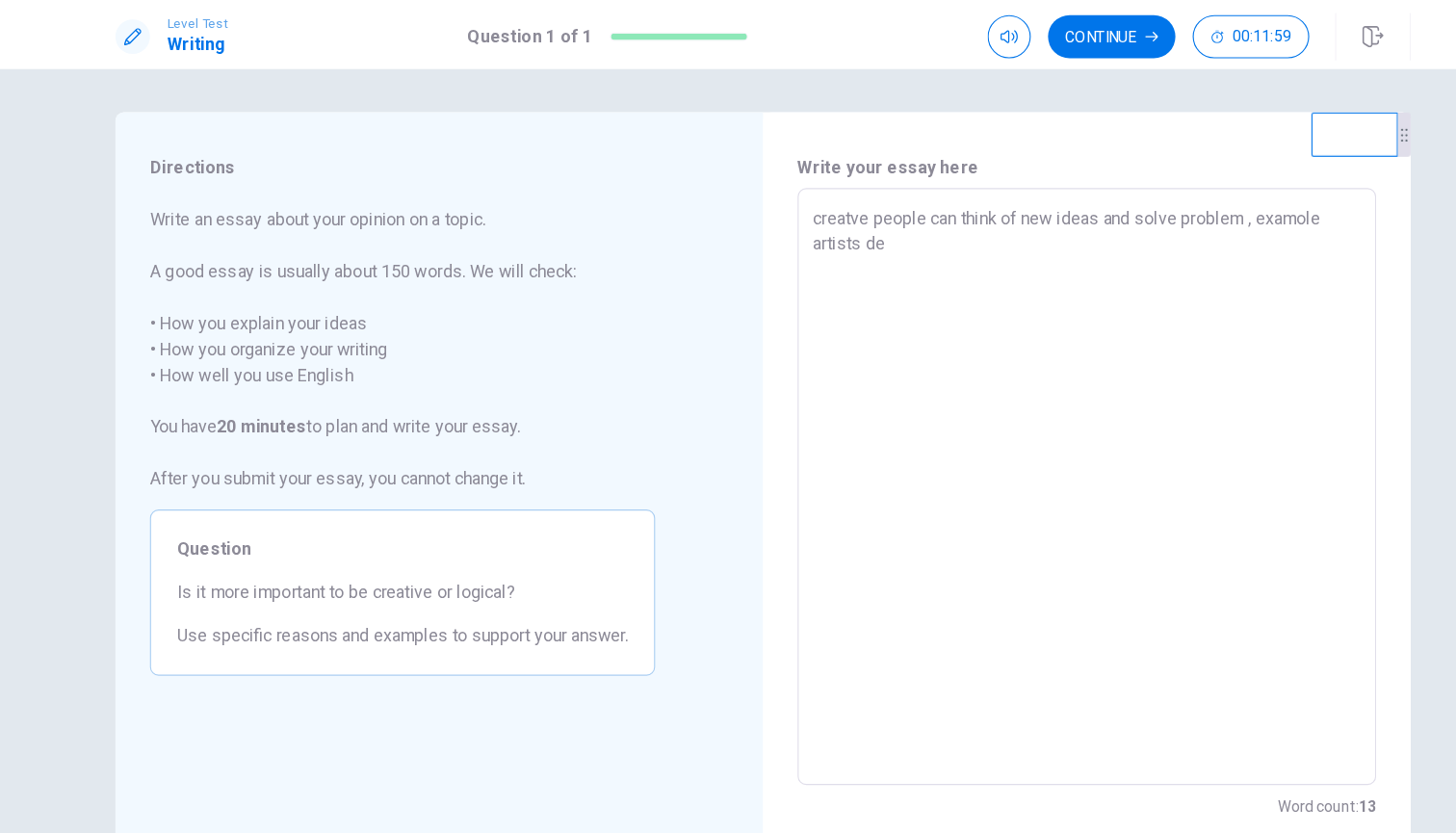 type on "creatve people can think of new ideas and solve problem , examole artists [PERSON_NAME]" 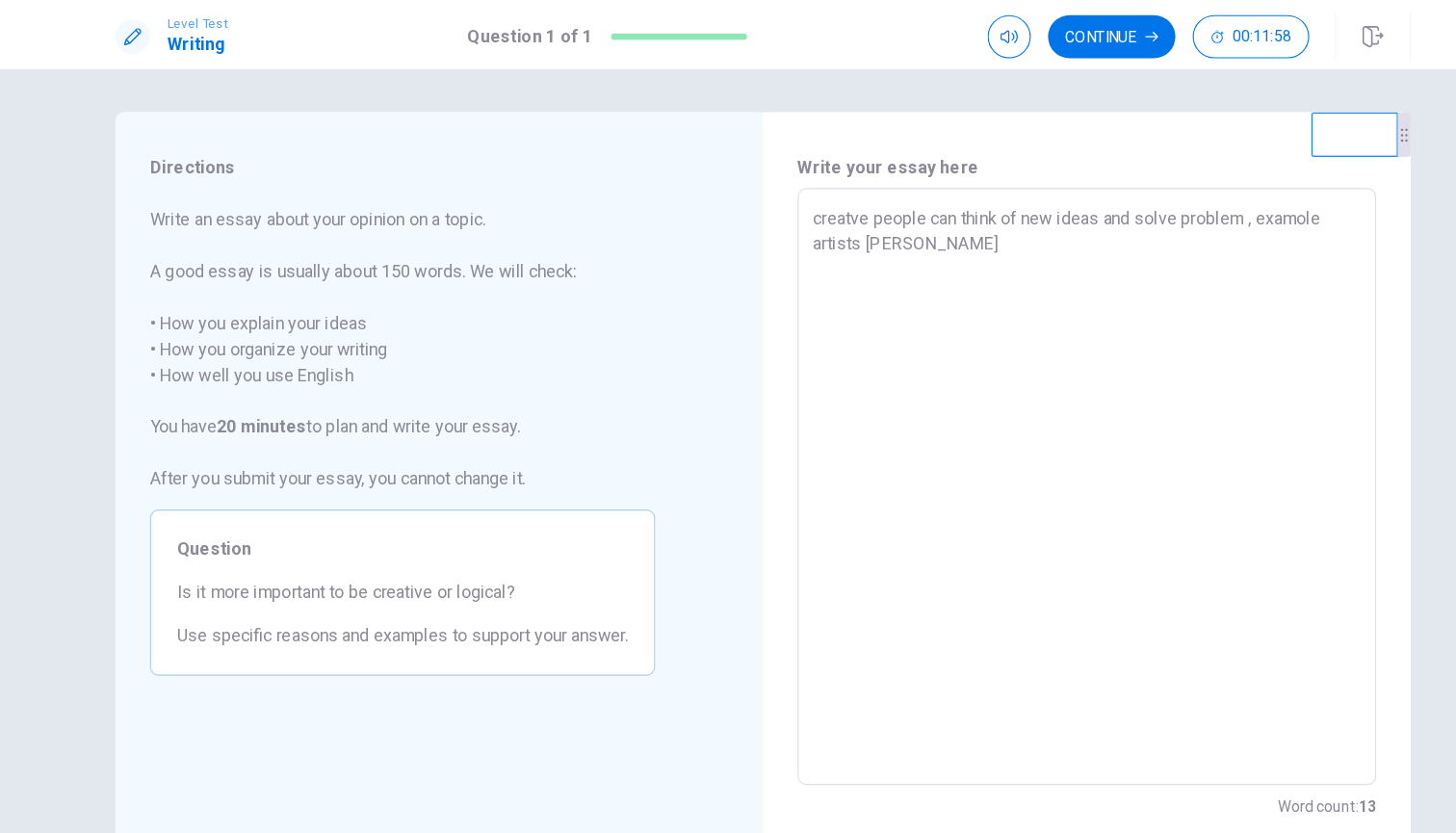 type on "x" 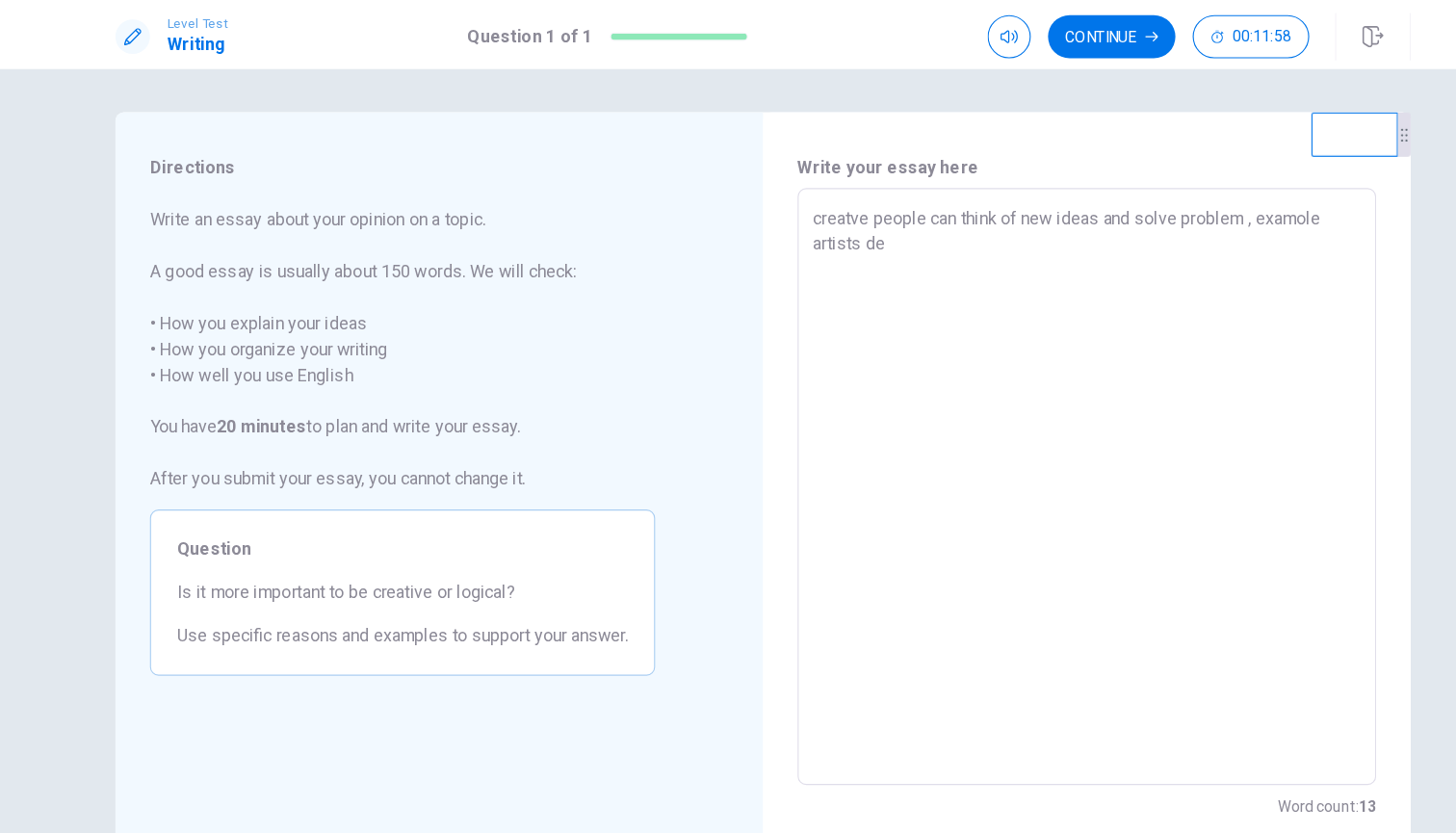 type on "x" 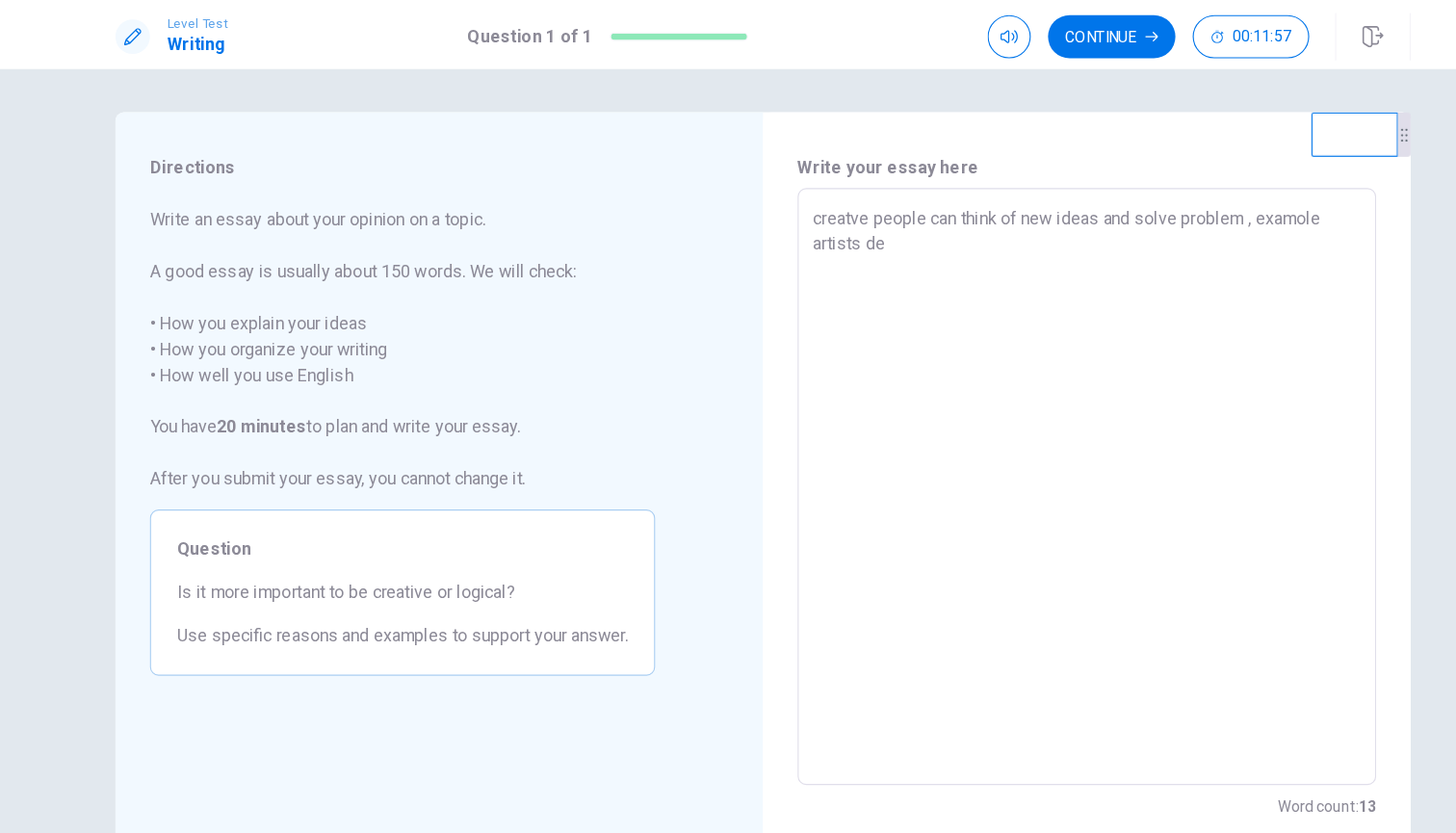 type on "creatve people can think of new ideas and solve problem , examole artists des" 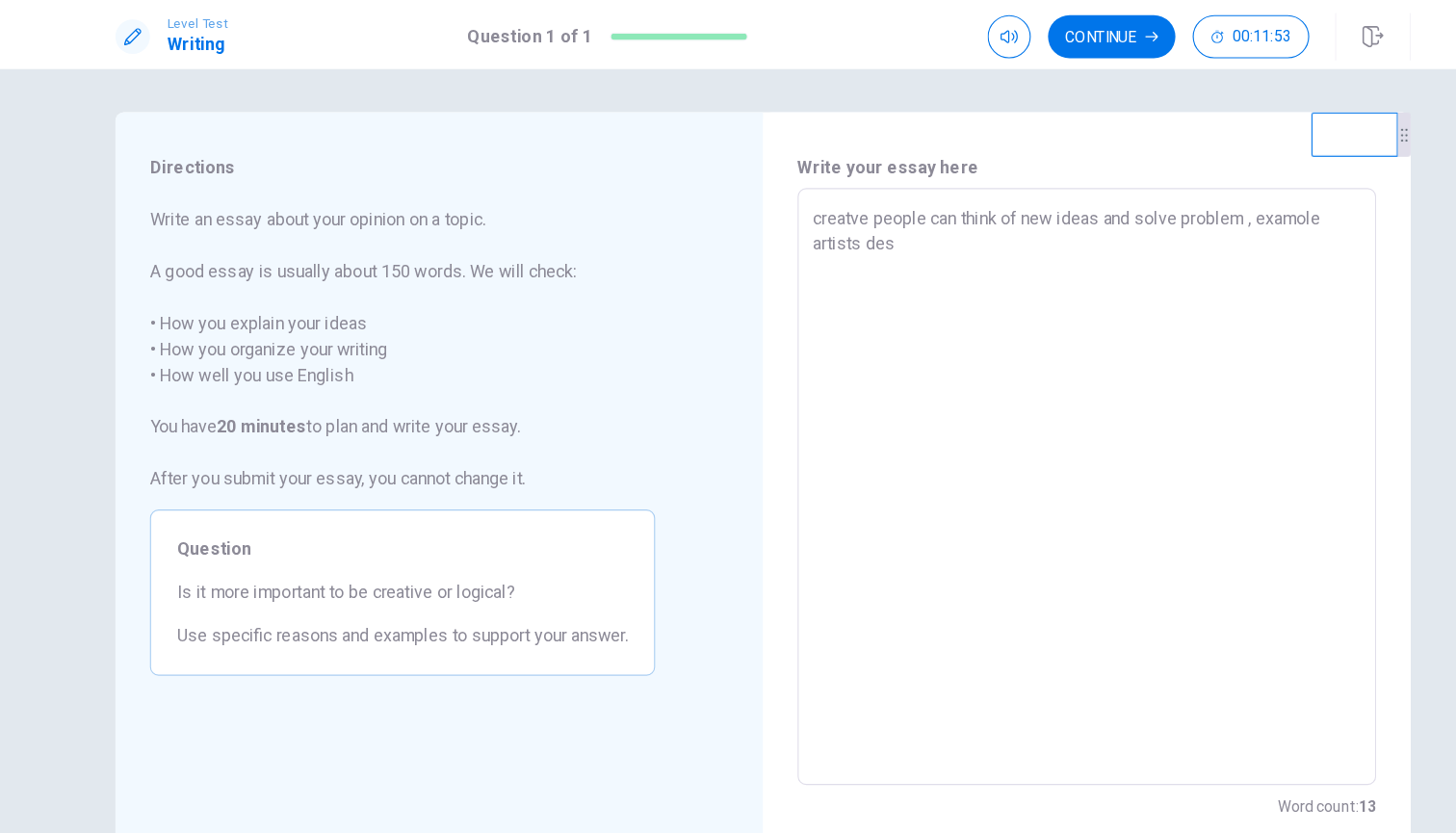 type on "x" 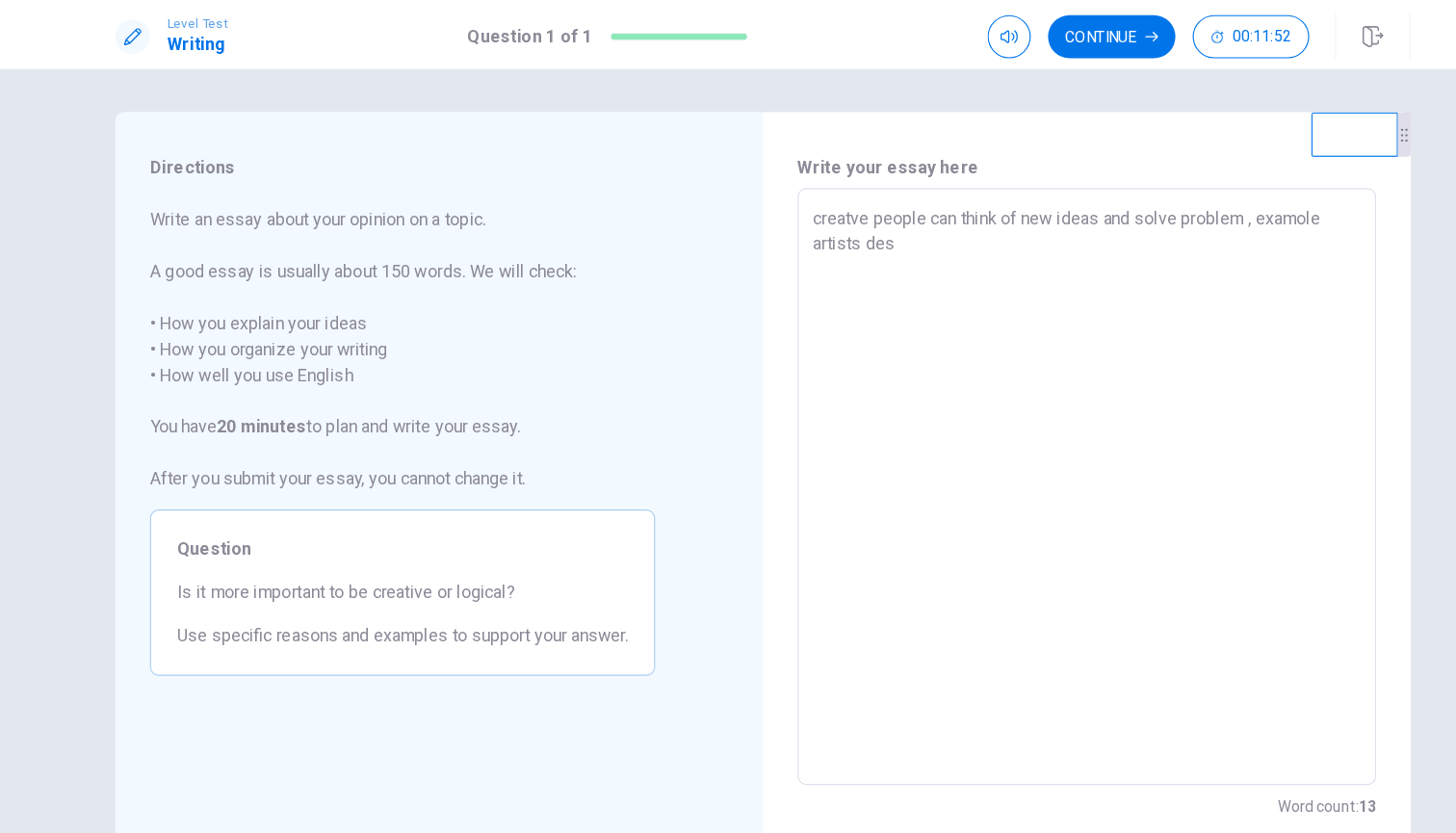 type on "creatve people can think of new ideas and solve problem , examole artists [PERSON_NAME]" 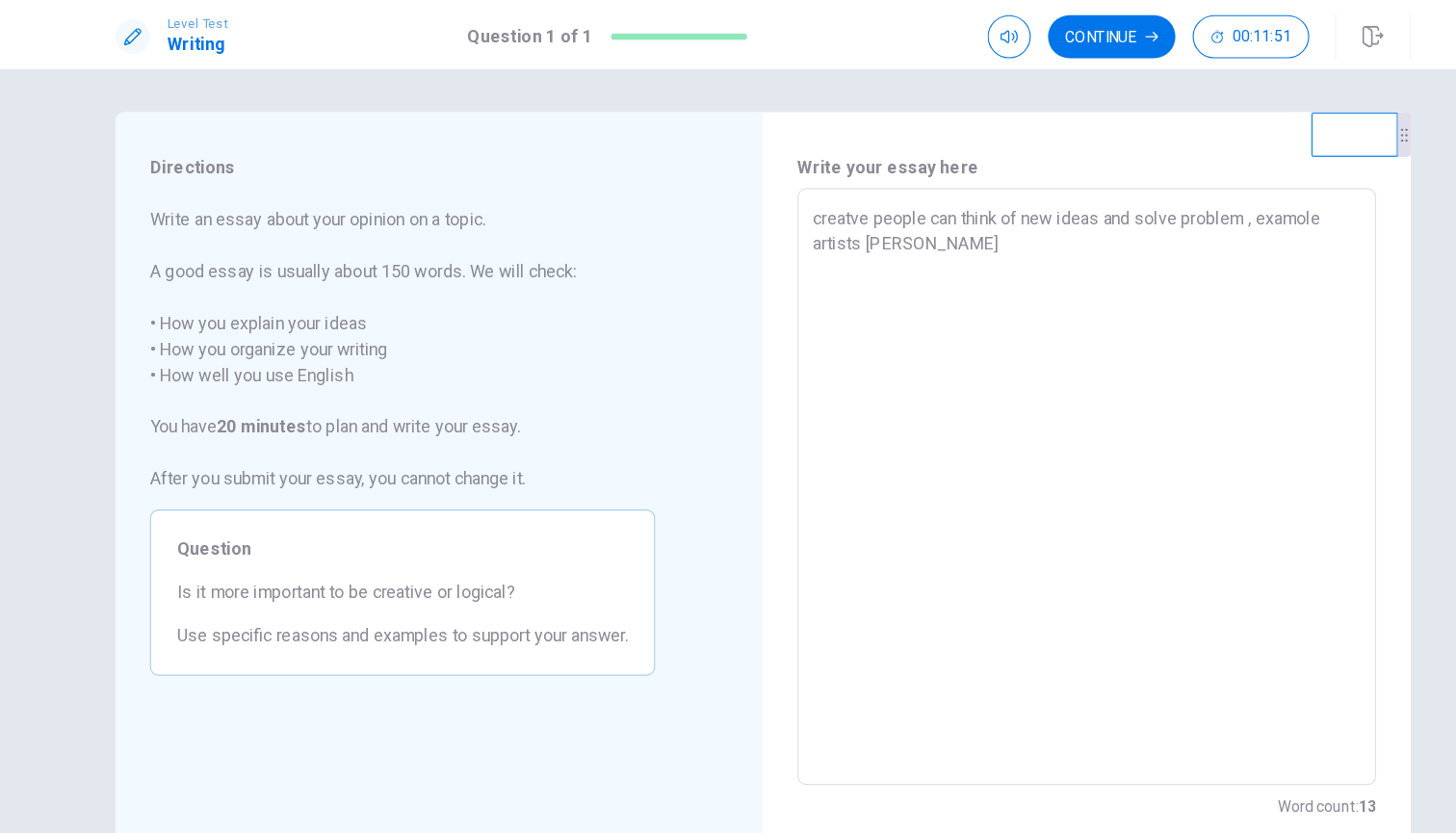 type on "x" 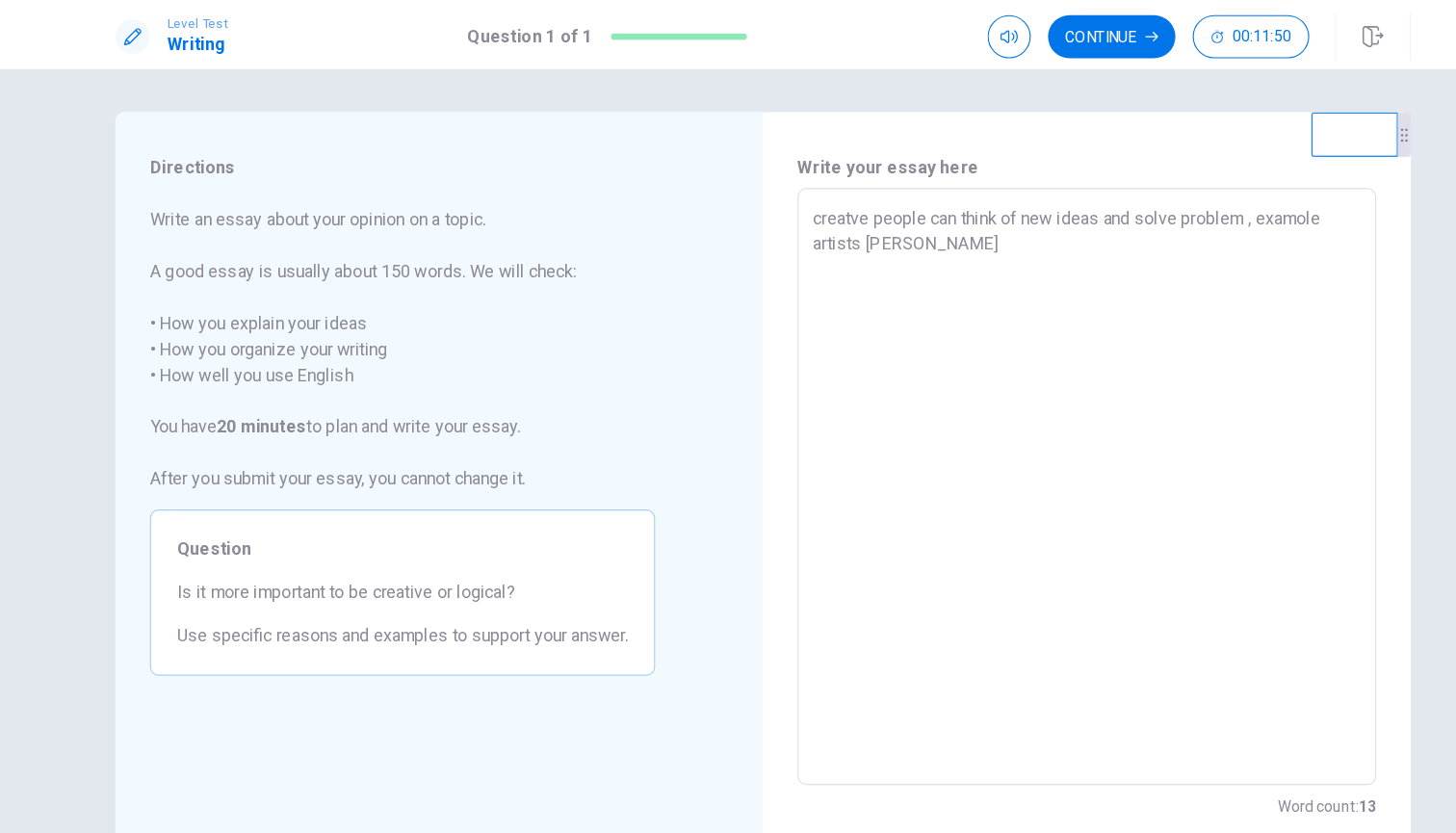 type on "creatve people can think of new ideas and solve problem , examole artists [PERSON_NAME]" 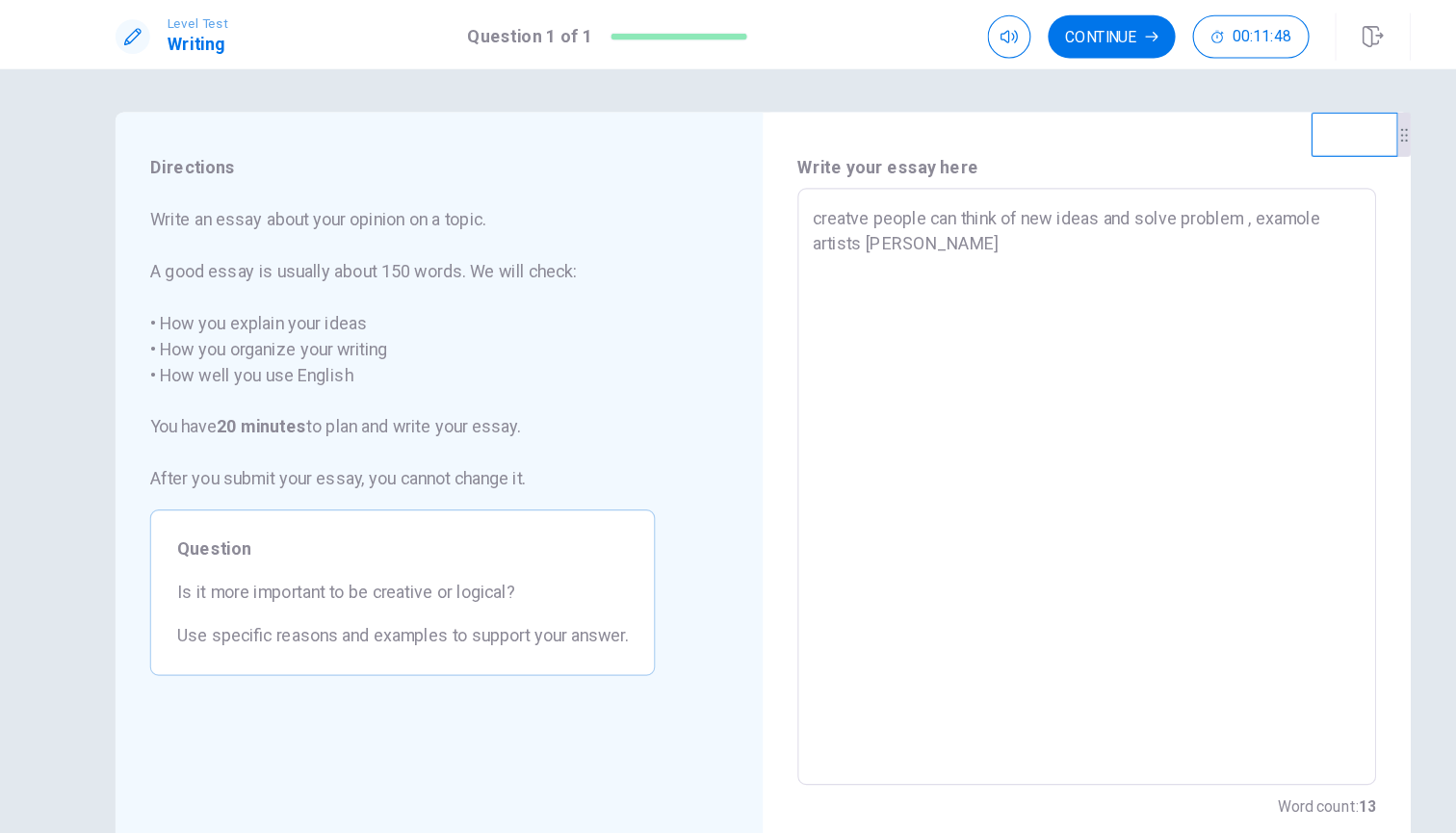 type on "x" 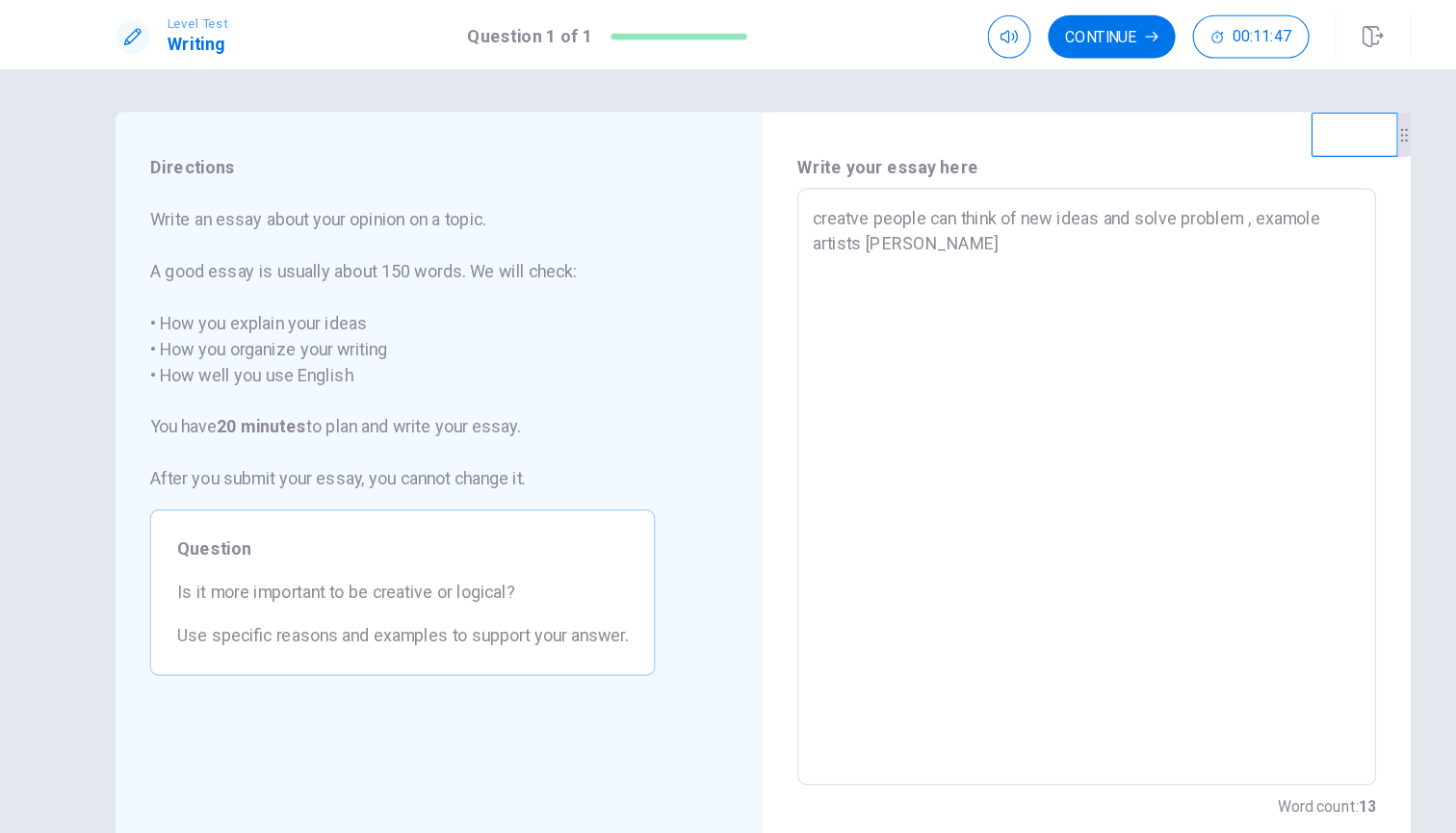type on "creatve people can think of new ideas and solve problem , examole artists design" 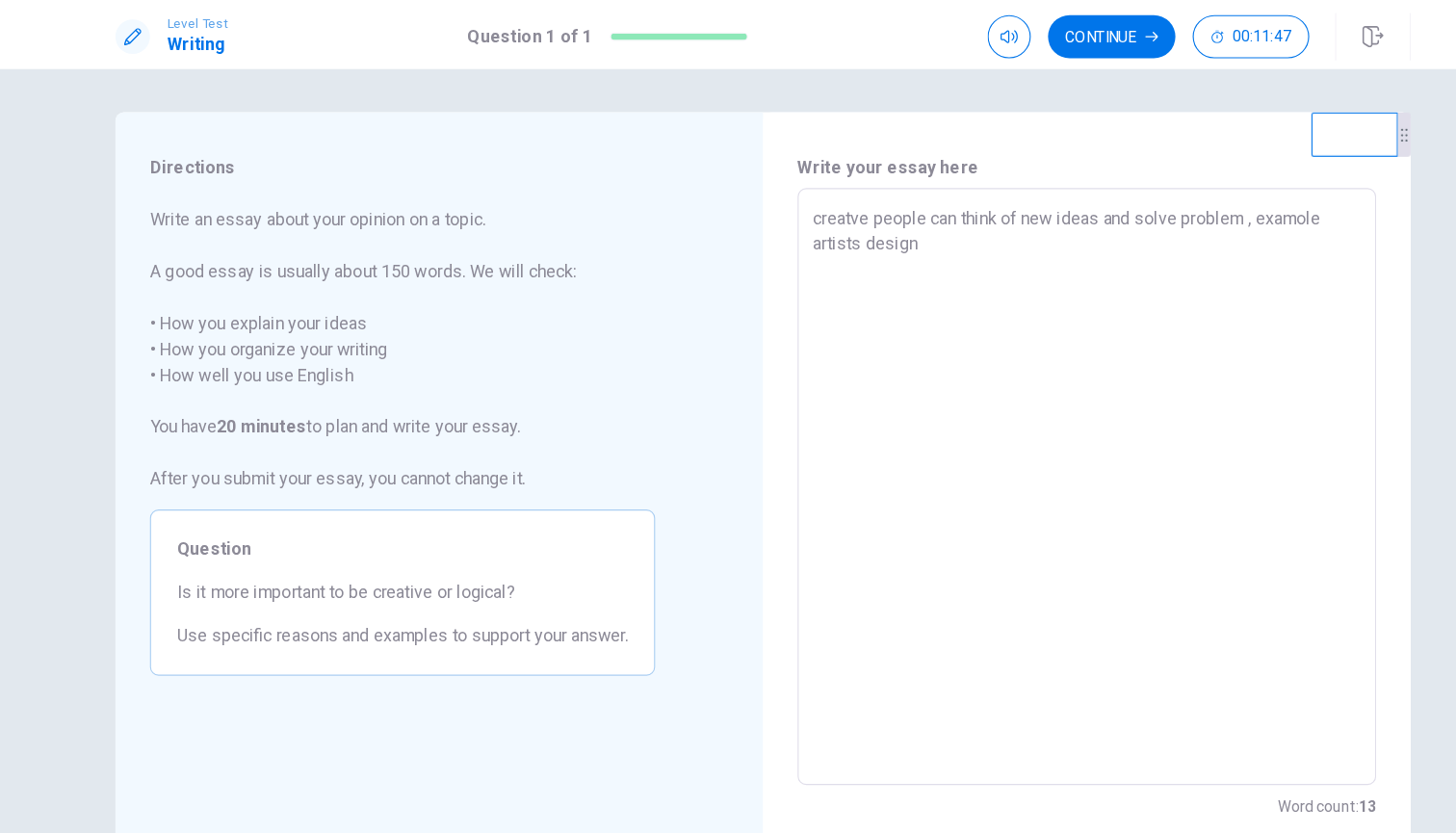 type on "x" 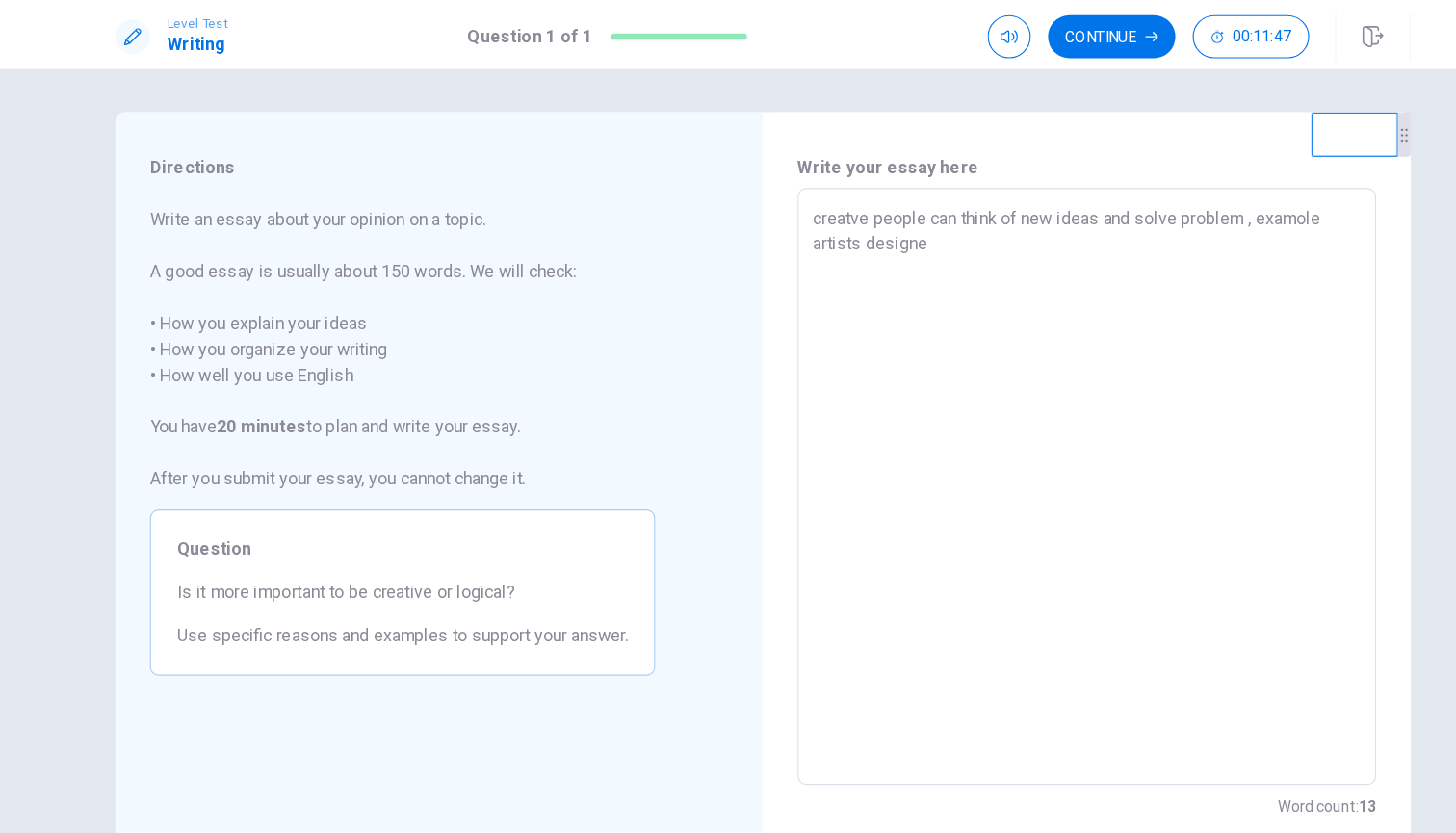 type on "x" 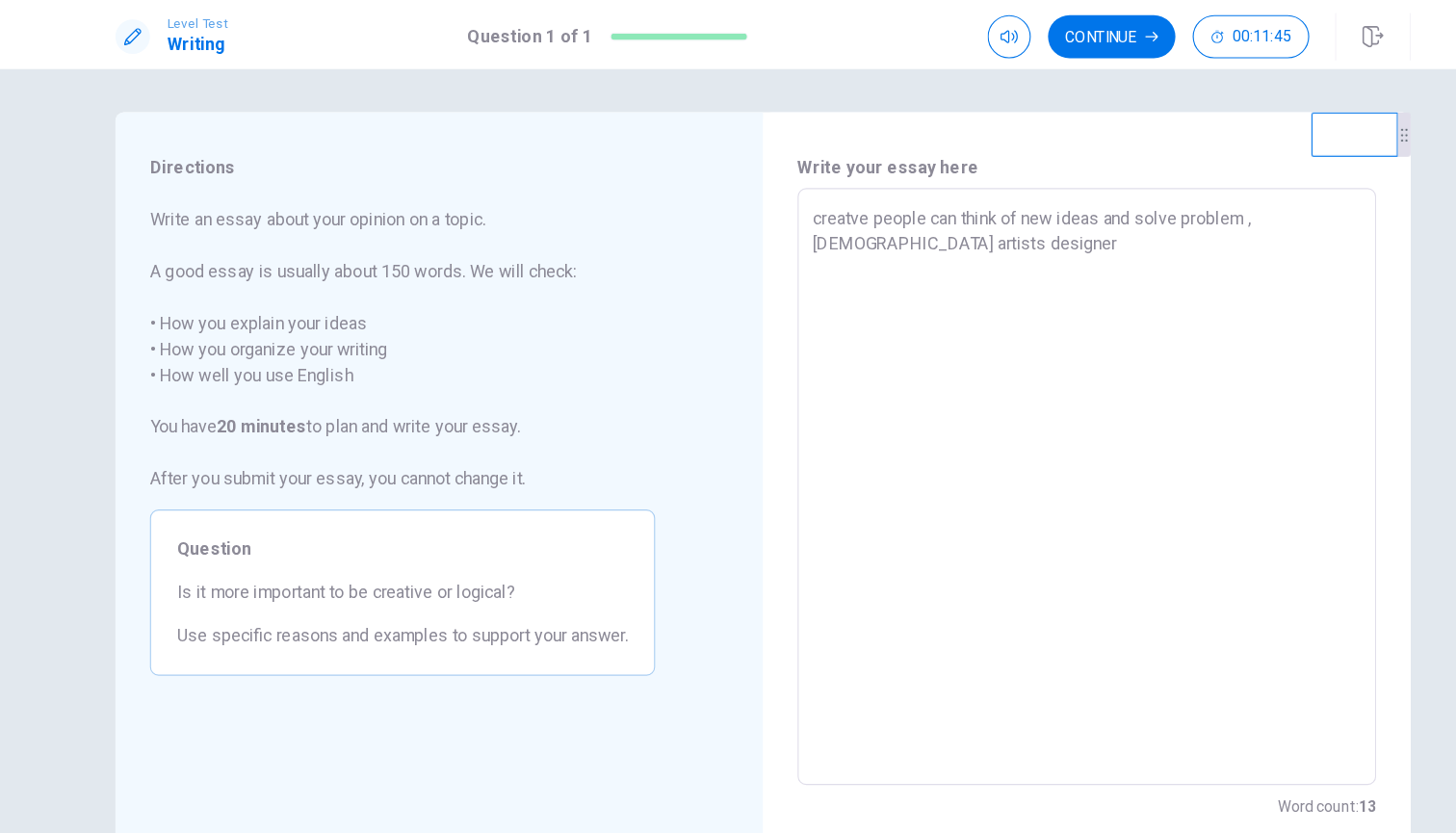 type on "x" 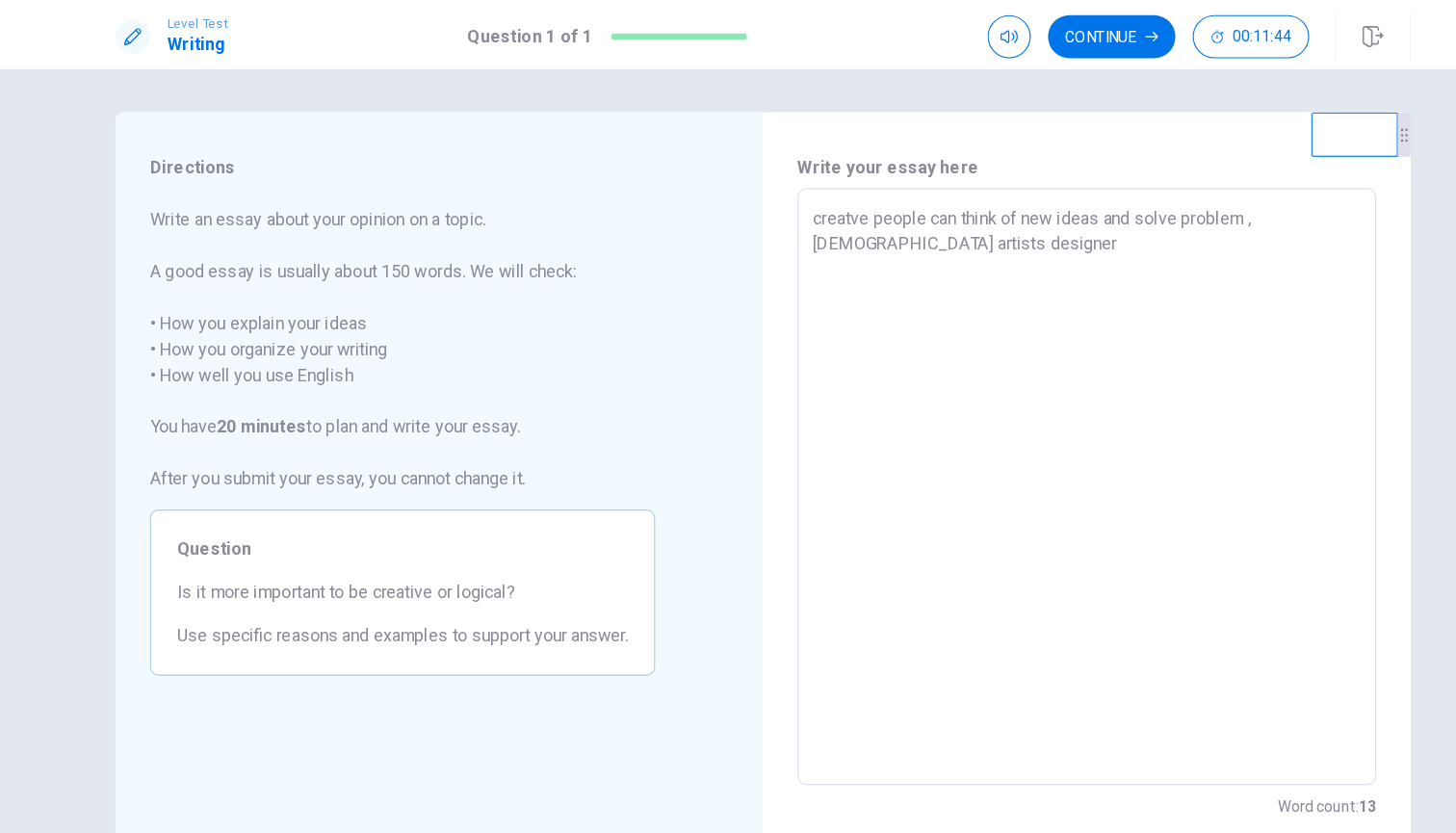 type on "creatve people can think of new ideas and solve problem , [DEMOGRAPHIC_DATA] artists designere" 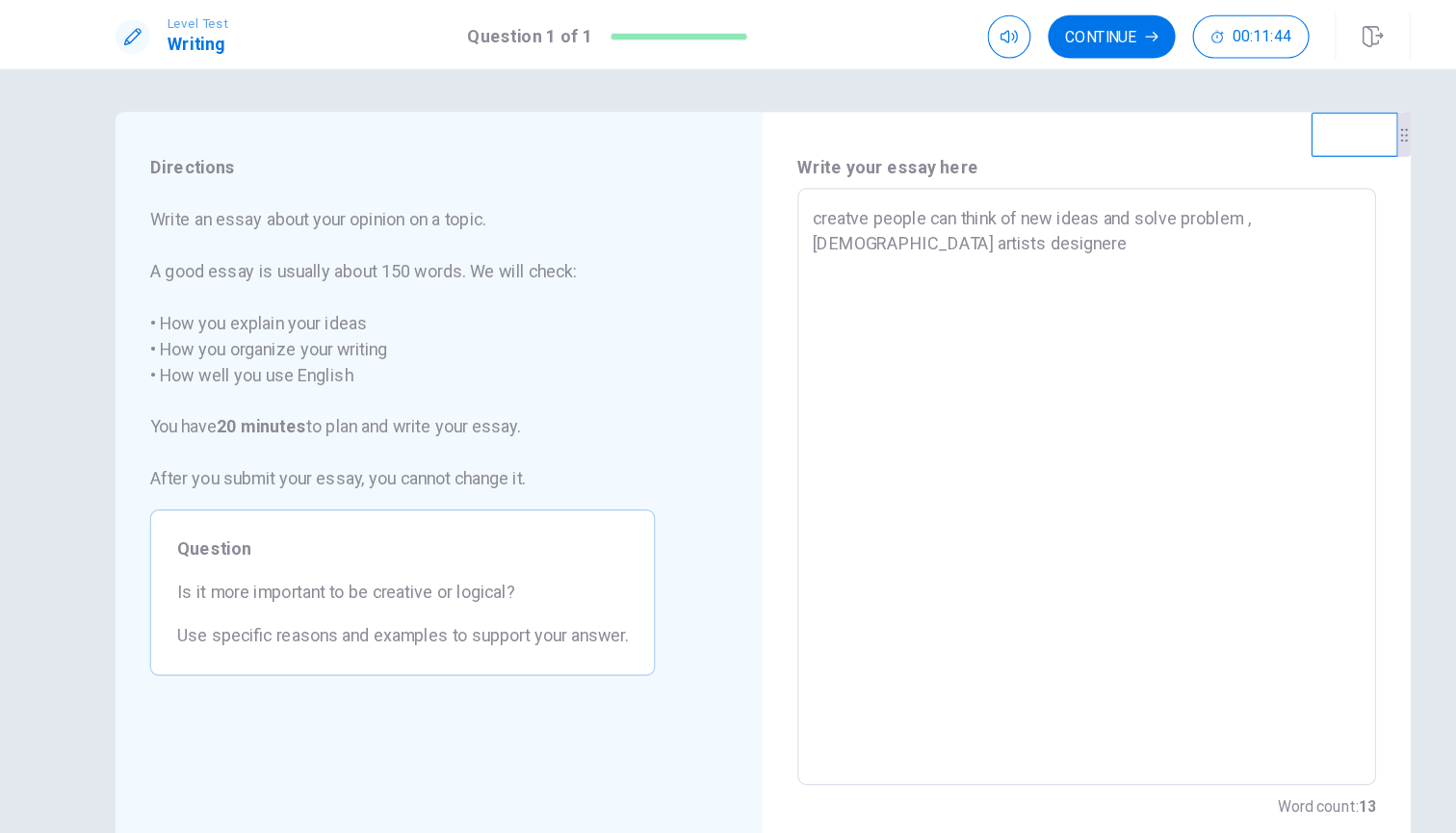type on "x" 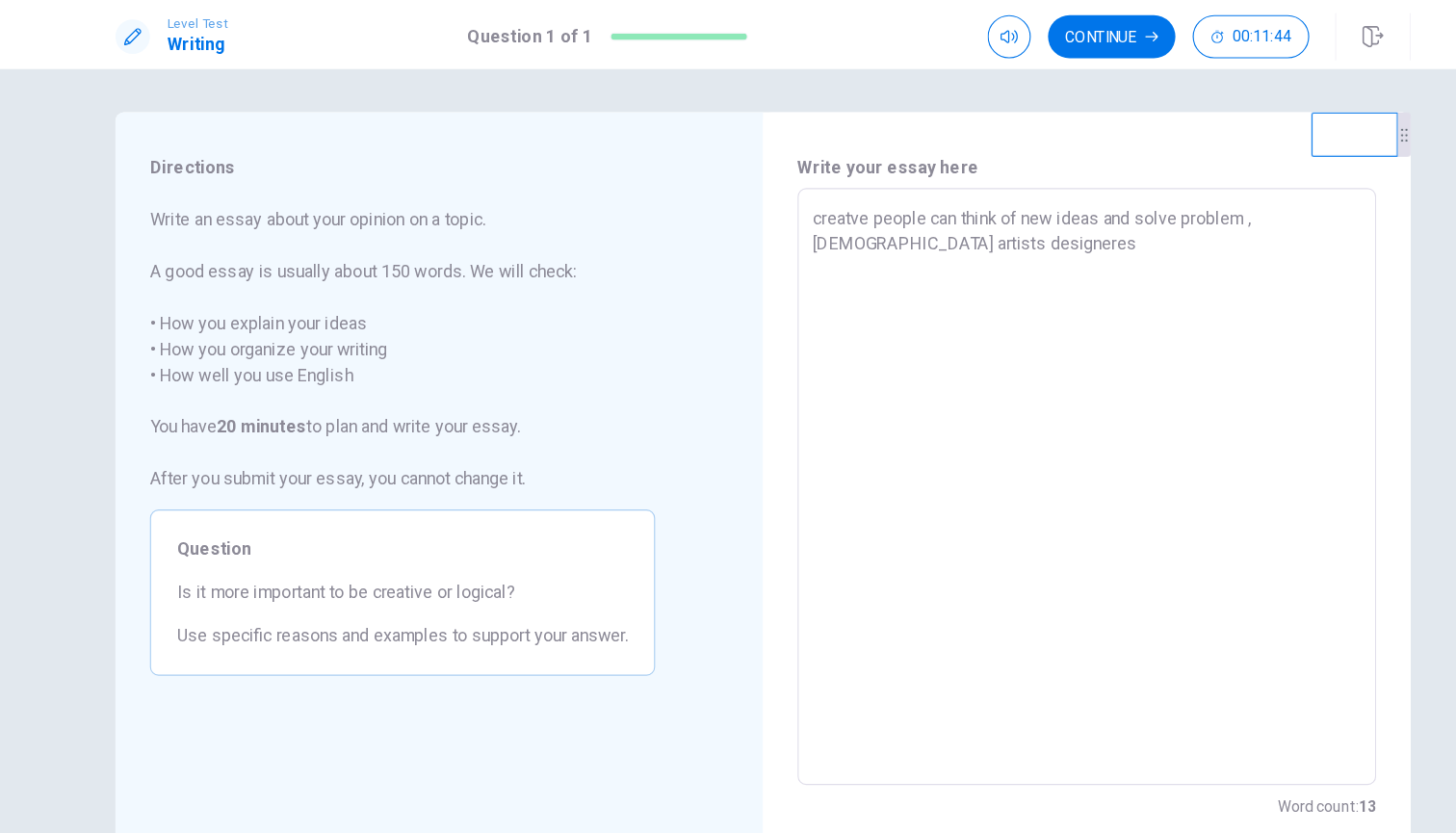 type on "x" 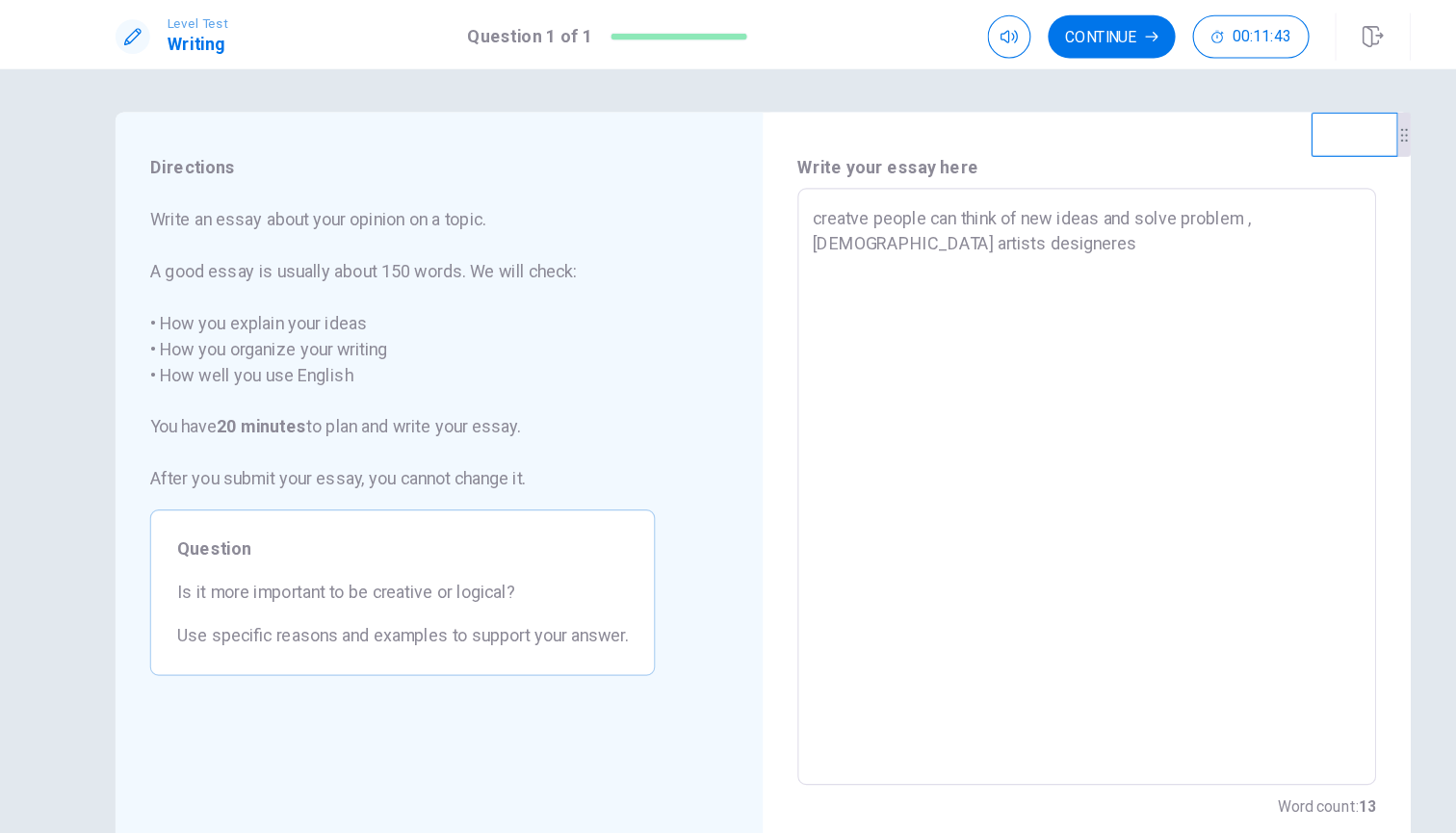 type on "creatve people can think of new ideas and solve problem , [DEMOGRAPHIC_DATA] artists designeres" 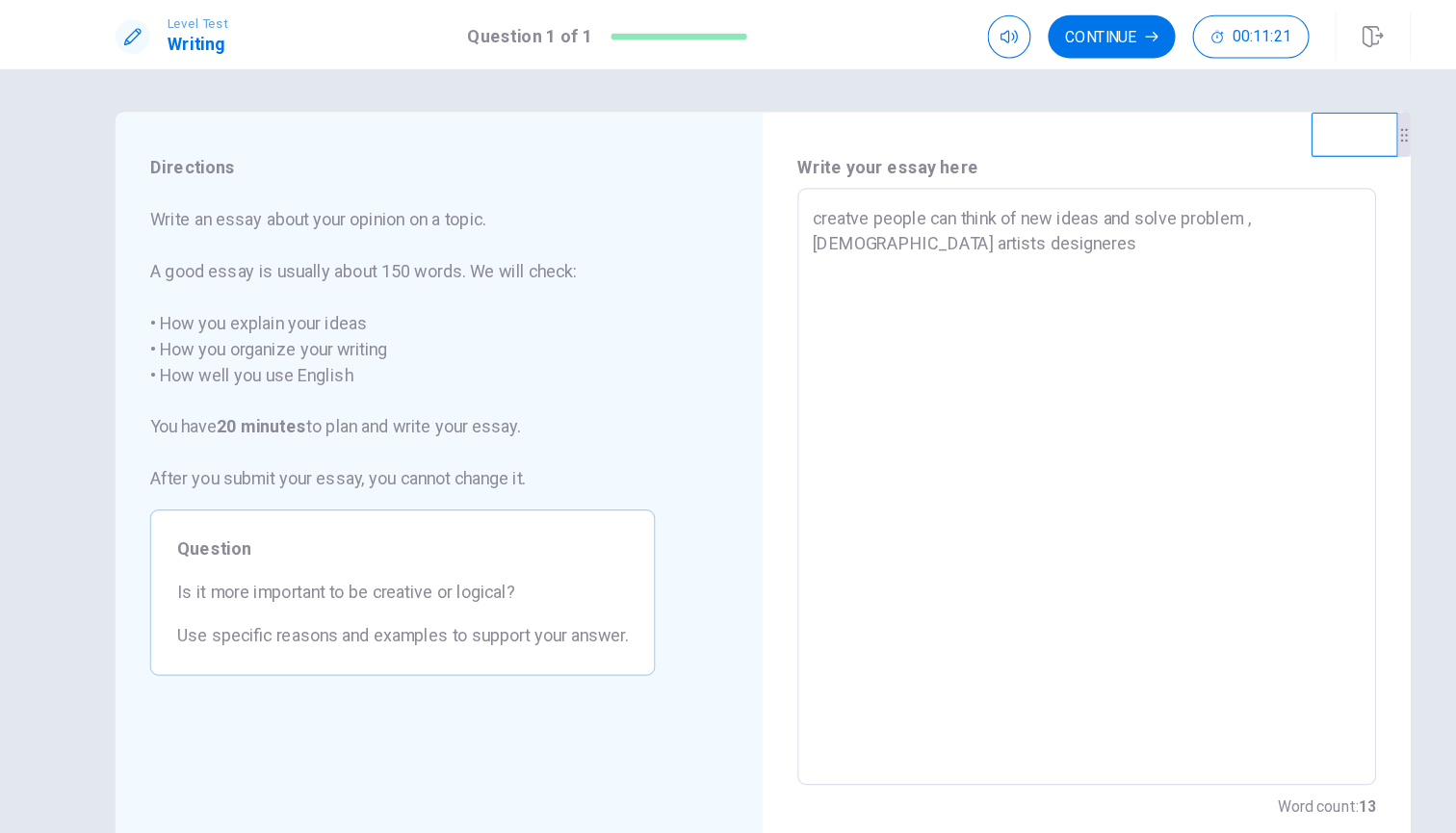 type on "x" 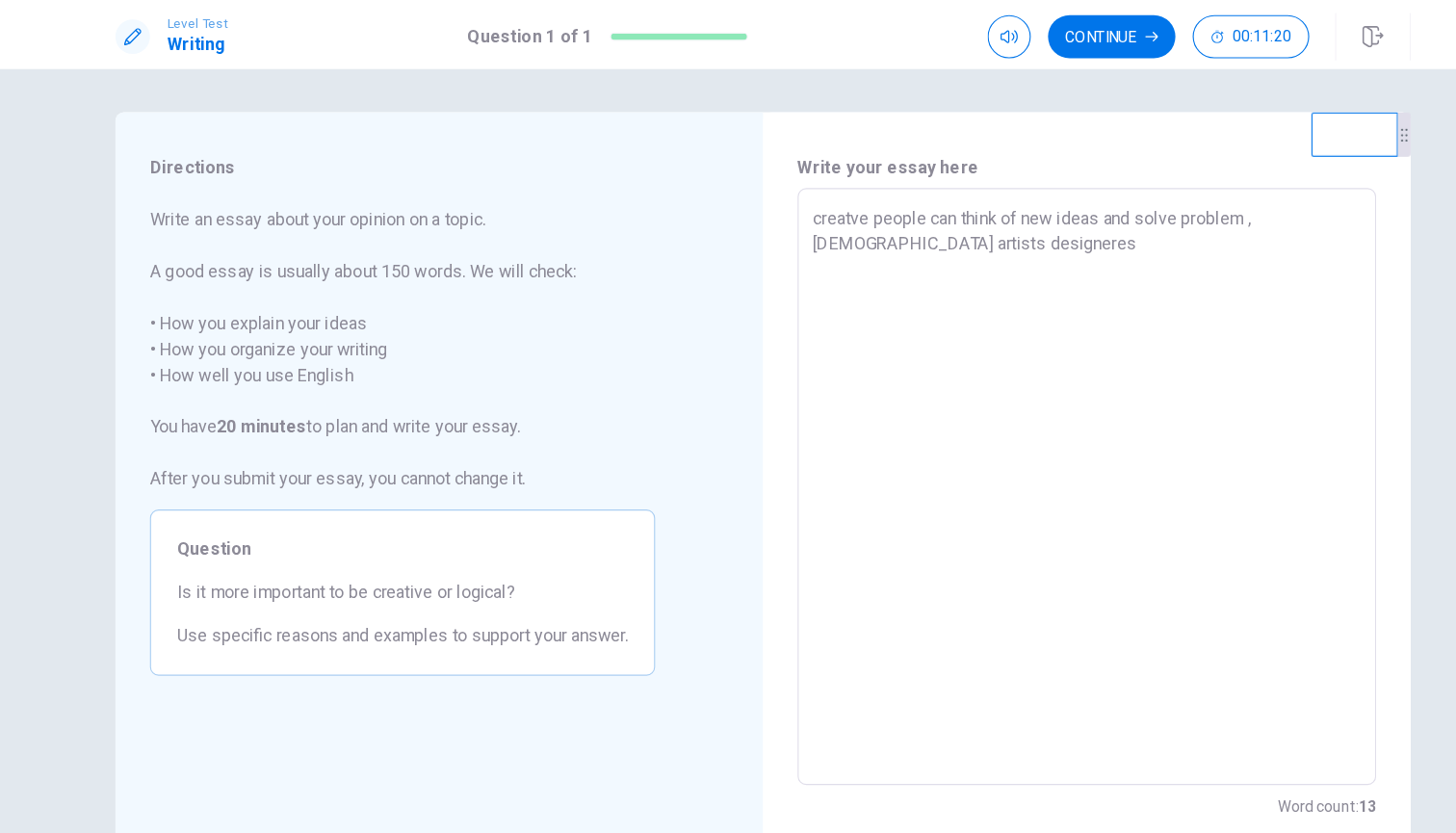 type on "creatve people can think of new ideas and solve problem , [DEMOGRAPHIC_DATA] artists designeres ," 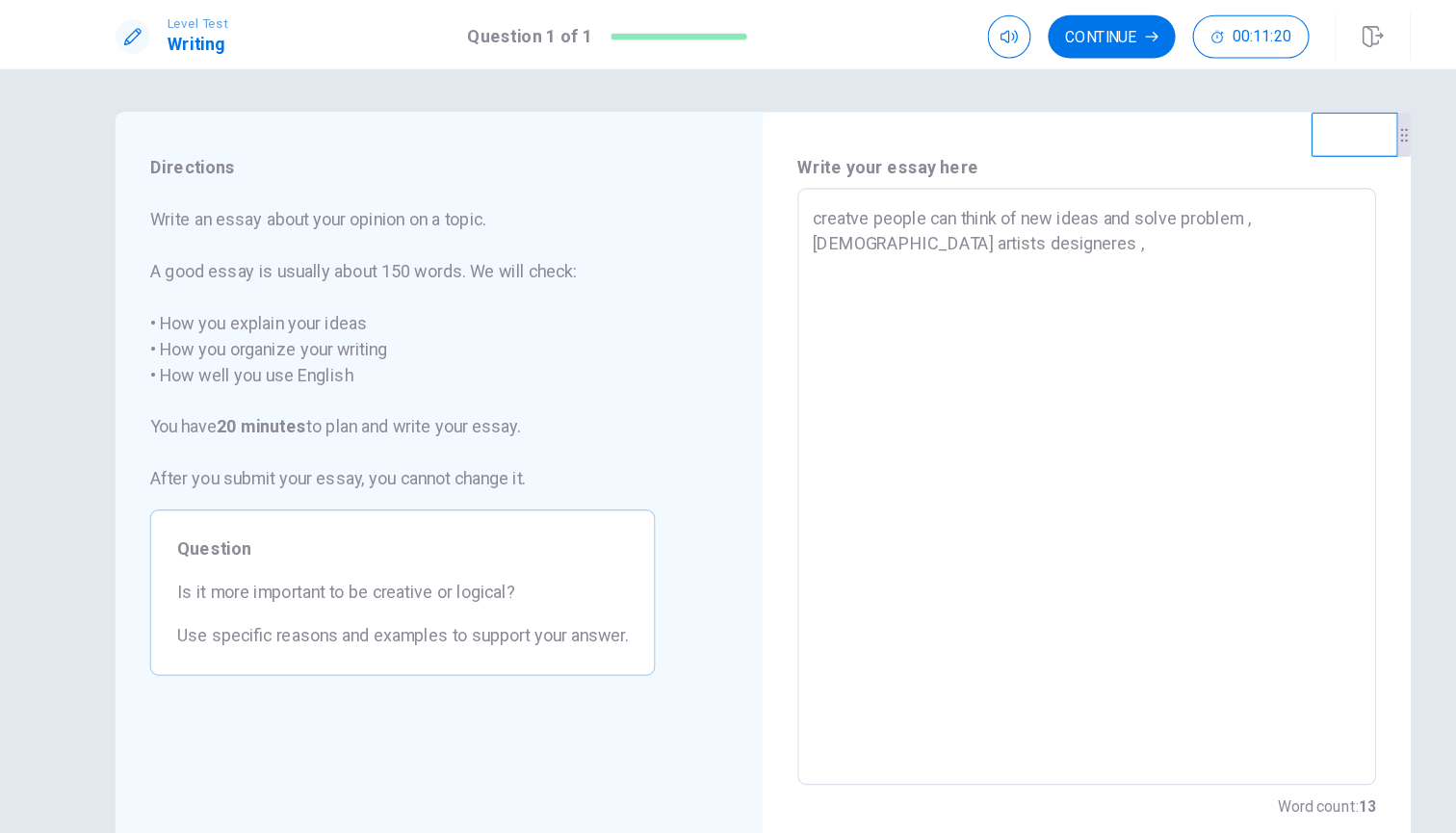 type on "x" 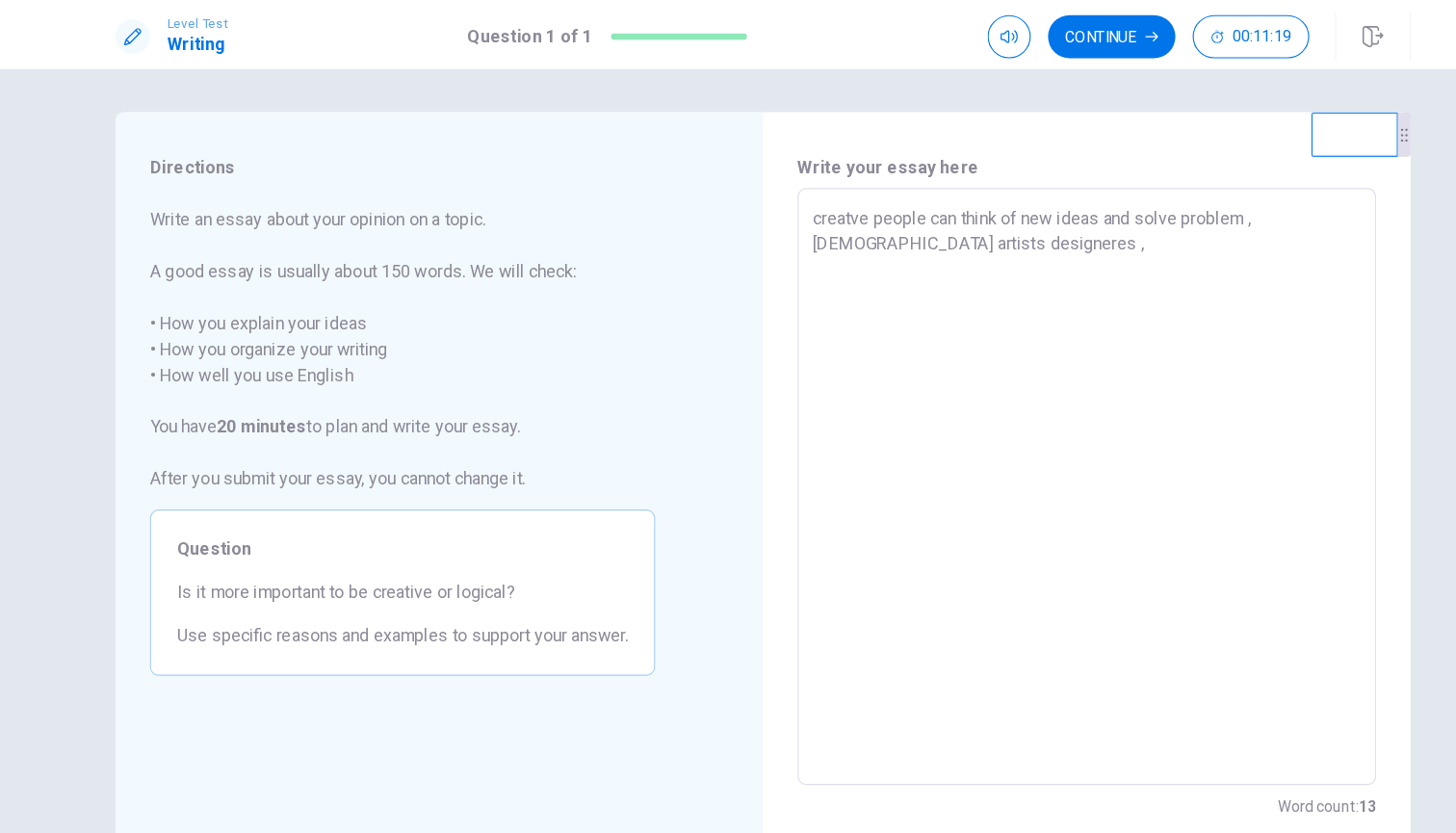 type on "creatve people can think of new ideas and solve problem , [DEMOGRAPHIC_DATA] artists designeres , a" 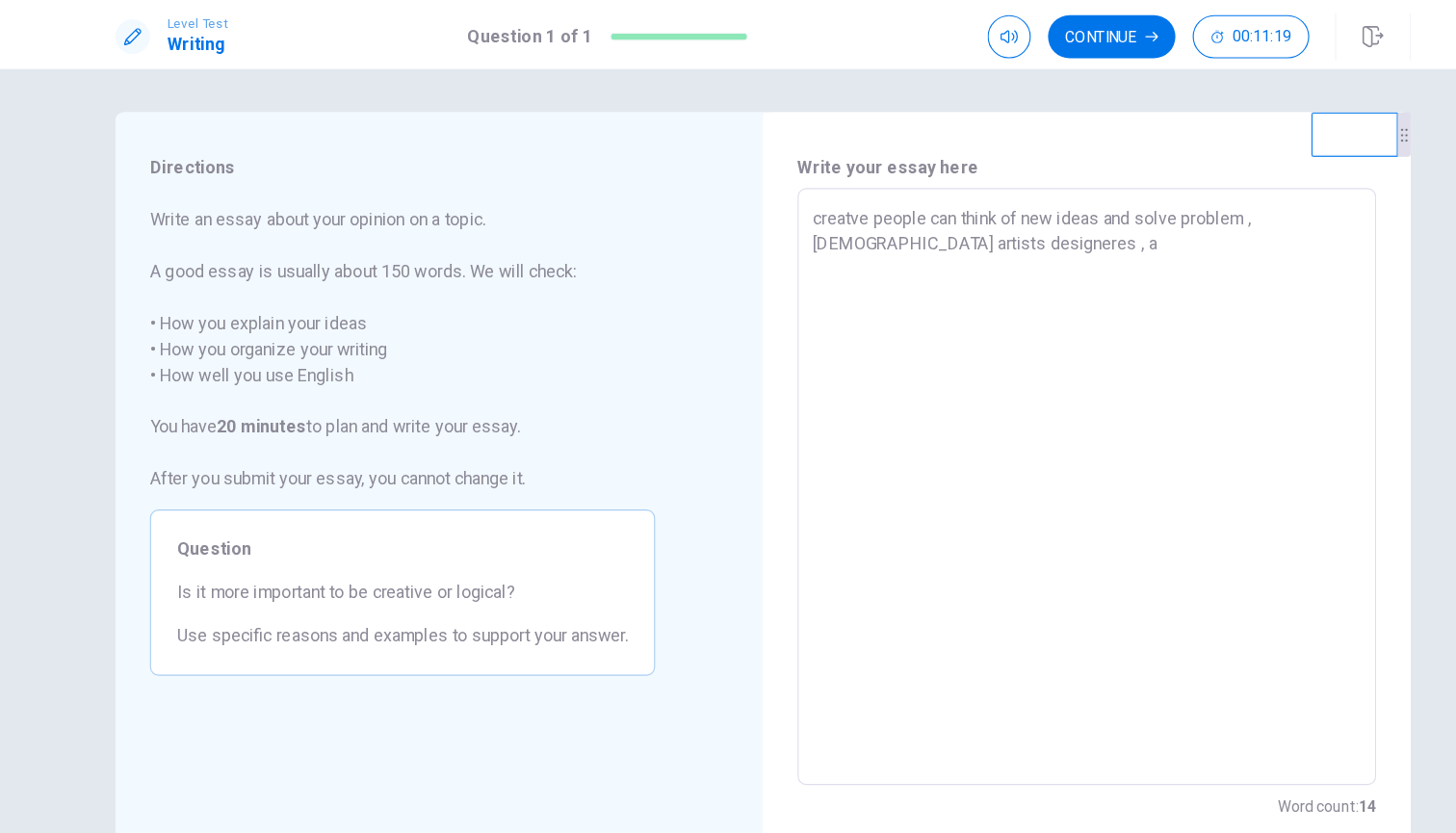 type on "x" 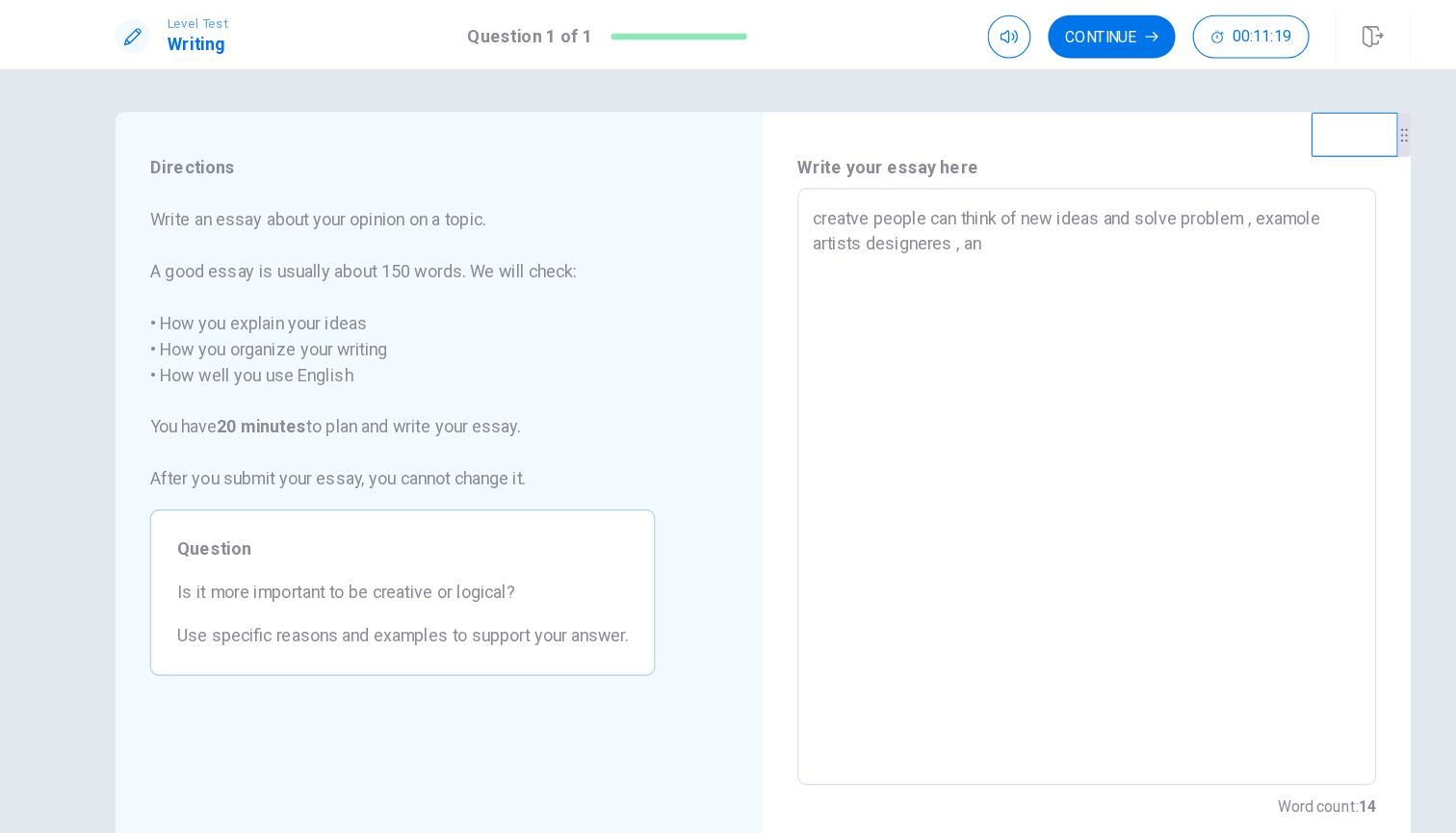type on "x" 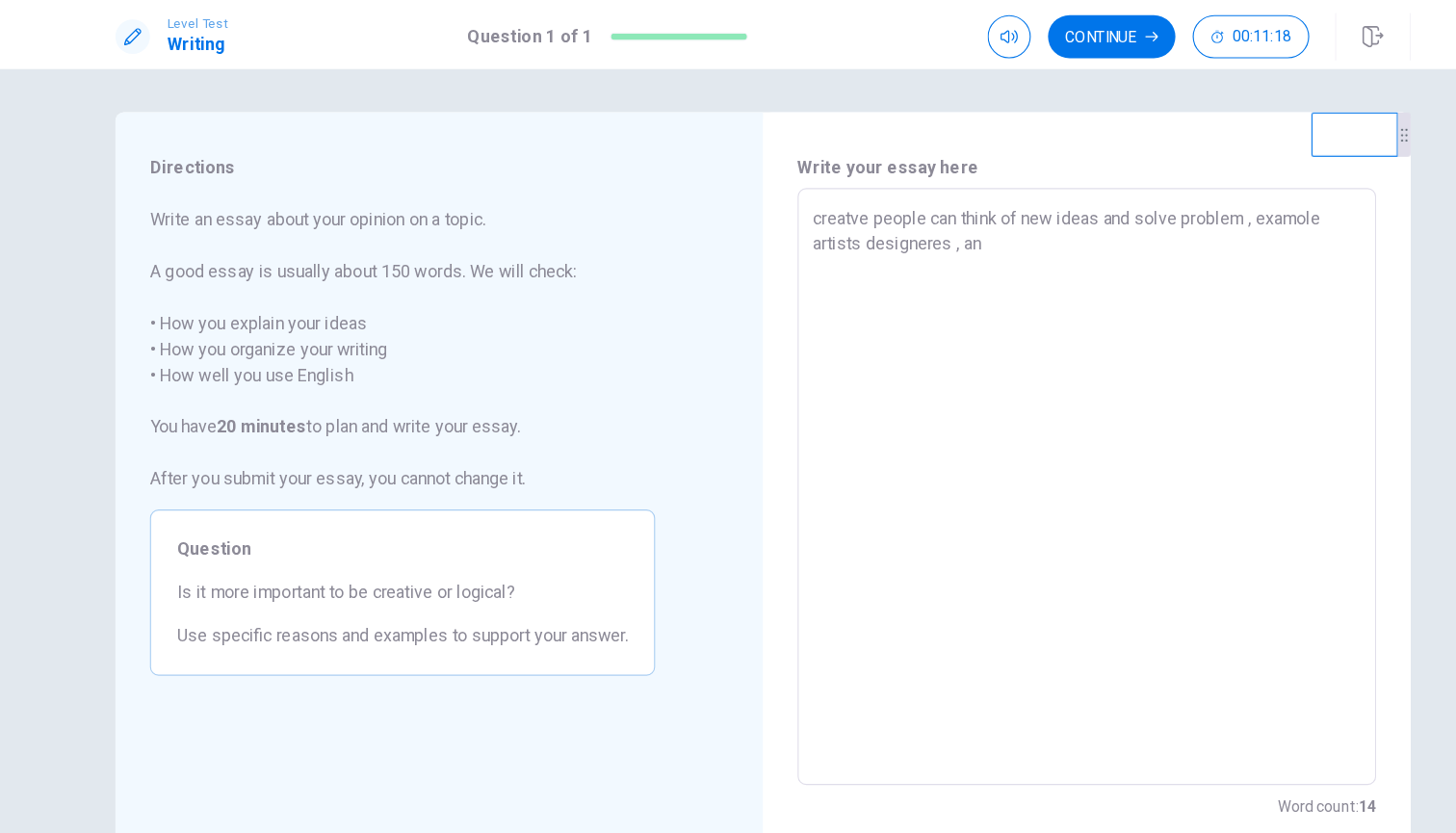 type on "creatve people can think of new ideas and solve problem , [DEMOGRAPHIC_DATA] artists designeres , and" 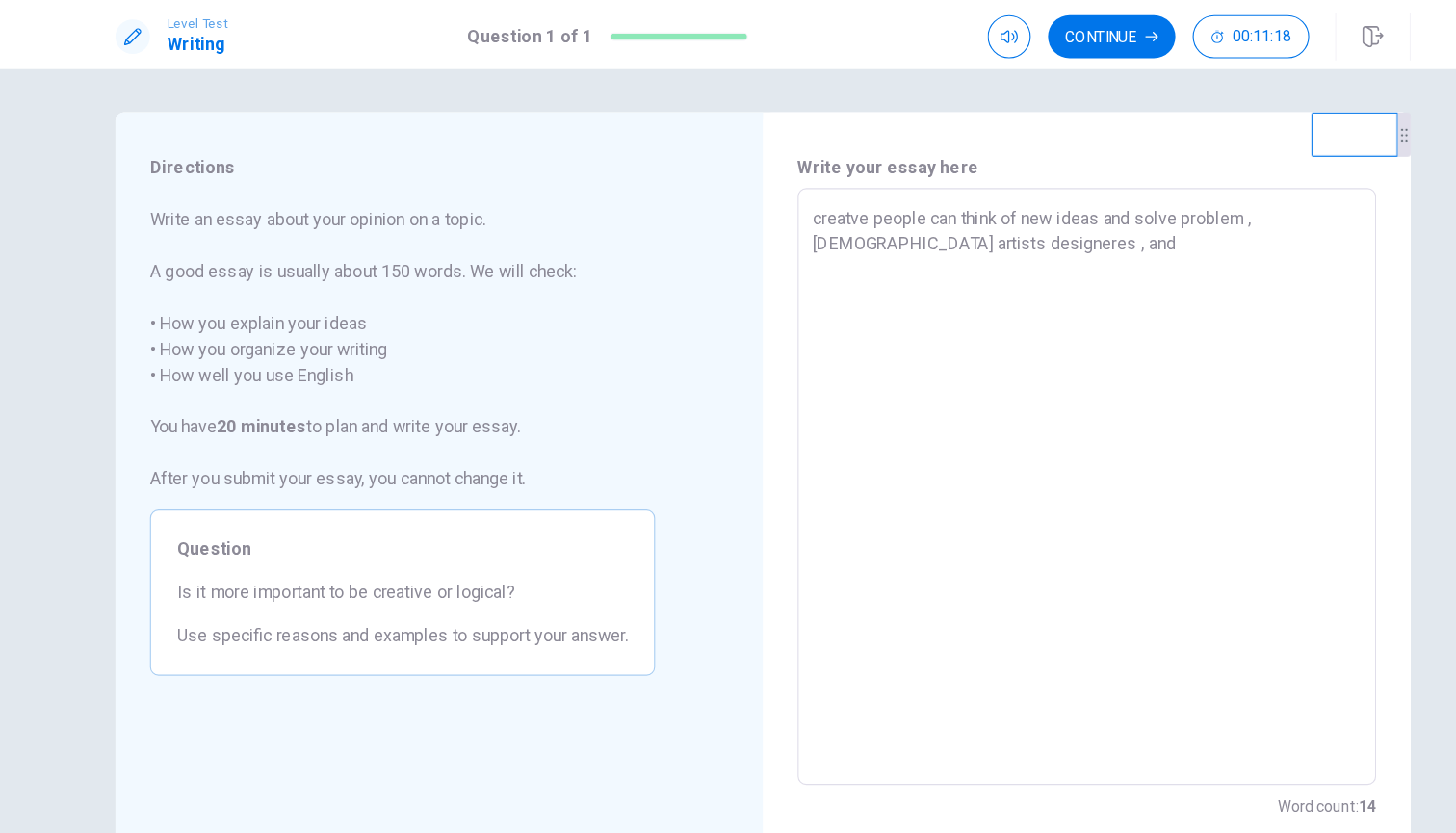 type on "x" 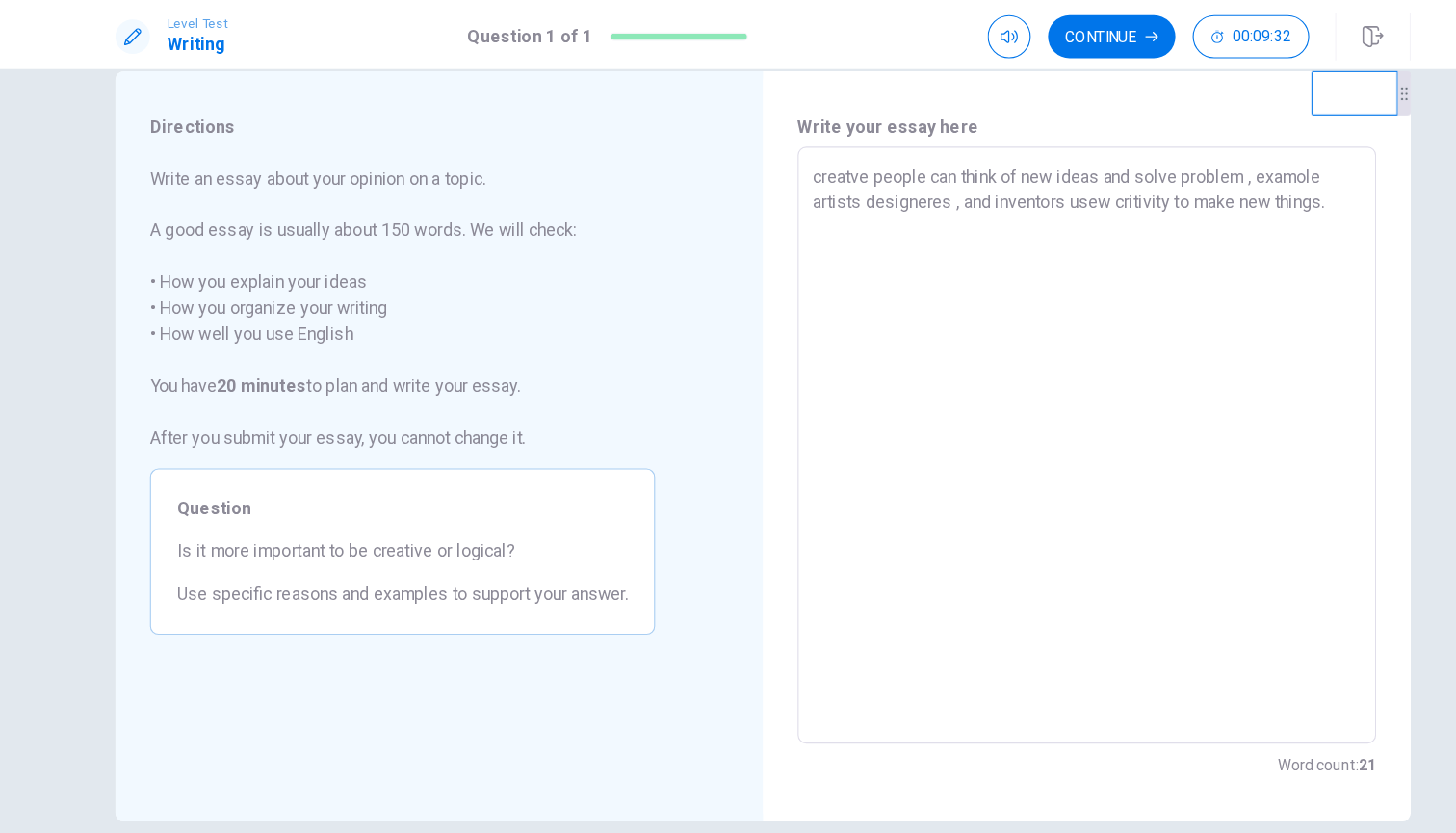 scroll, scrollTop: 37, scrollLeft: 0, axis: vertical 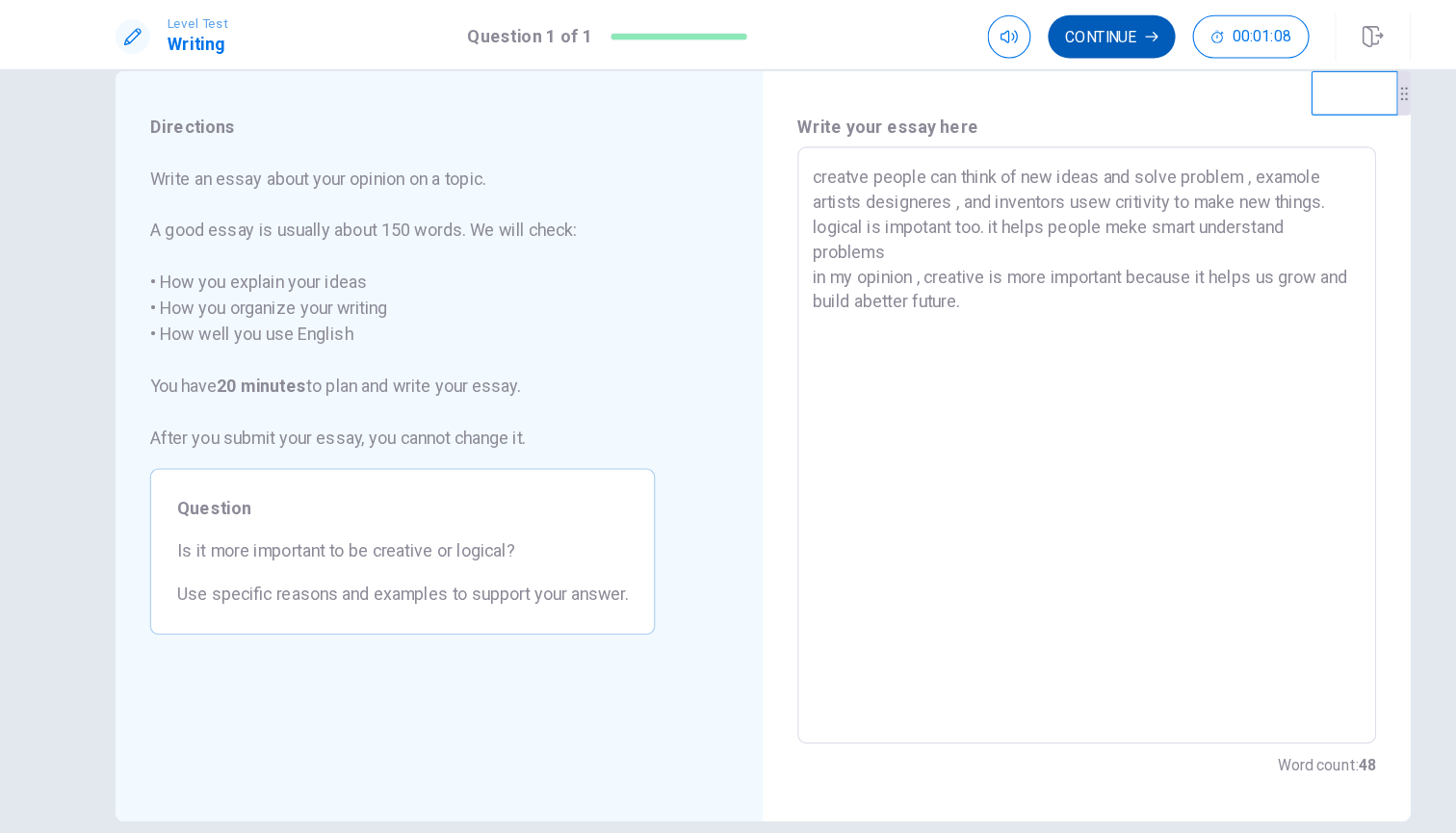 click on "Continue" at bounding box center [1039, 33] 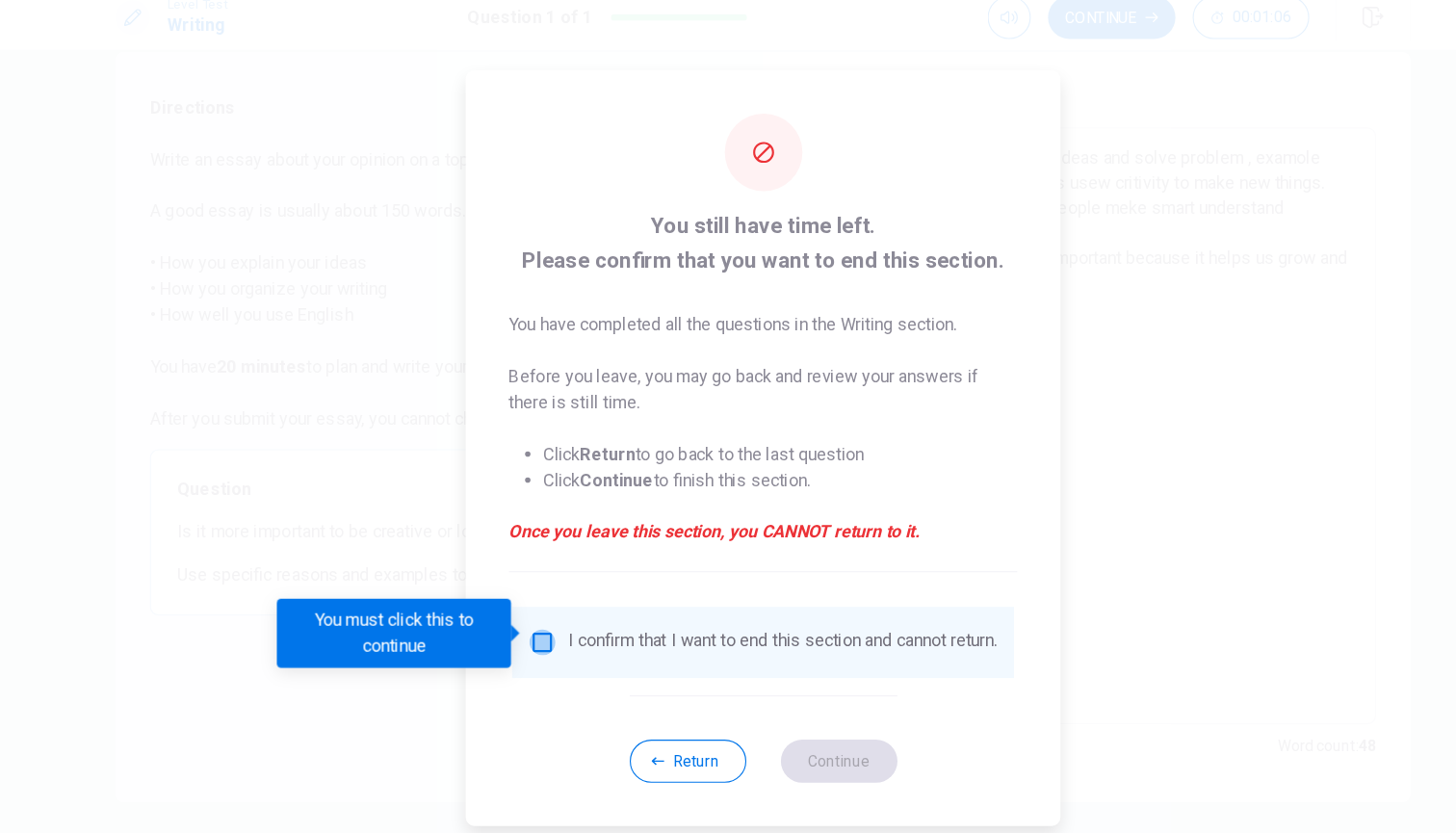 click at bounding box center (532, 590) 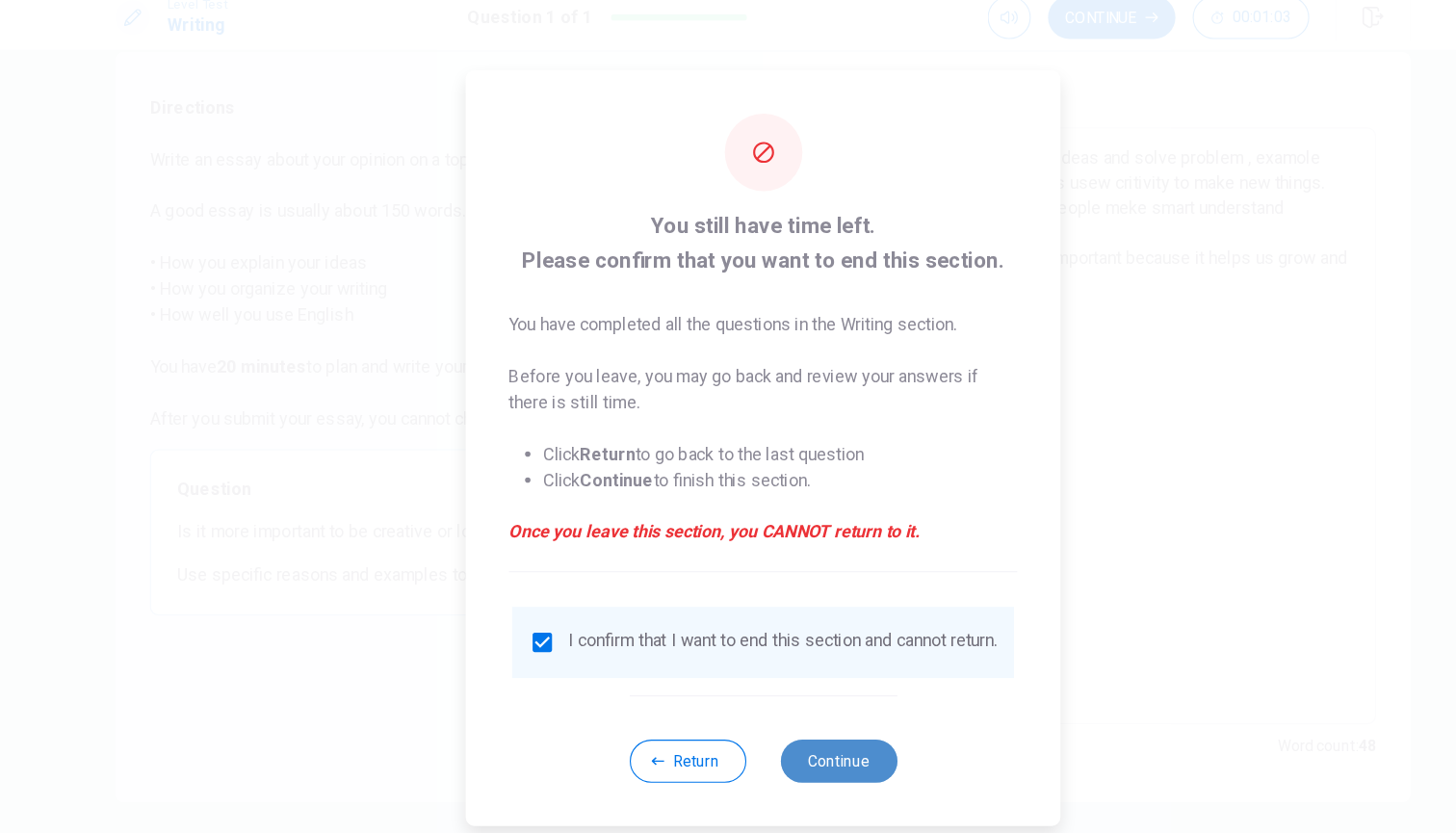 click on "Continue" at bounding box center [795, 696] 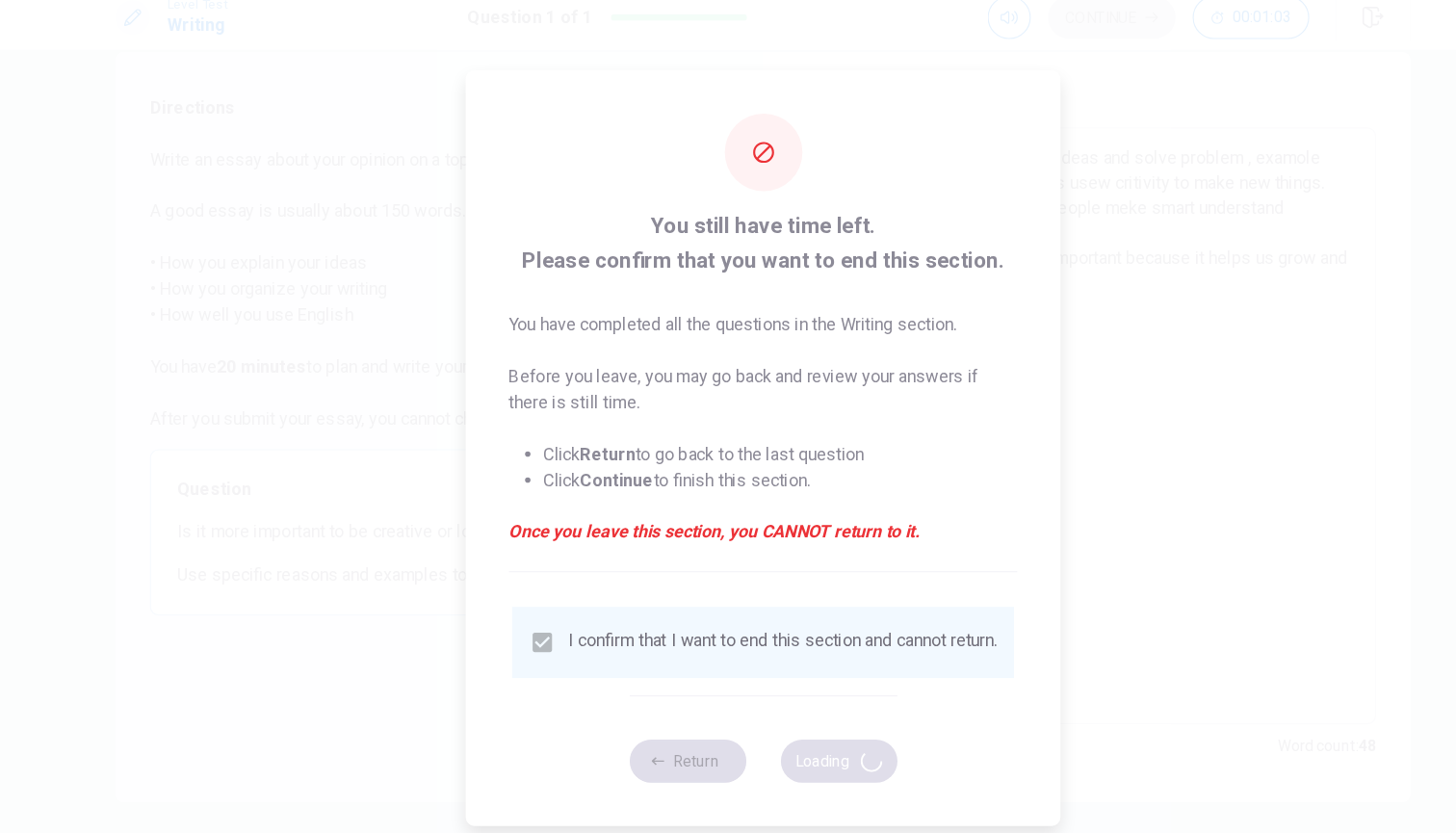 scroll, scrollTop: 0, scrollLeft: 0, axis: both 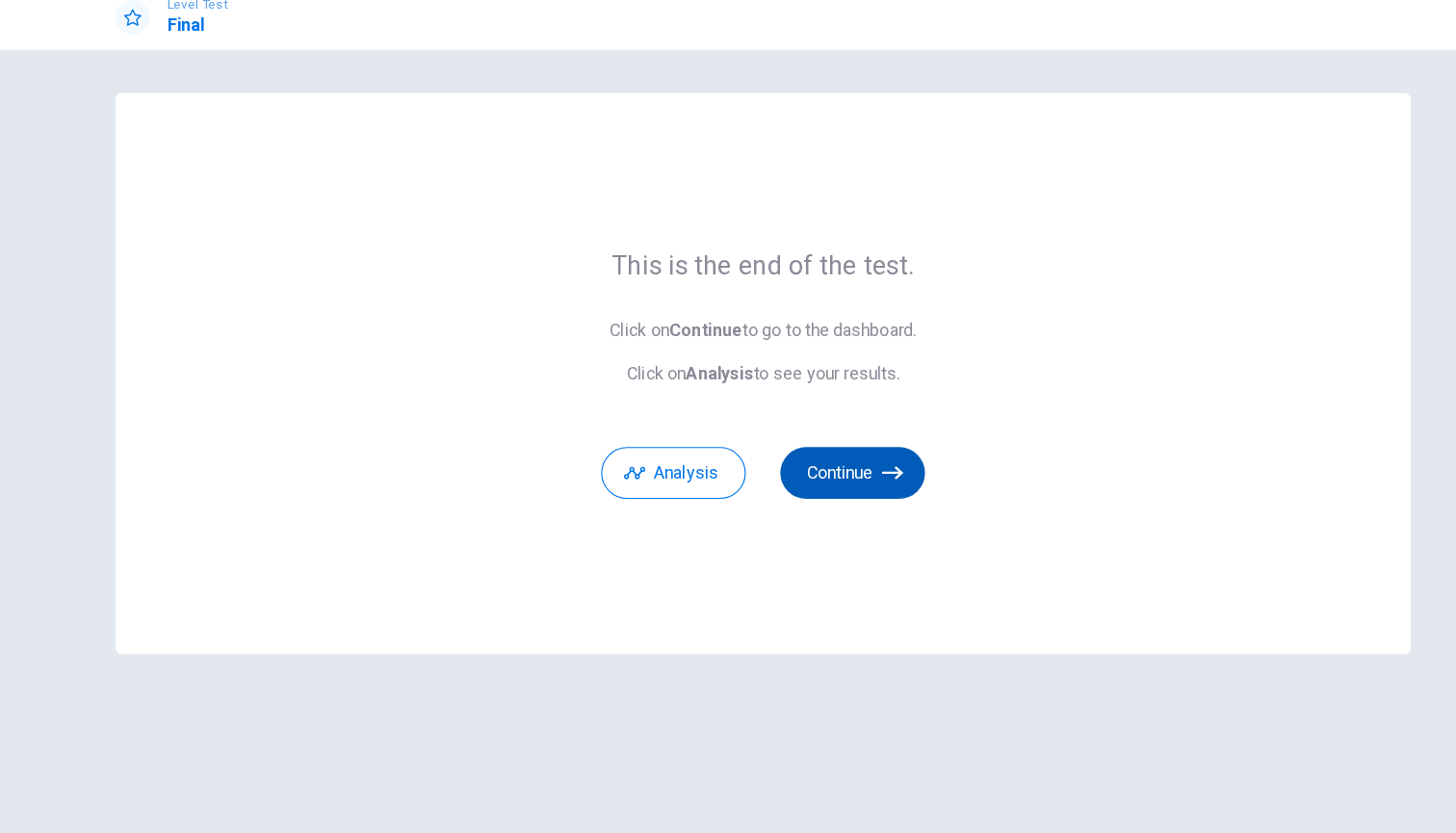 click on "Continue" at bounding box center [808, 439] 